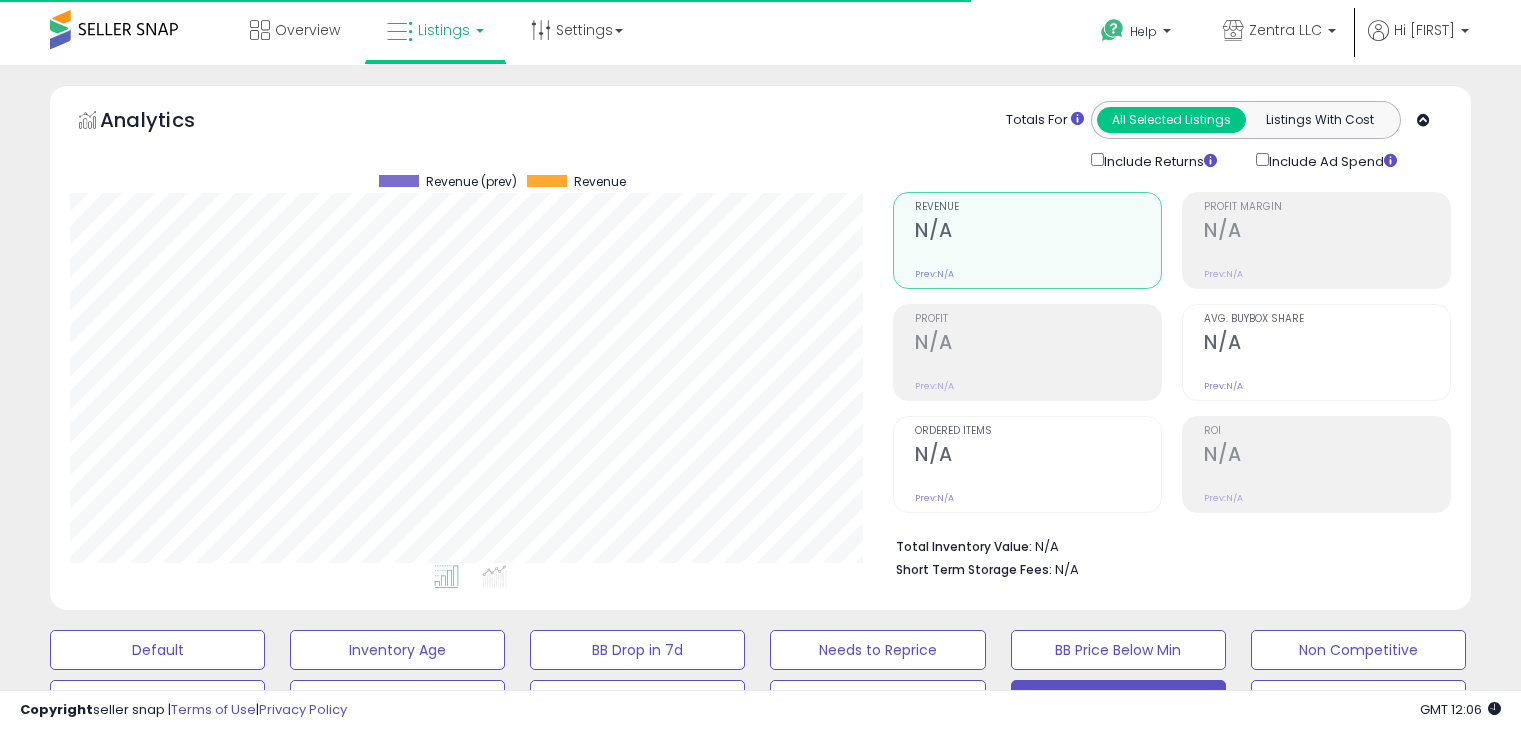 scroll, scrollTop: 324, scrollLeft: 0, axis: vertical 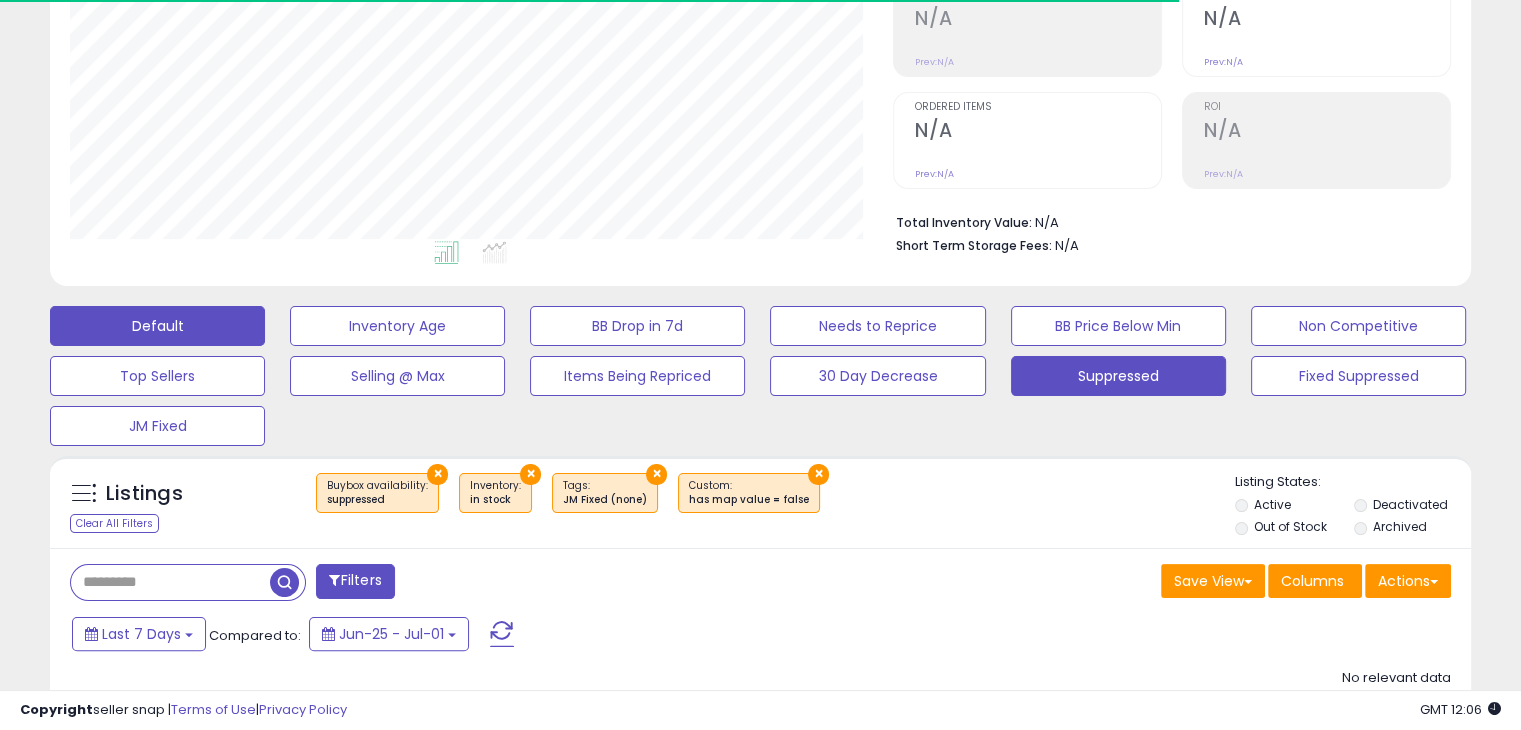 click on "Default" at bounding box center (157, 326) 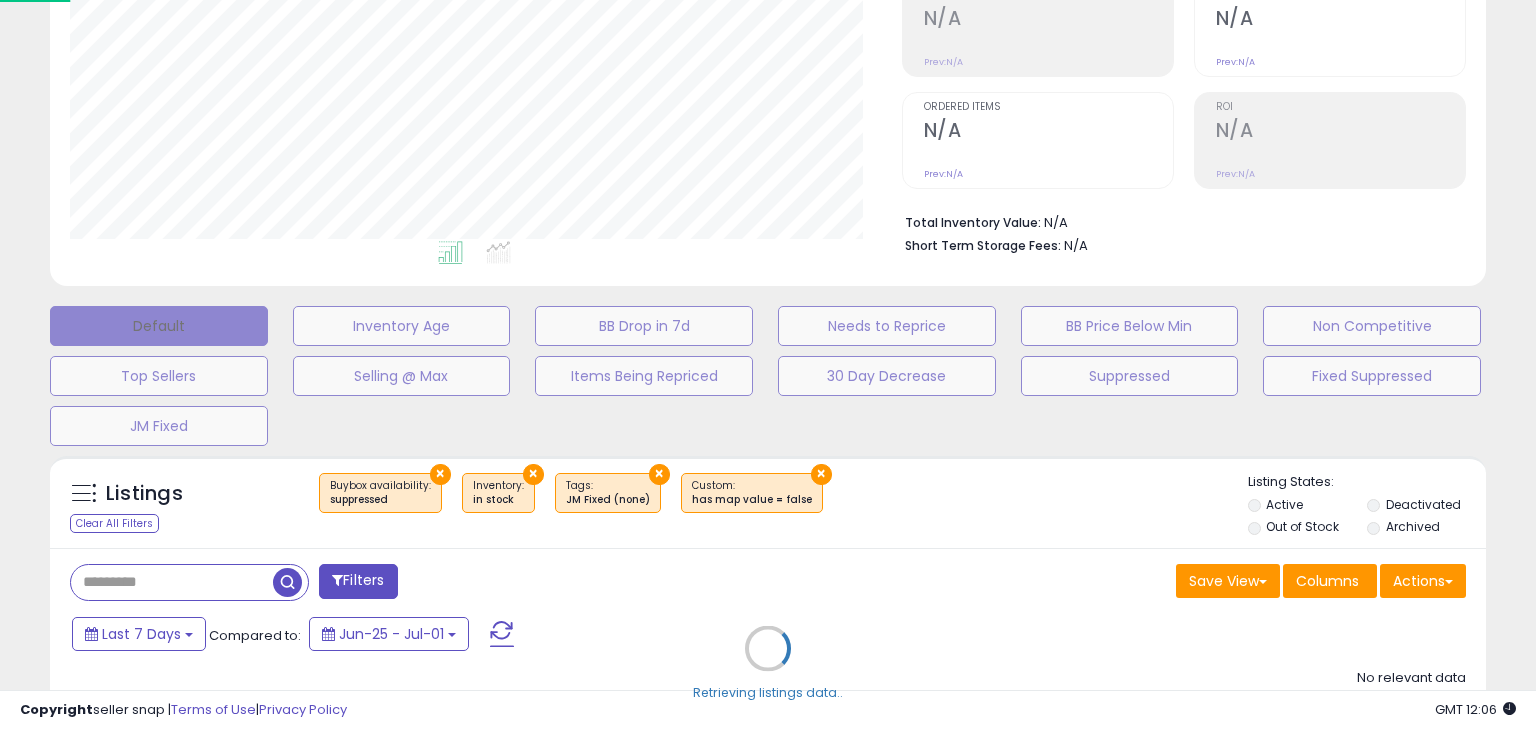 scroll, scrollTop: 999589, scrollLeft: 999168, axis: both 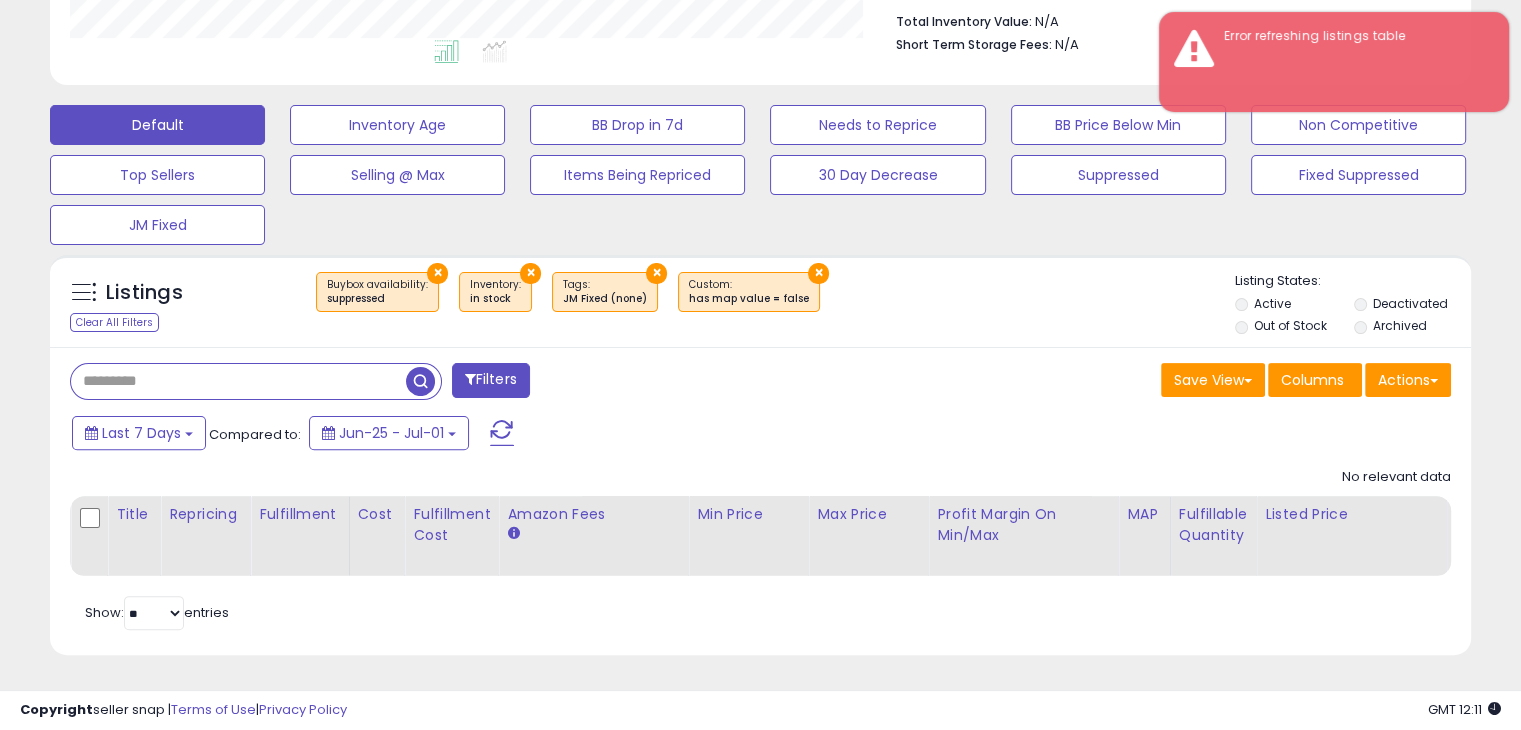 click at bounding box center (238, 381) 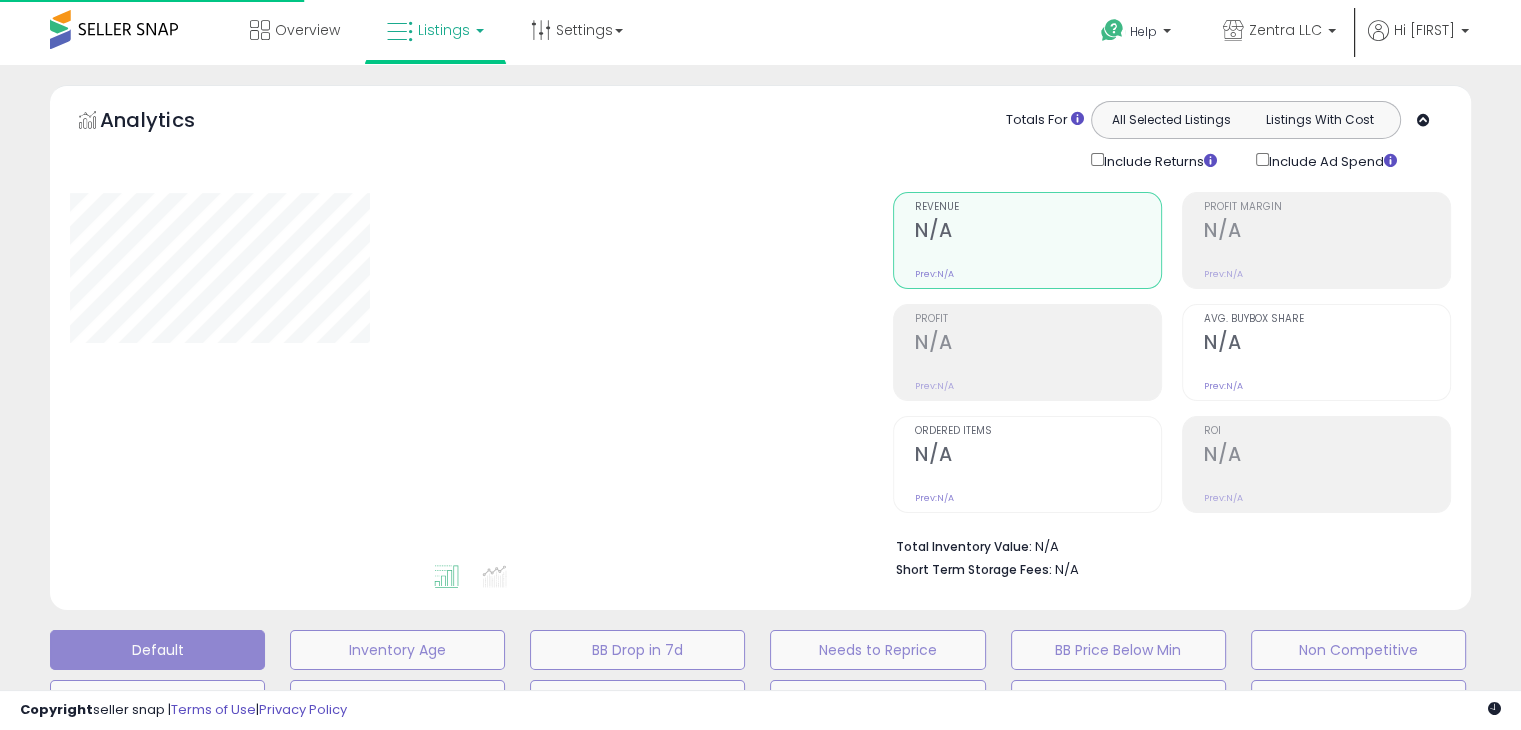 scroll, scrollTop: 540, scrollLeft: 0, axis: vertical 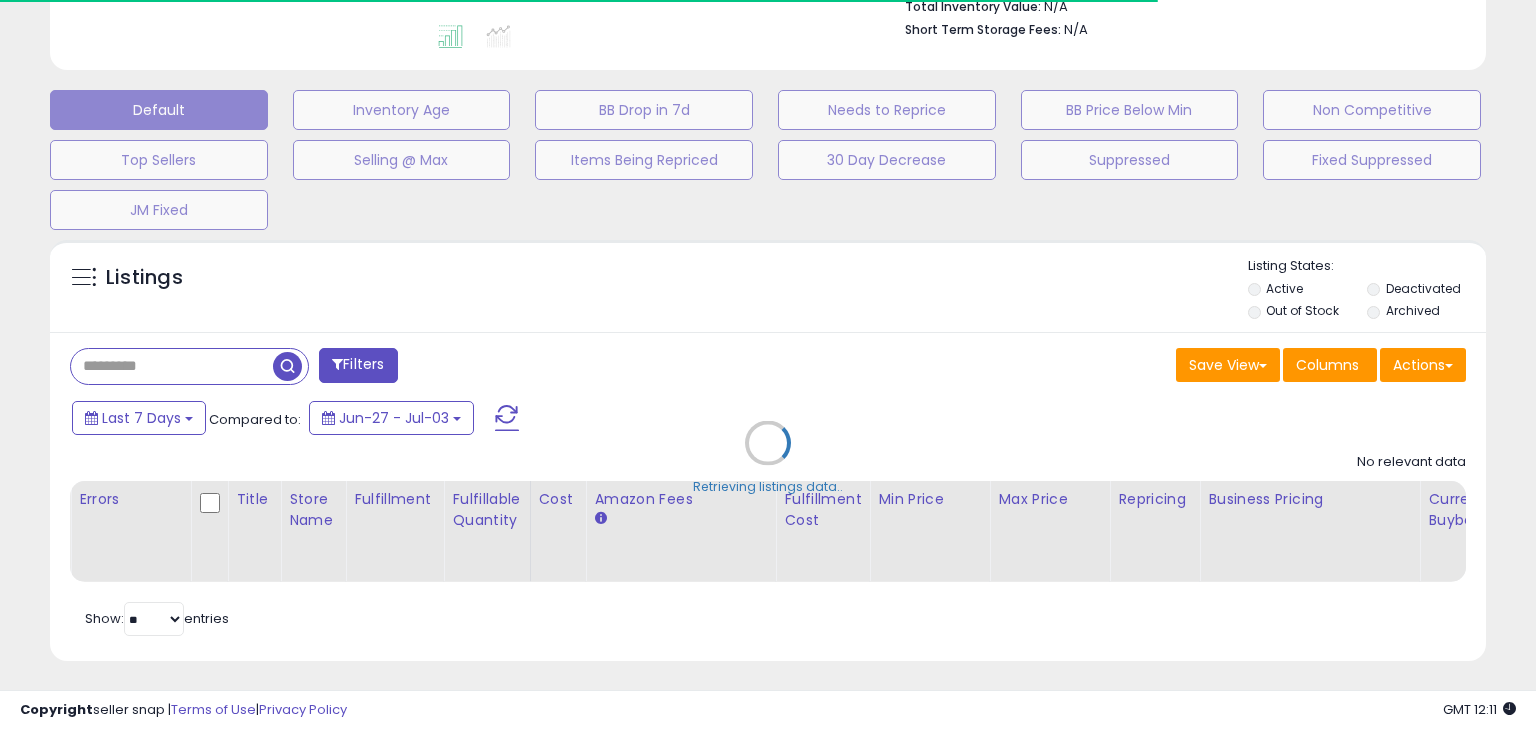 click on "Retrieving listings data.." at bounding box center (768, 458) 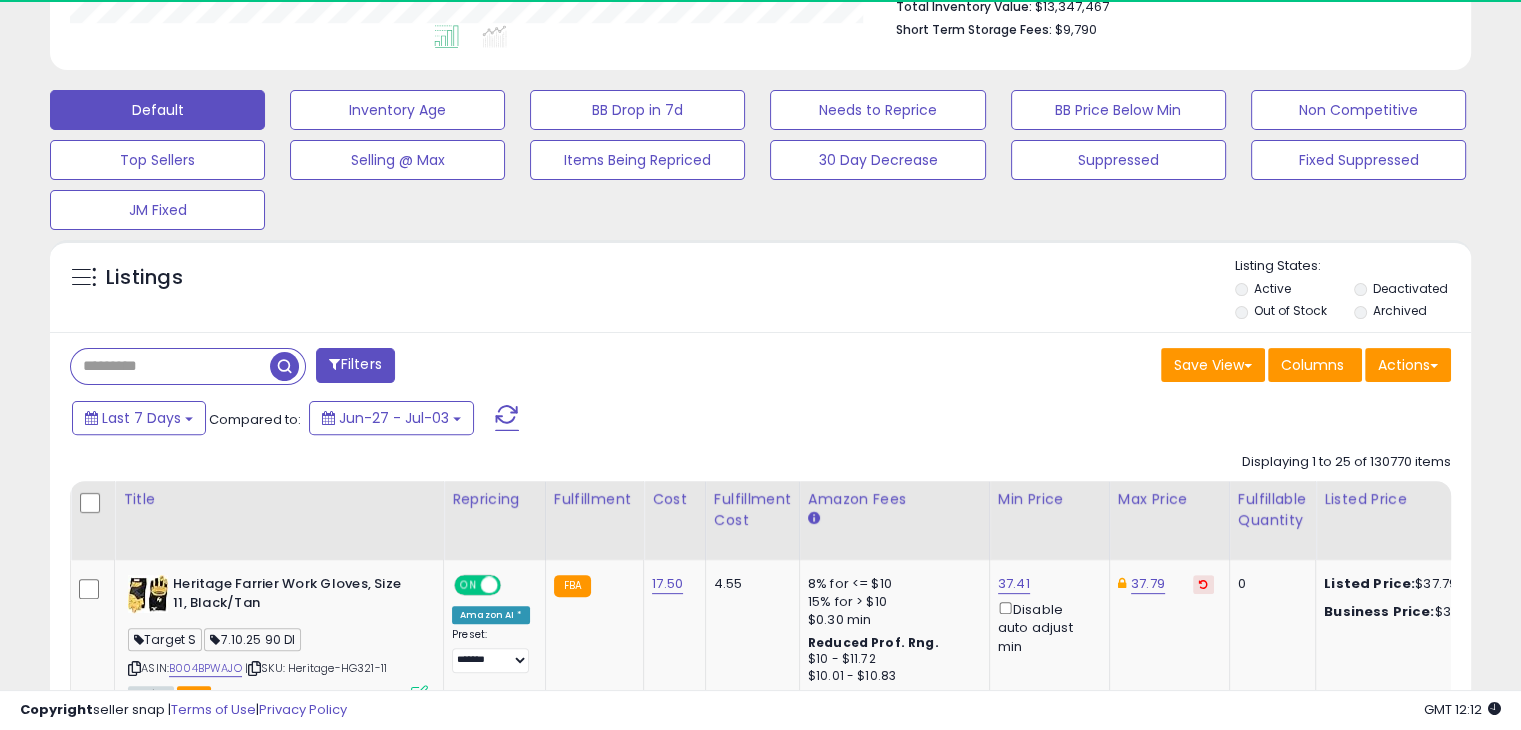 scroll, scrollTop: 999589, scrollLeft: 999176, axis: both 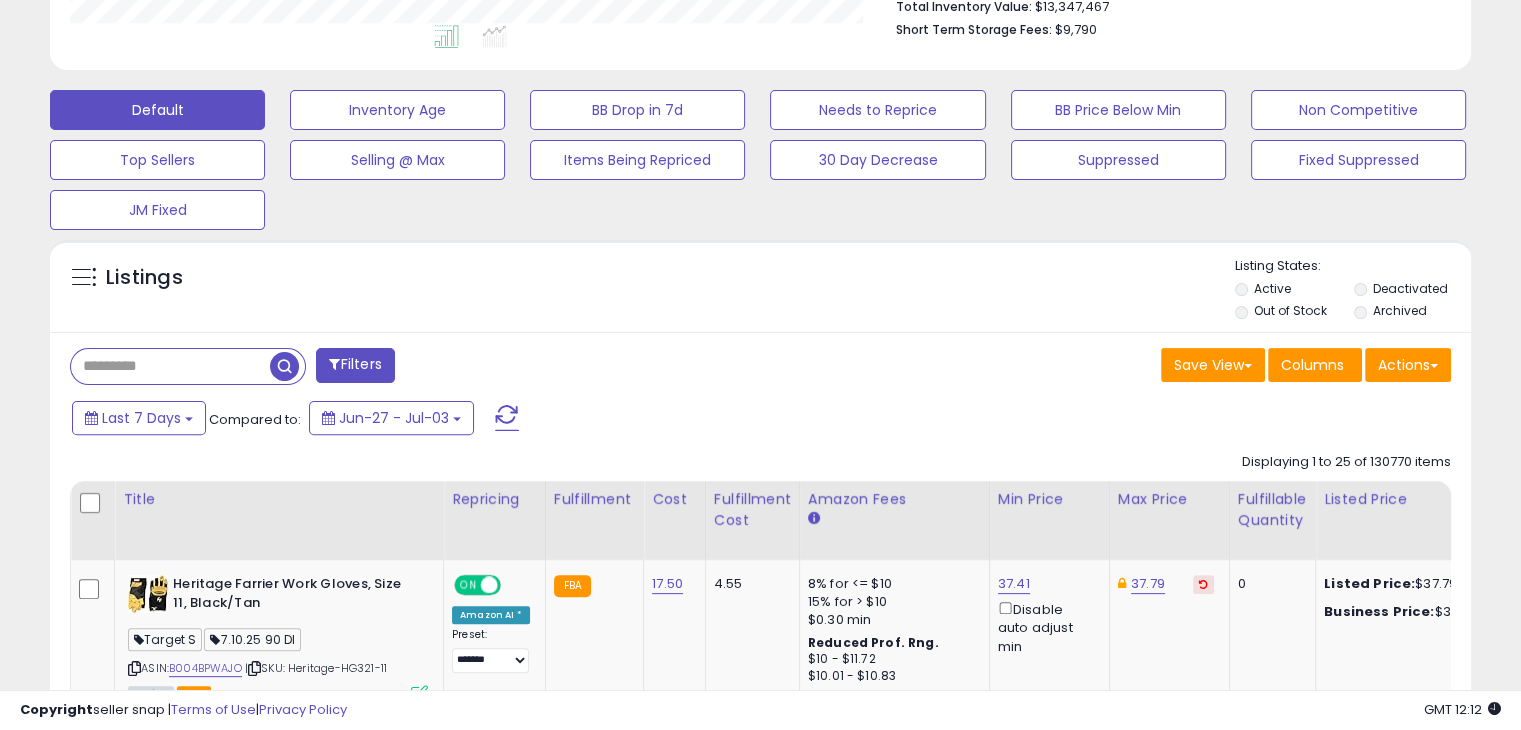 click at bounding box center (170, 366) 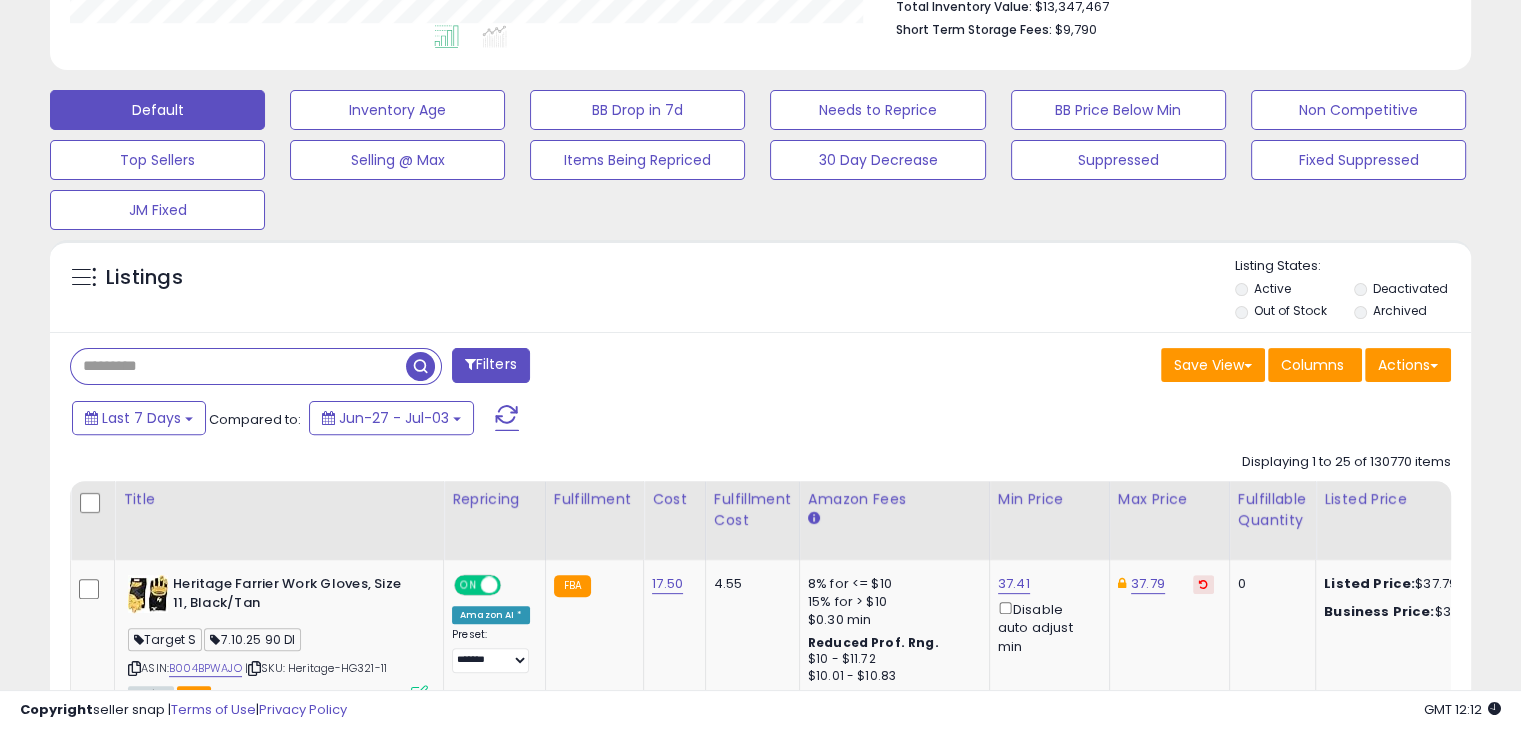 paste on "**********" 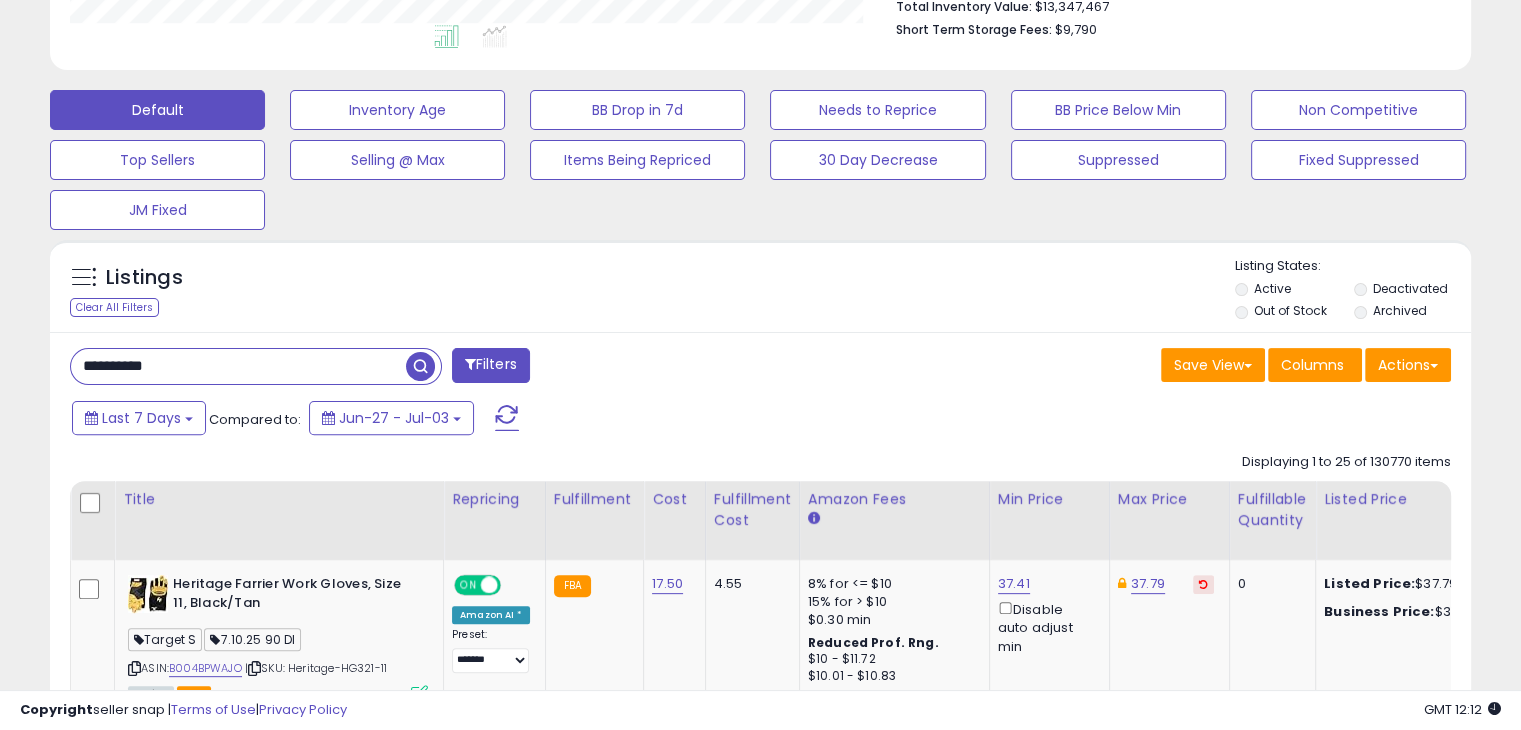 click at bounding box center [420, 366] 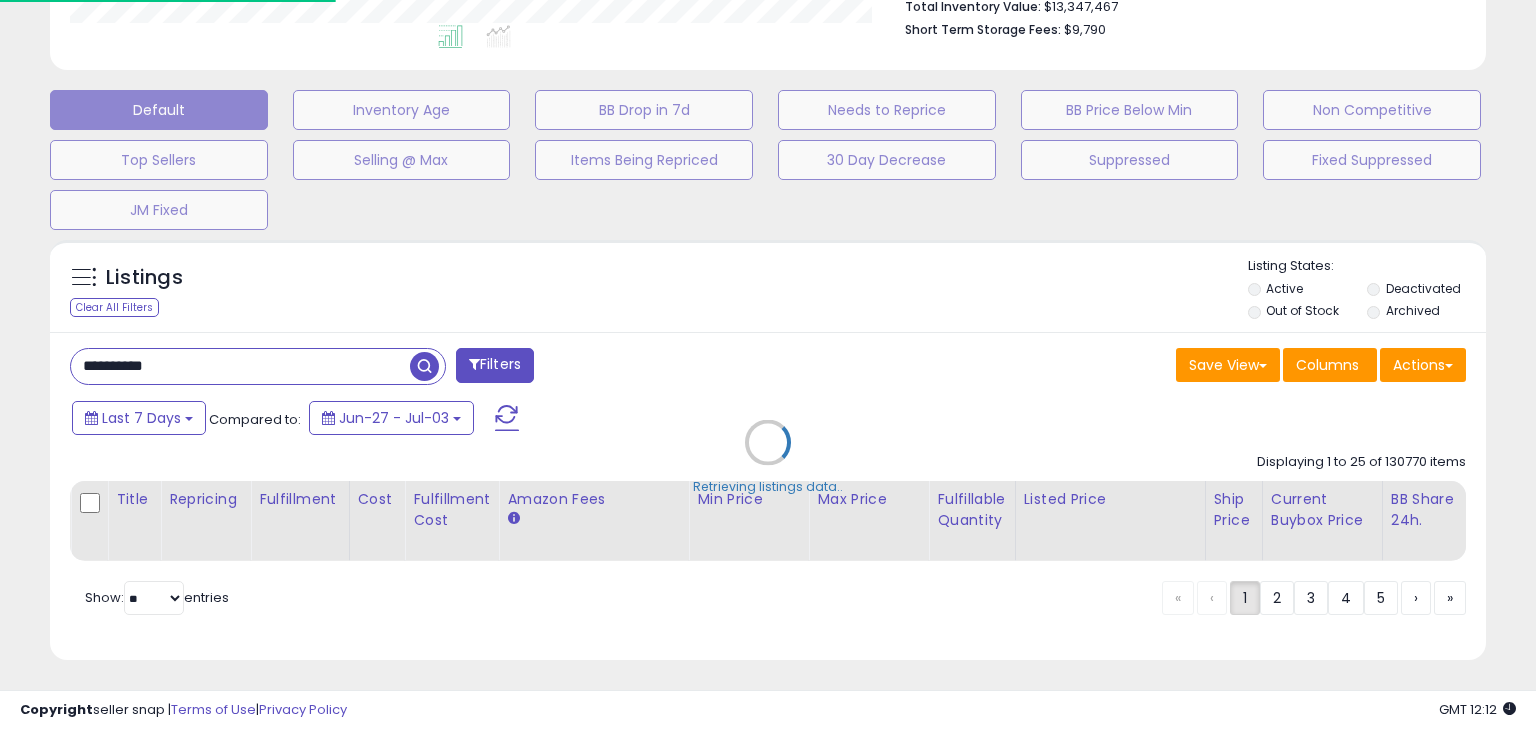 scroll, scrollTop: 999589, scrollLeft: 999168, axis: both 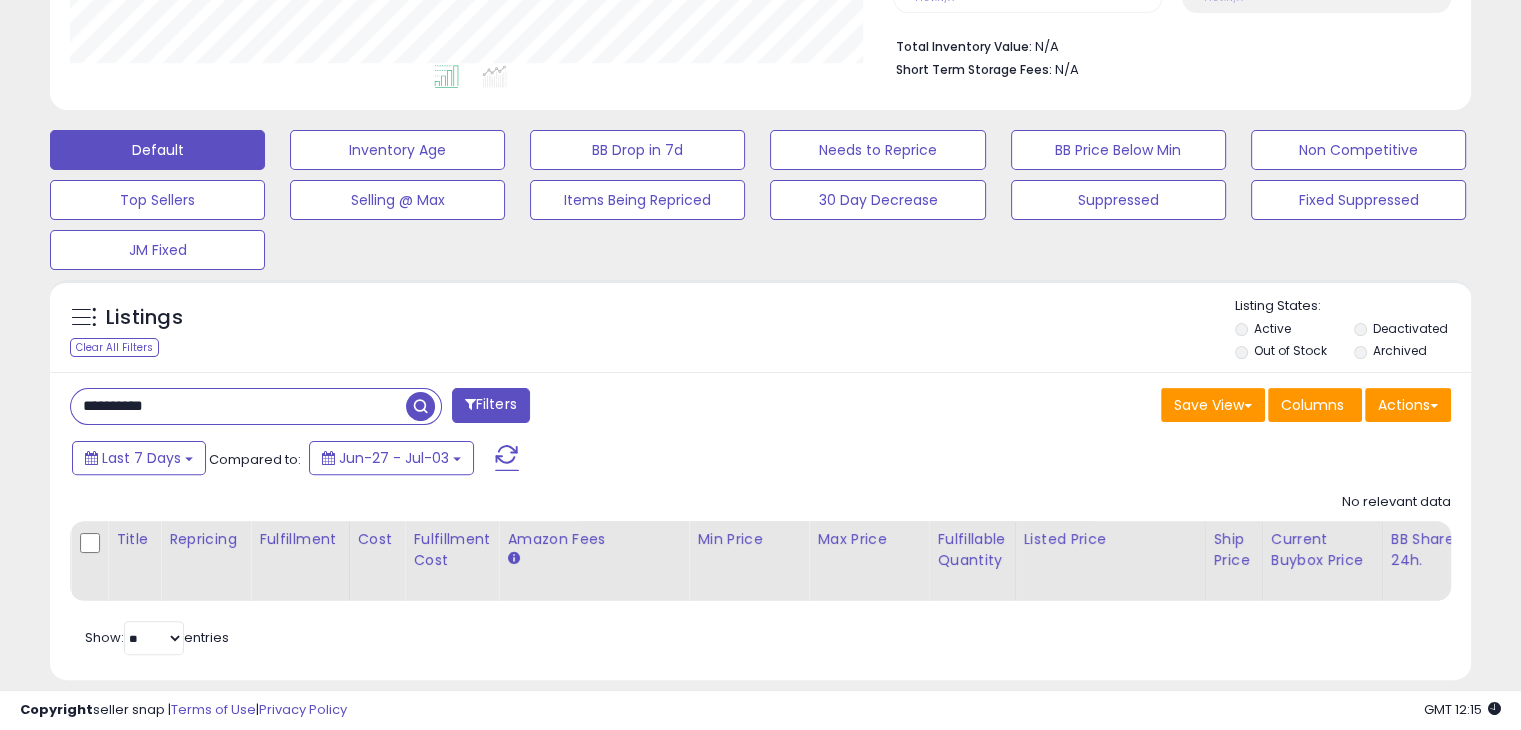 drag, startPoint x: 199, startPoint y: 410, endPoint x: -2, endPoint y: 396, distance: 201.48697 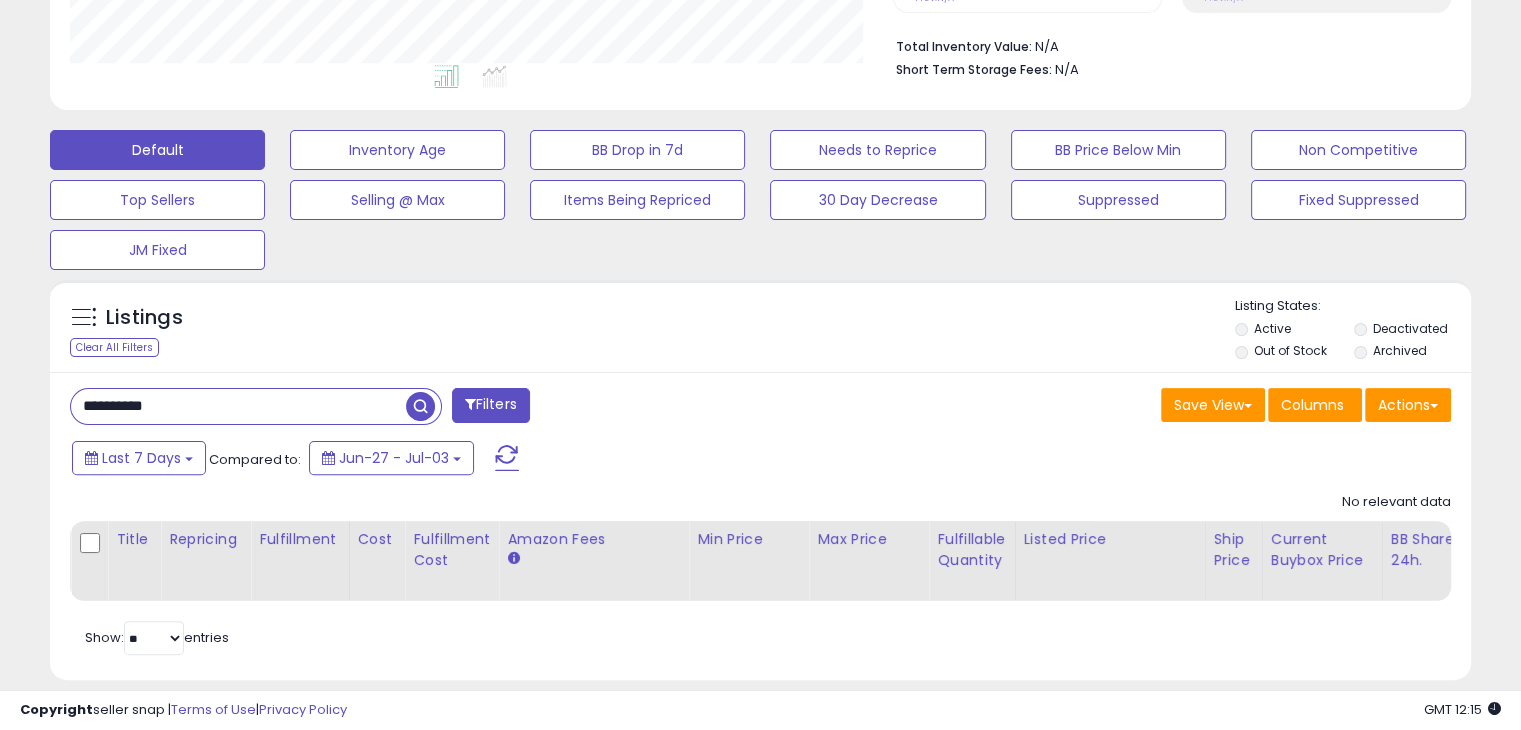 paste on "*" 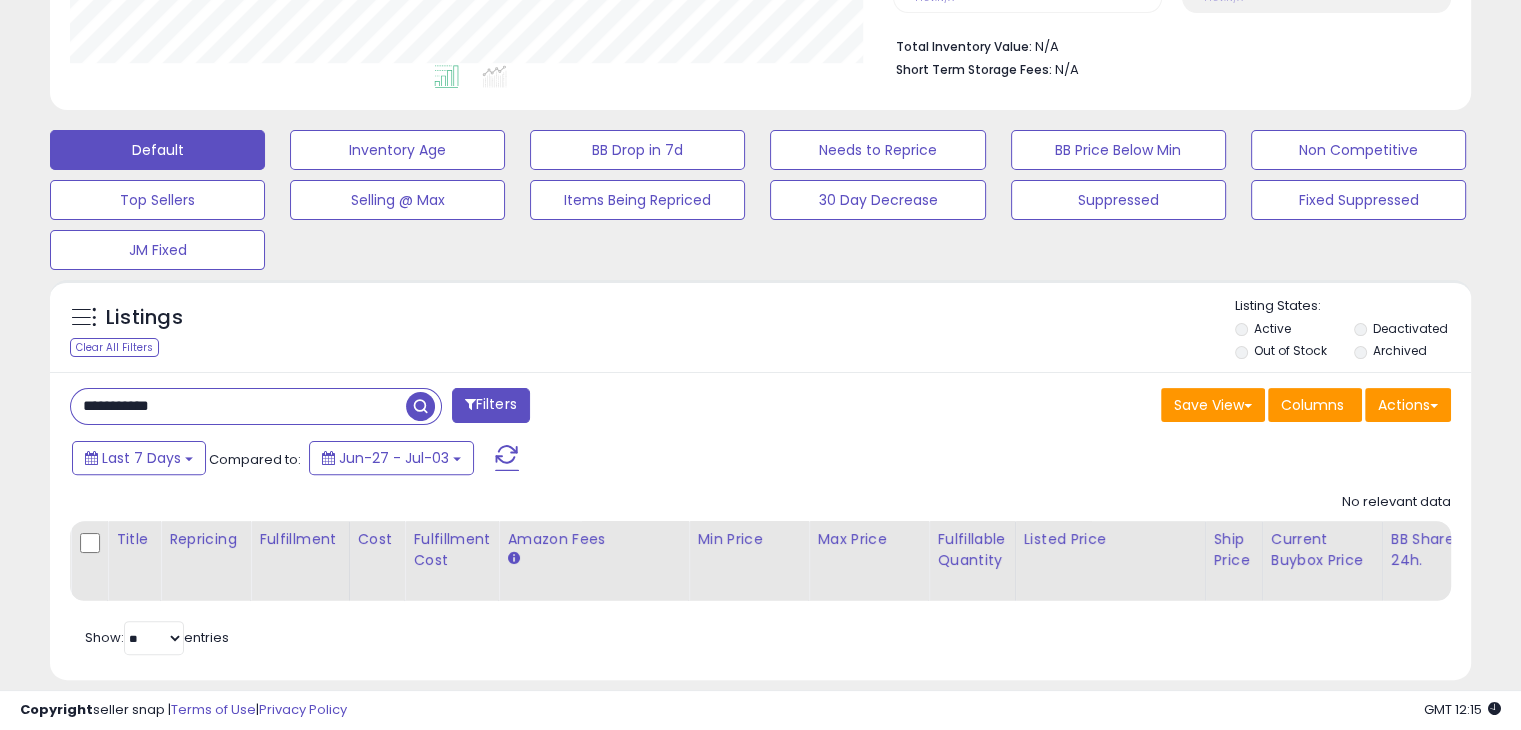 click at bounding box center [420, 406] 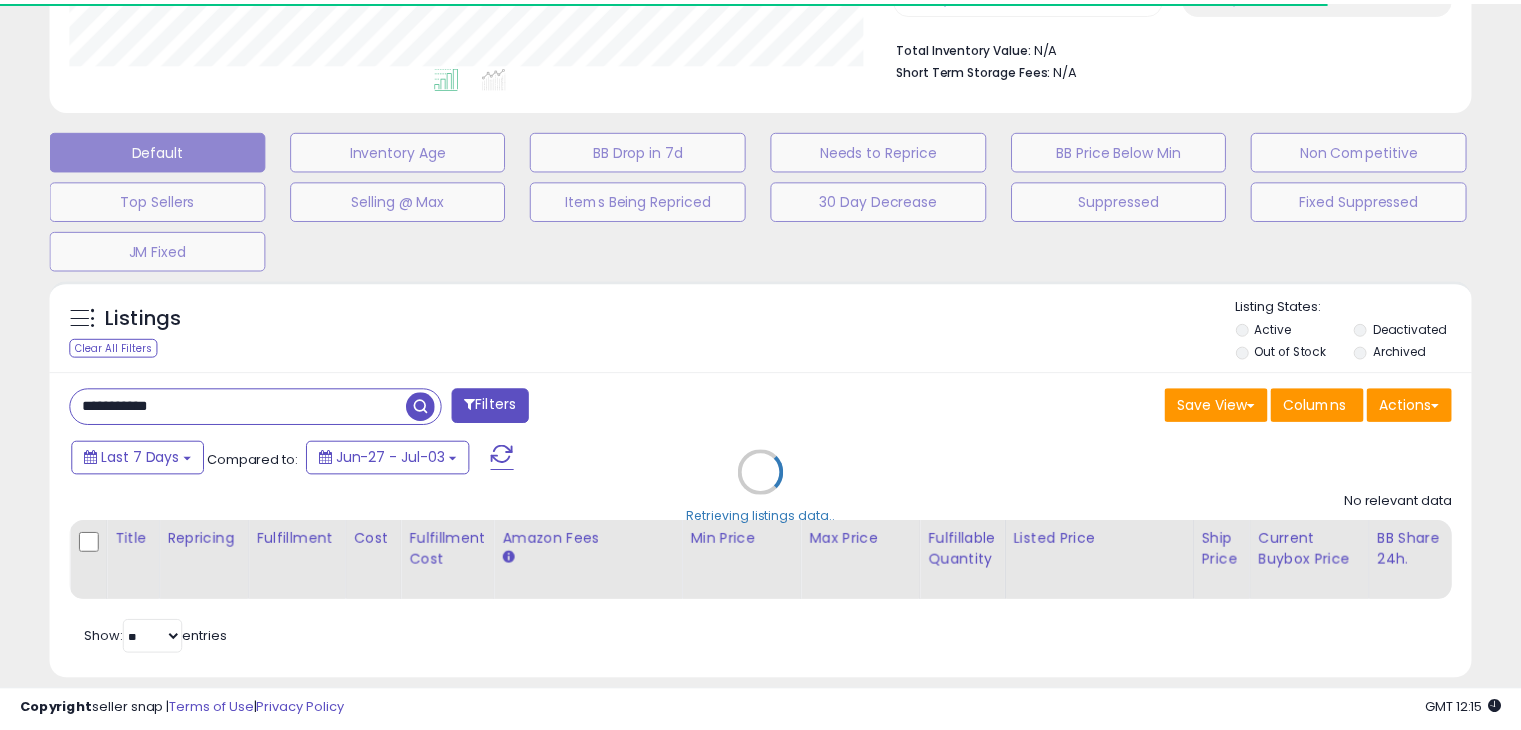 scroll, scrollTop: 409, scrollLeft: 822, axis: both 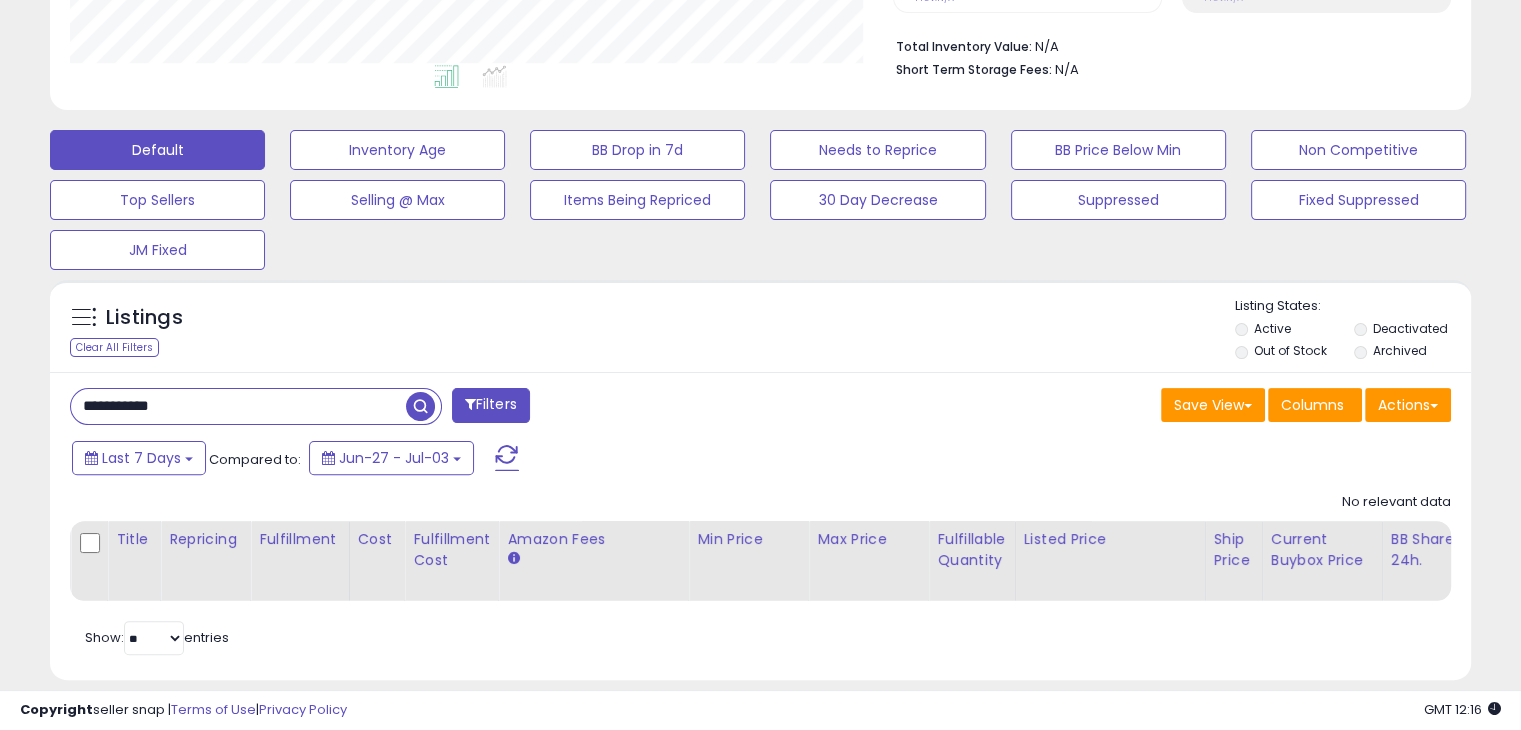 drag, startPoint x: 280, startPoint y: 409, endPoint x: -96, endPoint y: 399, distance: 376.13297 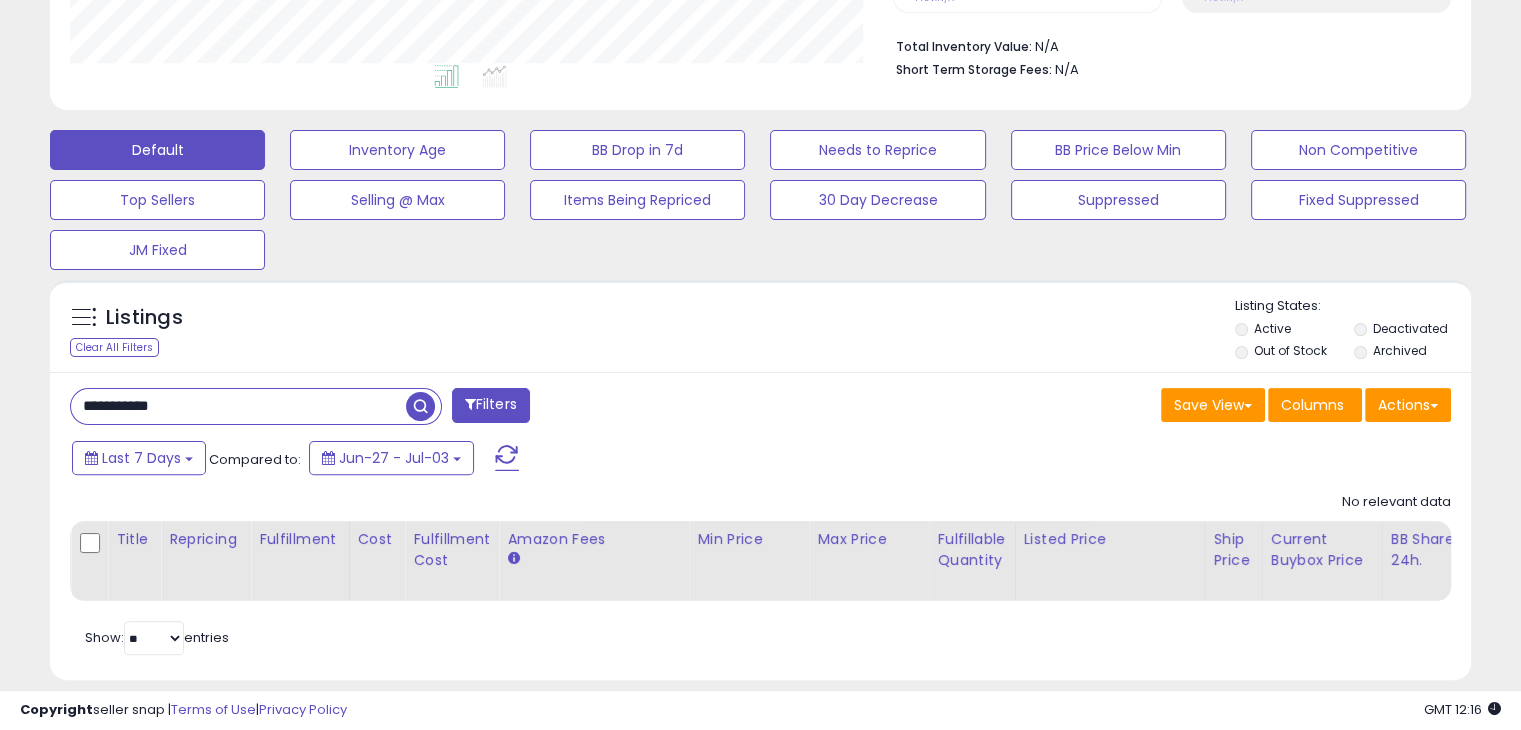 click at bounding box center (420, 406) 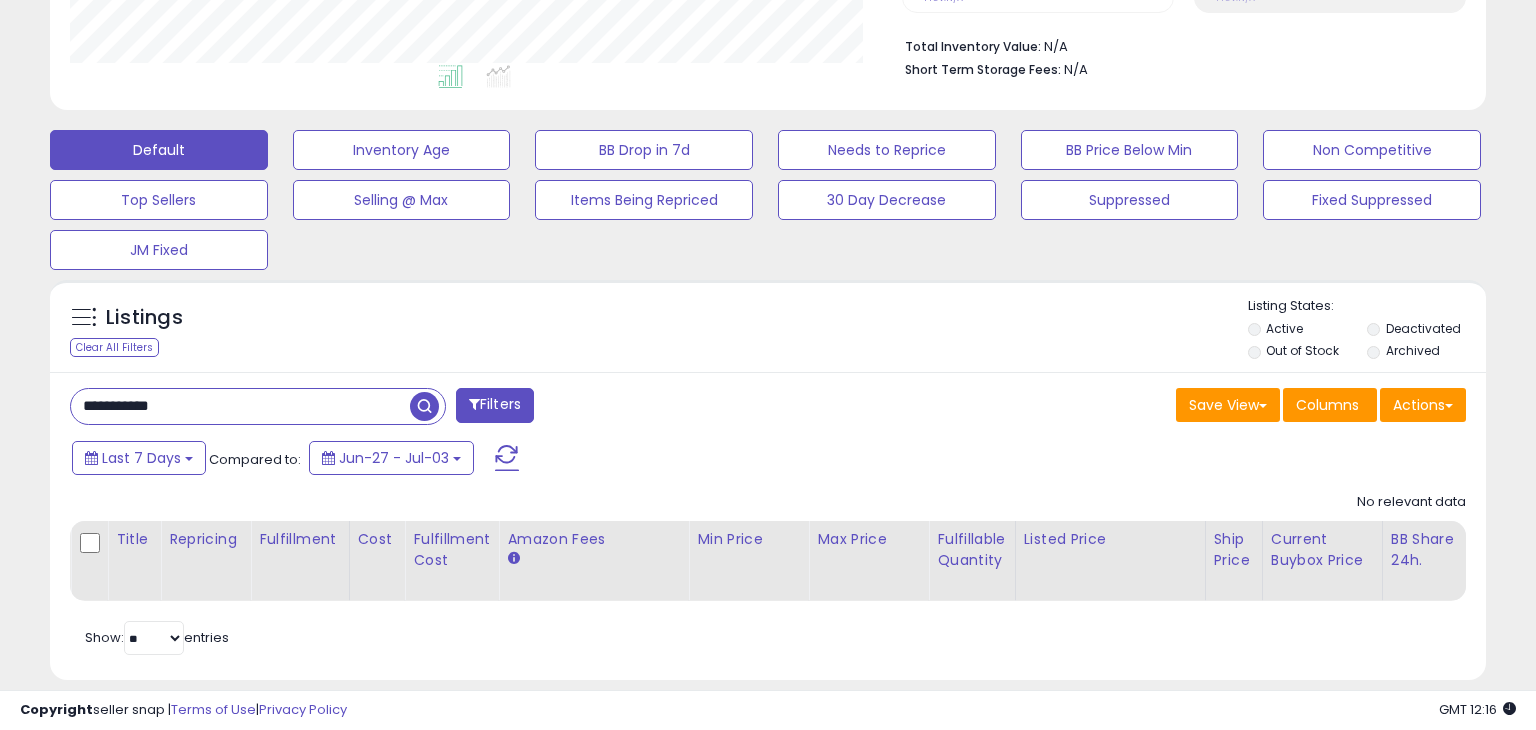 scroll, scrollTop: 999589, scrollLeft: 999168, axis: both 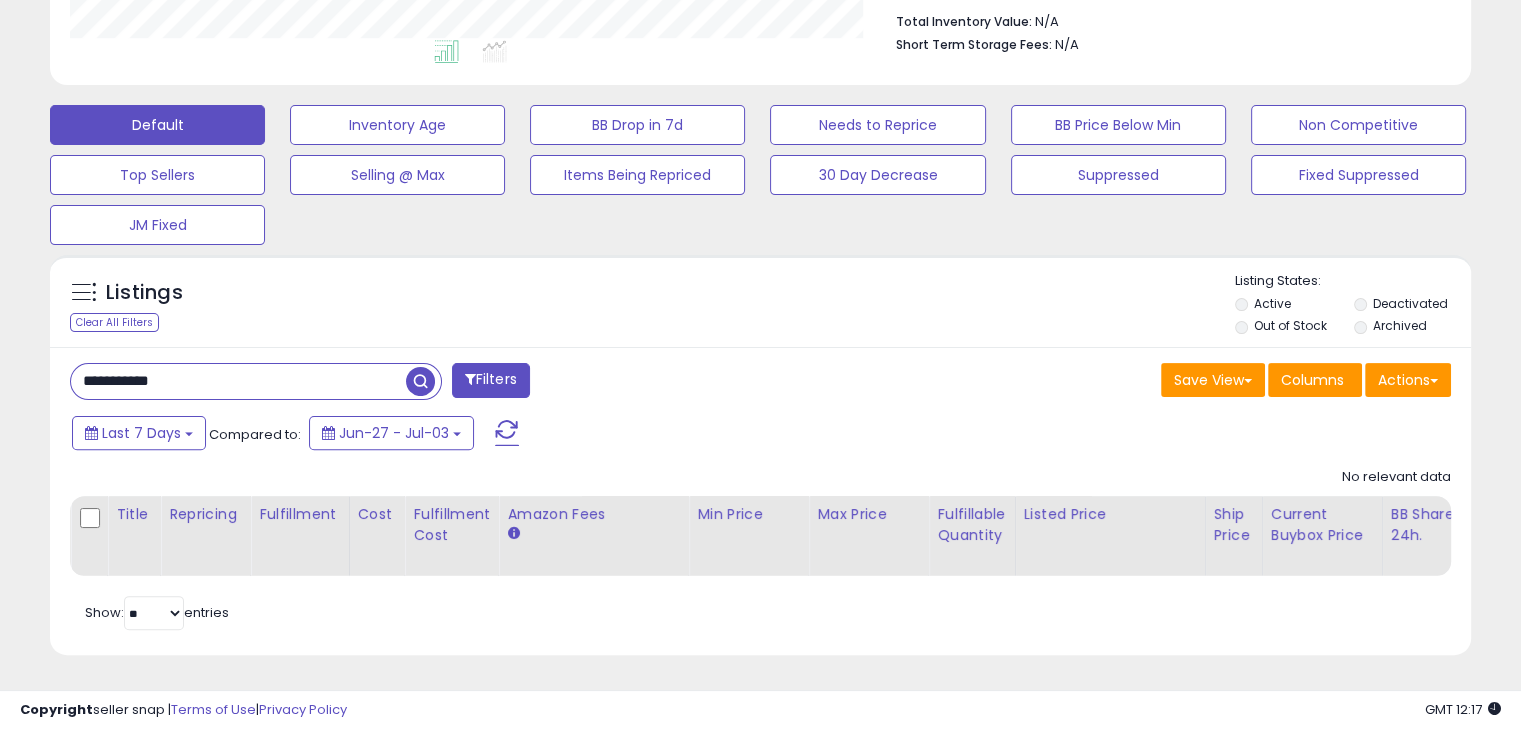 drag, startPoint x: 91, startPoint y: 361, endPoint x: -11, endPoint y: 361, distance: 102 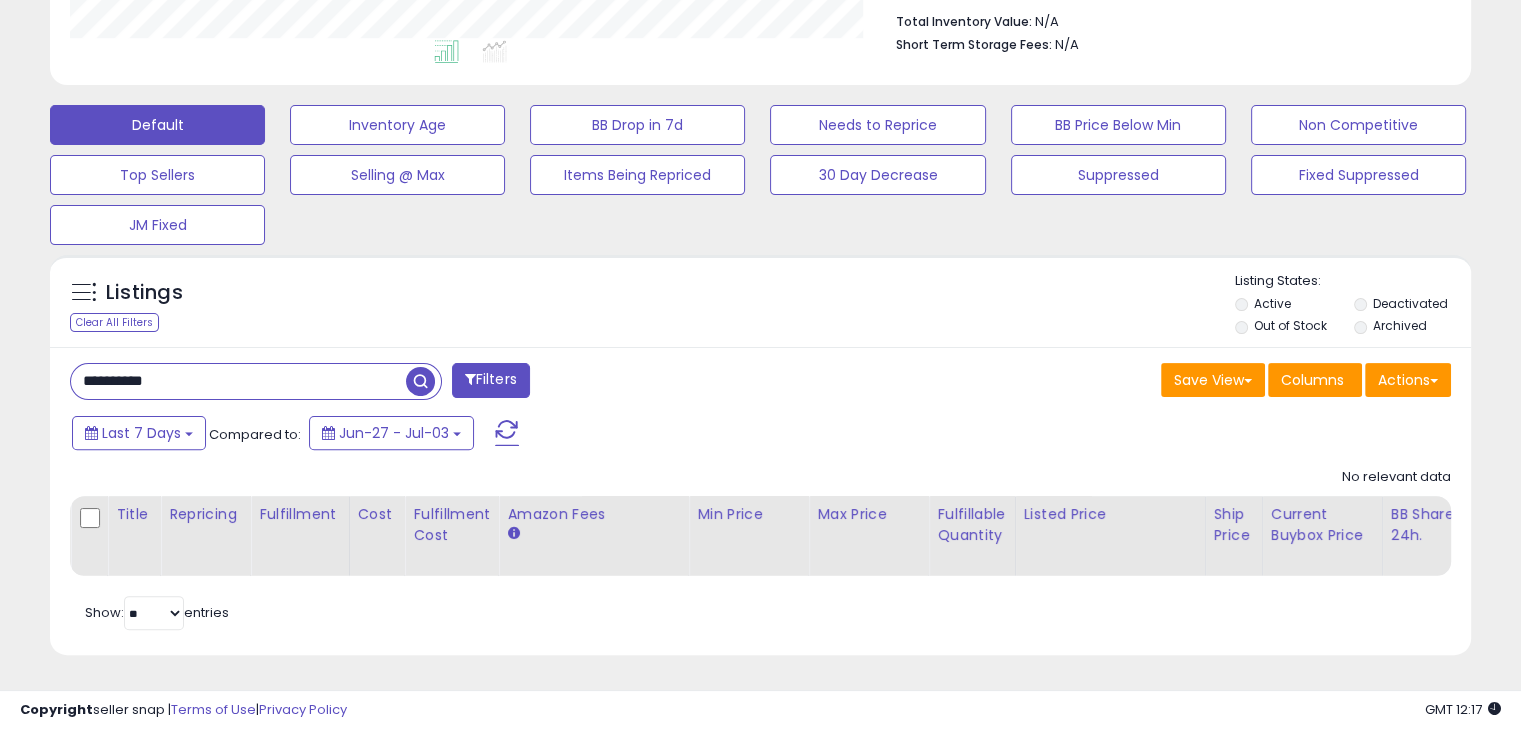 click at bounding box center [420, 381] 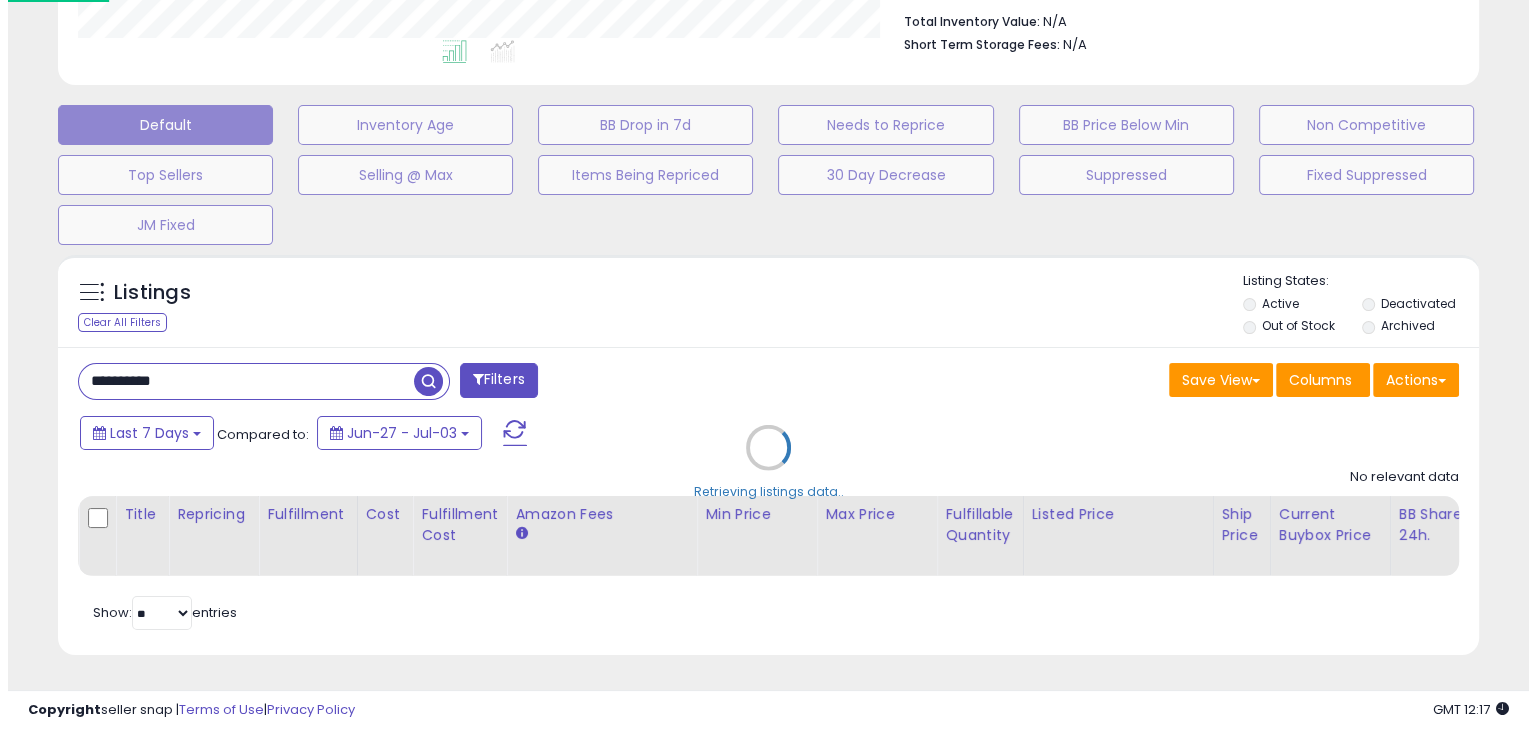 scroll, scrollTop: 999589, scrollLeft: 999168, axis: both 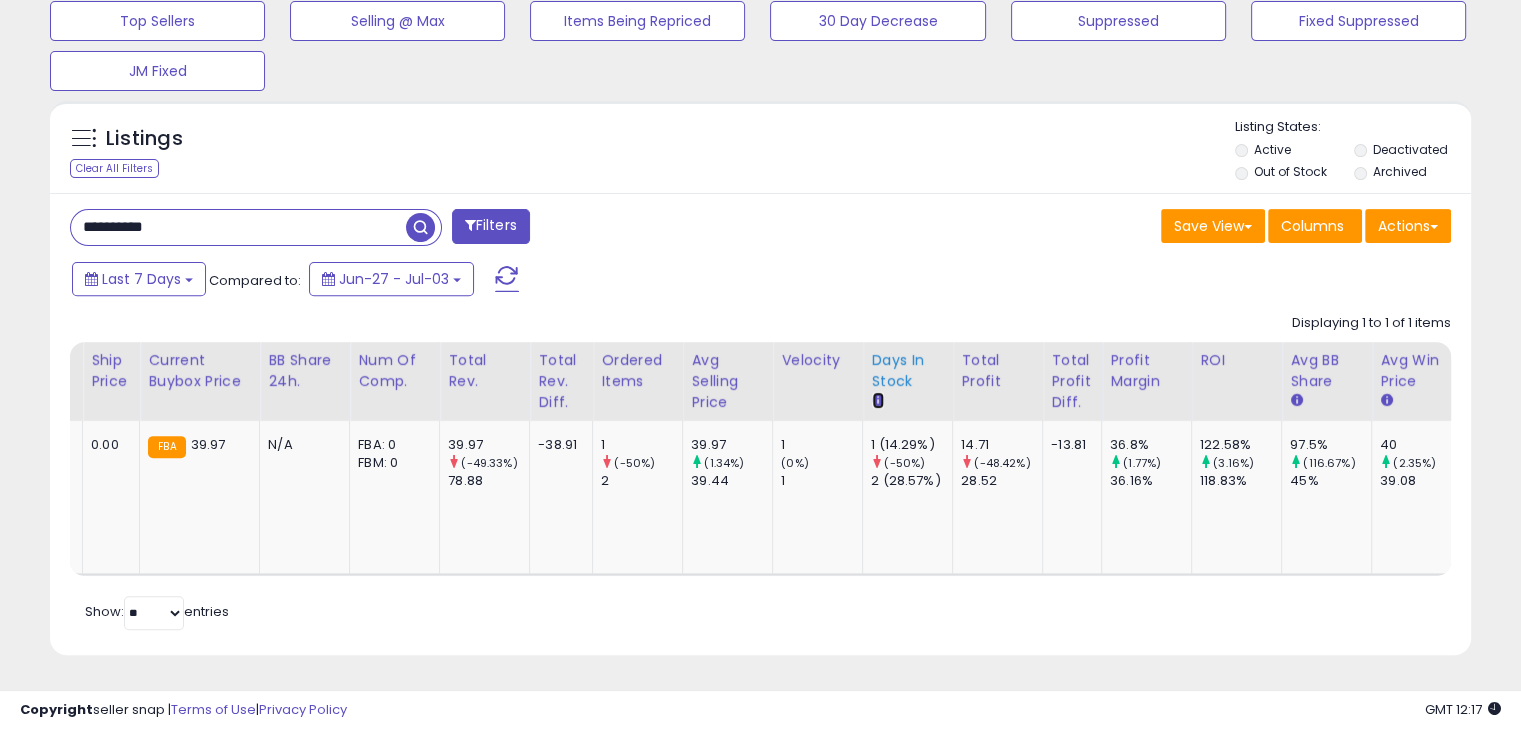 click at bounding box center (877, 400) 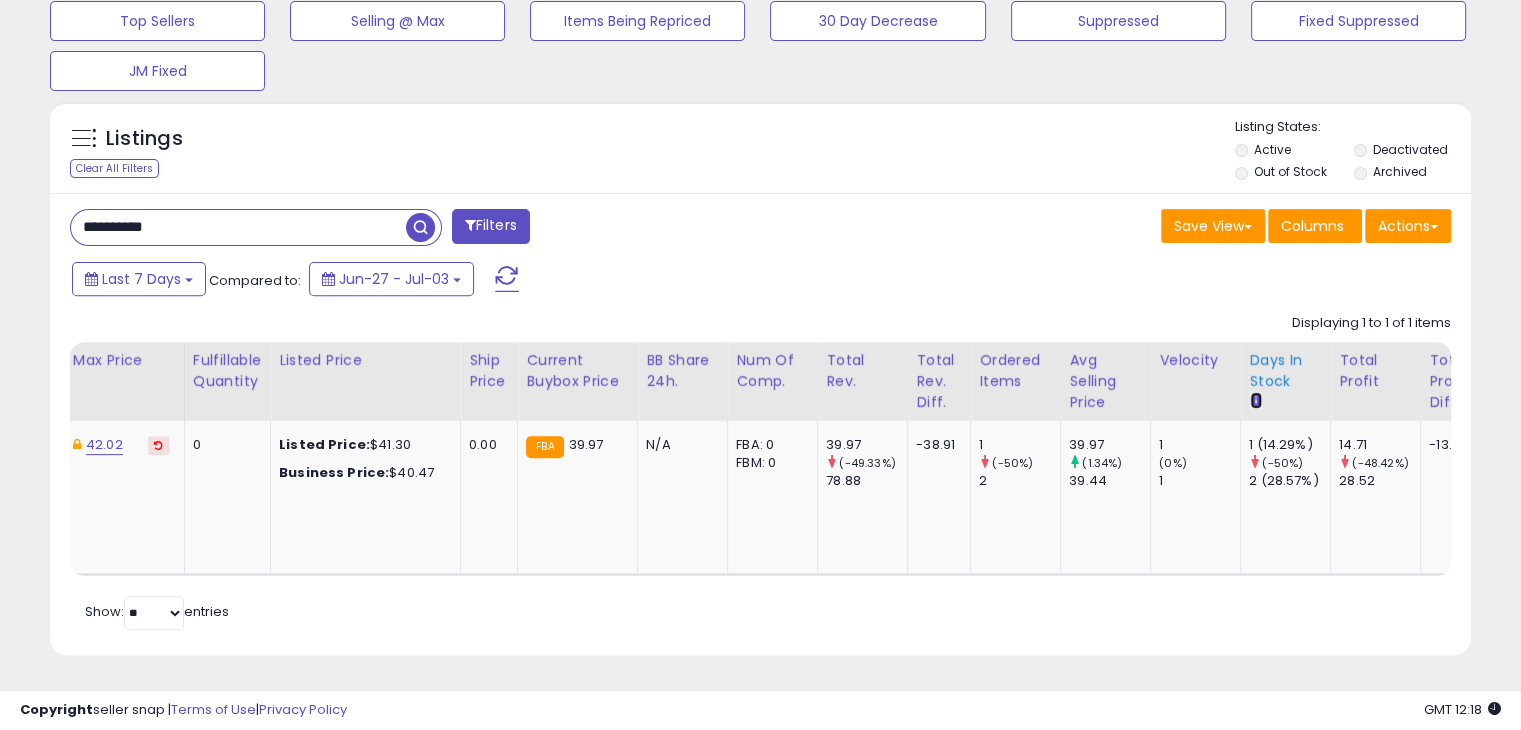 click at bounding box center (1255, 400) 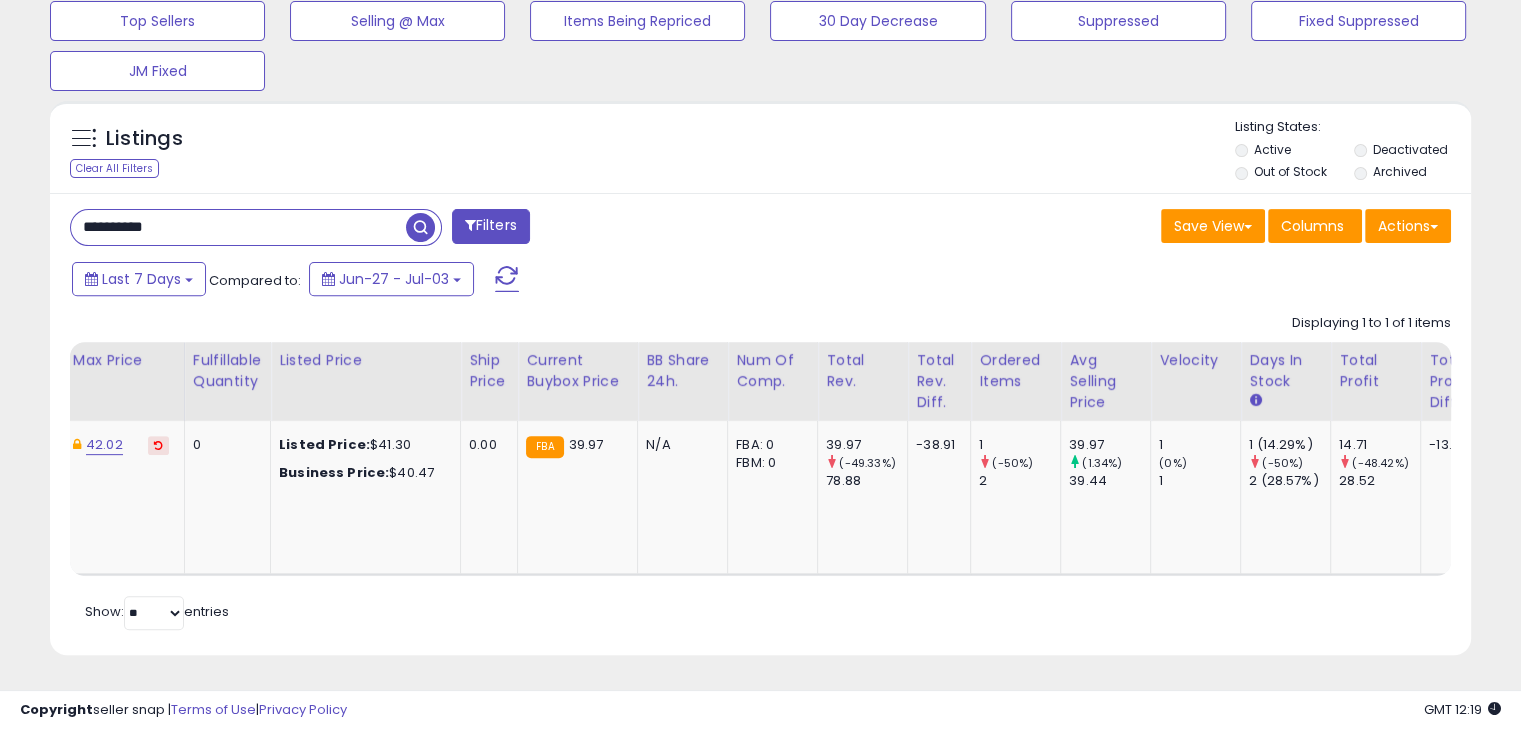 drag, startPoint x: 252, startPoint y: 218, endPoint x: -92, endPoint y: 225, distance: 344.07123 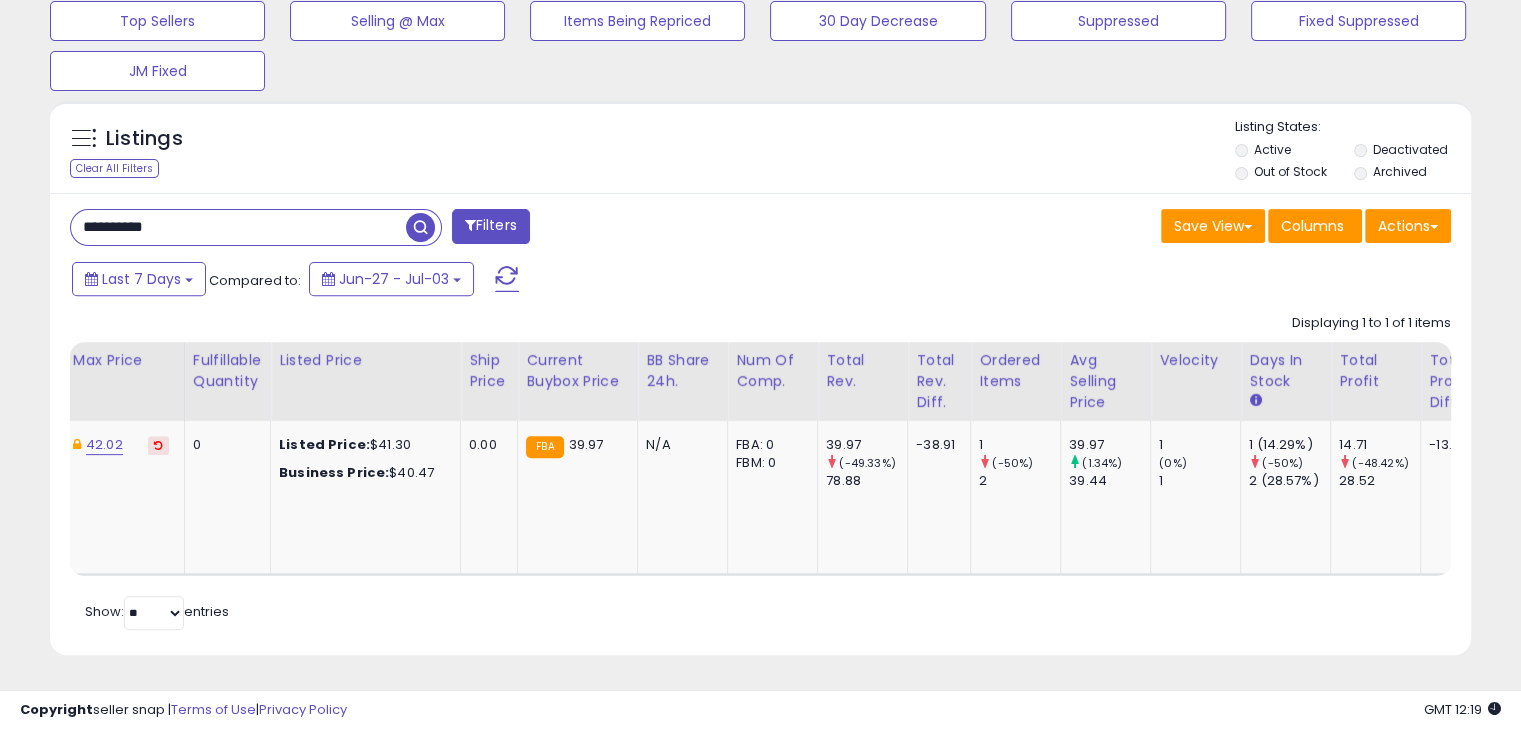 paste 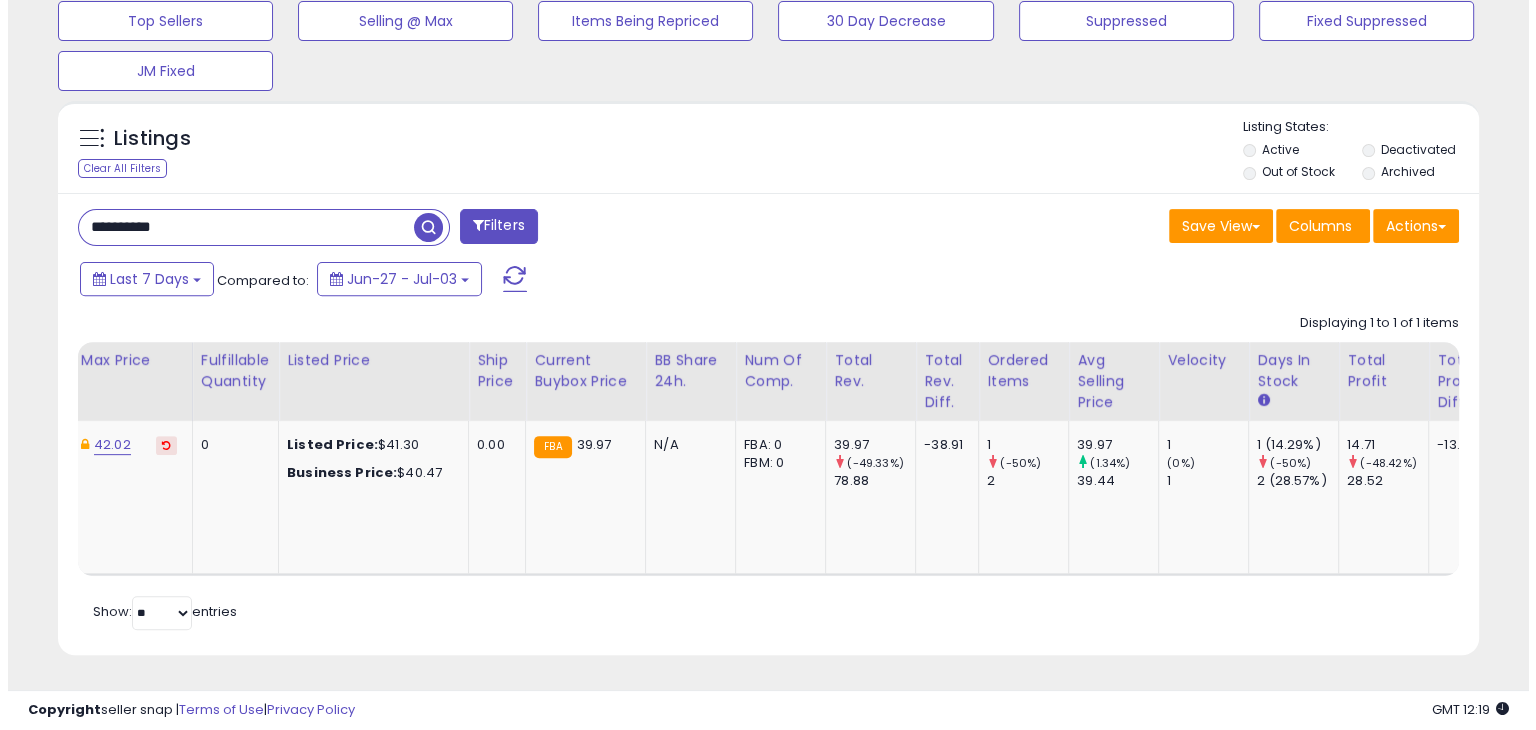 scroll, scrollTop: 540, scrollLeft: 0, axis: vertical 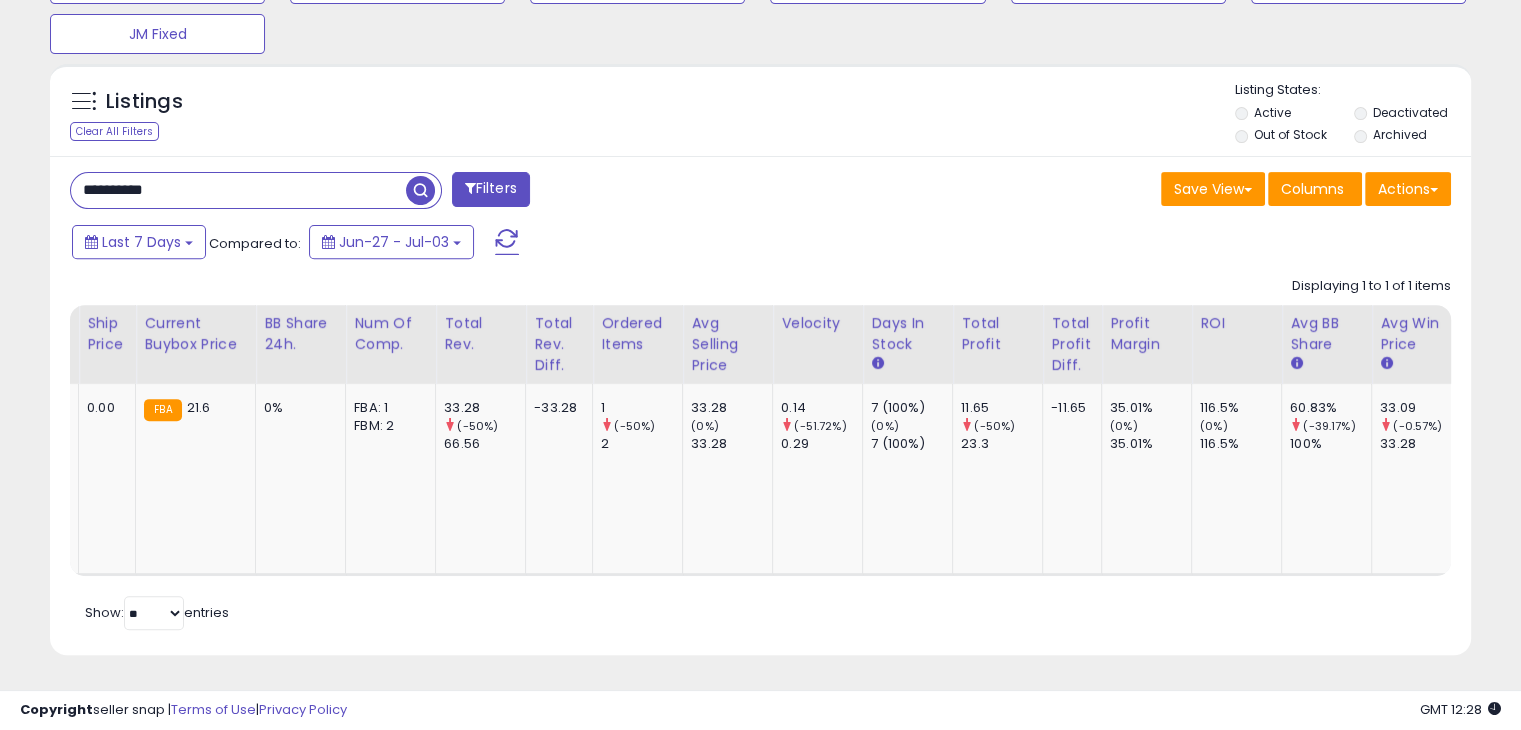 click on "**********" at bounding box center (238, 190) 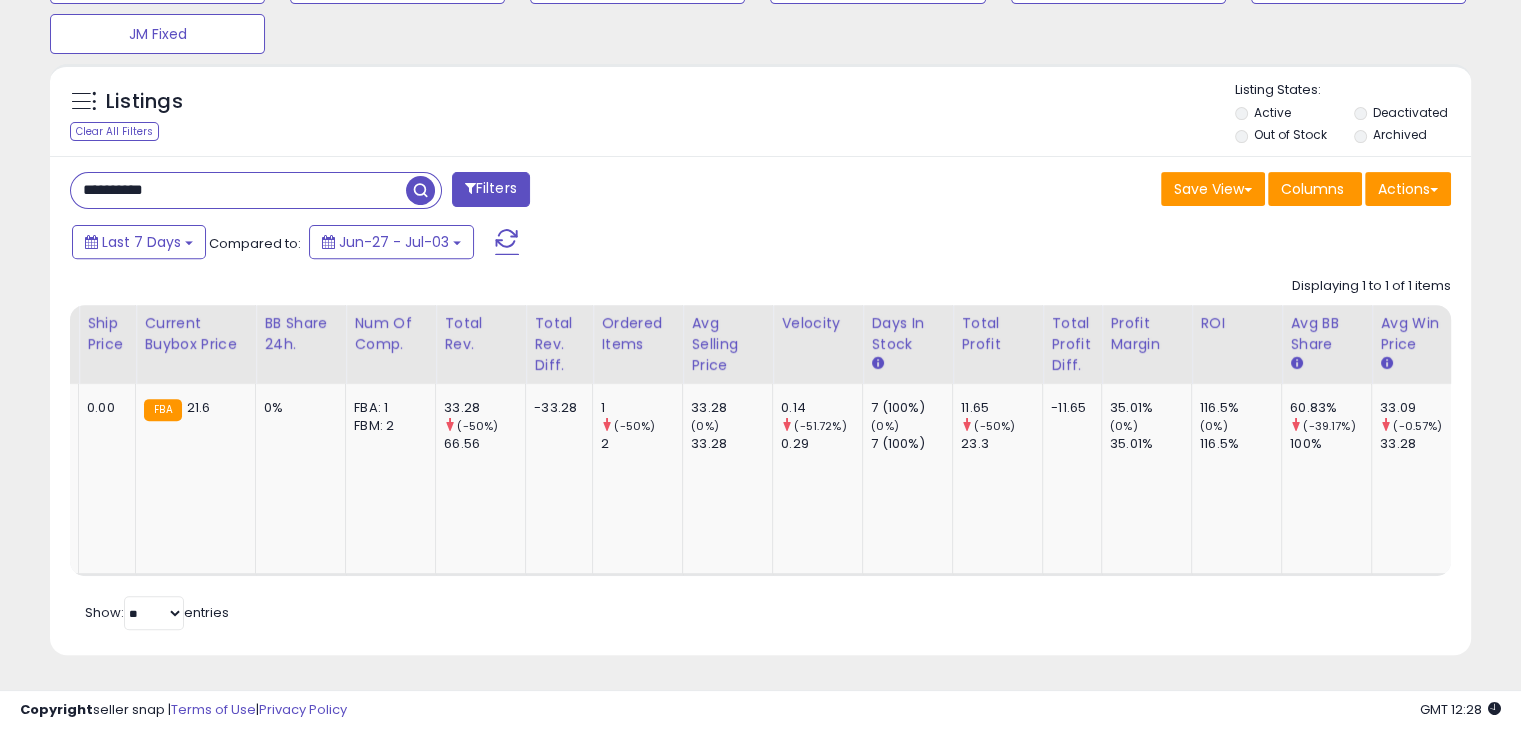 click on "**********" at bounding box center [238, 190] 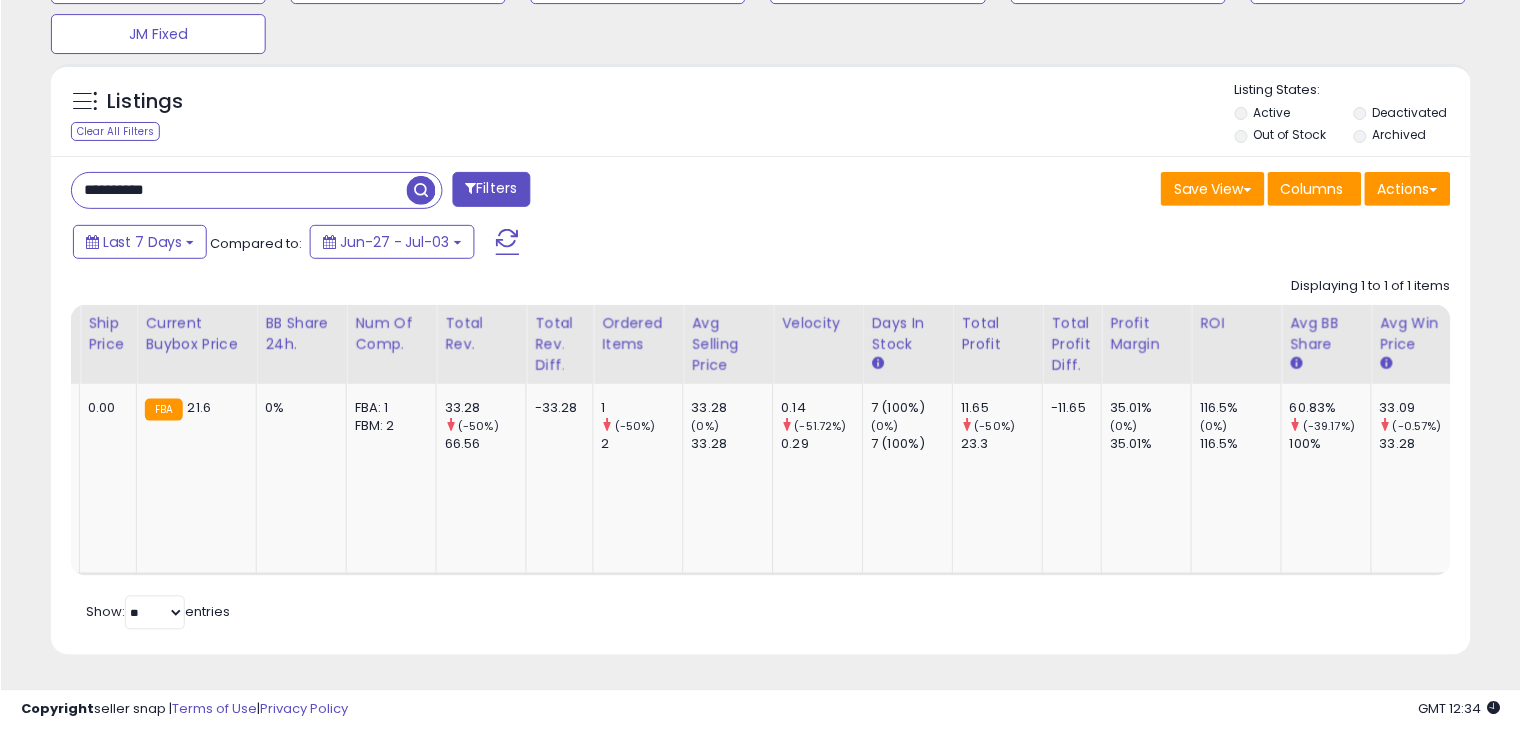 scroll, scrollTop: 730, scrollLeft: 0, axis: vertical 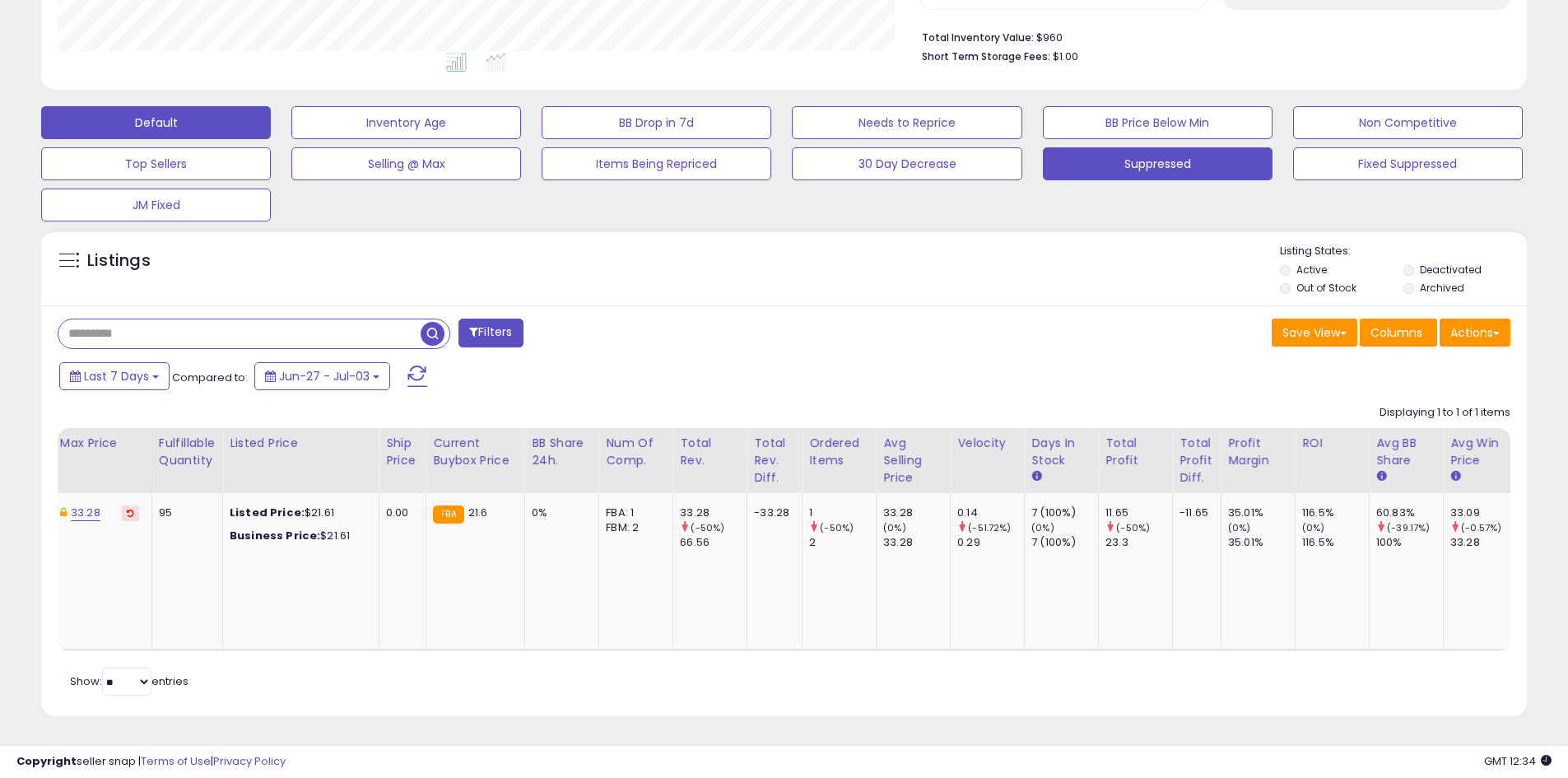 type 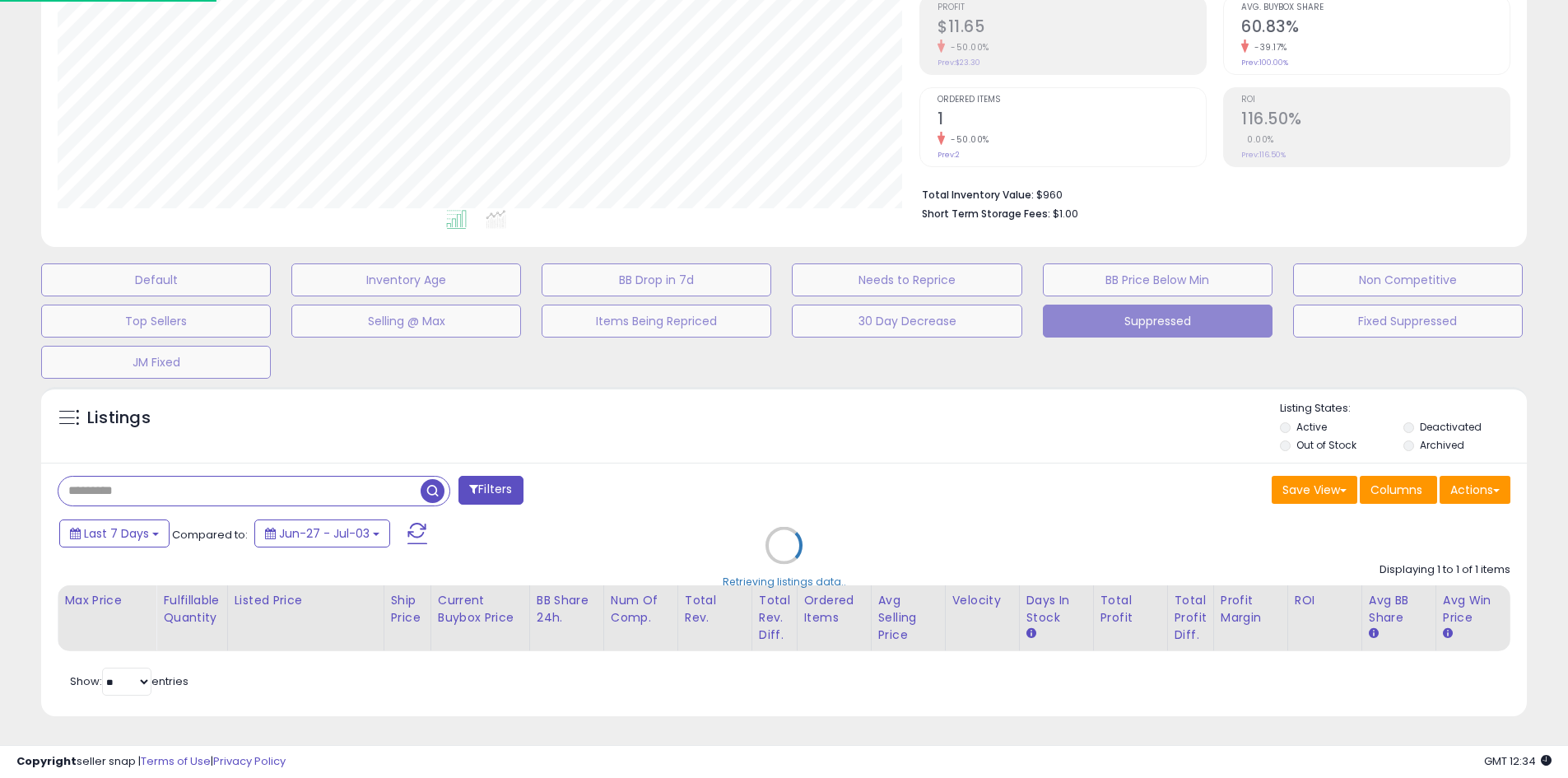 scroll, scrollTop: 822943, scrollLeft: 822228, axis: both 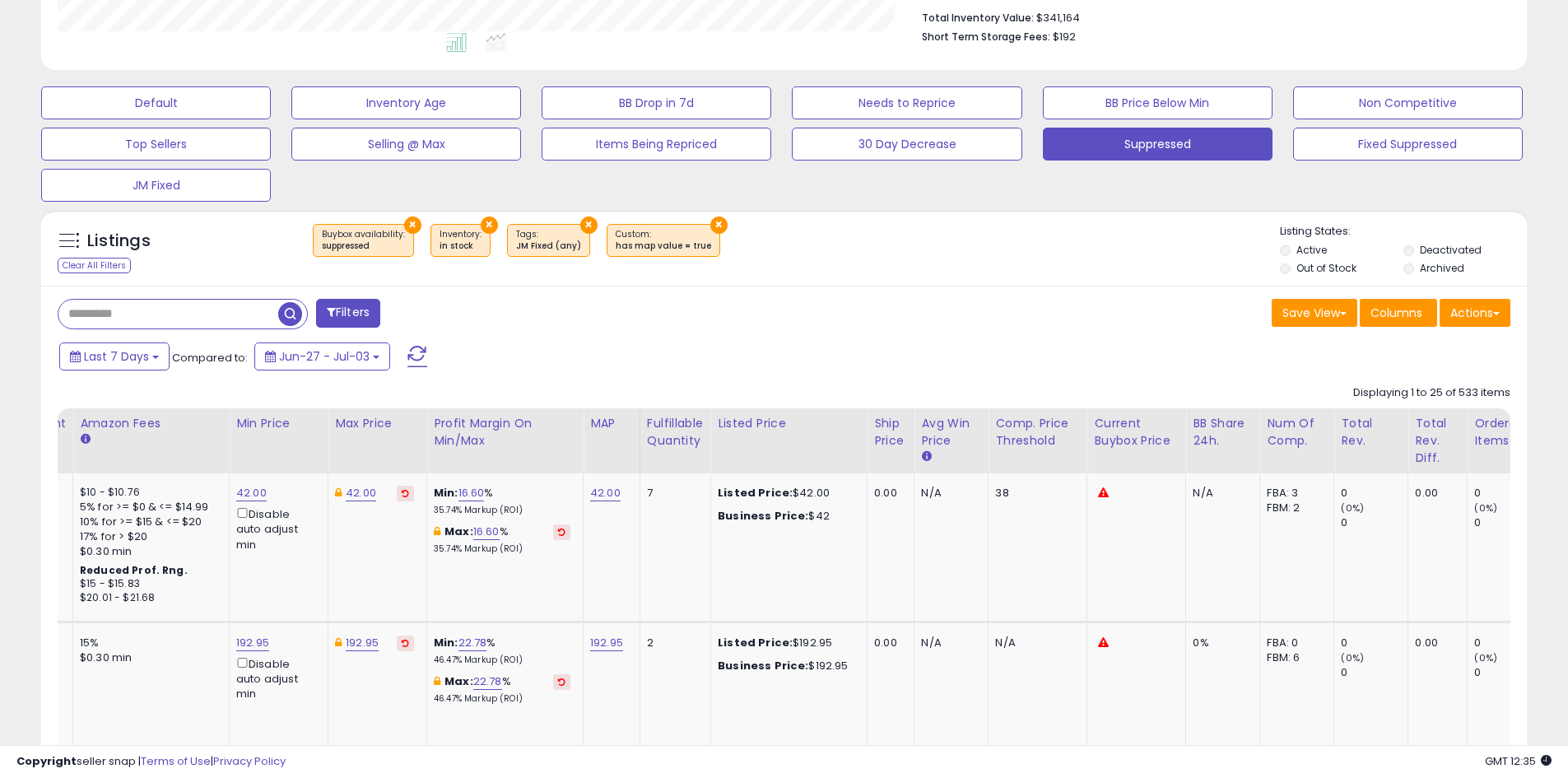 click on "Filters" at bounding box center [348, 313] 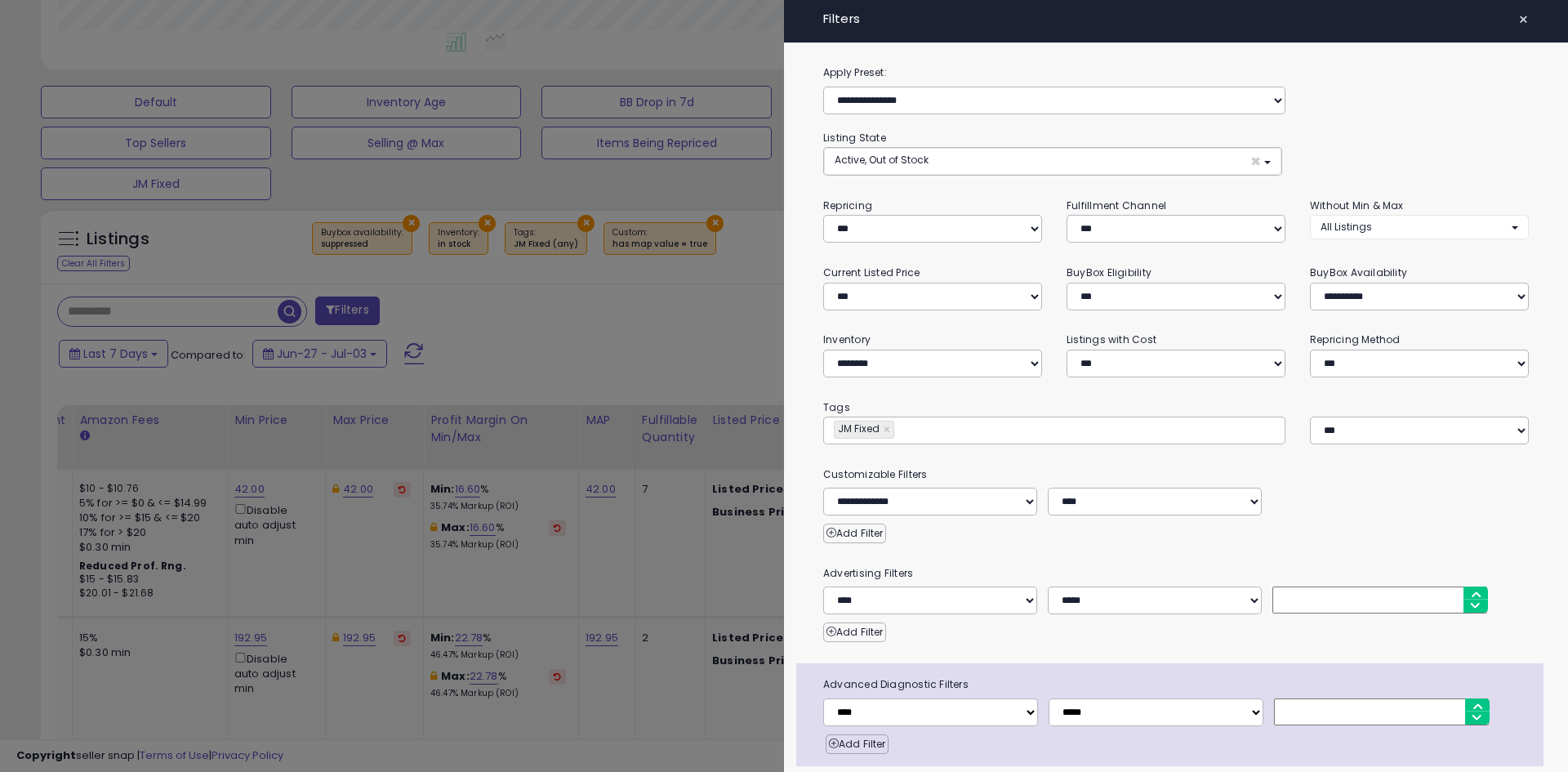 scroll, scrollTop: 816596, scrollLeft: 815804, axis: both 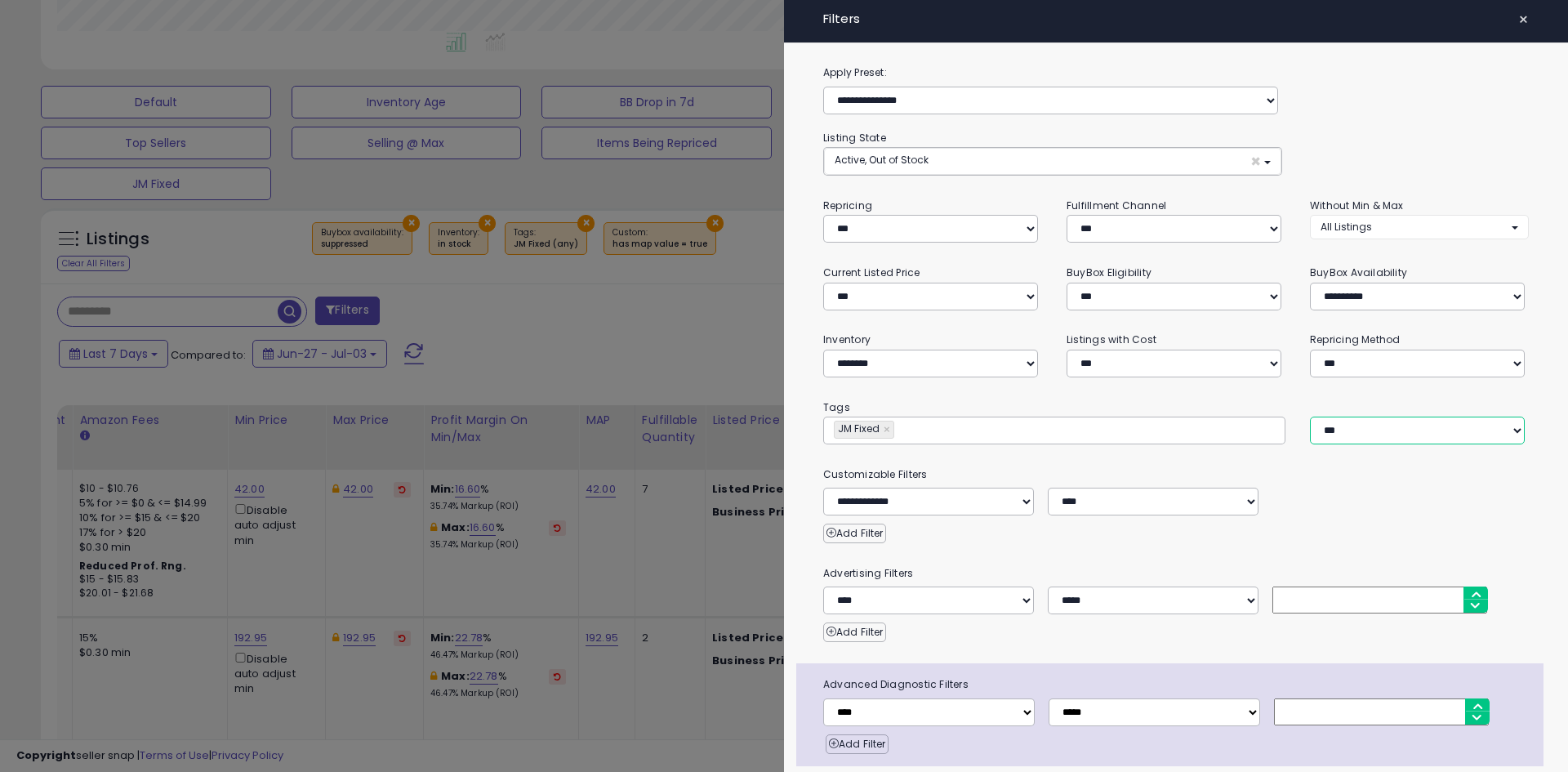 drag, startPoint x: 1371, startPoint y: 416, endPoint x: 1385, endPoint y: 431, distance: 20.518285 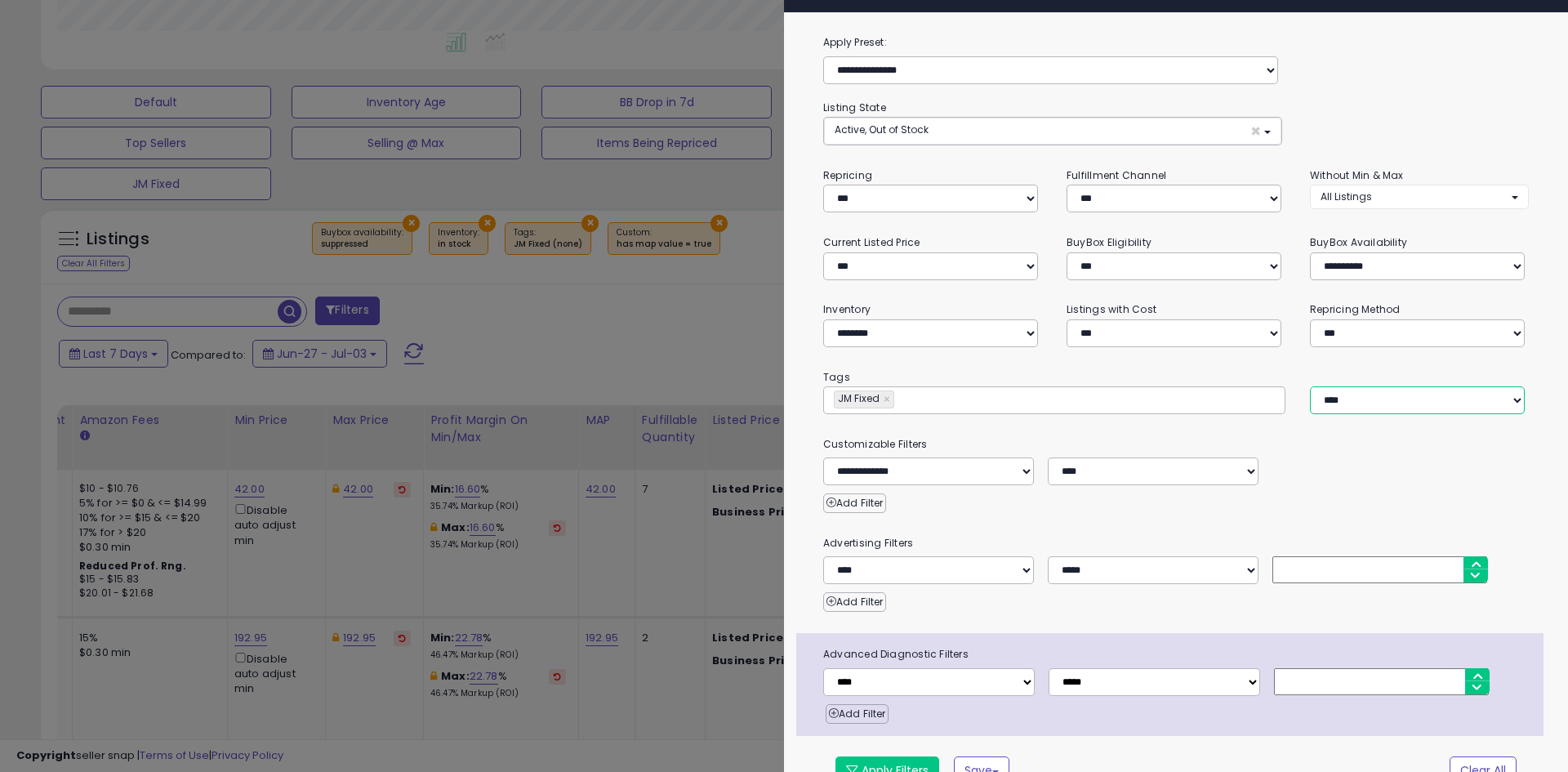 scroll, scrollTop: 60, scrollLeft: 0, axis: vertical 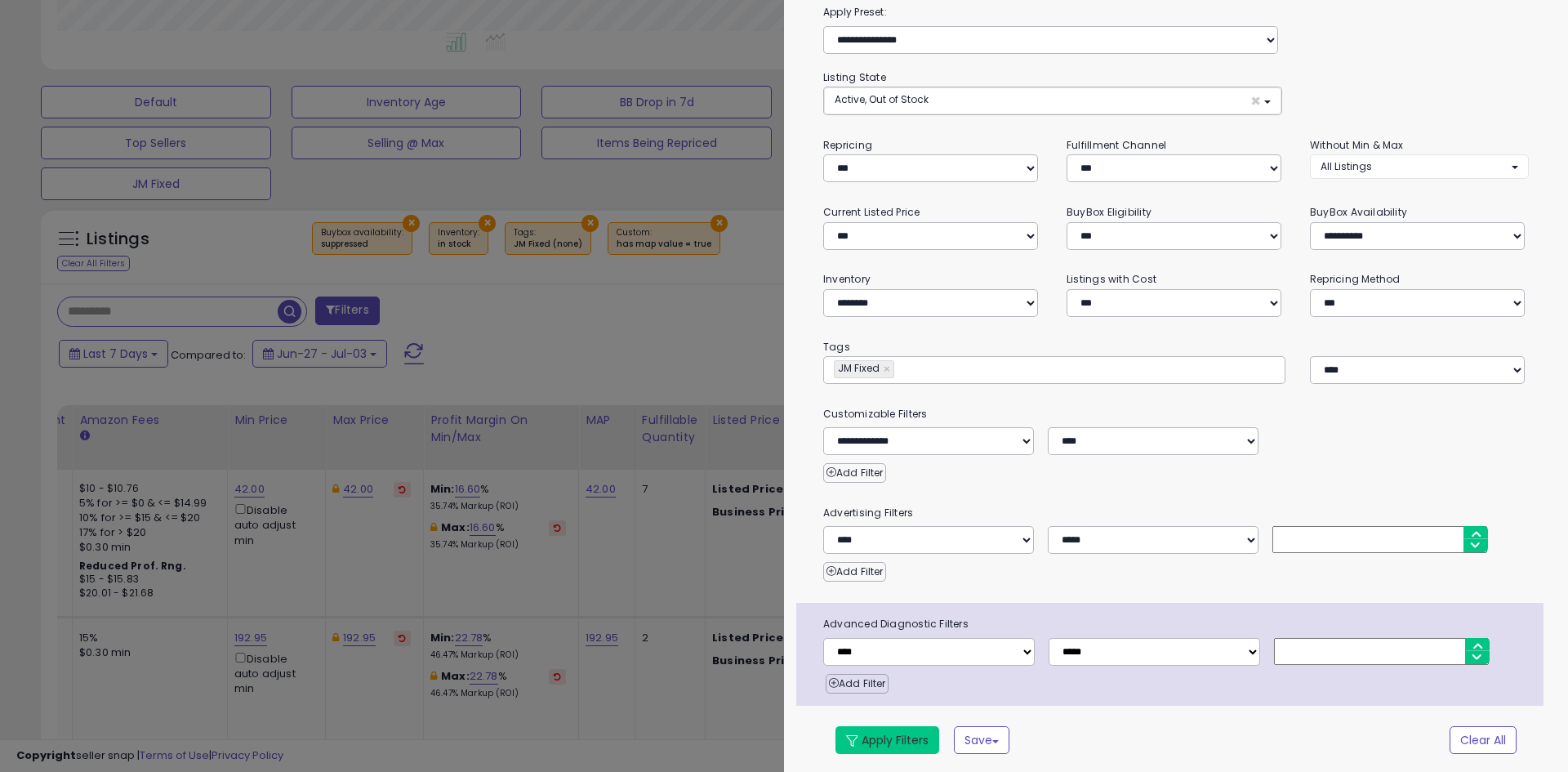 click on "Apply Filters" at bounding box center [887, 740] 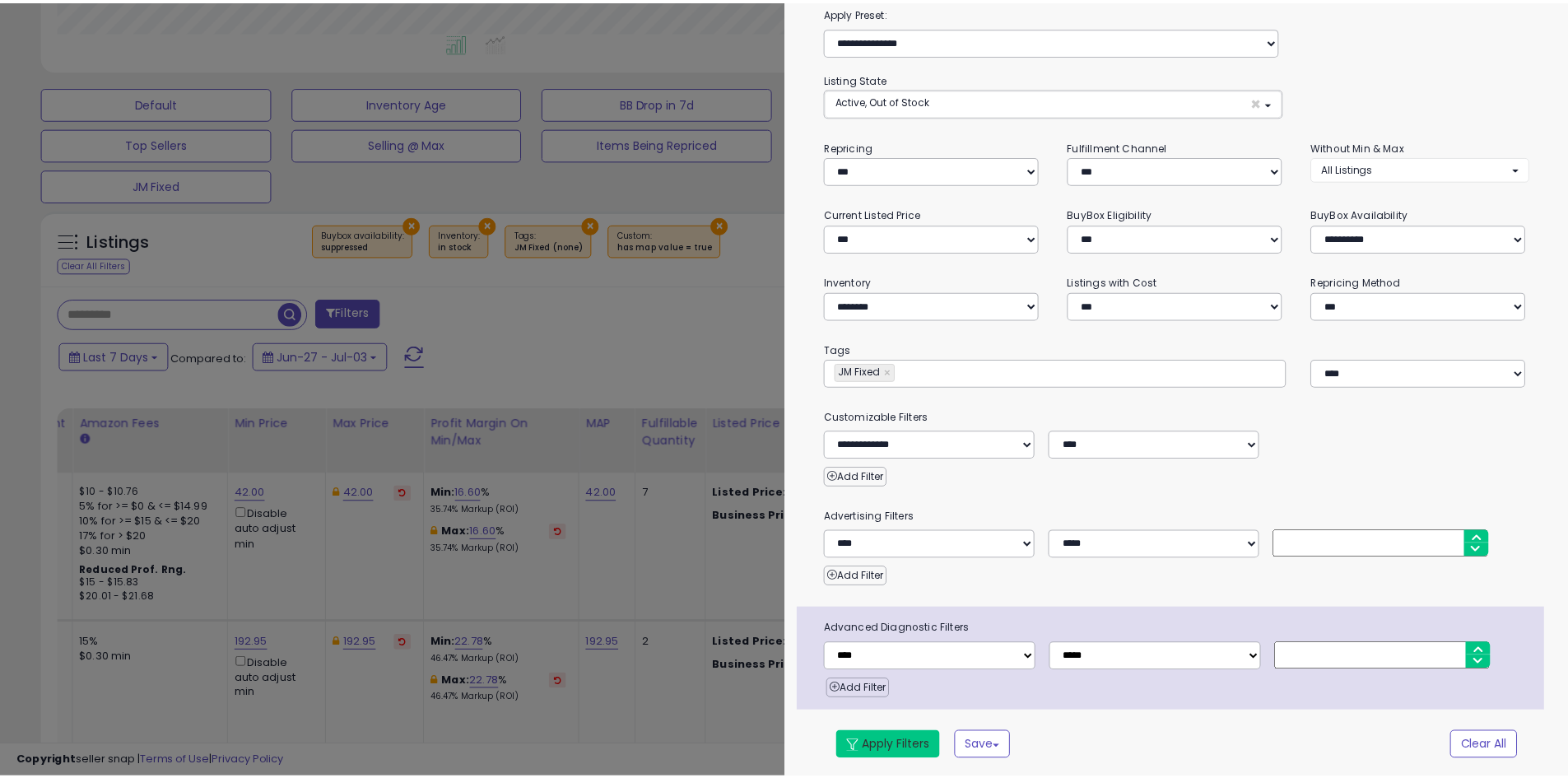 scroll, scrollTop: 284, scrollLeft: 0, axis: vertical 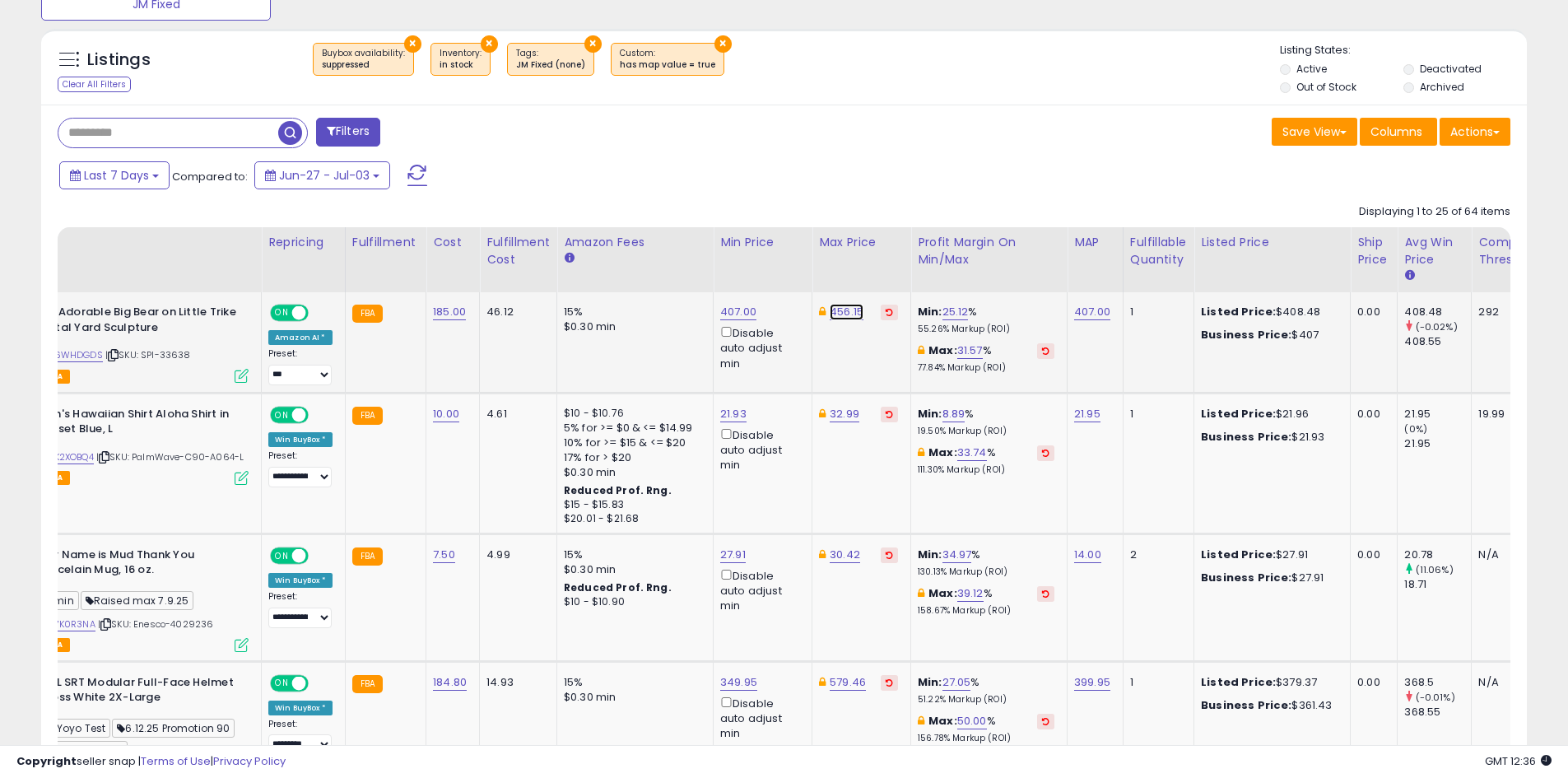 click on "456.15" at bounding box center [846, 312] 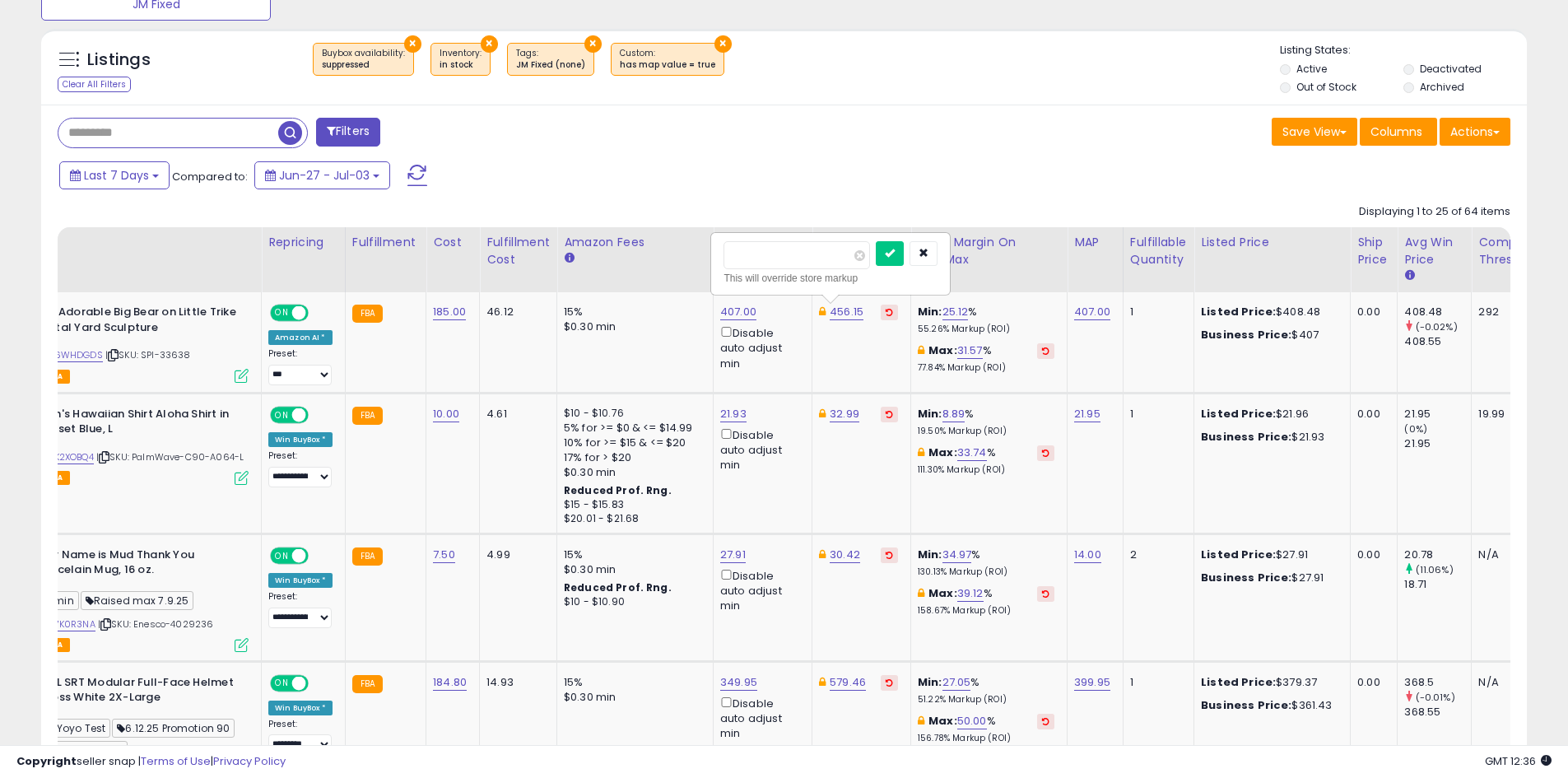 drag, startPoint x: 823, startPoint y: 256, endPoint x: 690, endPoint y: 257, distance: 133.00376 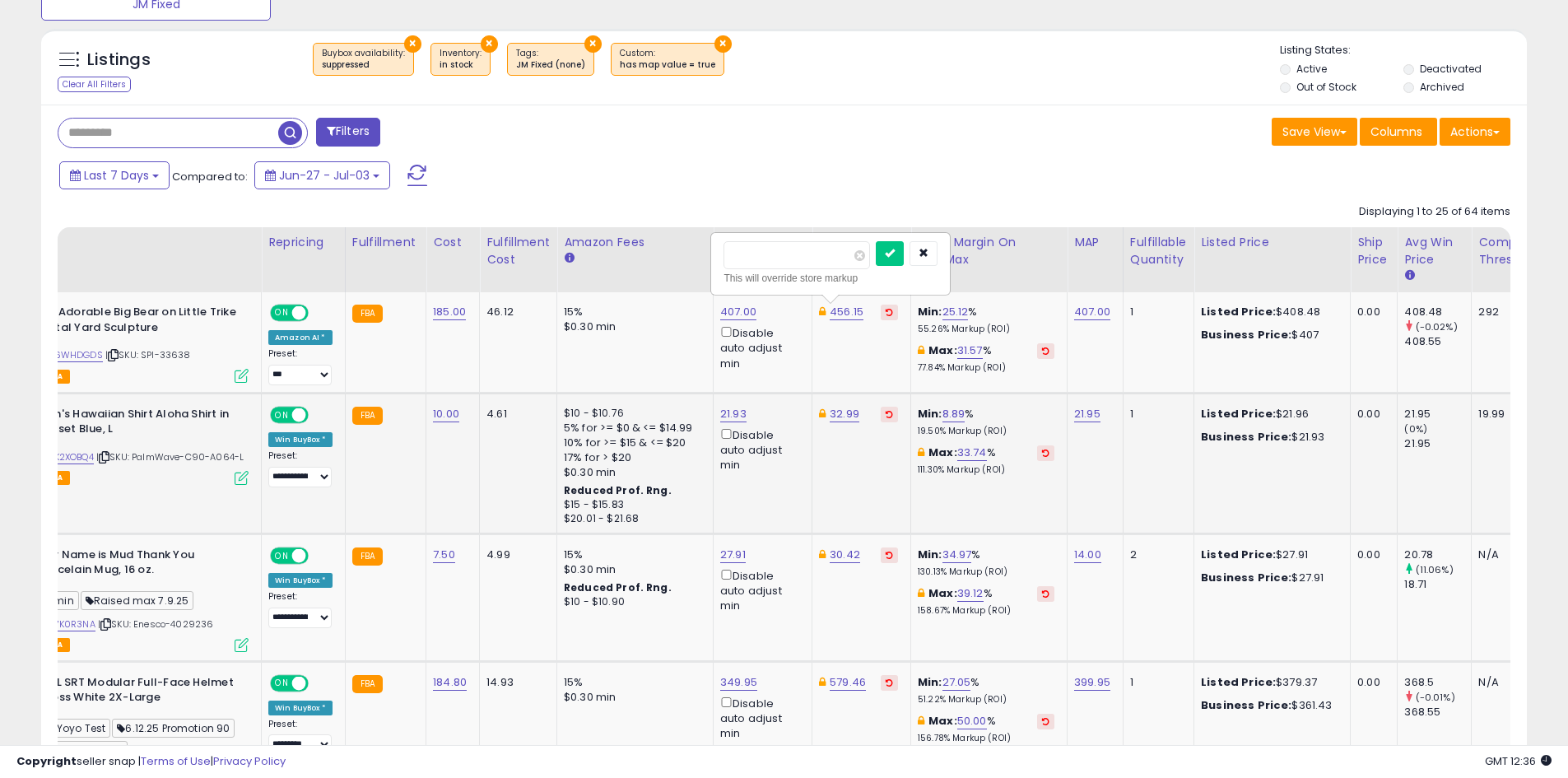 type on "***" 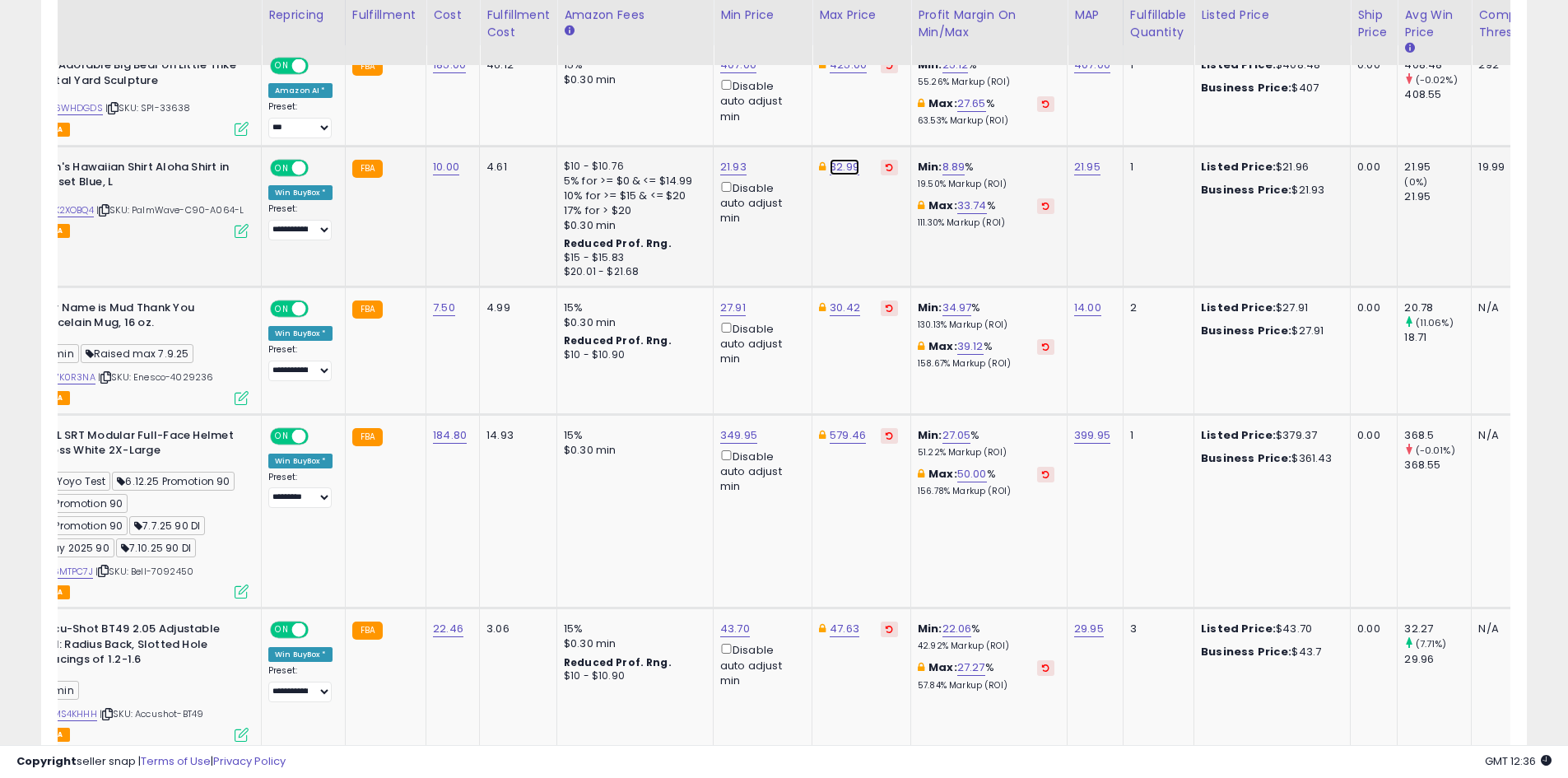 click on "32.99" at bounding box center [848, 65] 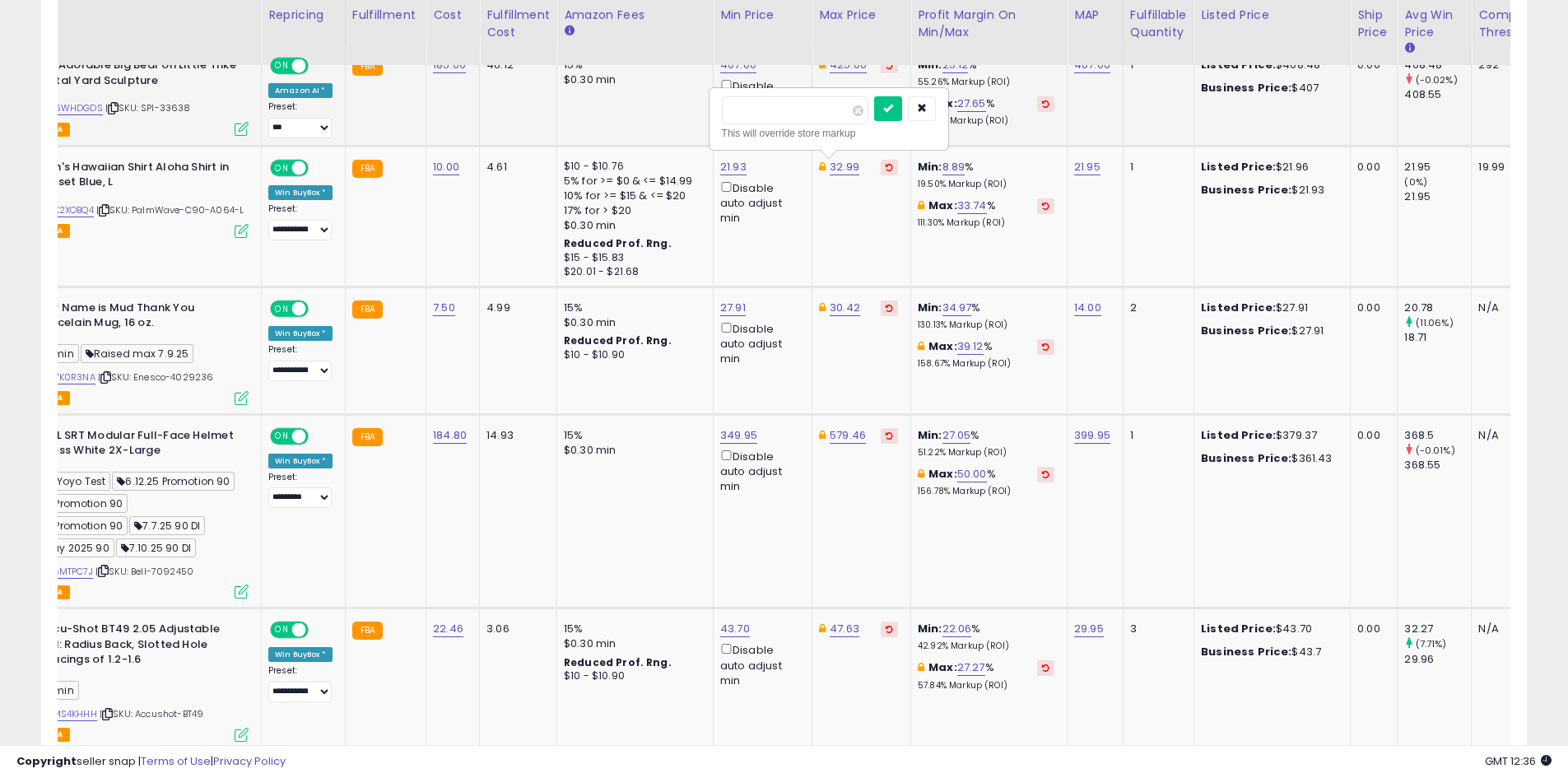 drag, startPoint x: 821, startPoint y: 116, endPoint x: 672, endPoint y: 116, distance: 149 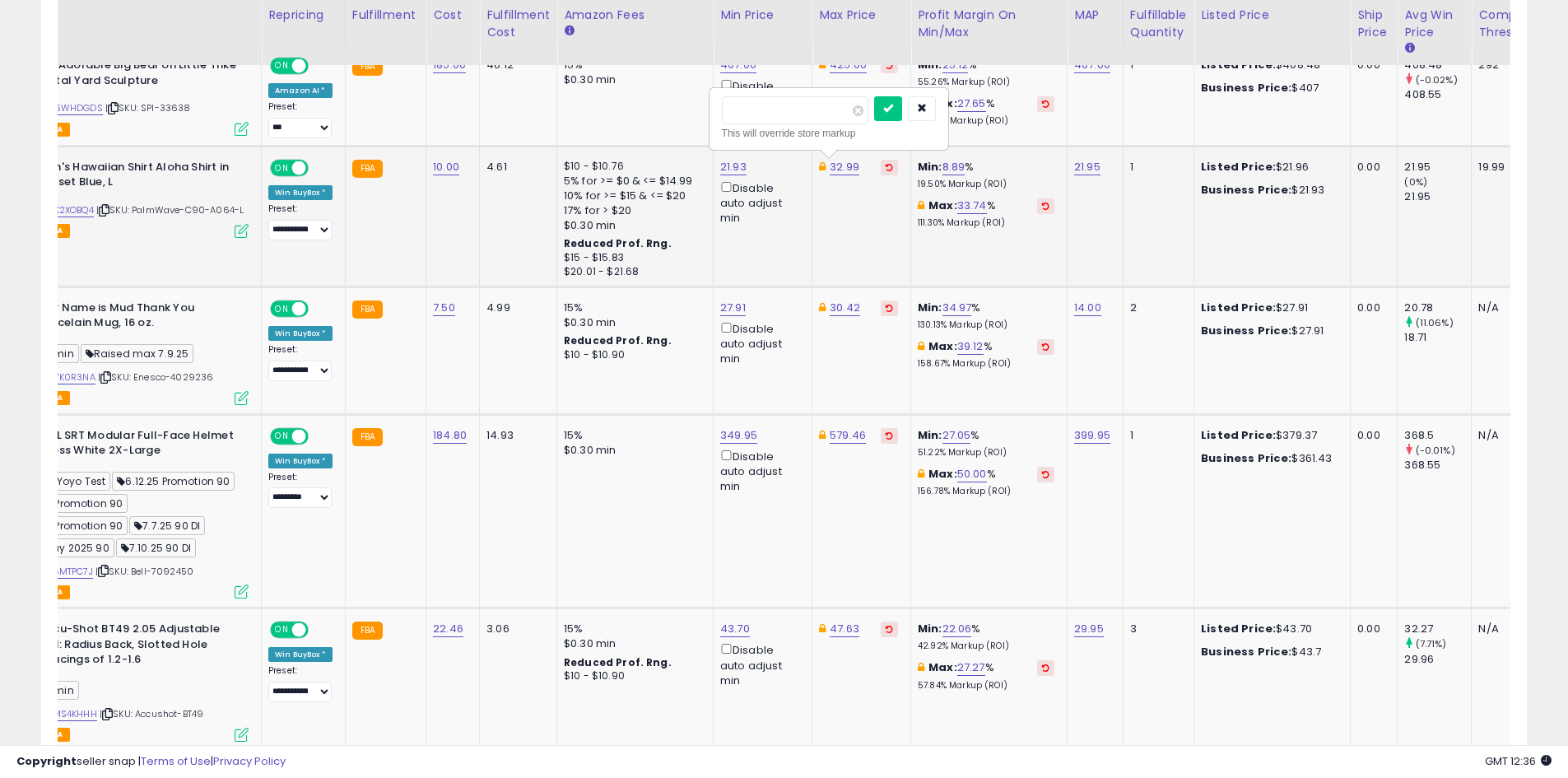 type on "**" 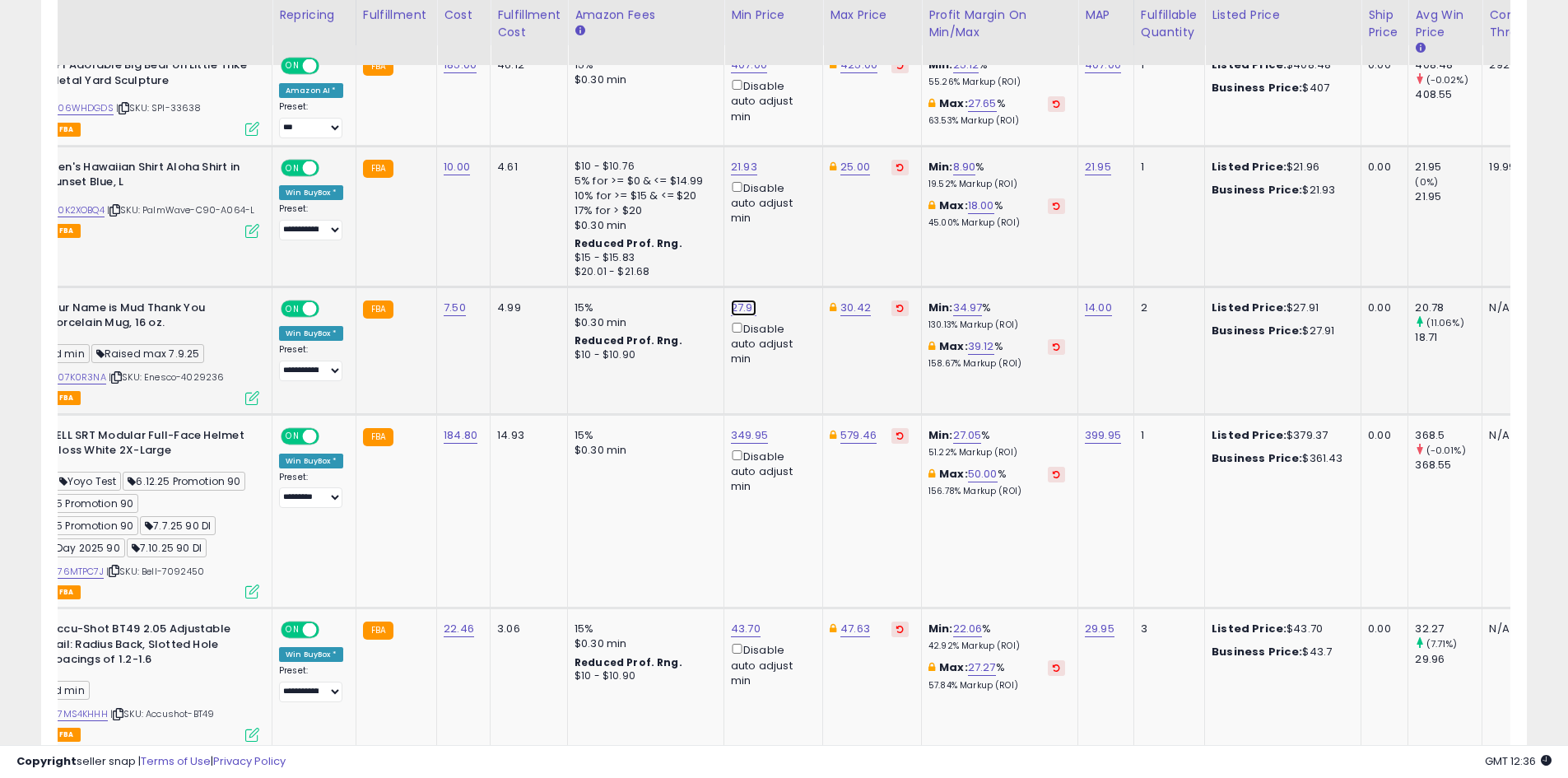 click on "27.91" at bounding box center (749, 65) 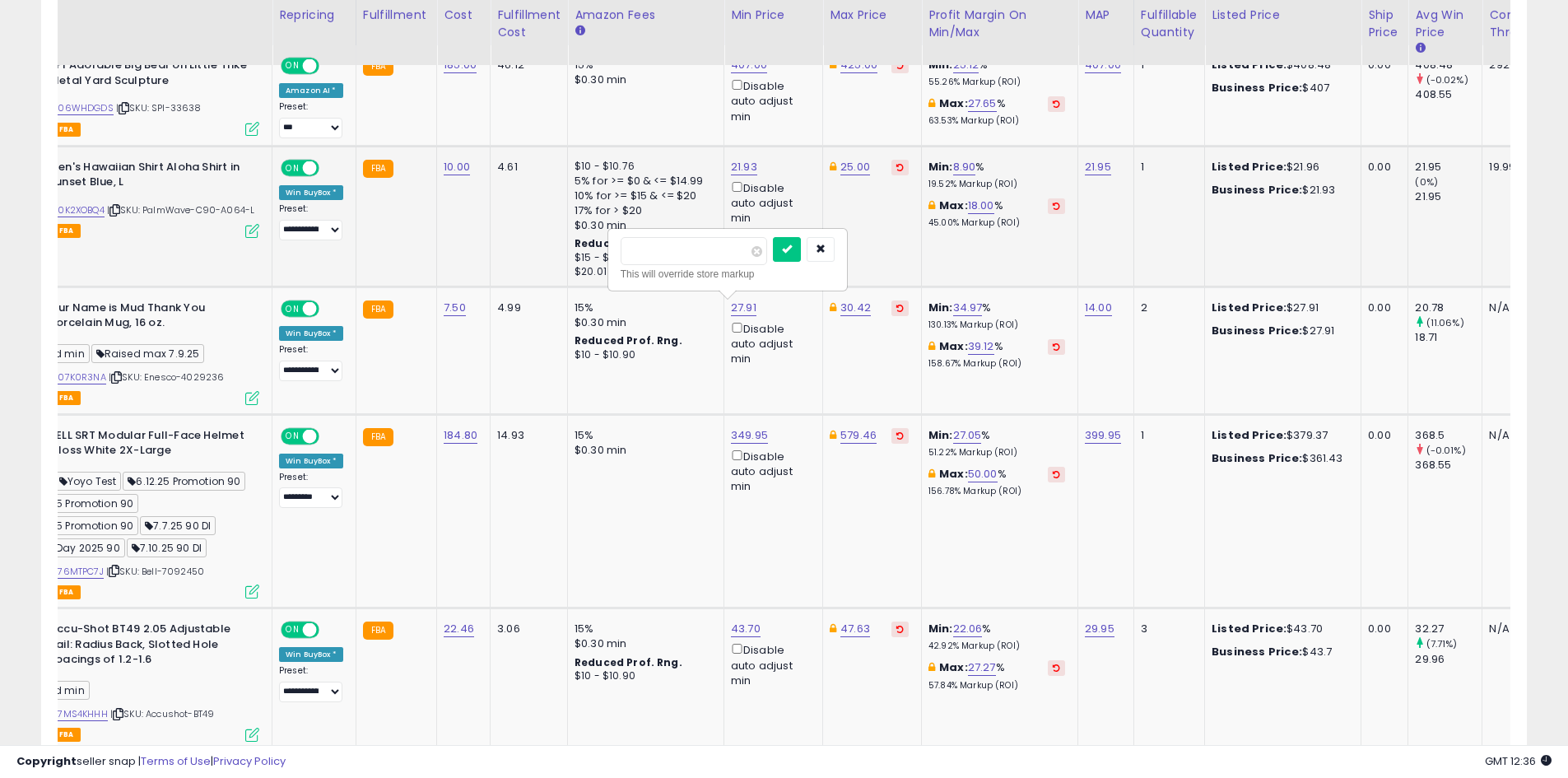 drag, startPoint x: 648, startPoint y: 248, endPoint x: 563, endPoint y: 250, distance: 85.02353 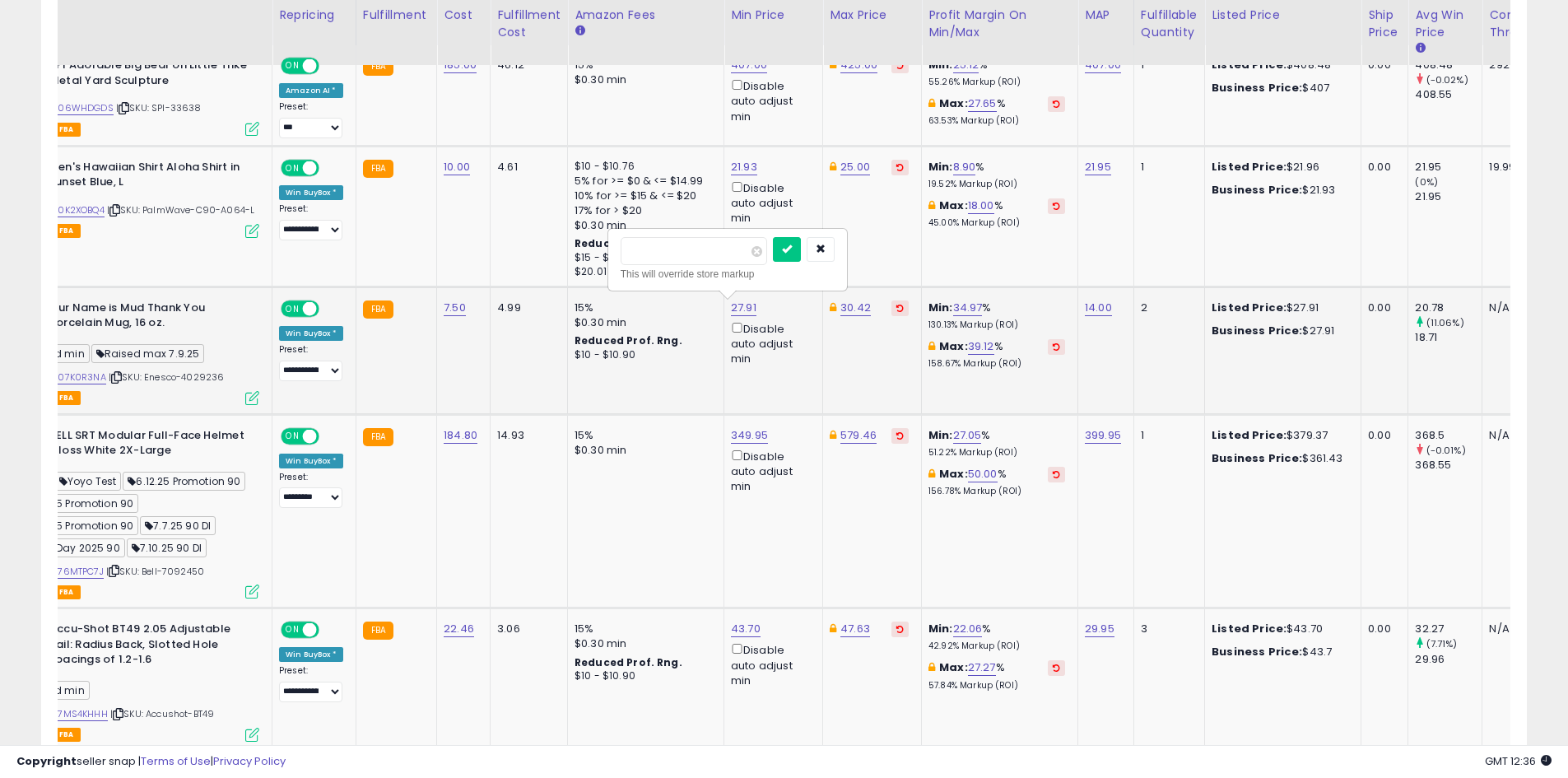 type on "*****" 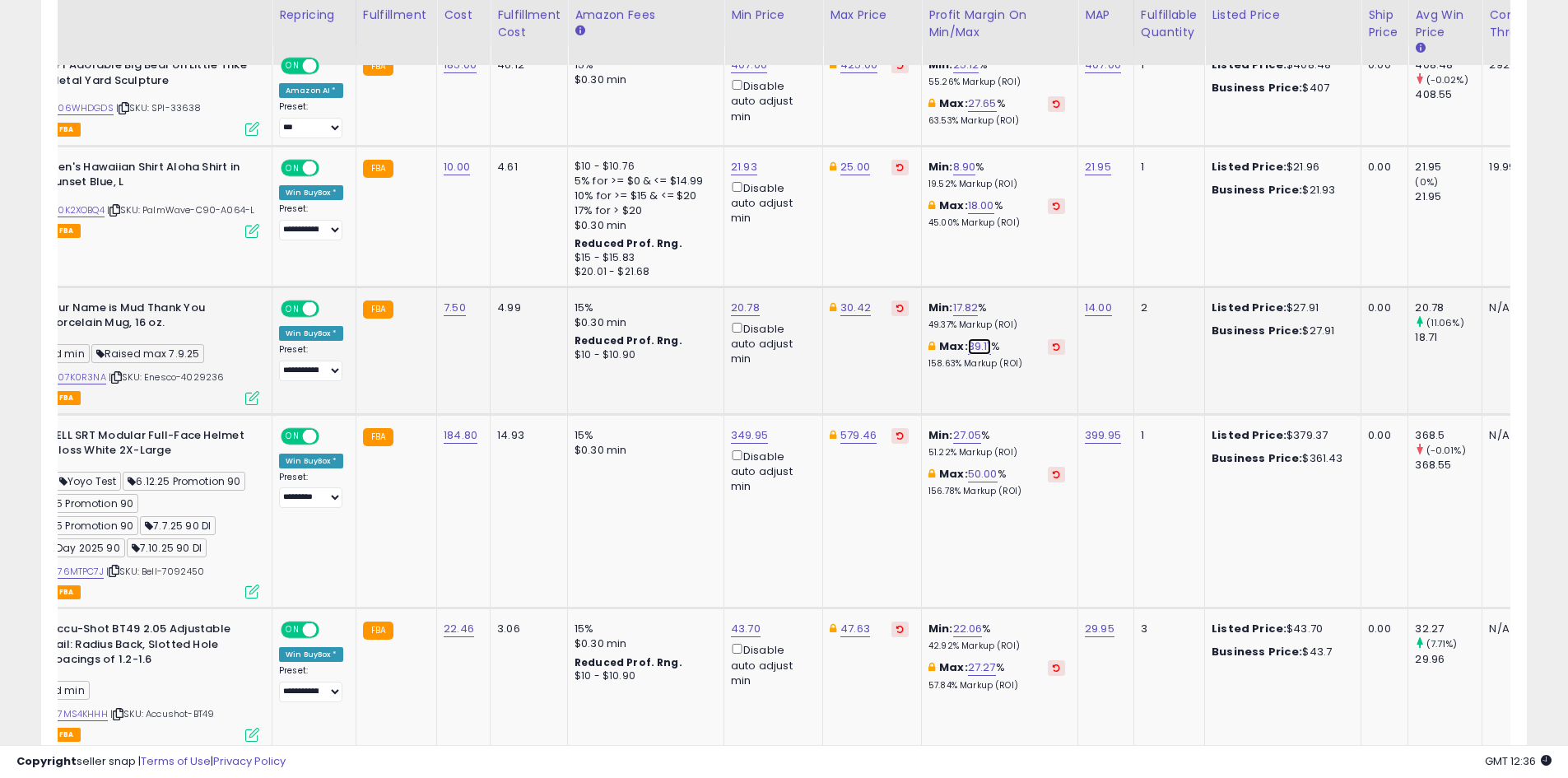 click on "39.11" at bounding box center (979, 347) 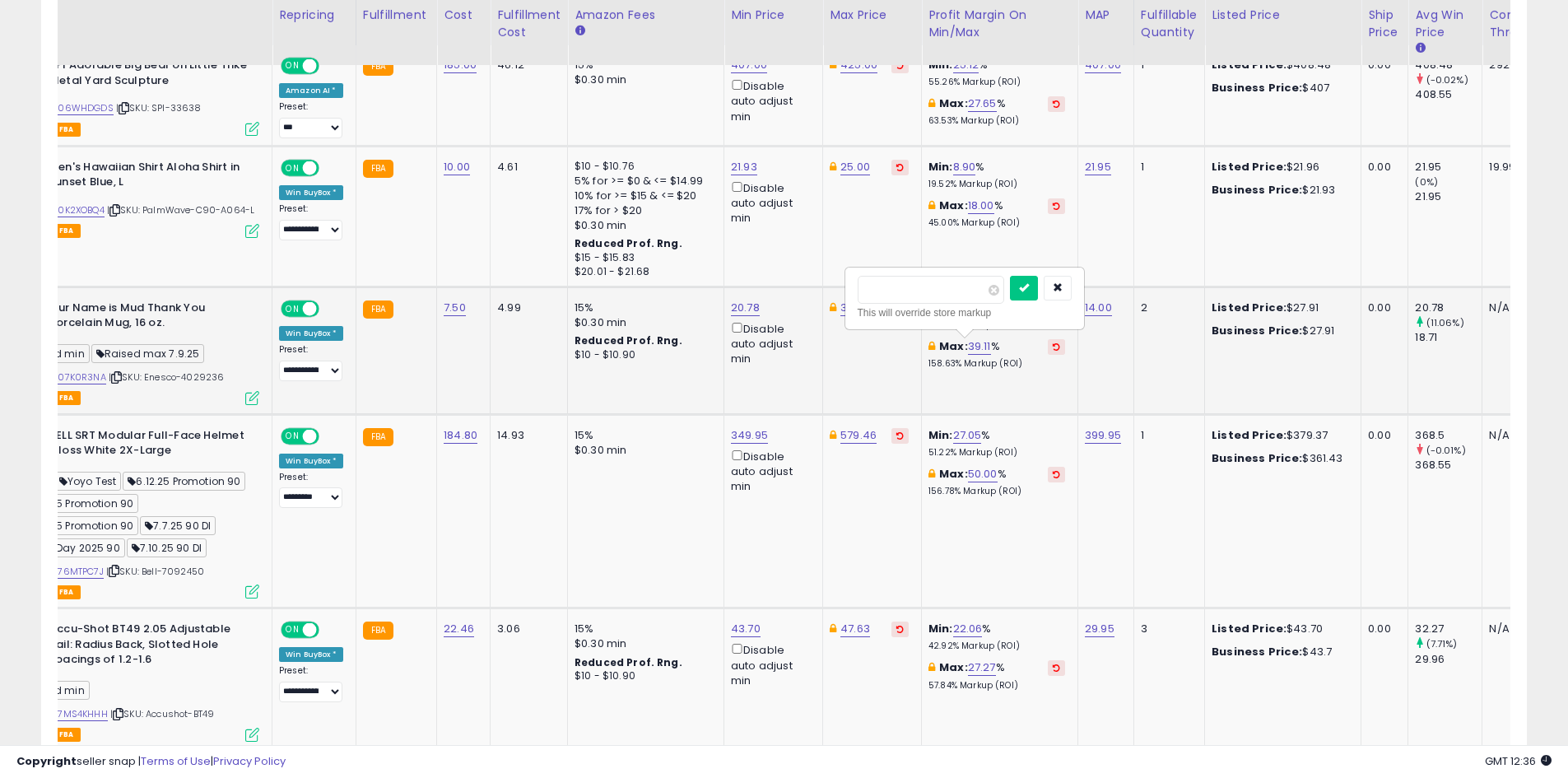 drag, startPoint x: 891, startPoint y: 291, endPoint x: 844, endPoint y: 297, distance: 47.381431 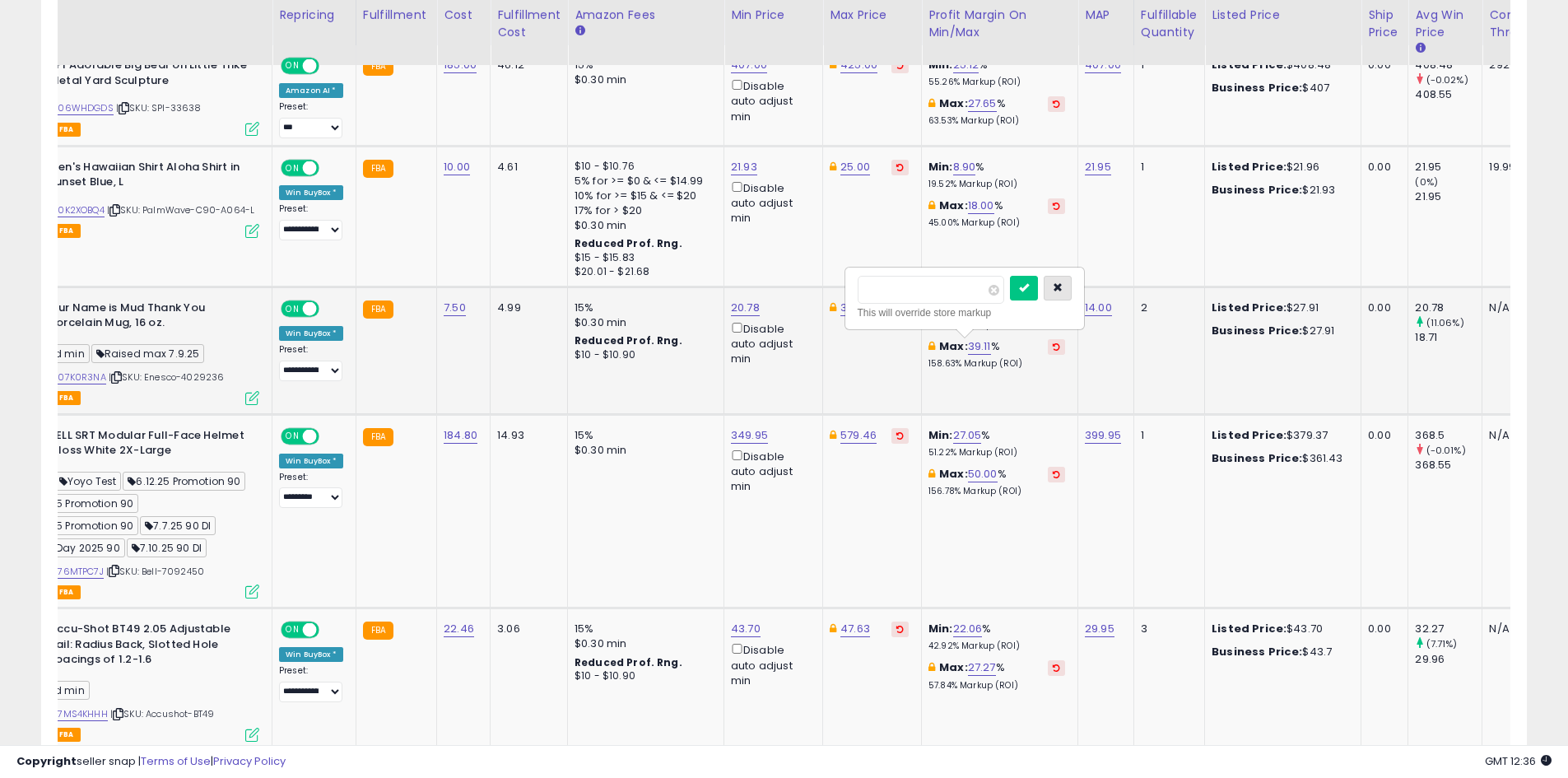 drag, startPoint x: 1082, startPoint y: 292, endPoint x: 994, endPoint y: 297, distance: 88.14193 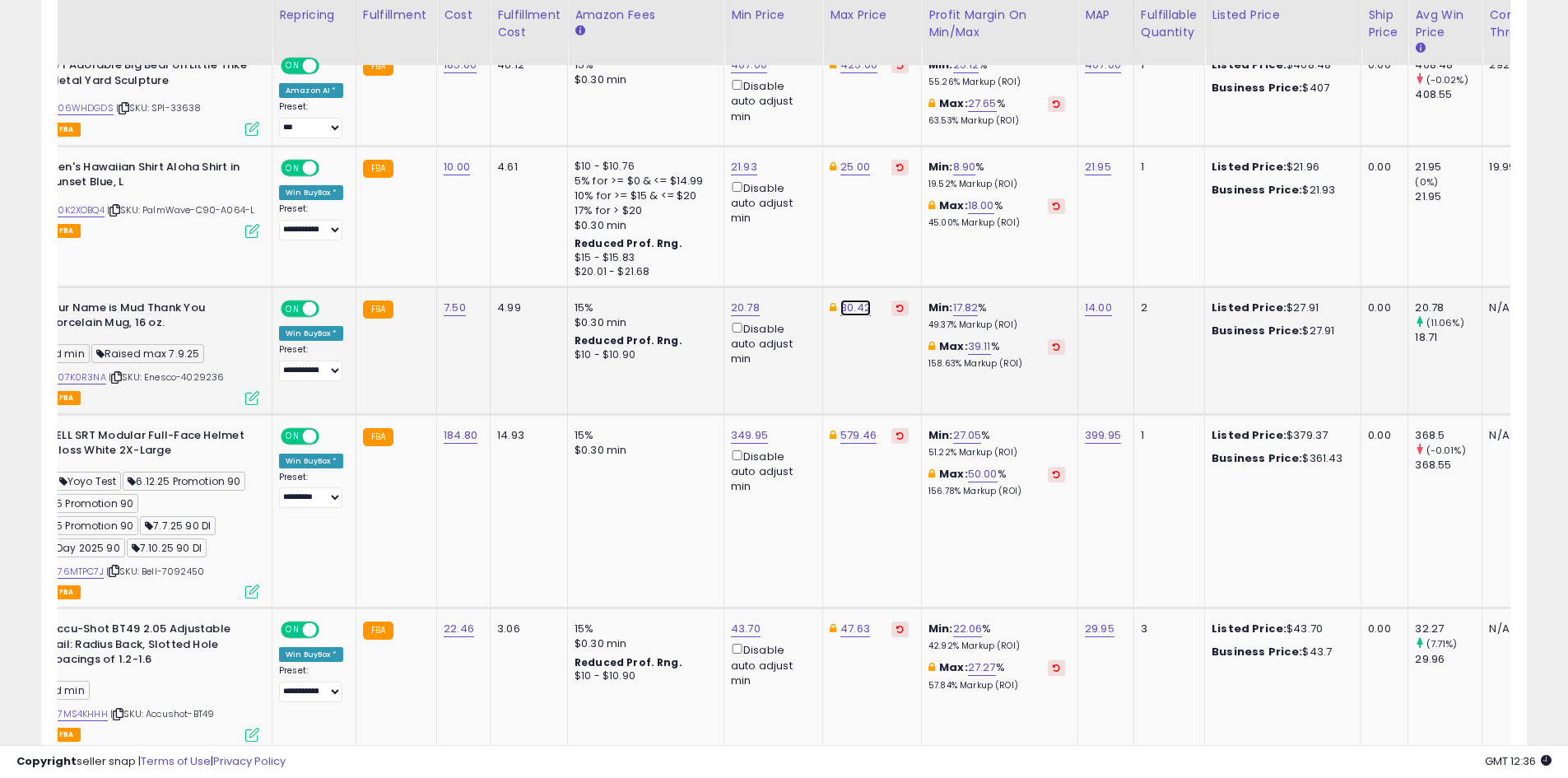 click on "30.42" at bounding box center (858, 65) 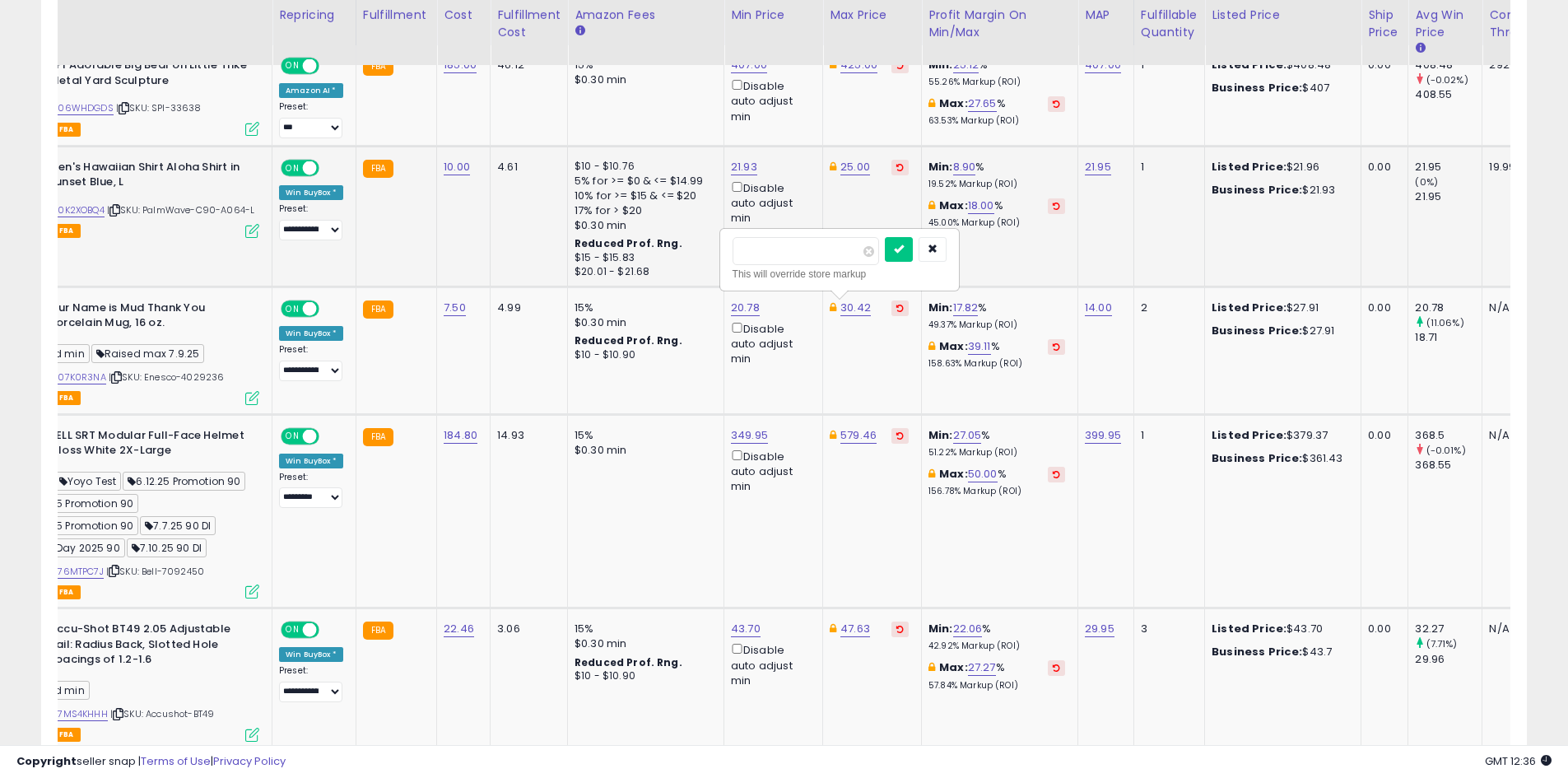 drag, startPoint x: 772, startPoint y: 254, endPoint x: 693, endPoint y: 254, distance: 79 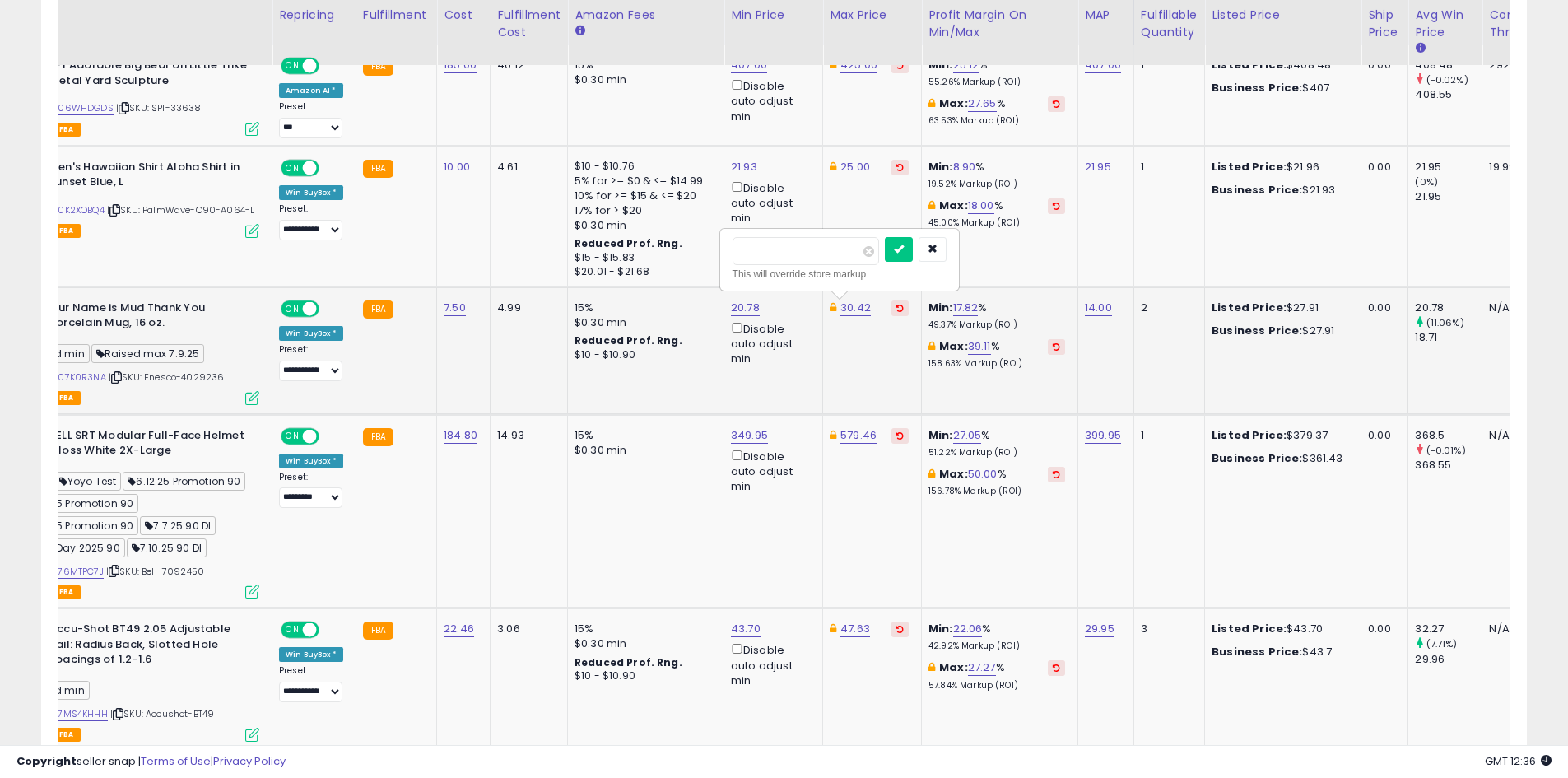 type on "**" 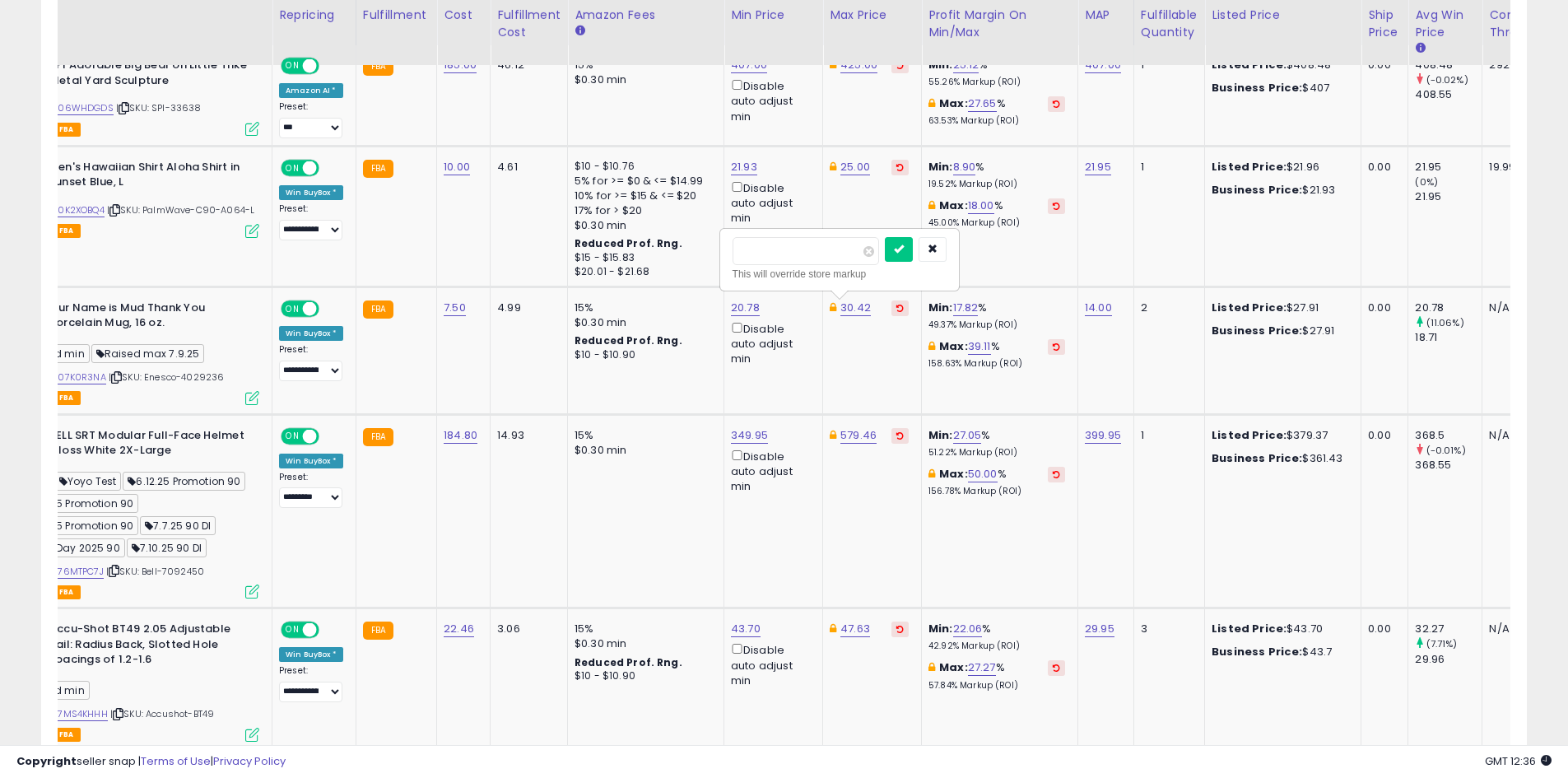 click at bounding box center [899, 249] 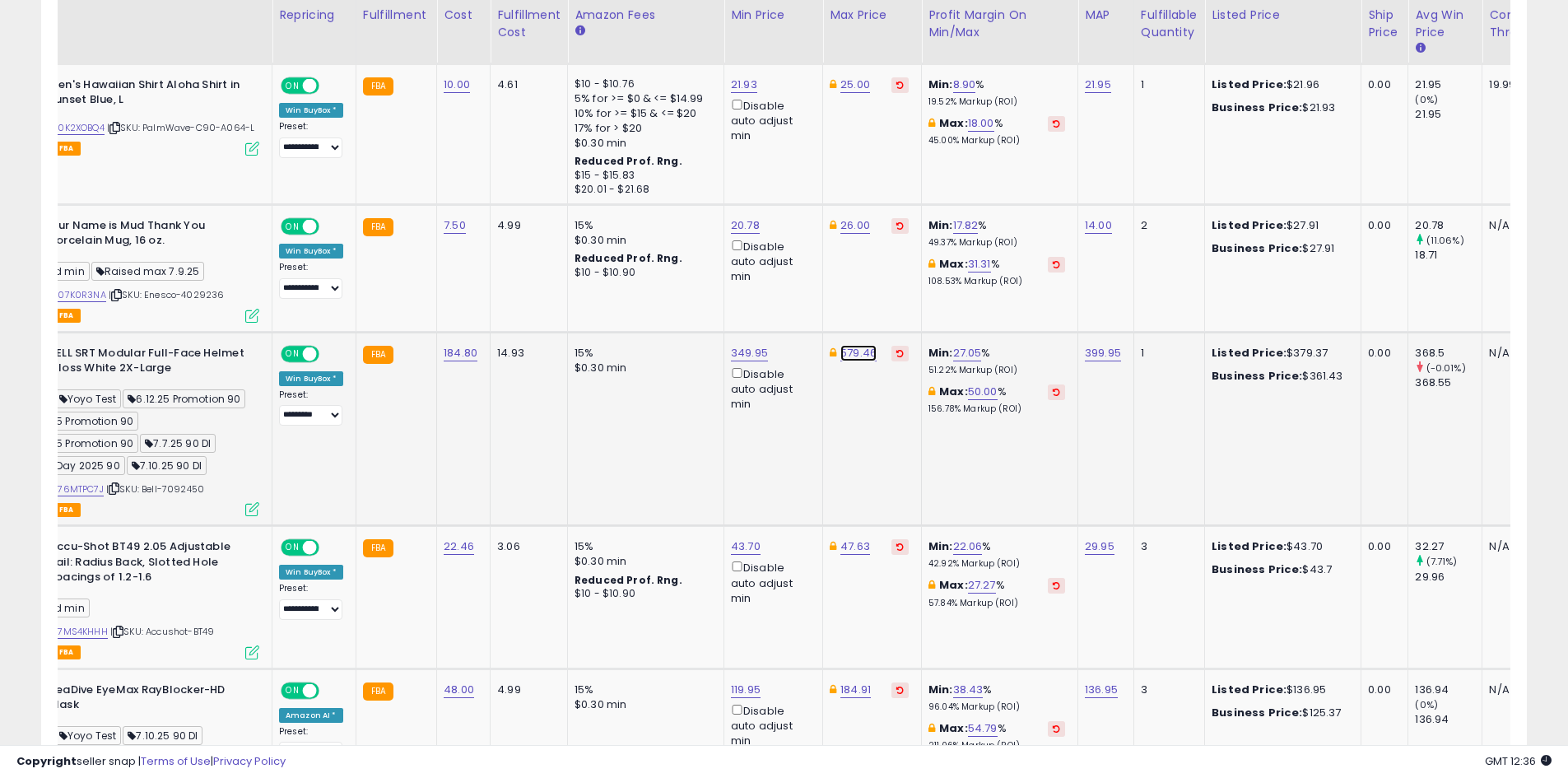 click on "579.46" at bounding box center [858, -17] 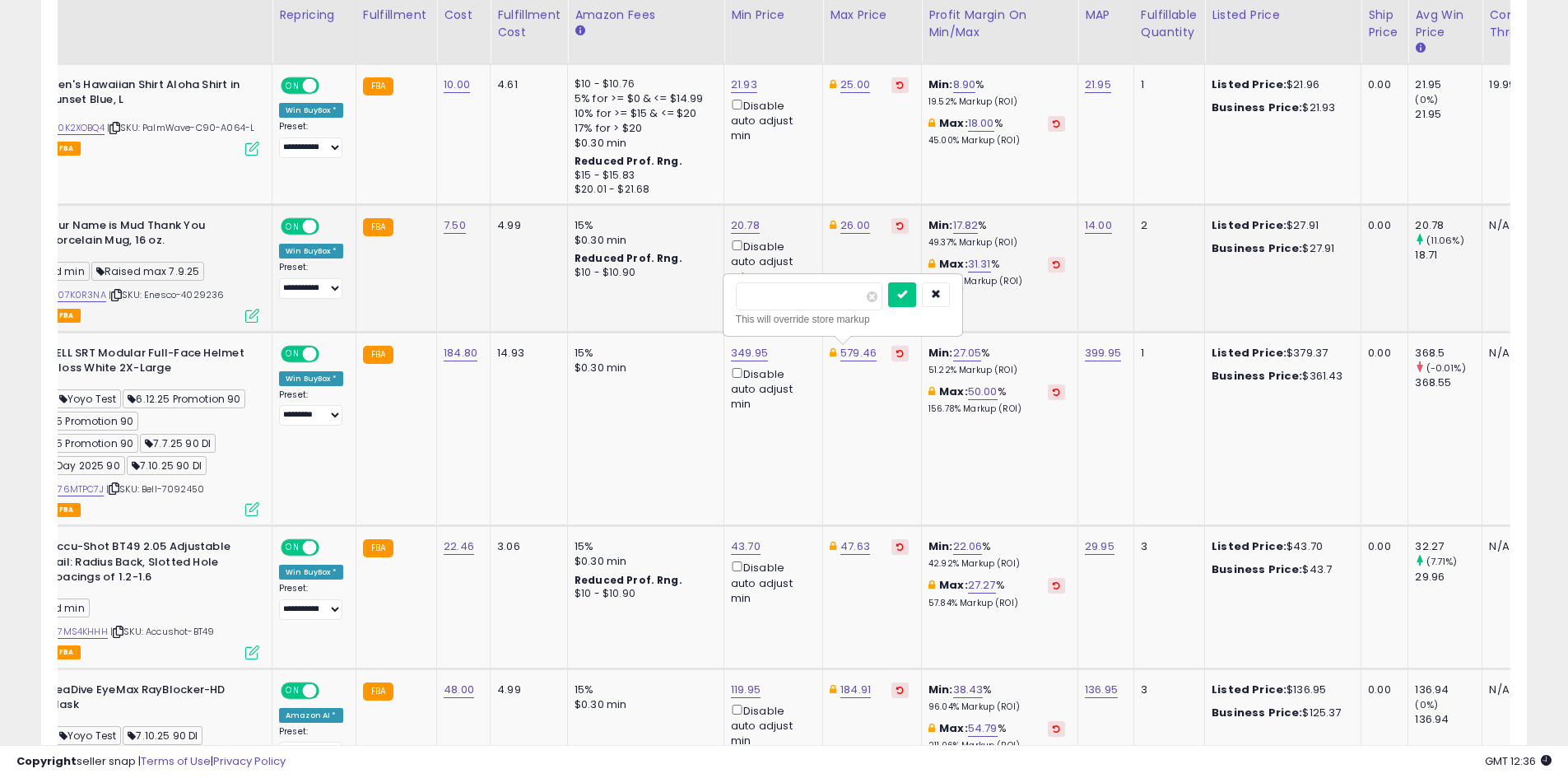 drag, startPoint x: 714, startPoint y: 294, endPoint x: 687, endPoint y: 298, distance: 27.29469 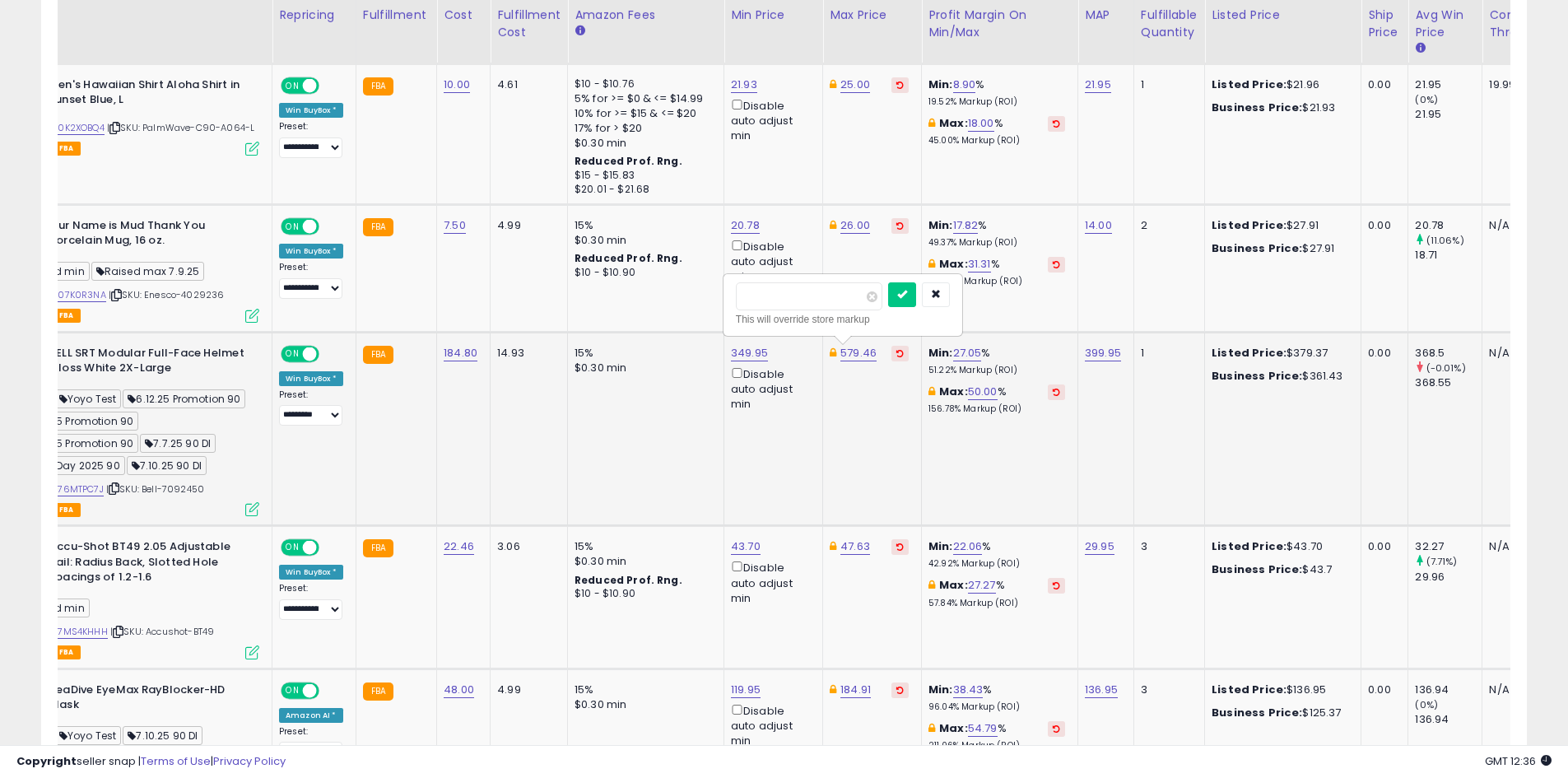 type on "***" 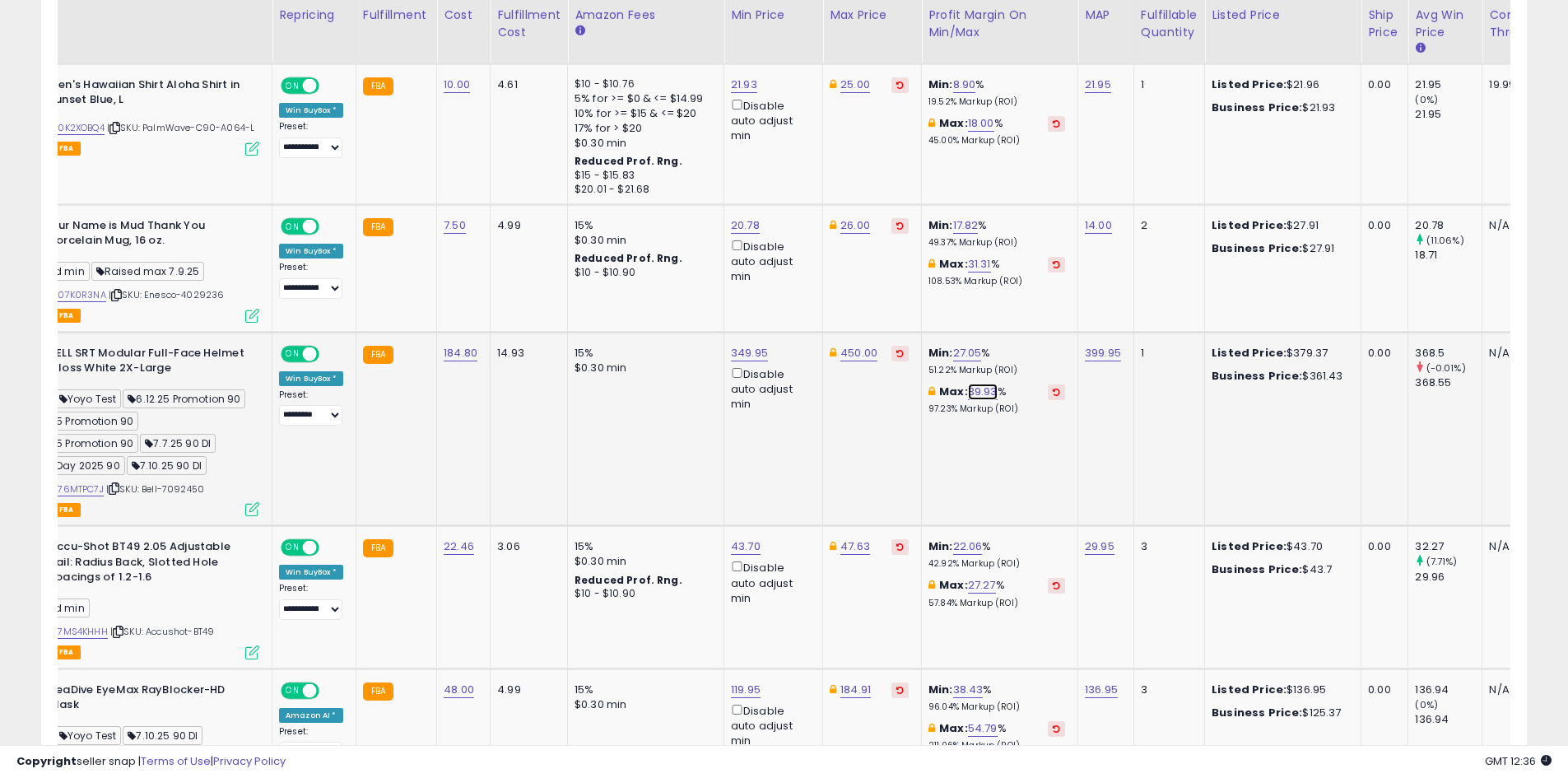 click on "39.93" at bounding box center [983, 392] 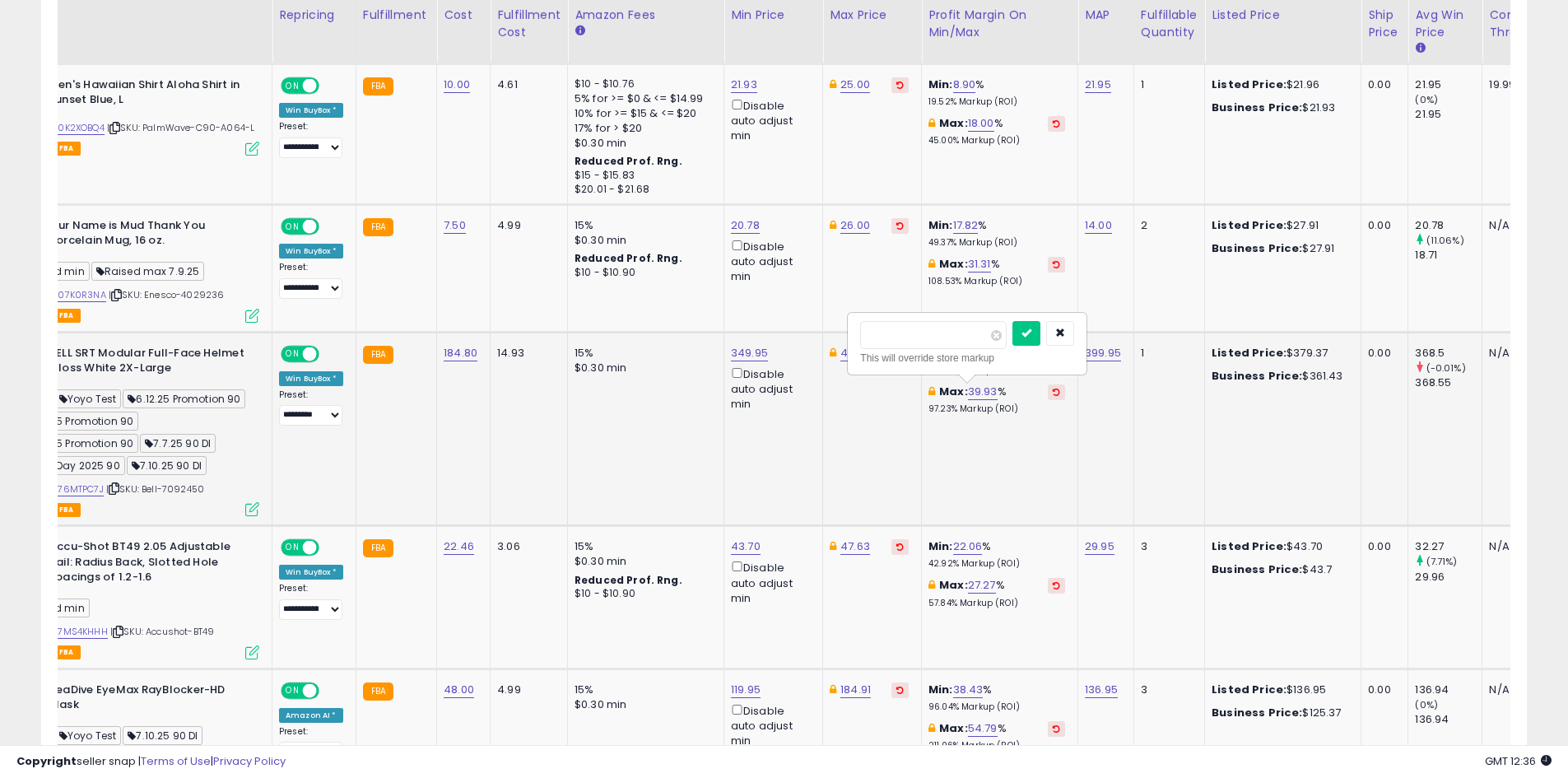 drag, startPoint x: 929, startPoint y: 334, endPoint x: 856, endPoint y: 338, distance: 73.109507 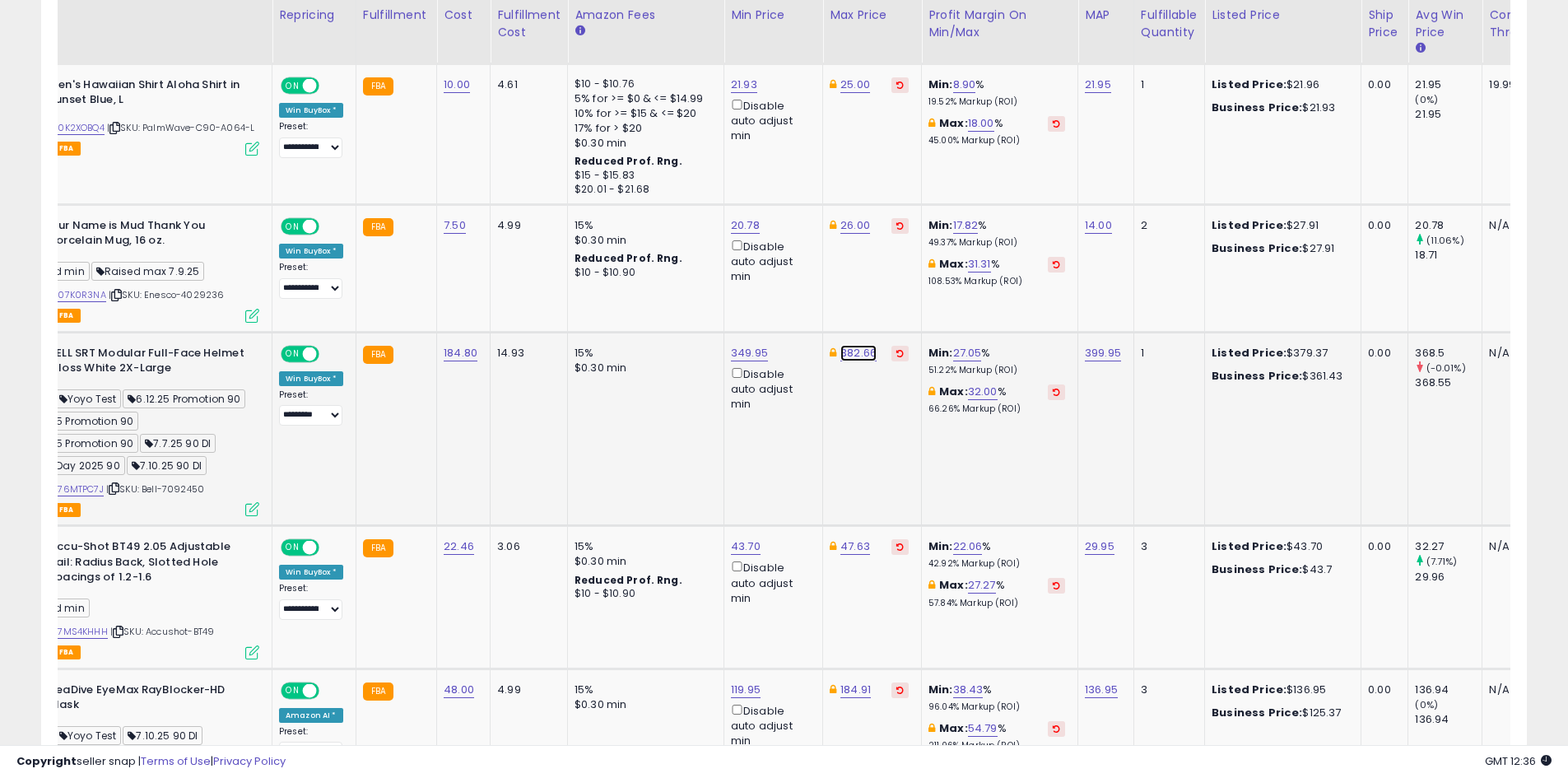 click on "382.66" at bounding box center (858, -17) 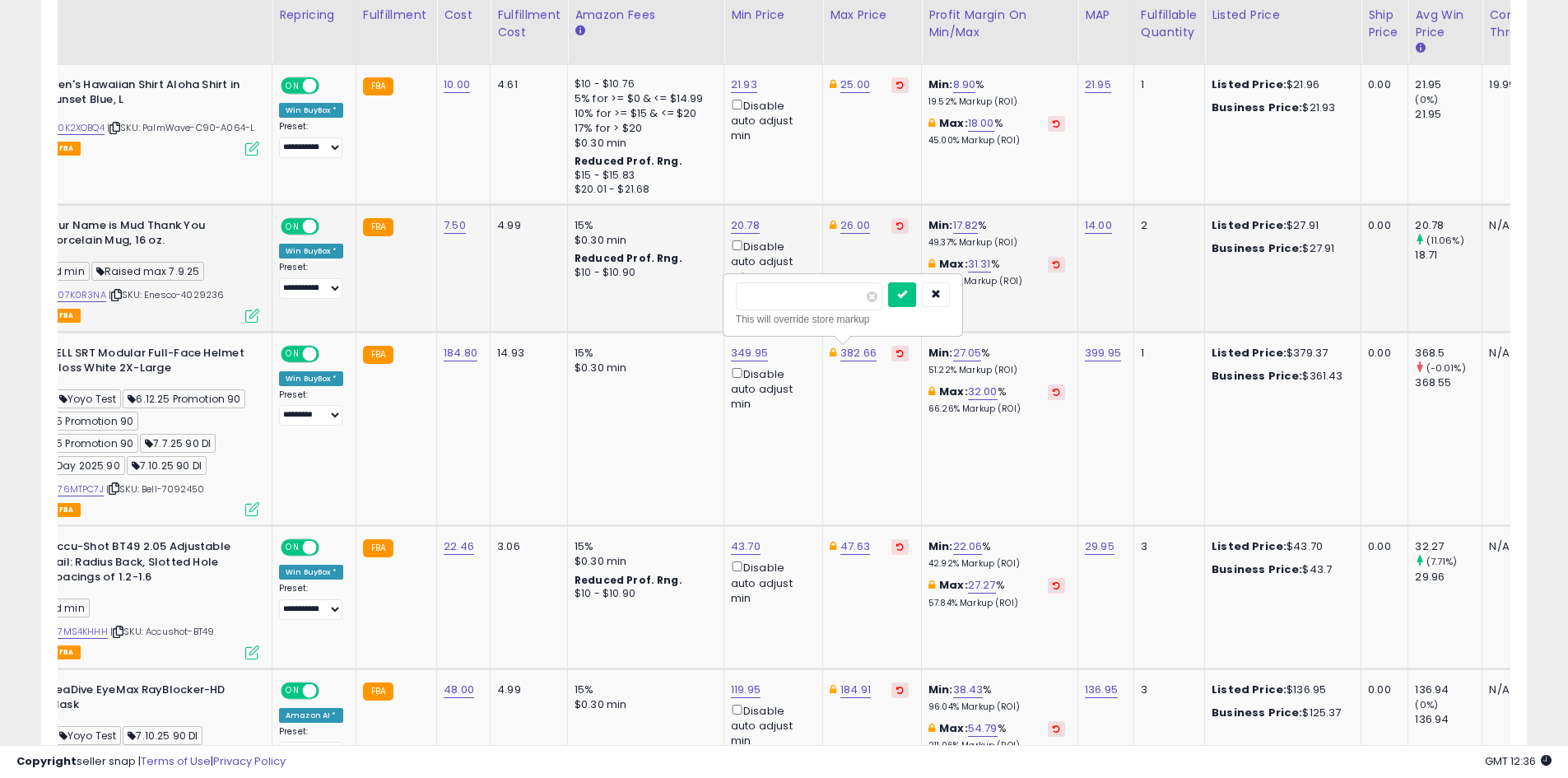 drag, startPoint x: 816, startPoint y: 300, endPoint x: 719, endPoint y: 300, distance: 97 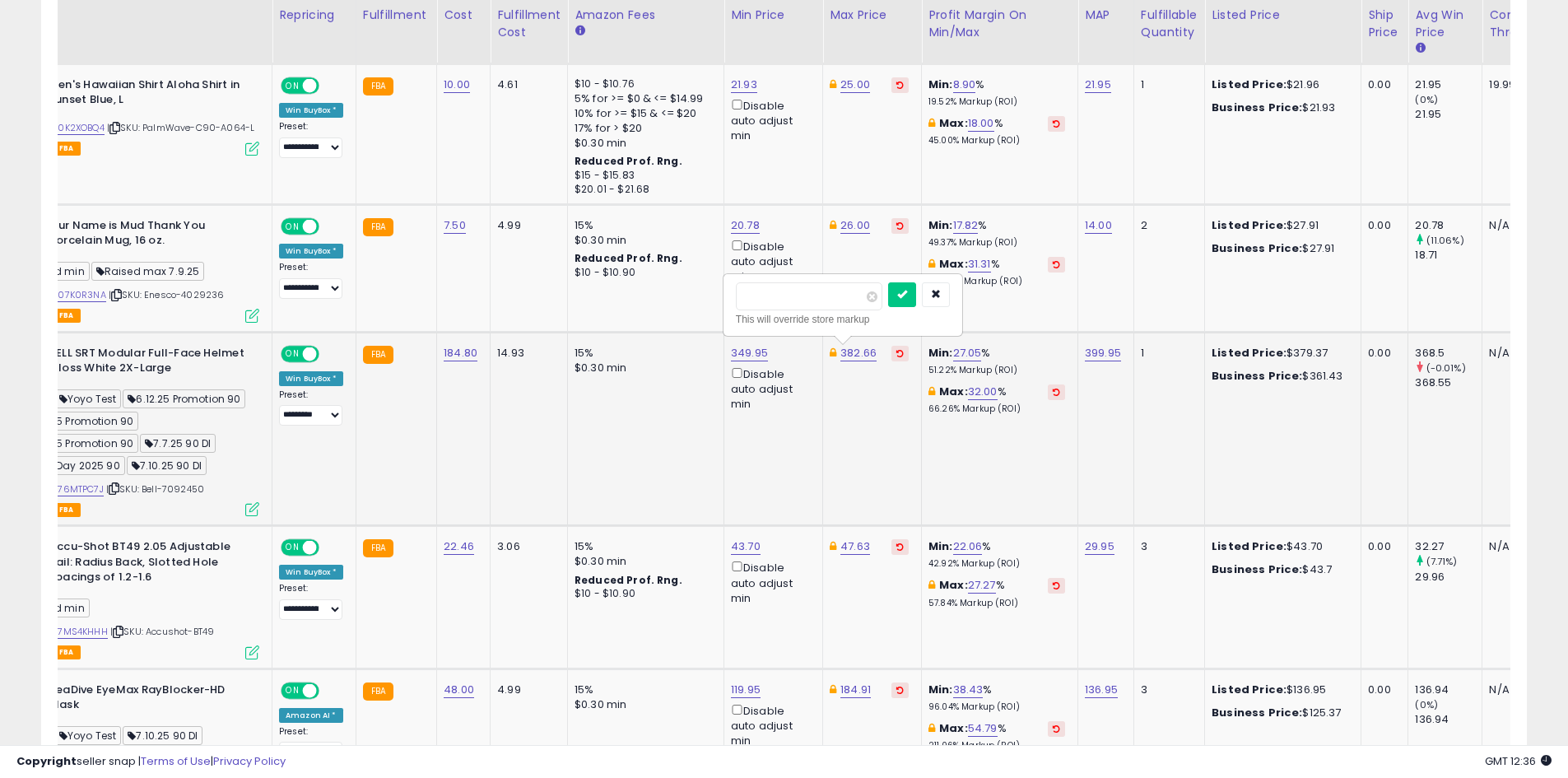 type on "***" 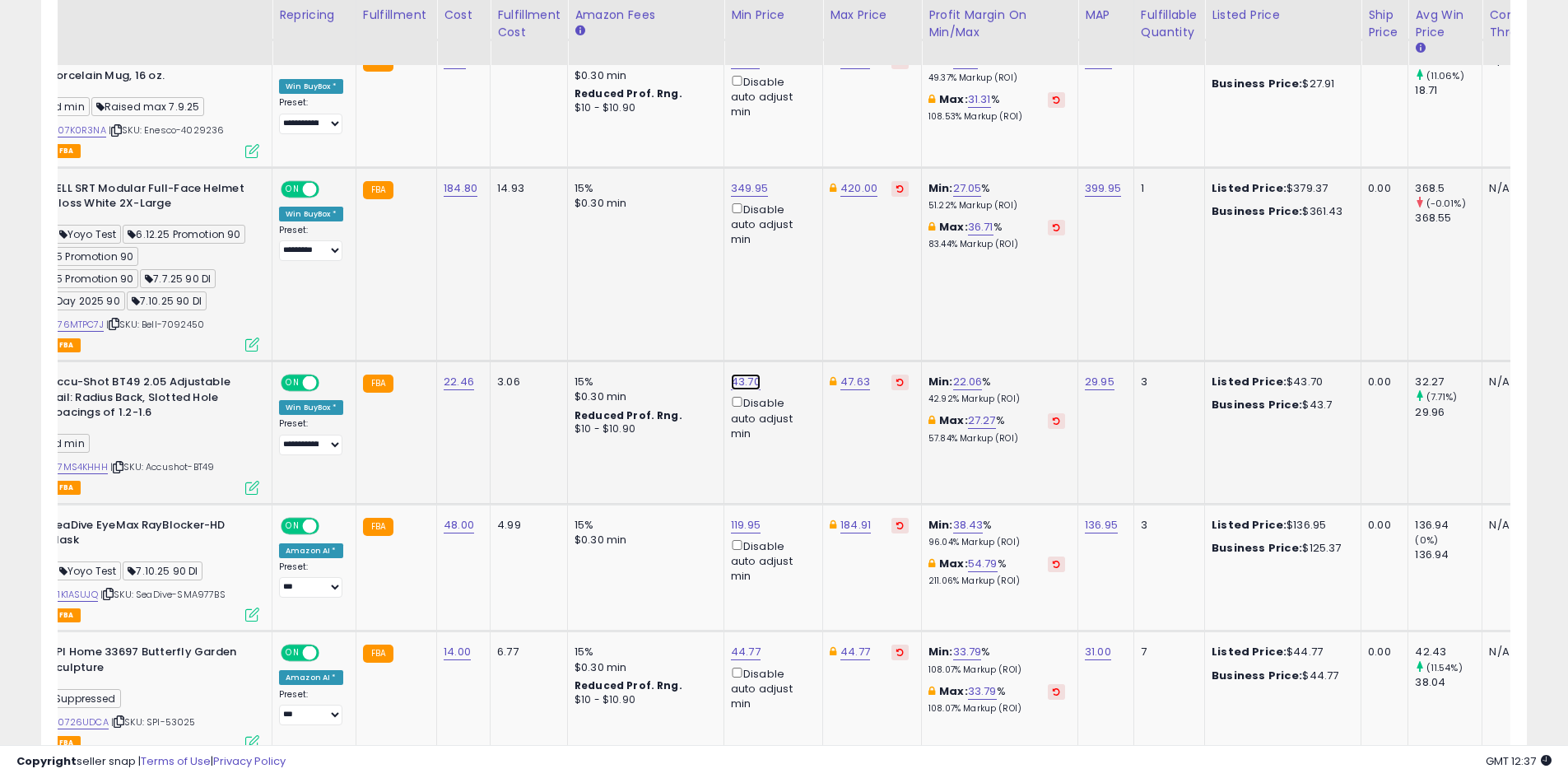 click on "43.70" at bounding box center [749, -182] 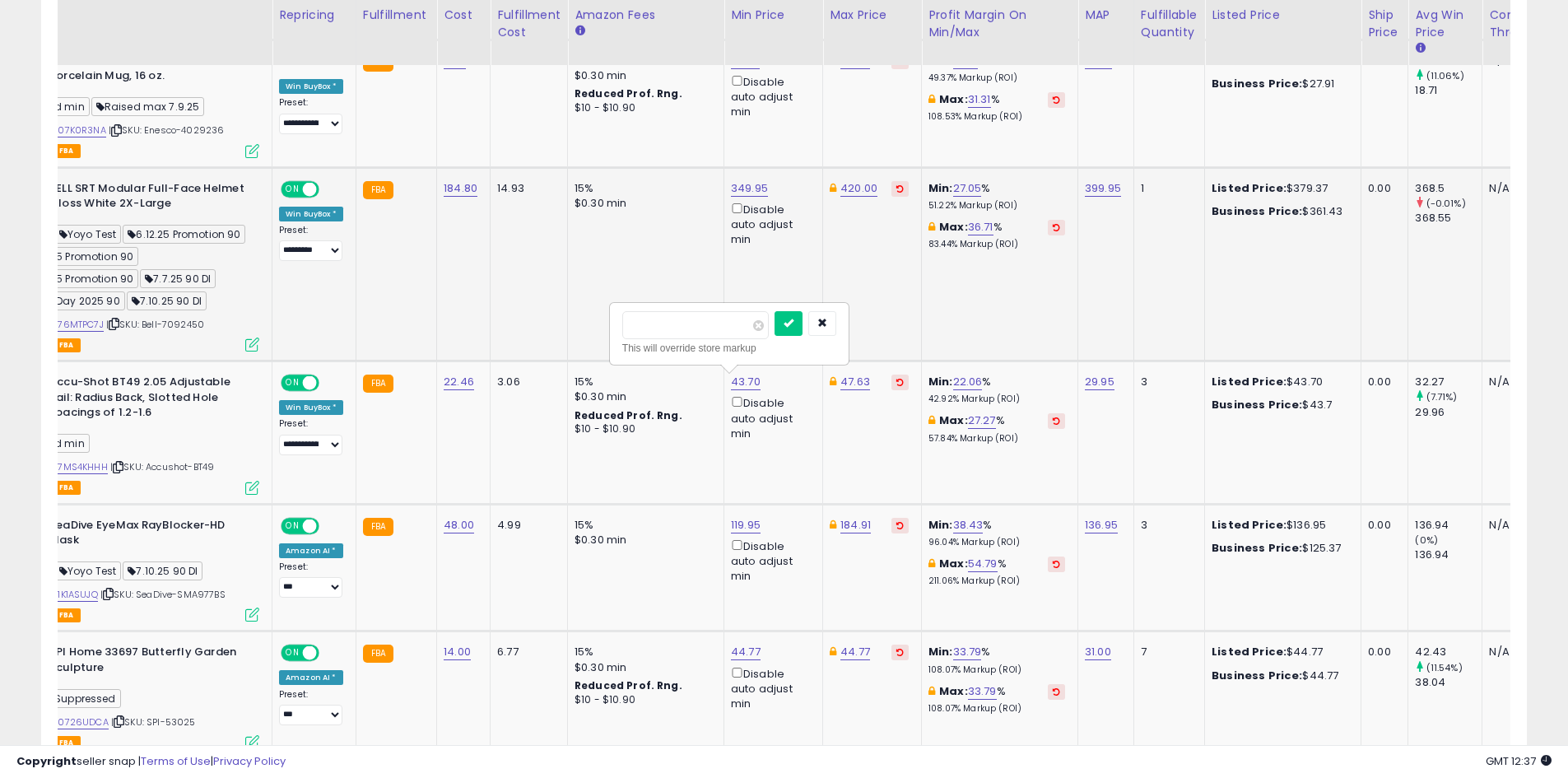 drag, startPoint x: 654, startPoint y: 325, endPoint x: 525, endPoint y: 326, distance: 129.00388 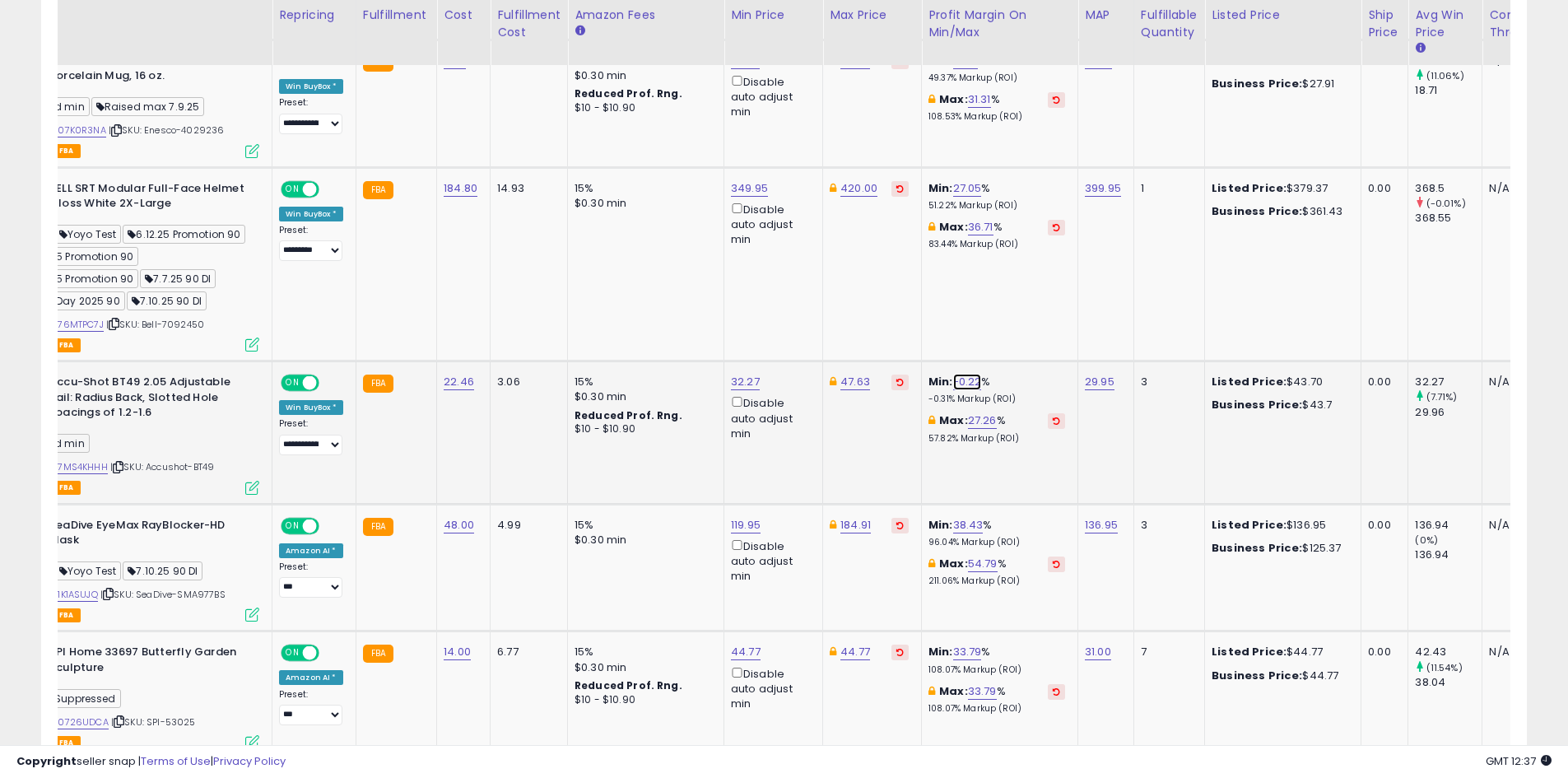 click on "-0.22" at bounding box center [967, 382] 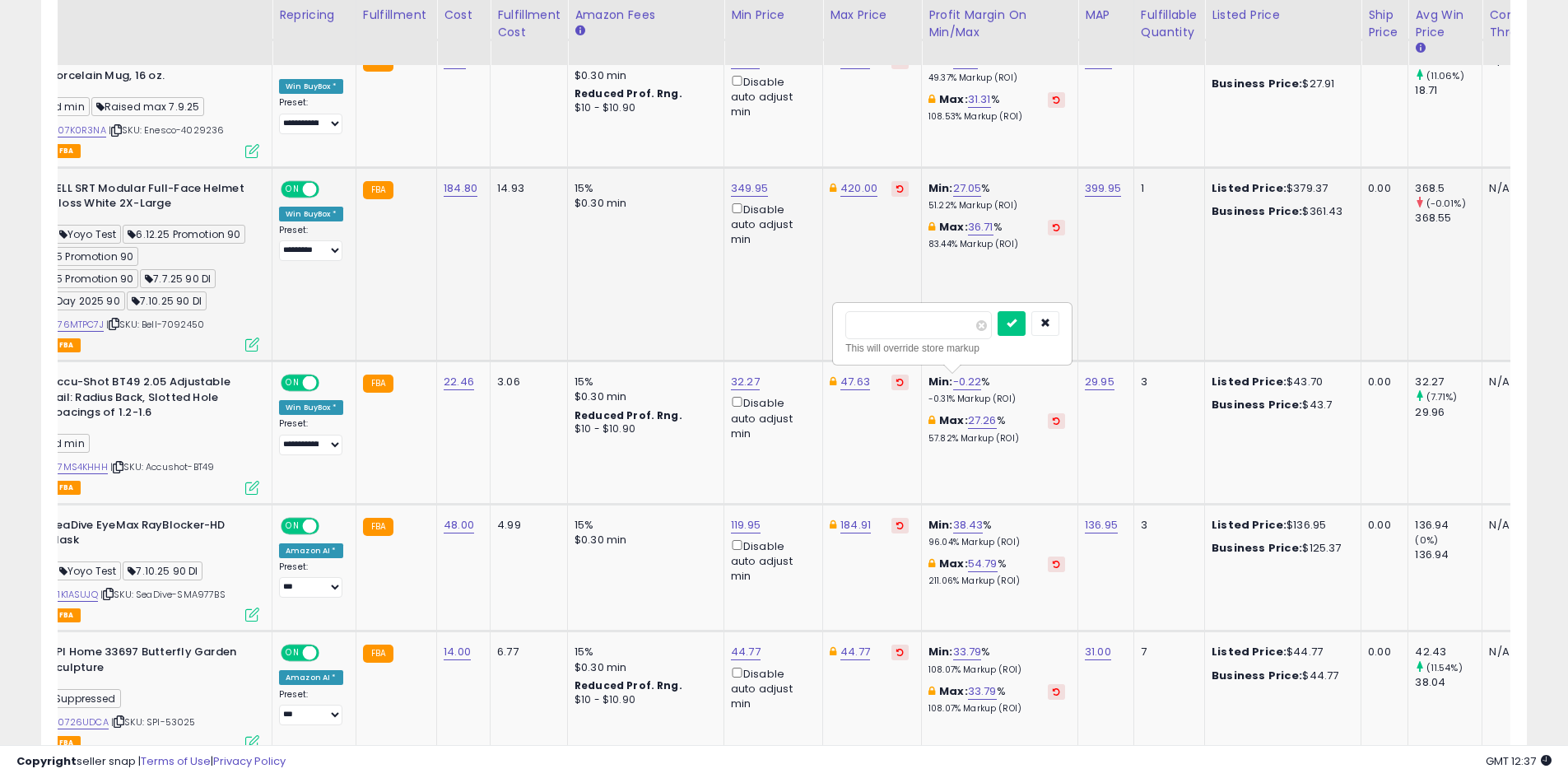 drag, startPoint x: 902, startPoint y: 330, endPoint x: 806, endPoint y: 331, distance: 96.00521 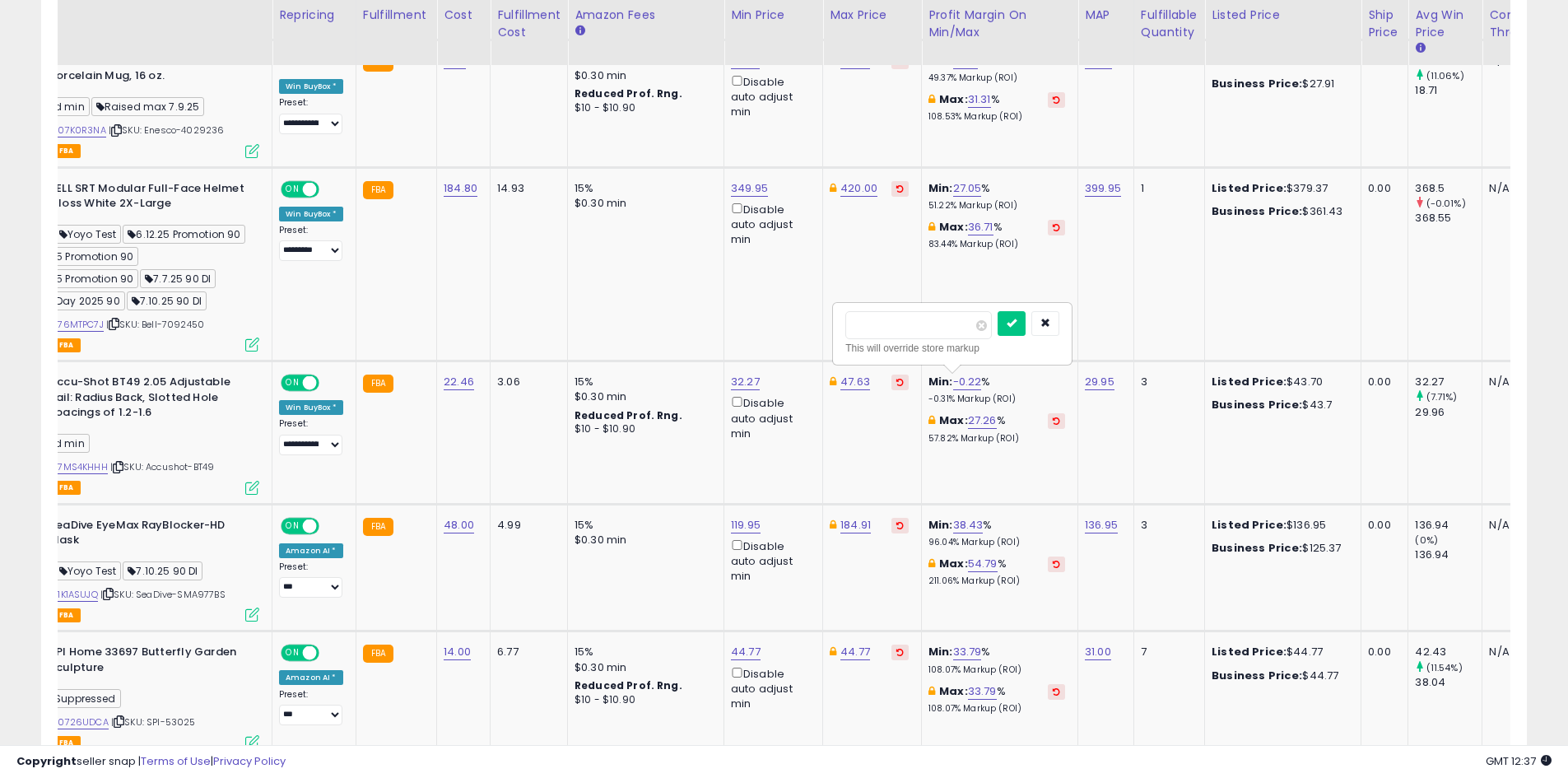 type on "**" 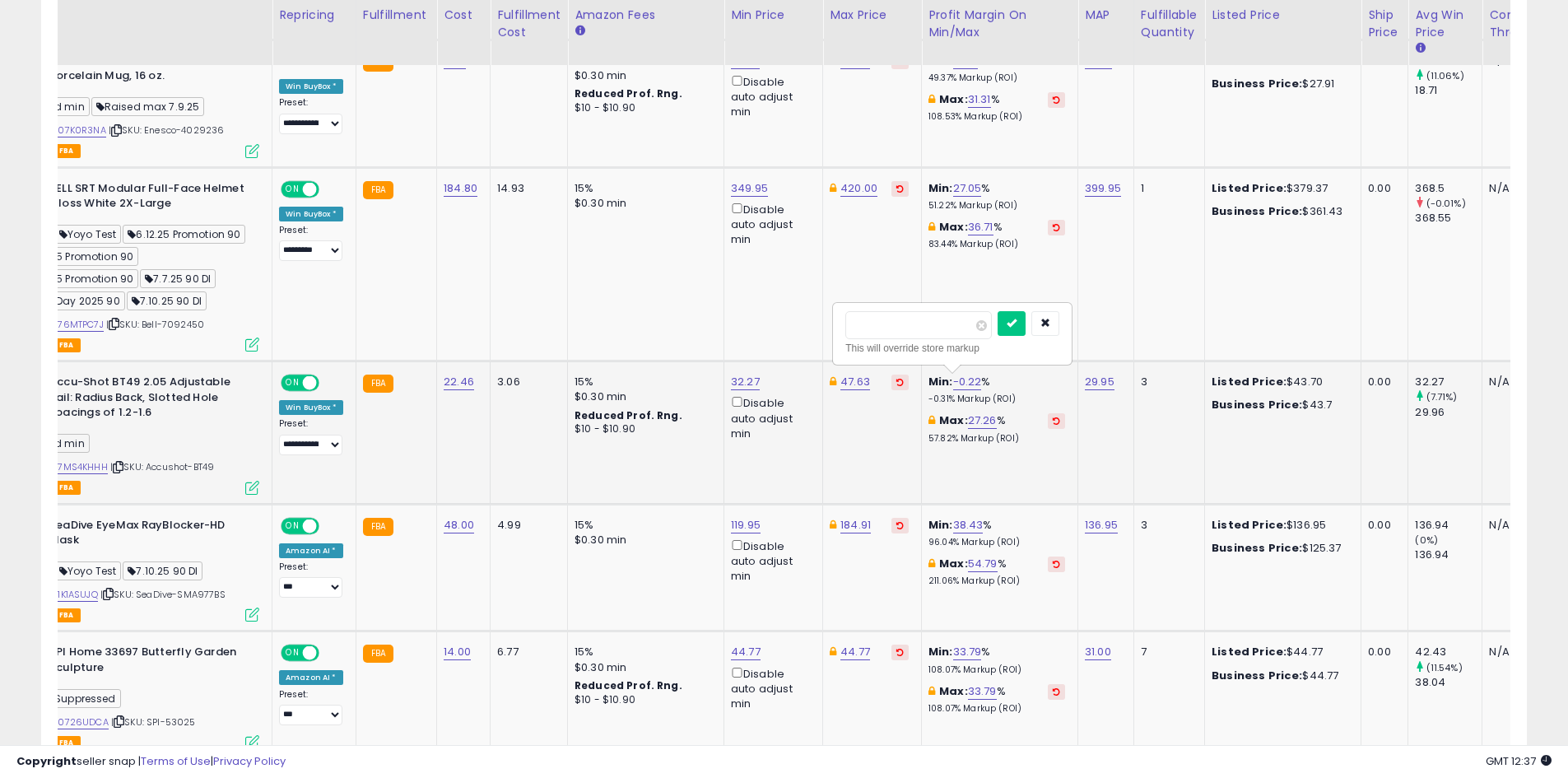 click at bounding box center [1012, 324] 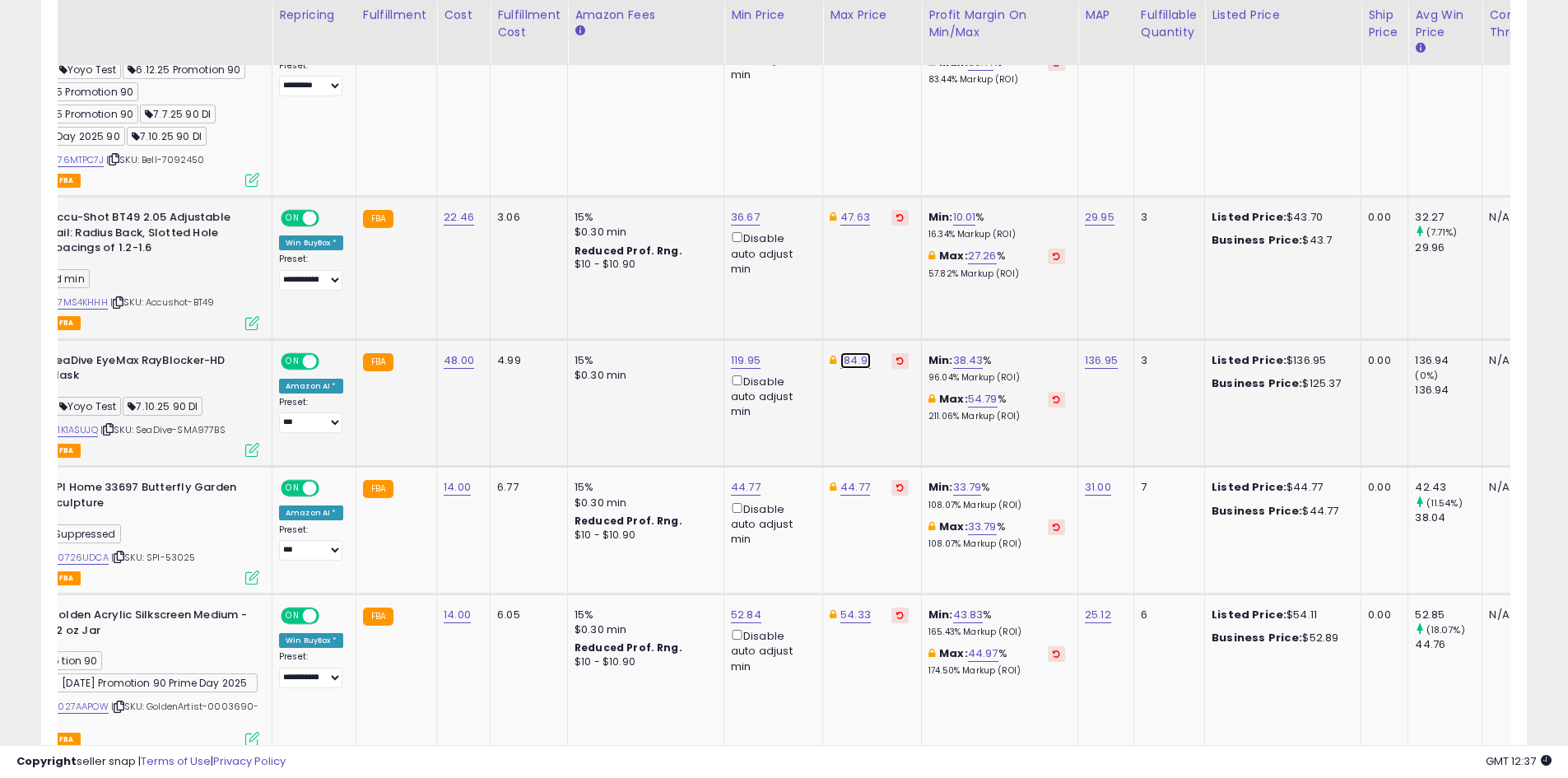 click on "184.91" at bounding box center (858, -347) 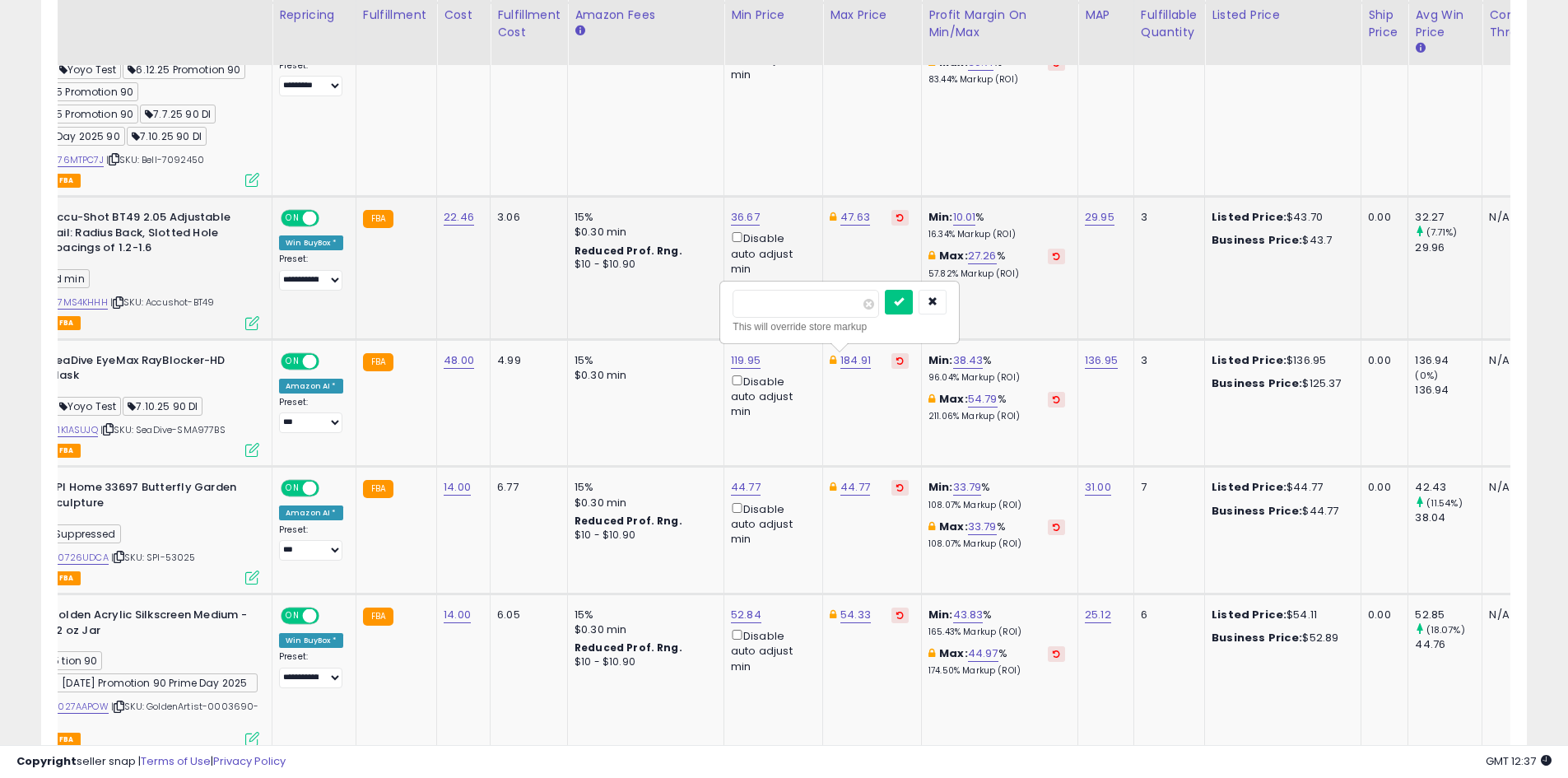 drag, startPoint x: 809, startPoint y: 309, endPoint x: 668, endPoint y: 311, distance: 141.0142 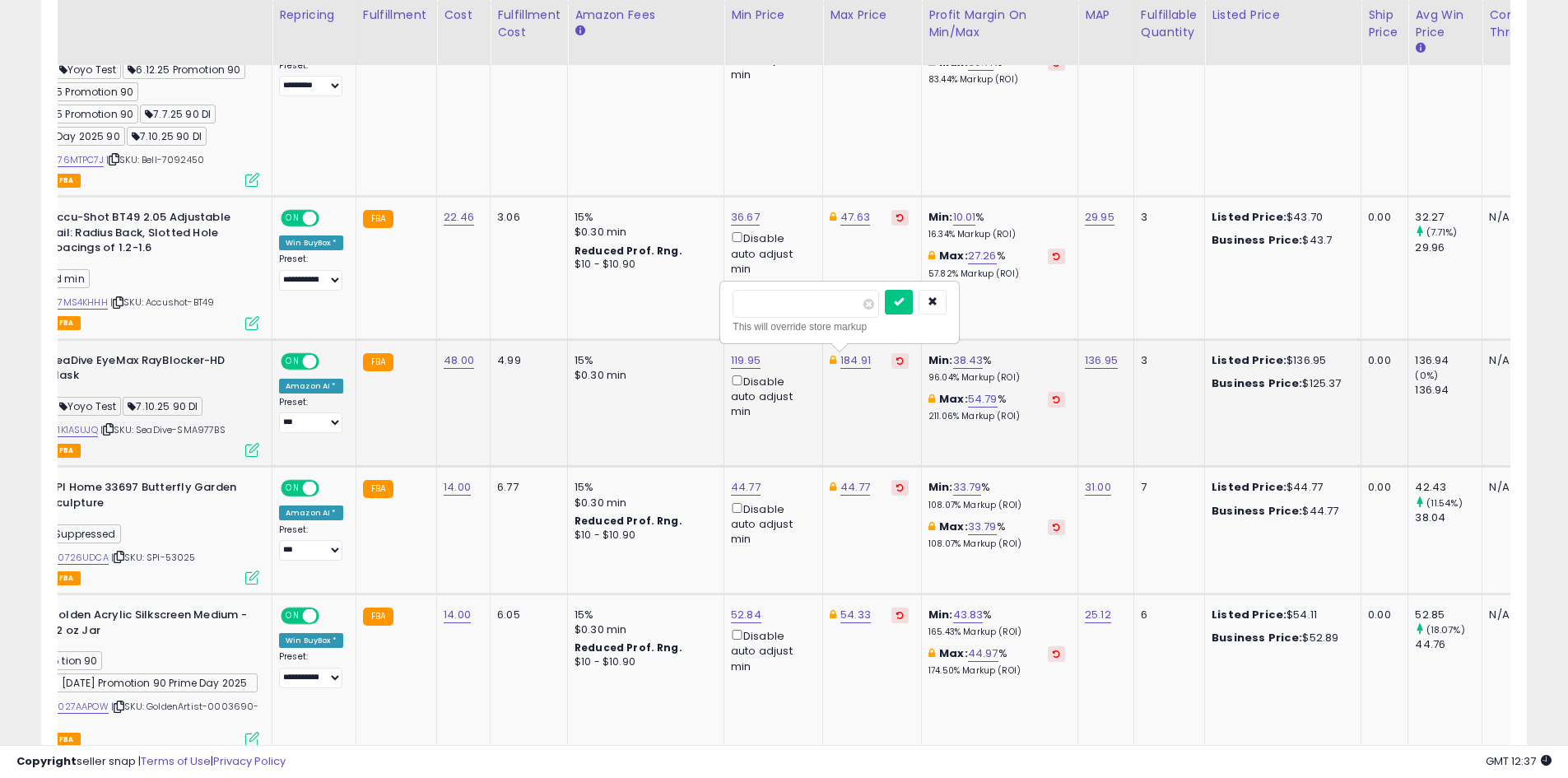 type on "***" 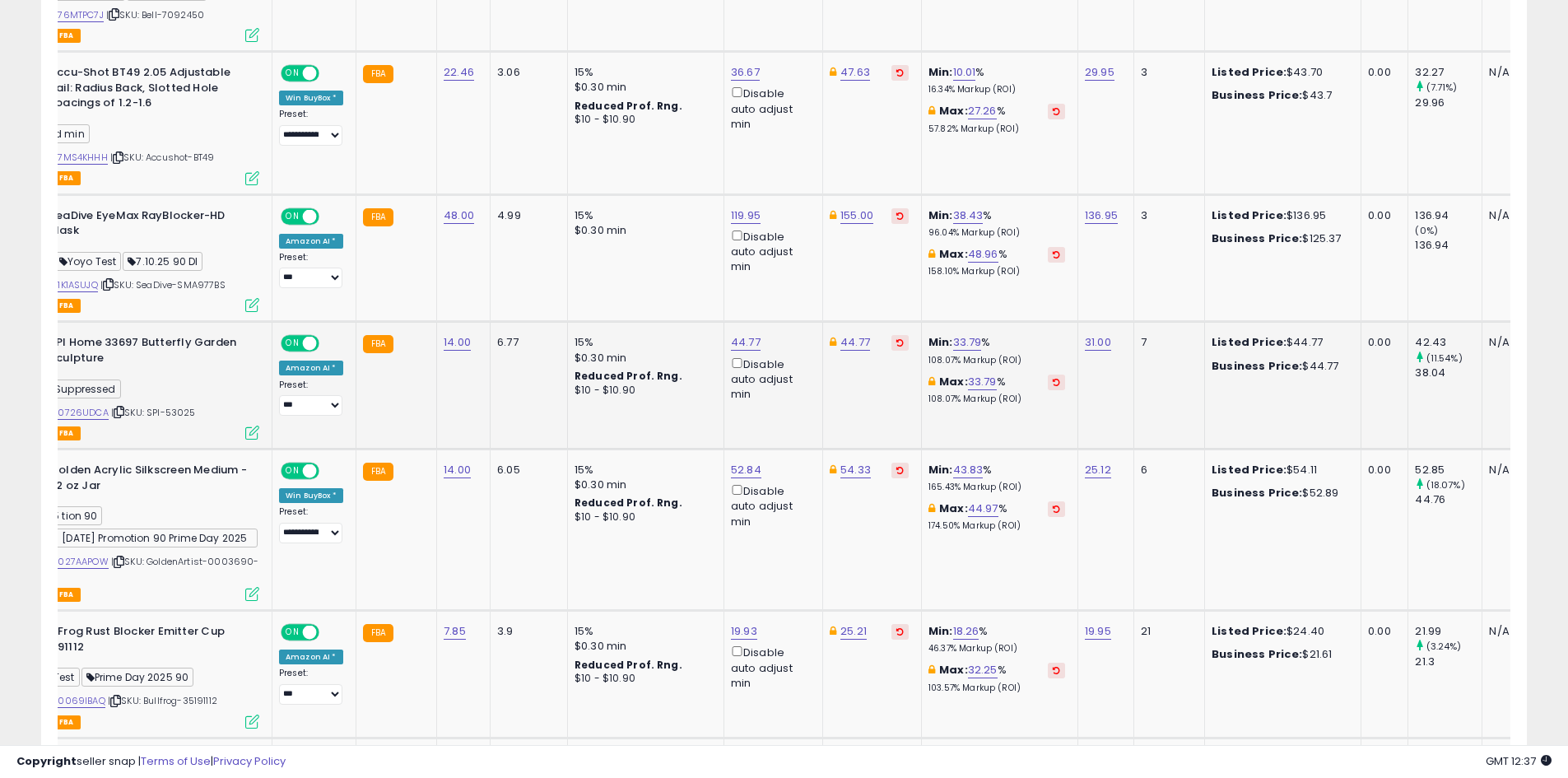 scroll, scrollTop: 1437, scrollLeft: 0, axis: vertical 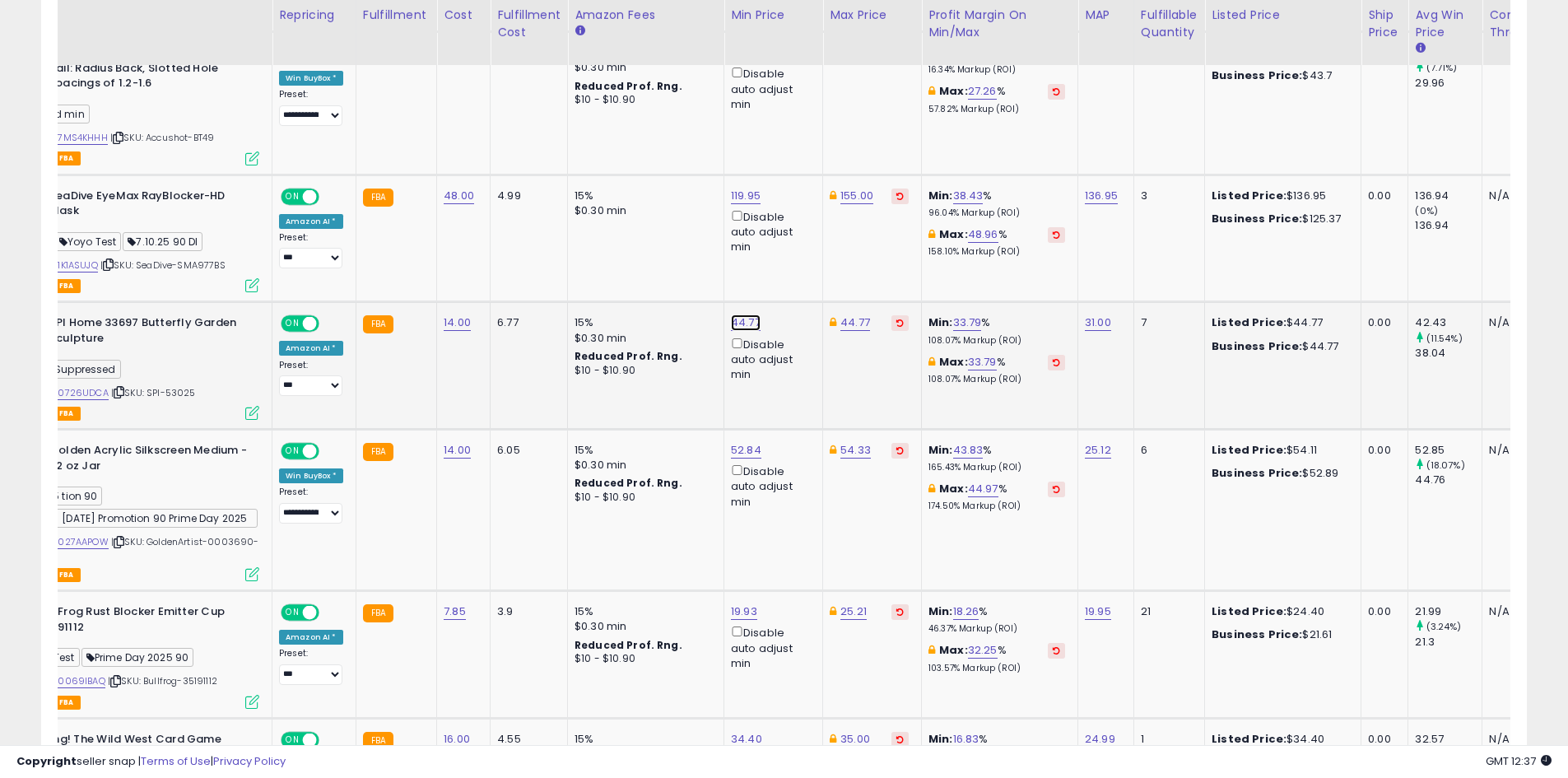 click on "44.77" at bounding box center [749, -511] 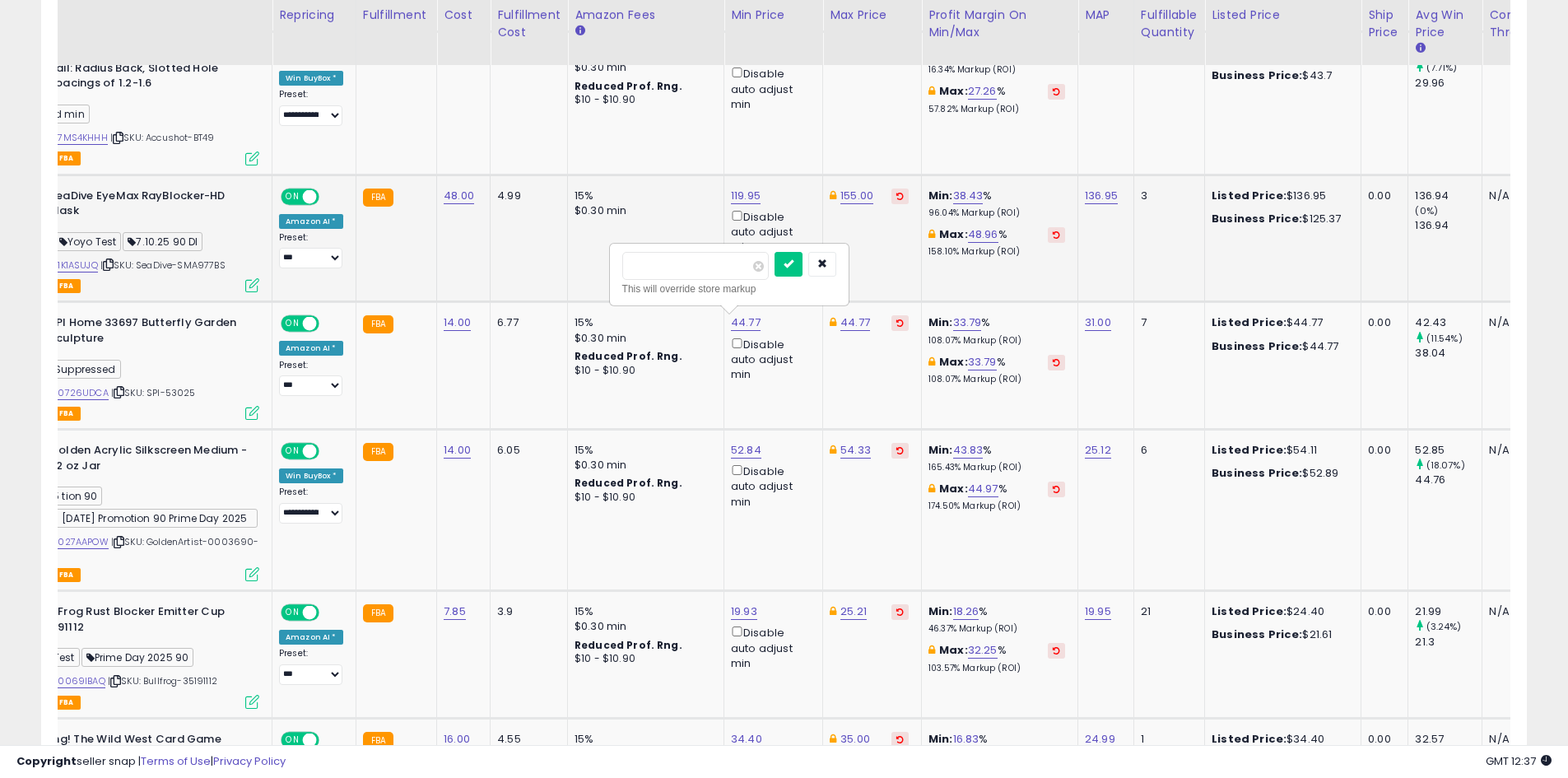 drag, startPoint x: 706, startPoint y: 267, endPoint x: 553, endPoint y: 269, distance: 153.01307 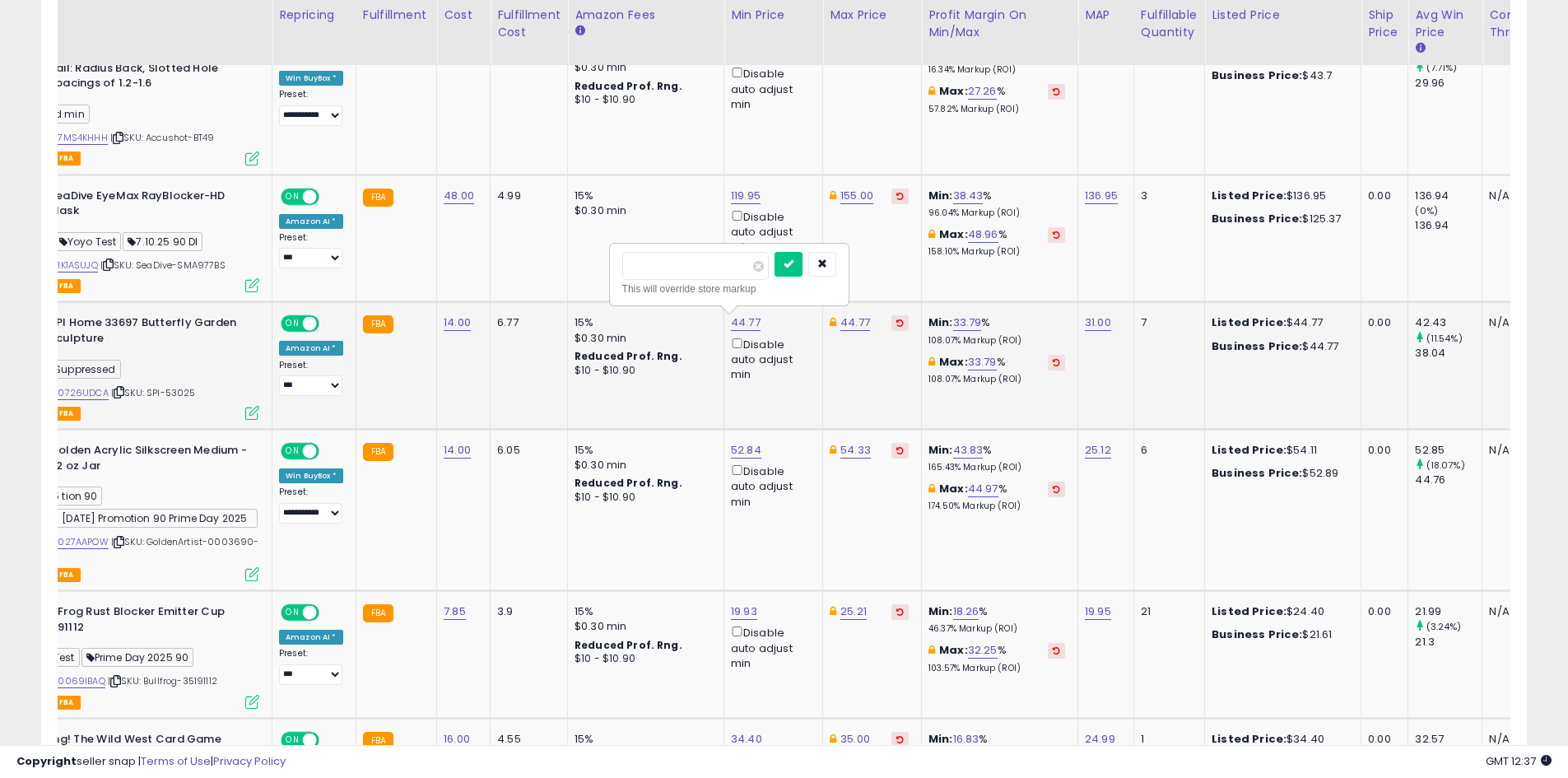type on "*****" 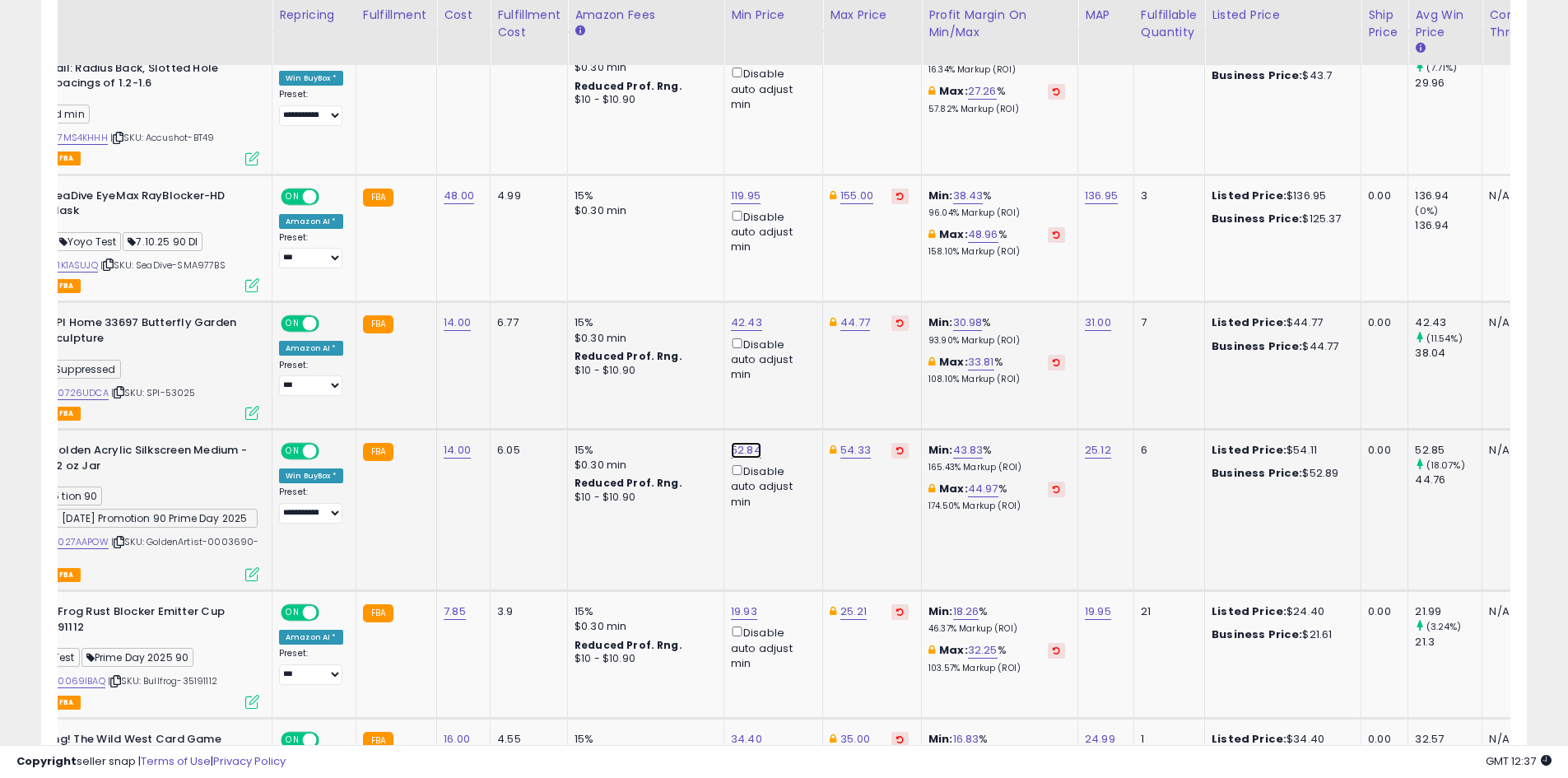 click on "52.84" at bounding box center (749, -511) 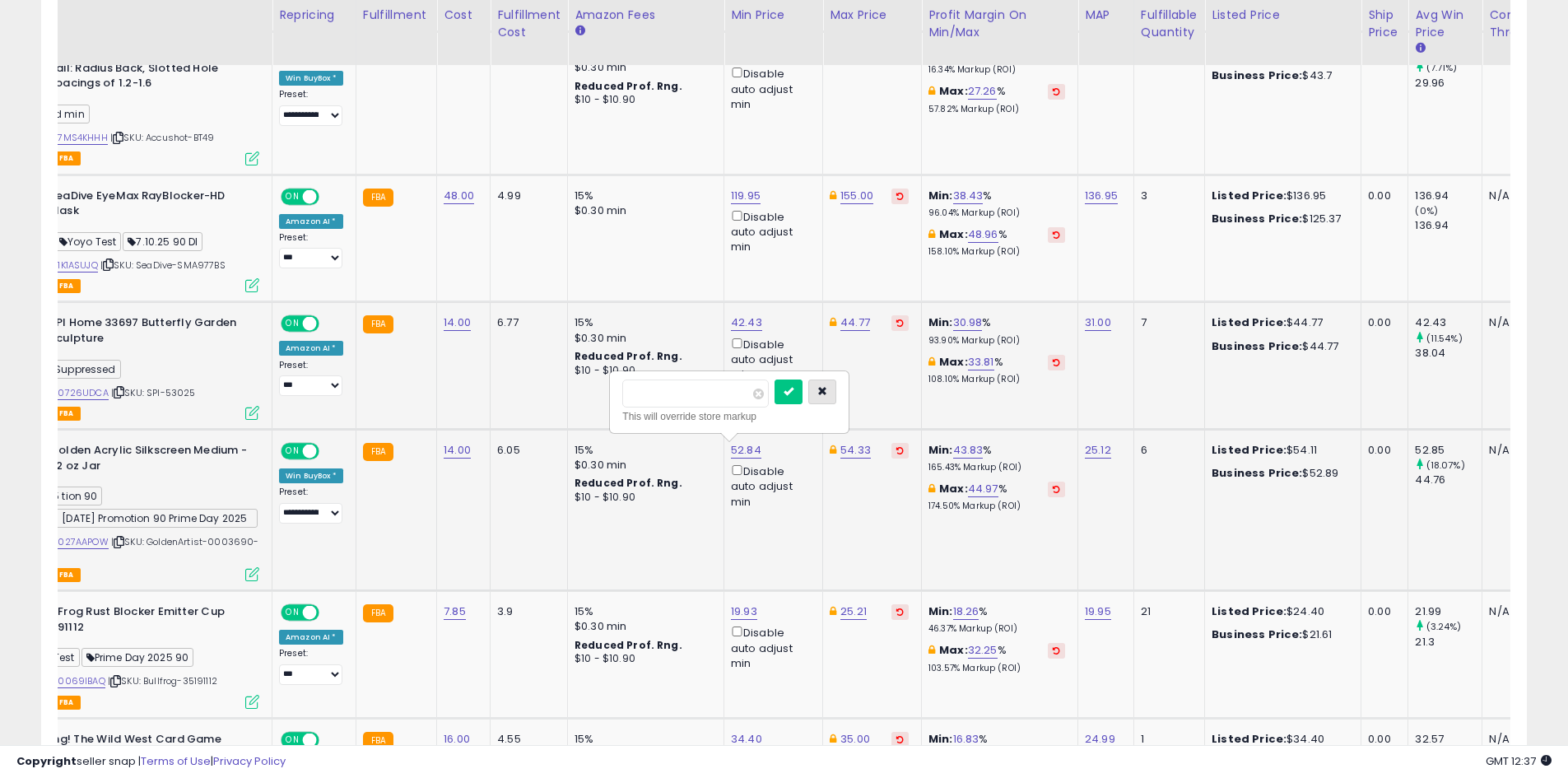 click at bounding box center [822, 392] 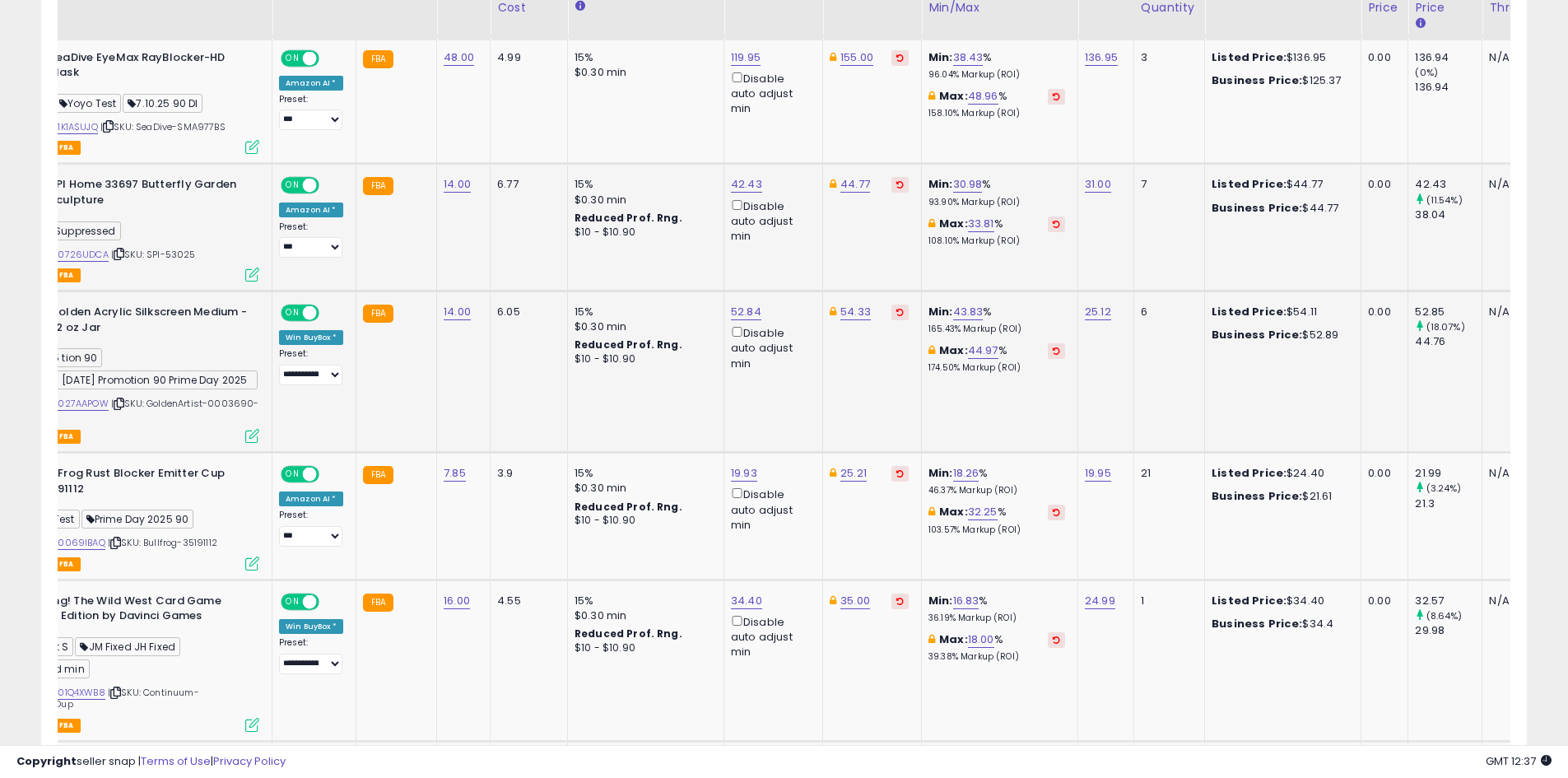 scroll, scrollTop: 1601, scrollLeft: 0, axis: vertical 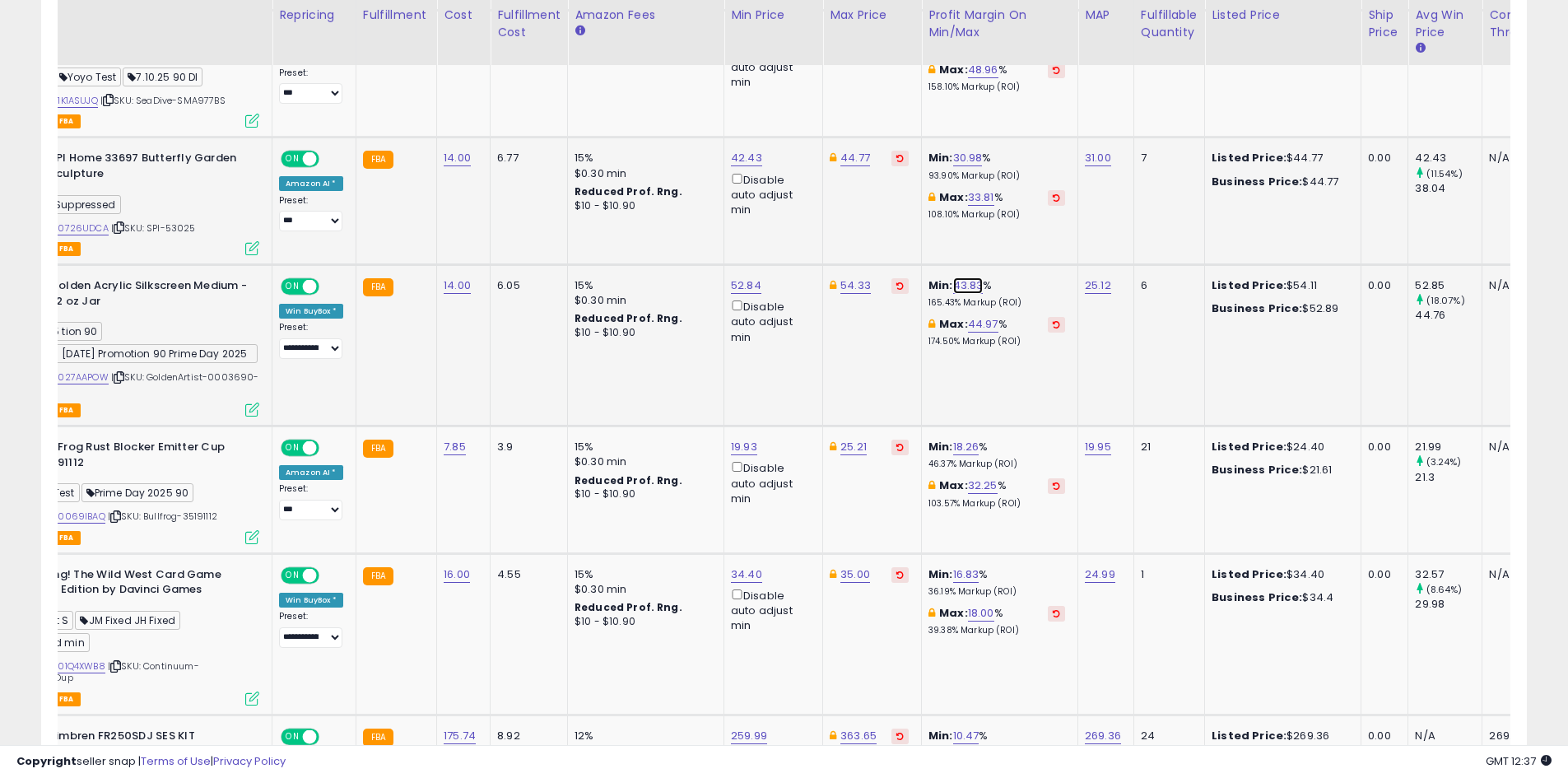 click on "43.83" at bounding box center (968, 286) 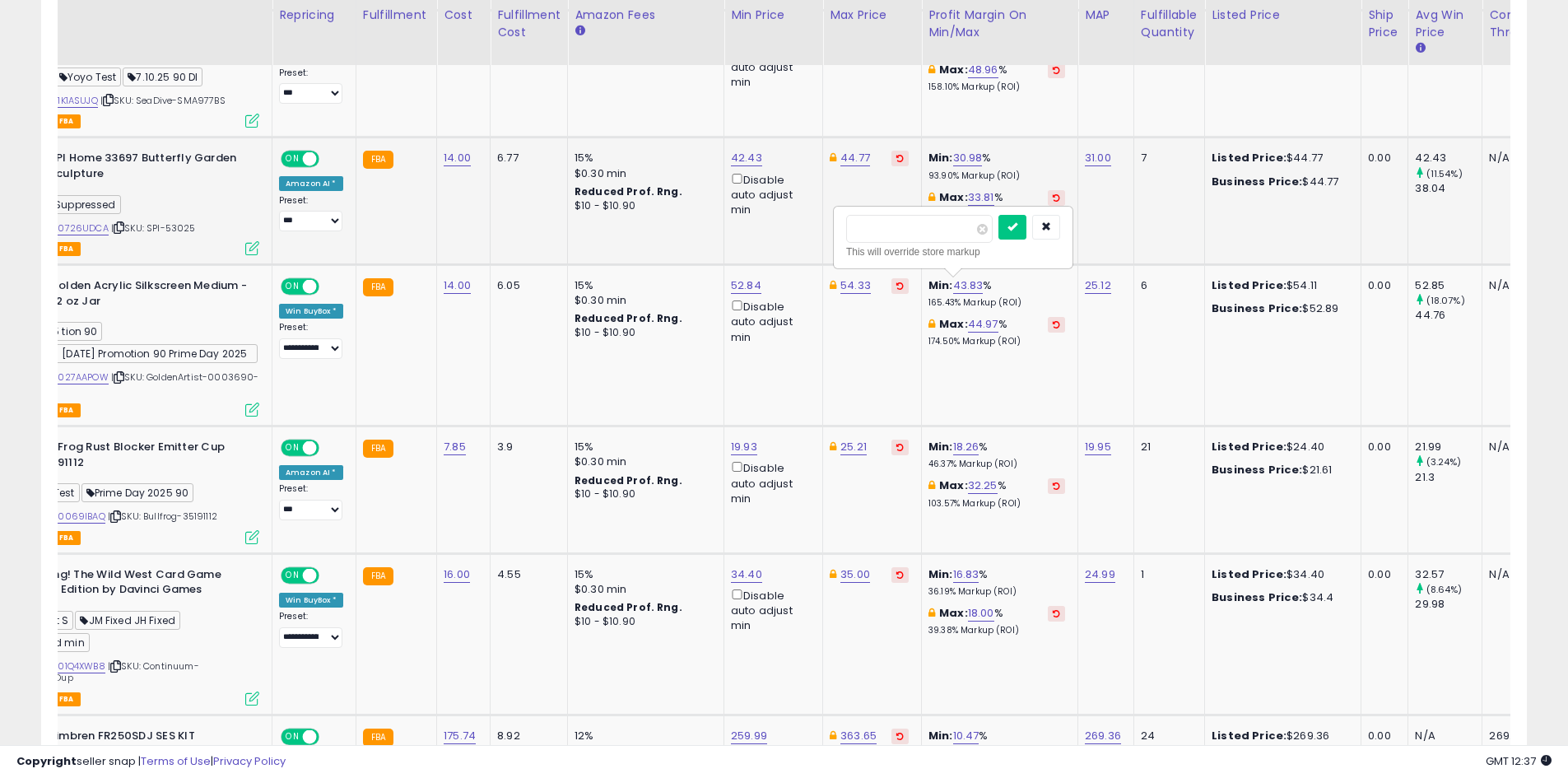 drag, startPoint x: 913, startPoint y: 229, endPoint x: 795, endPoint y: 238, distance: 118.34272 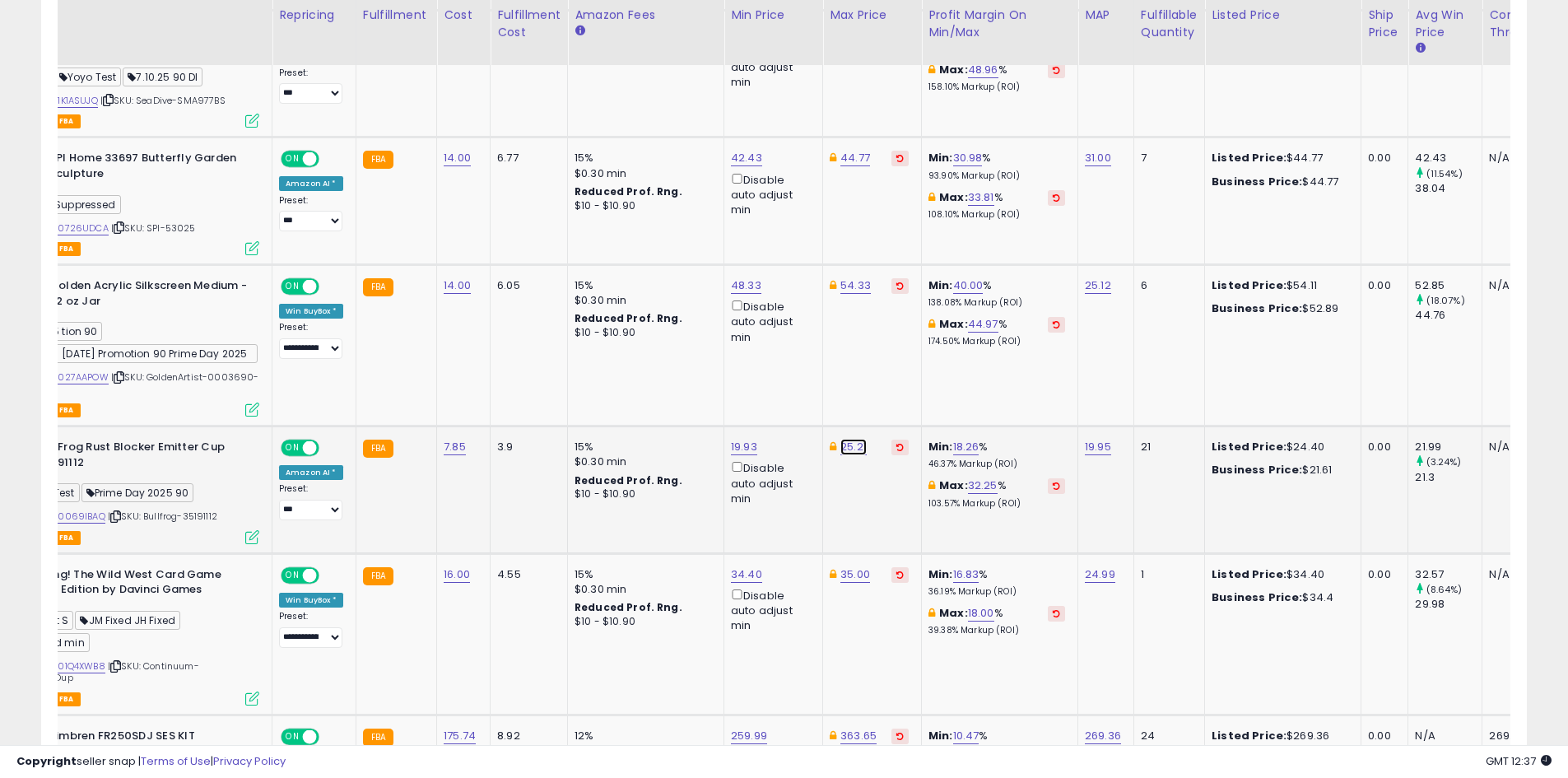click on "25.21" at bounding box center [858, -676] 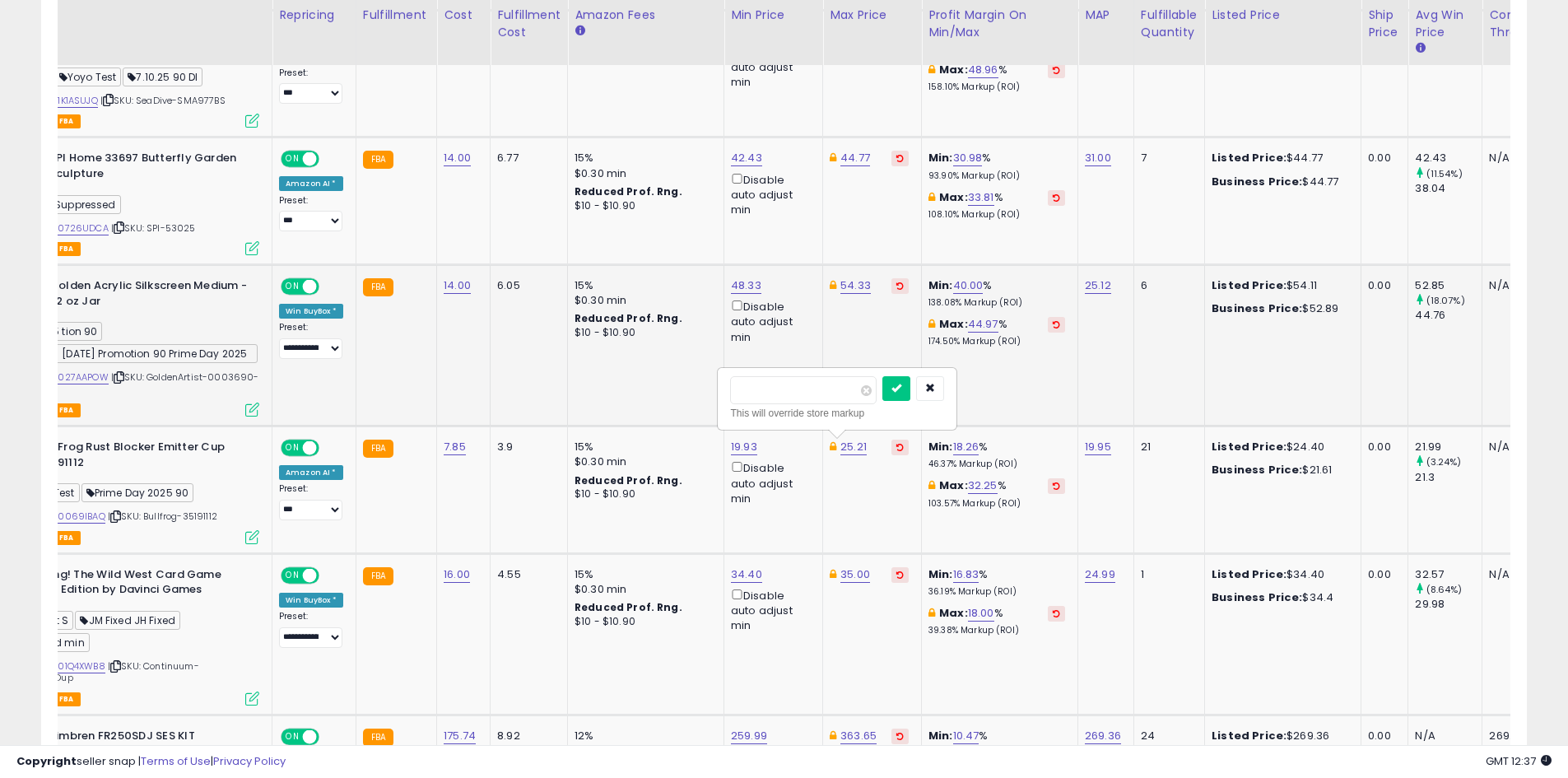 drag, startPoint x: 821, startPoint y: 386, endPoint x: 674, endPoint y: 400, distance: 147.66516 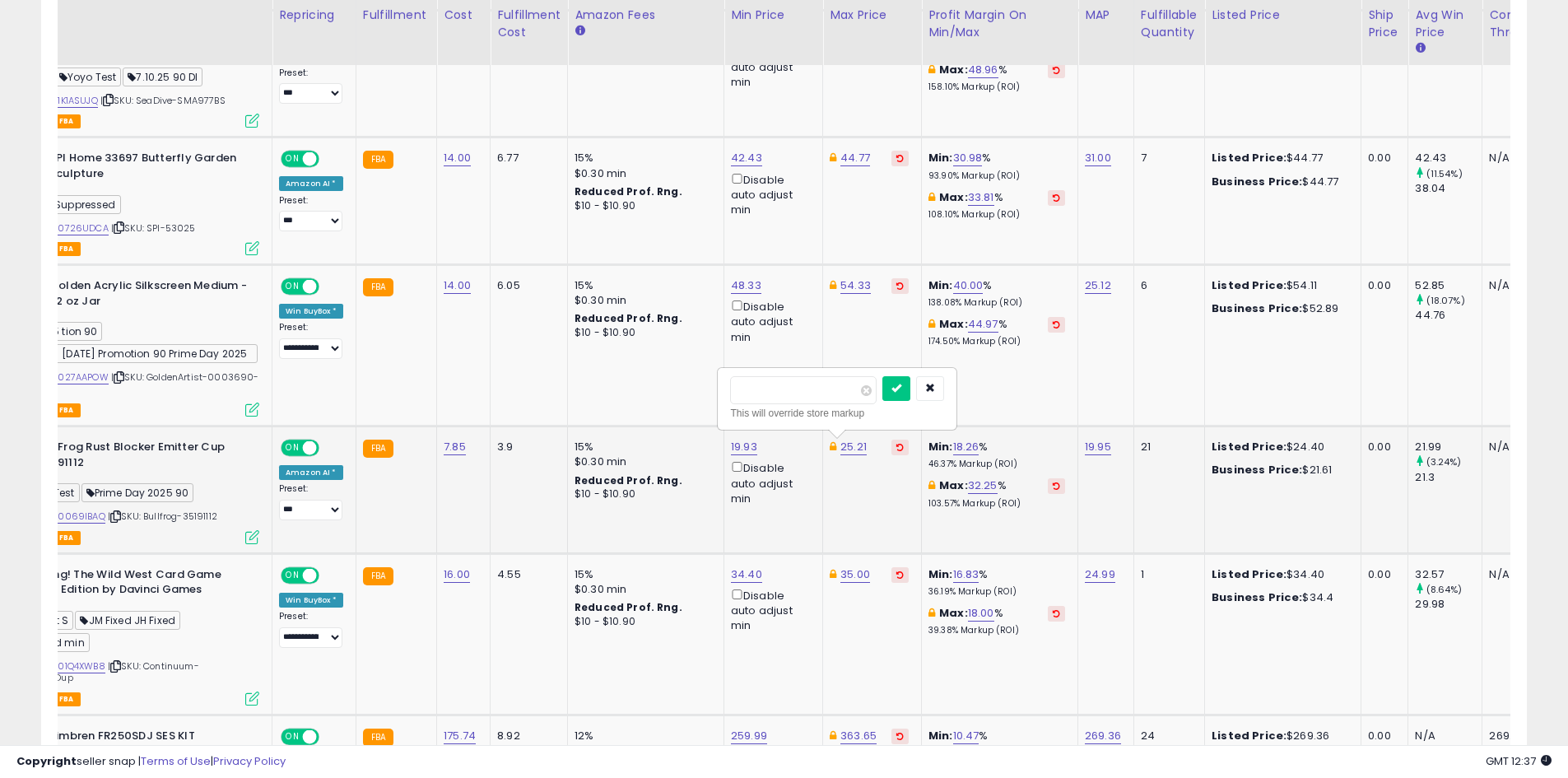 click at bounding box center [896, 389] 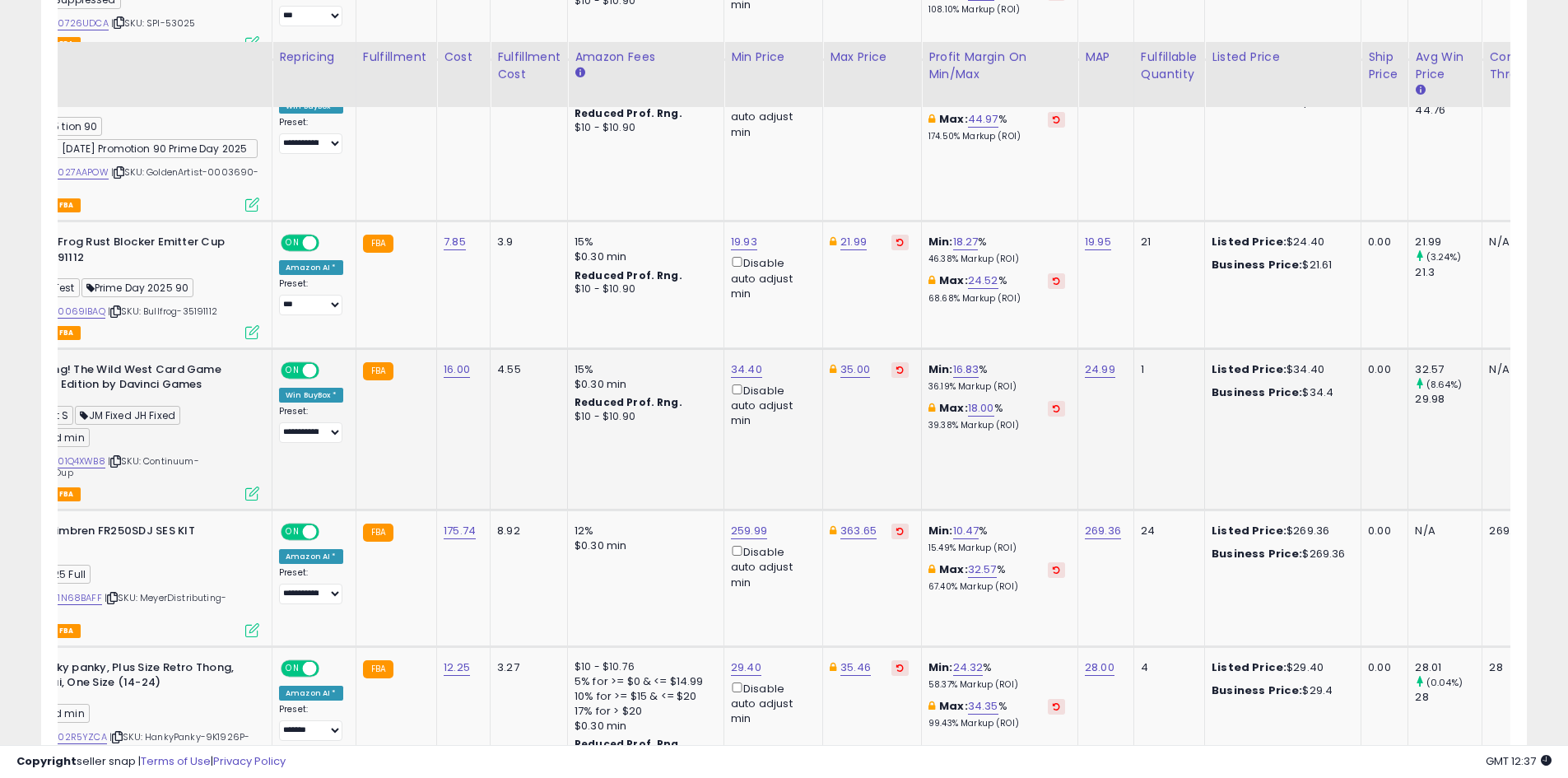 scroll, scrollTop: 1848, scrollLeft: 0, axis: vertical 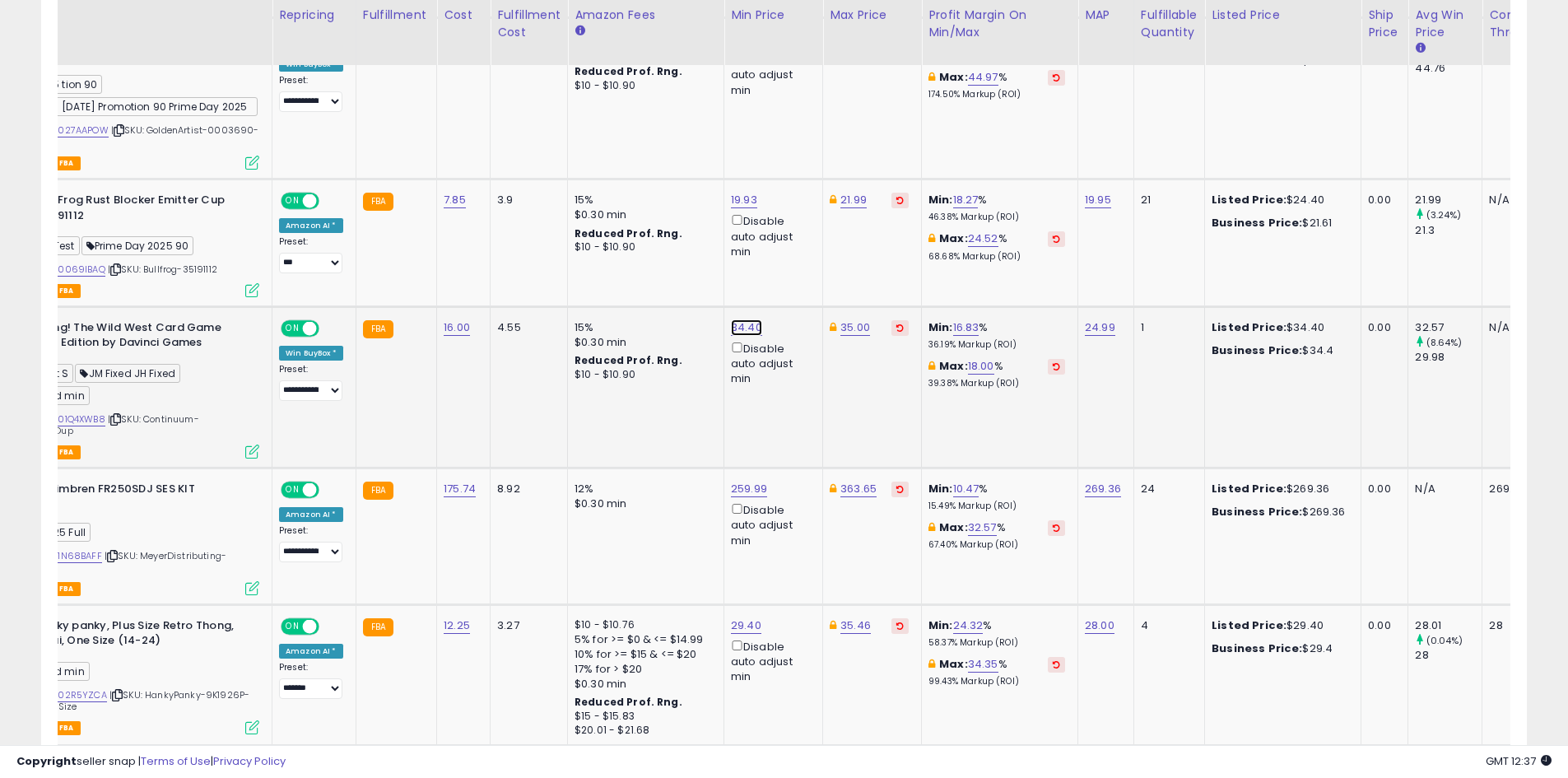 click on "34.40" at bounding box center [749, -923] 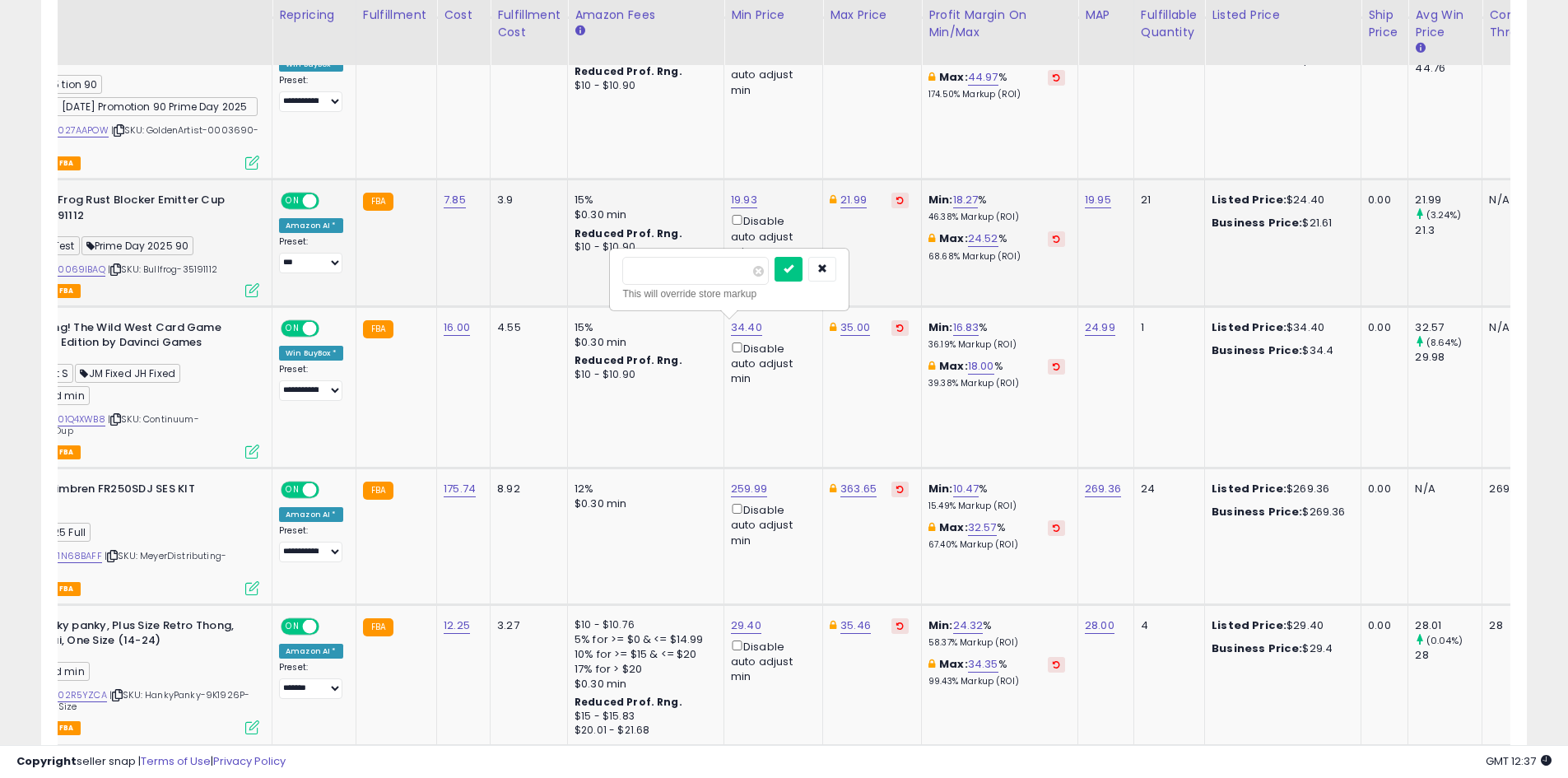 drag, startPoint x: 666, startPoint y: 267, endPoint x: 554, endPoint y: 268, distance: 112.00446 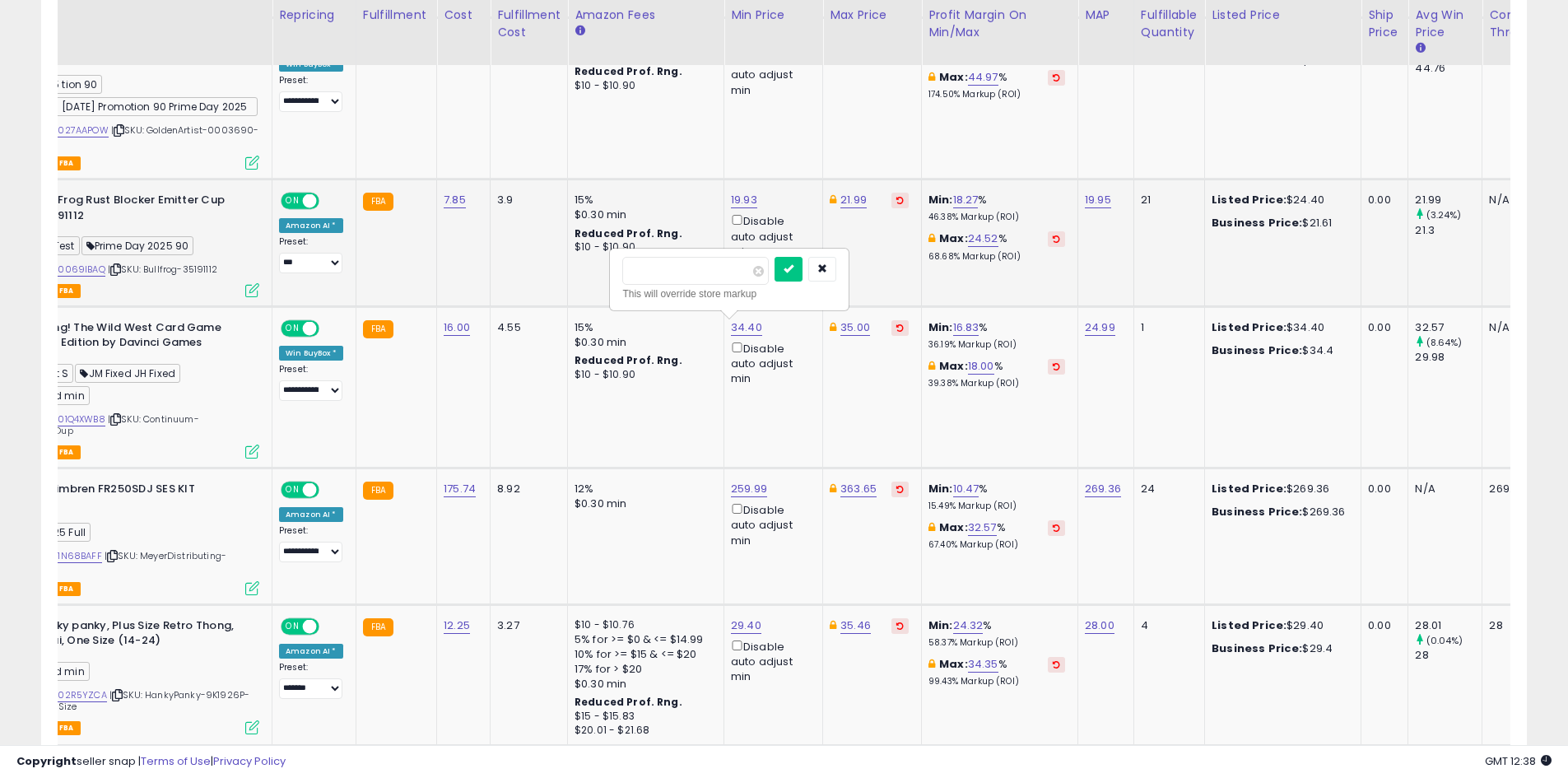 click at bounding box center [789, 269] 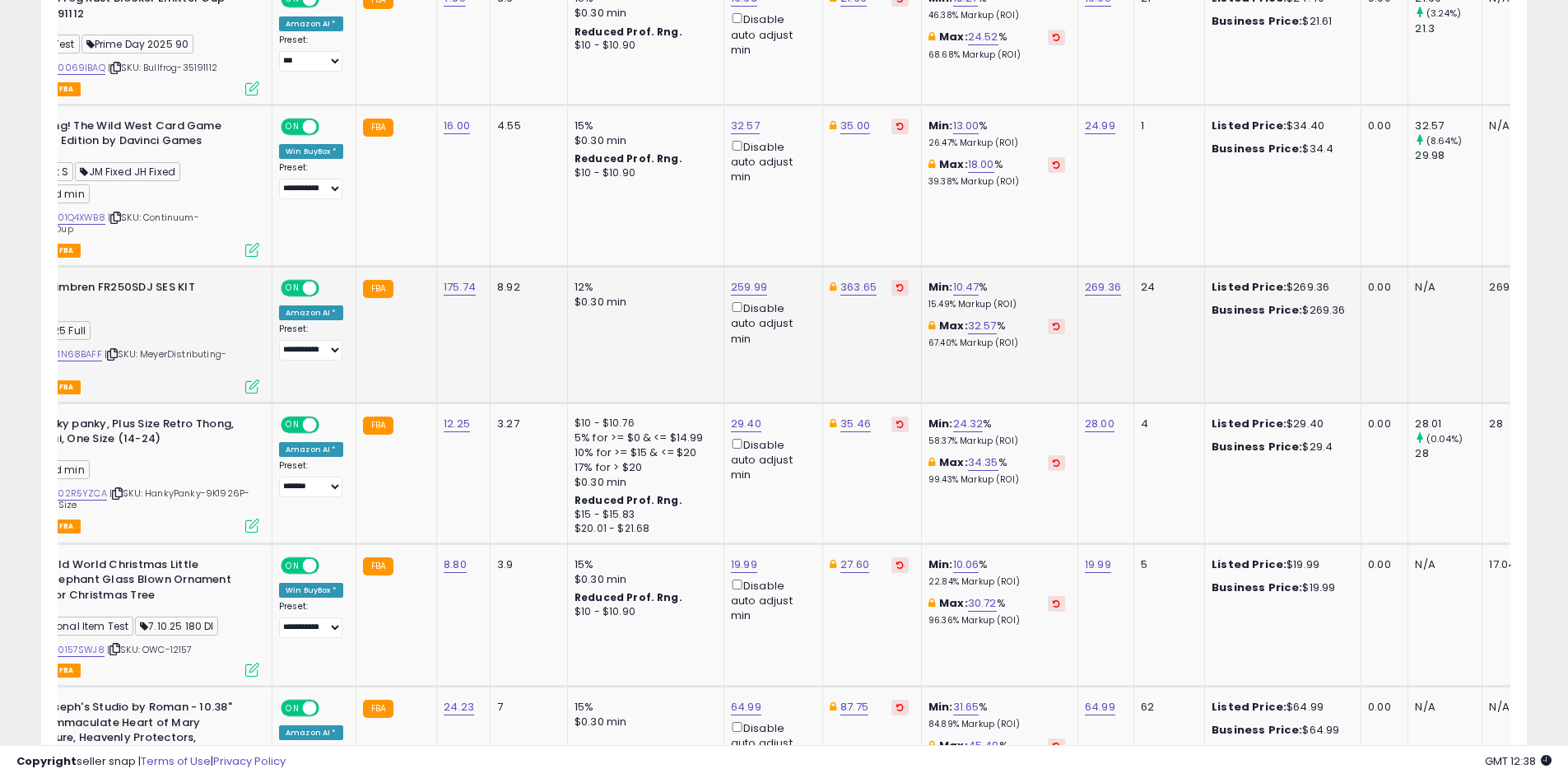 scroll, scrollTop: 2095, scrollLeft: 0, axis: vertical 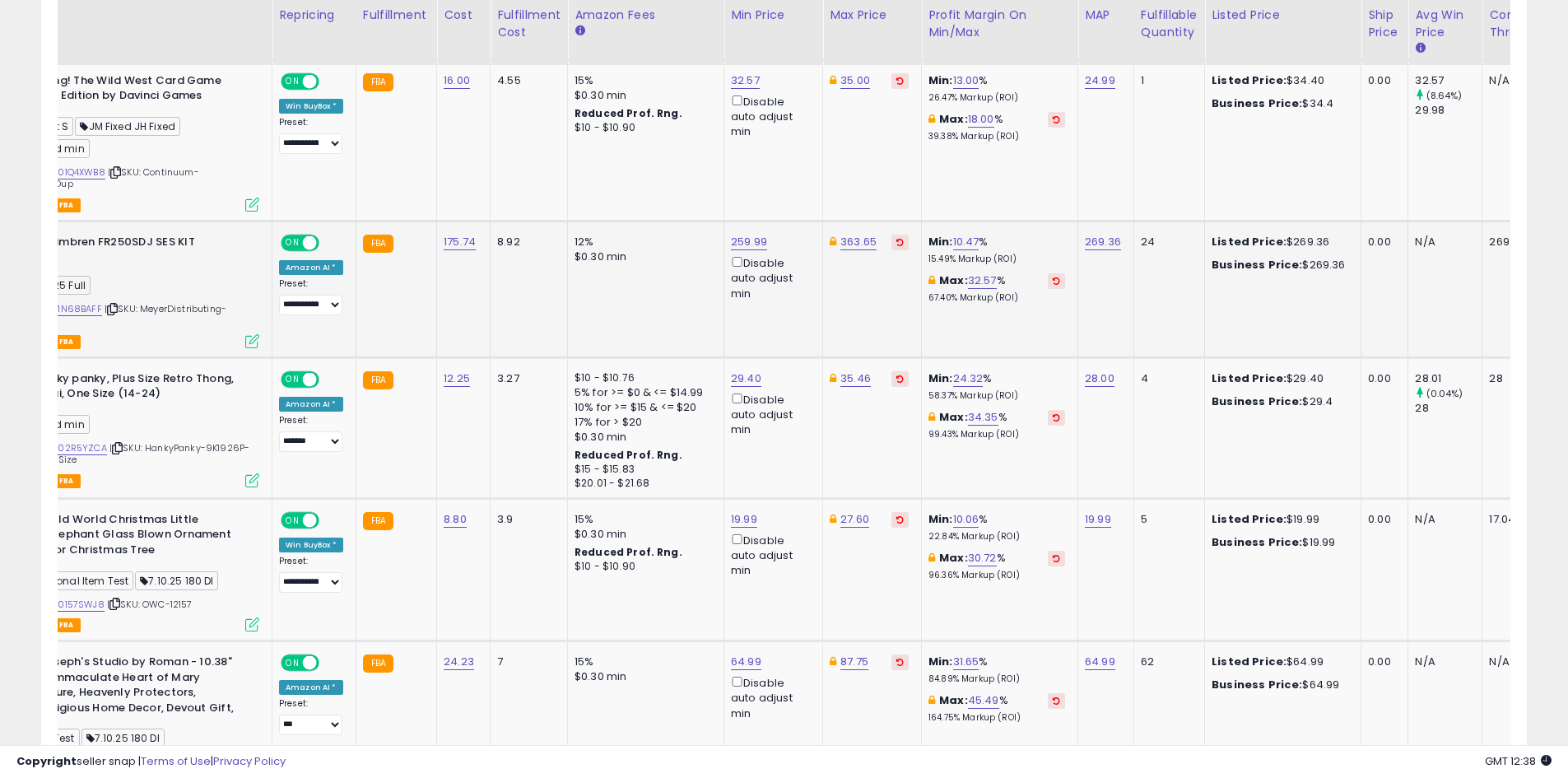 click on "Max:" at bounding box center (953, 280) 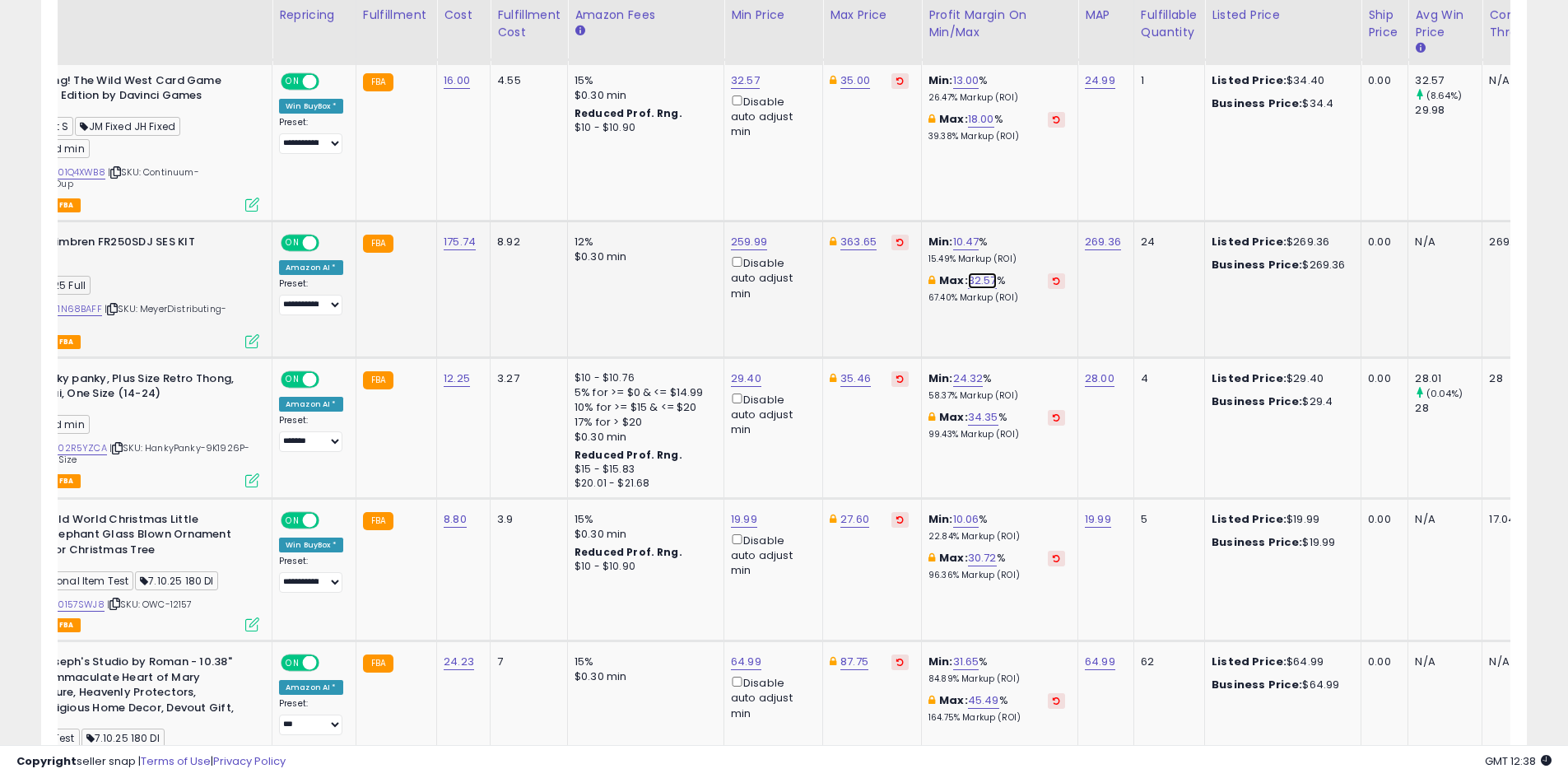 click on "32.57" at bounding box center (982, 281) 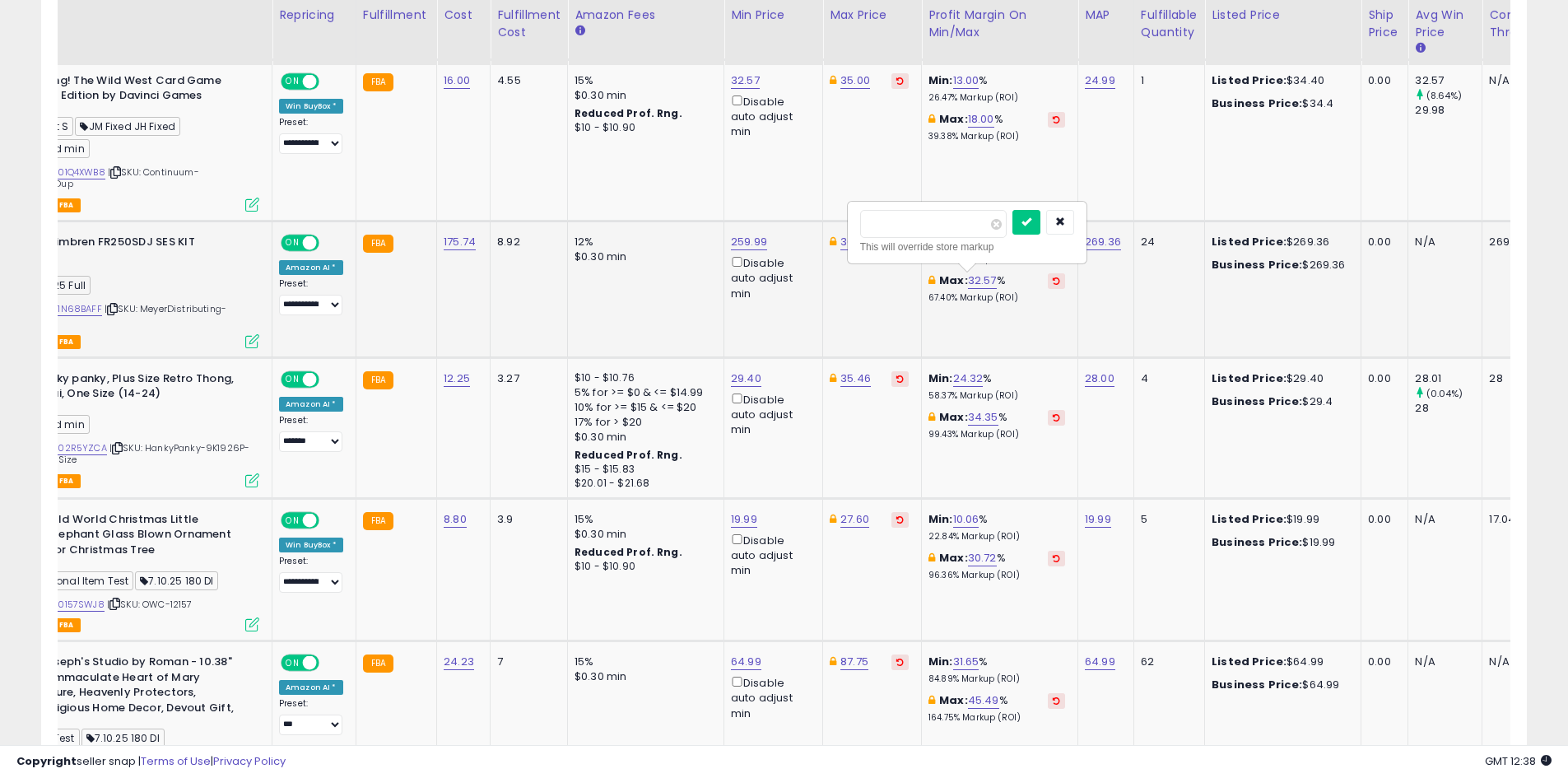 drag, startPoint x: 948, startPoint y: 226, endPoint x: 837, endPoint y: 228, distance: 111.01802 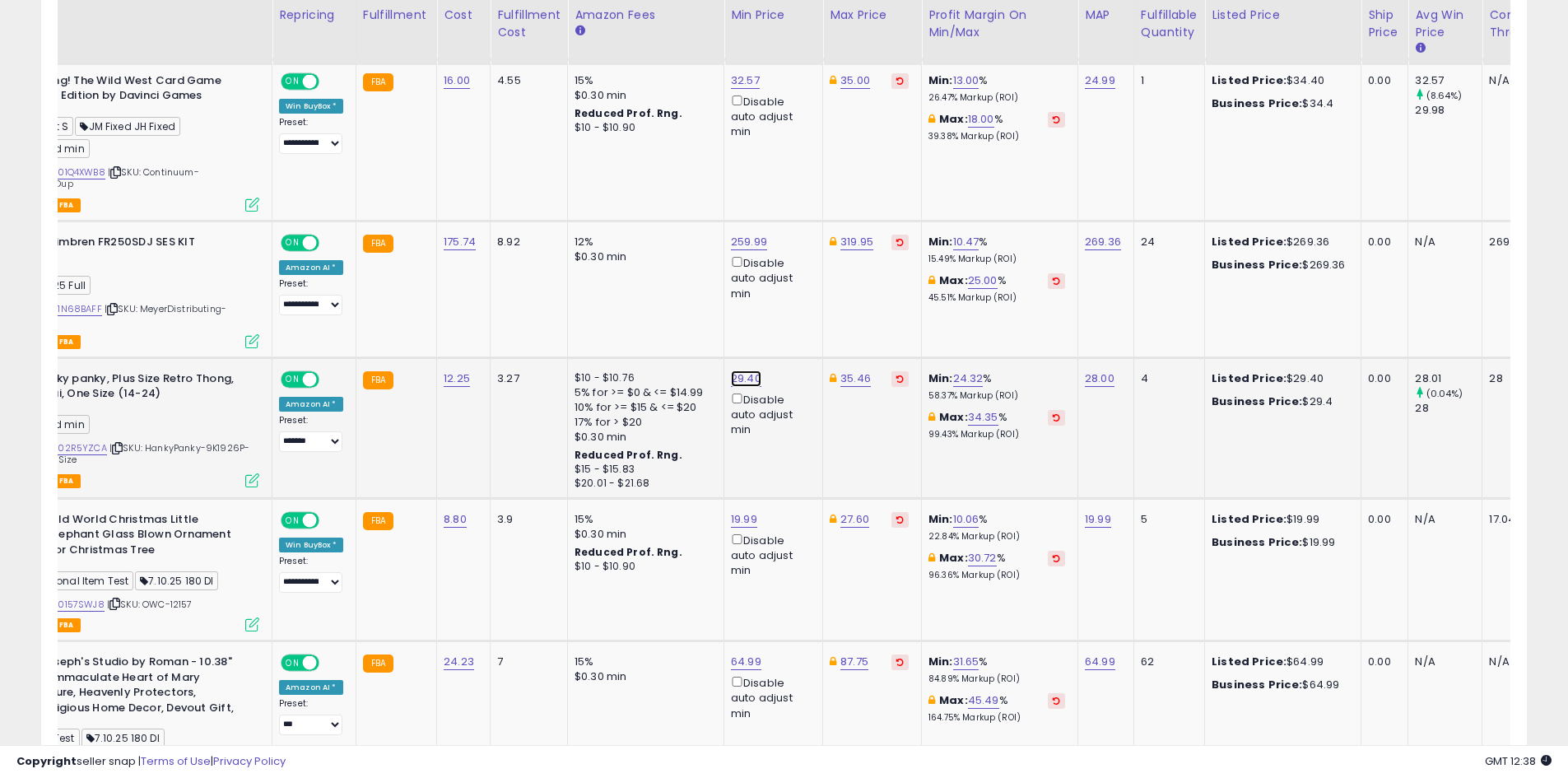 click on "29.40" at bounding box center (749, -1170) 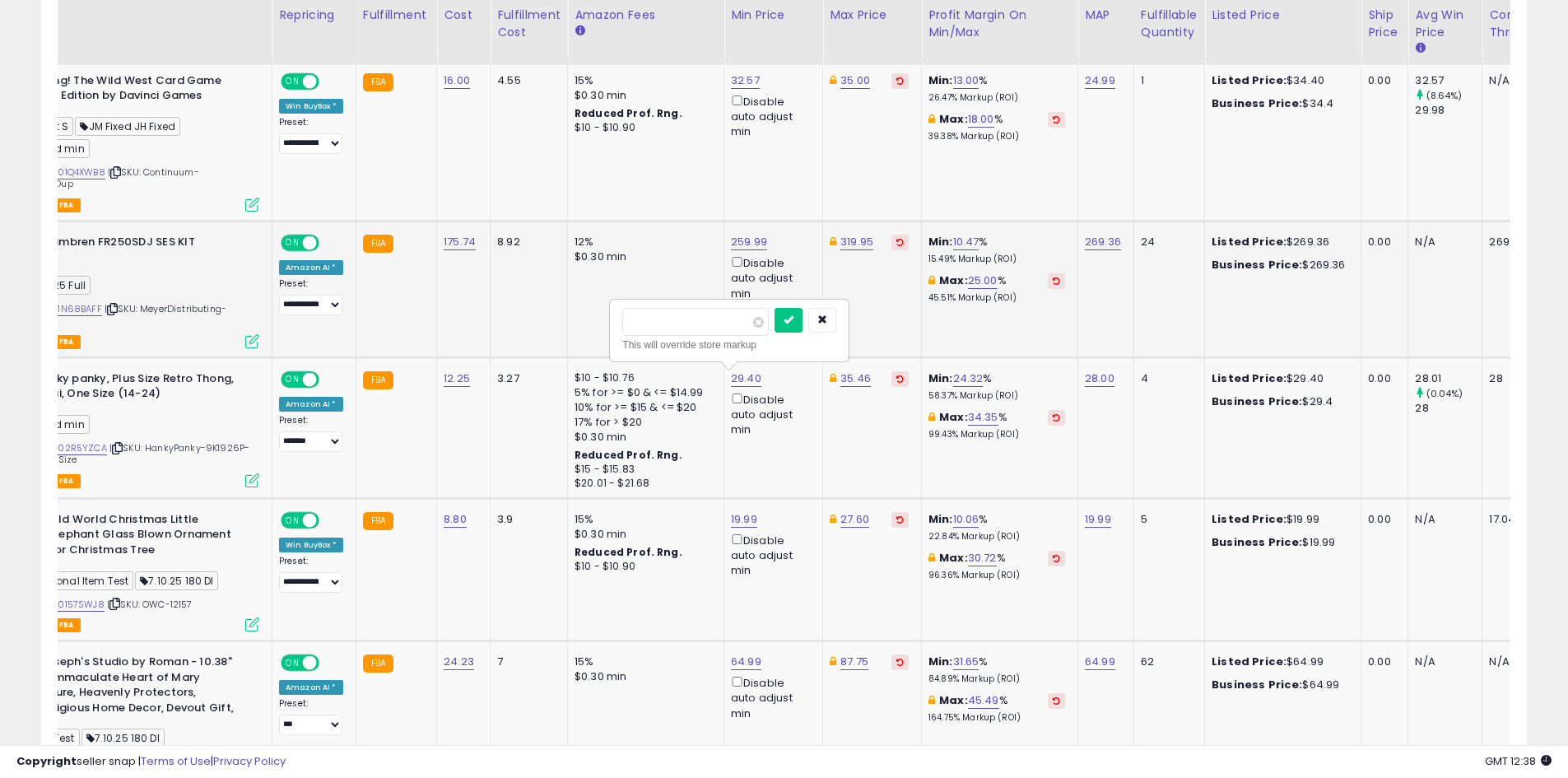 drag, startPoint x: 616, startPoint y: 316, endPoint x: 593, endPoint y: 316, distance: 23 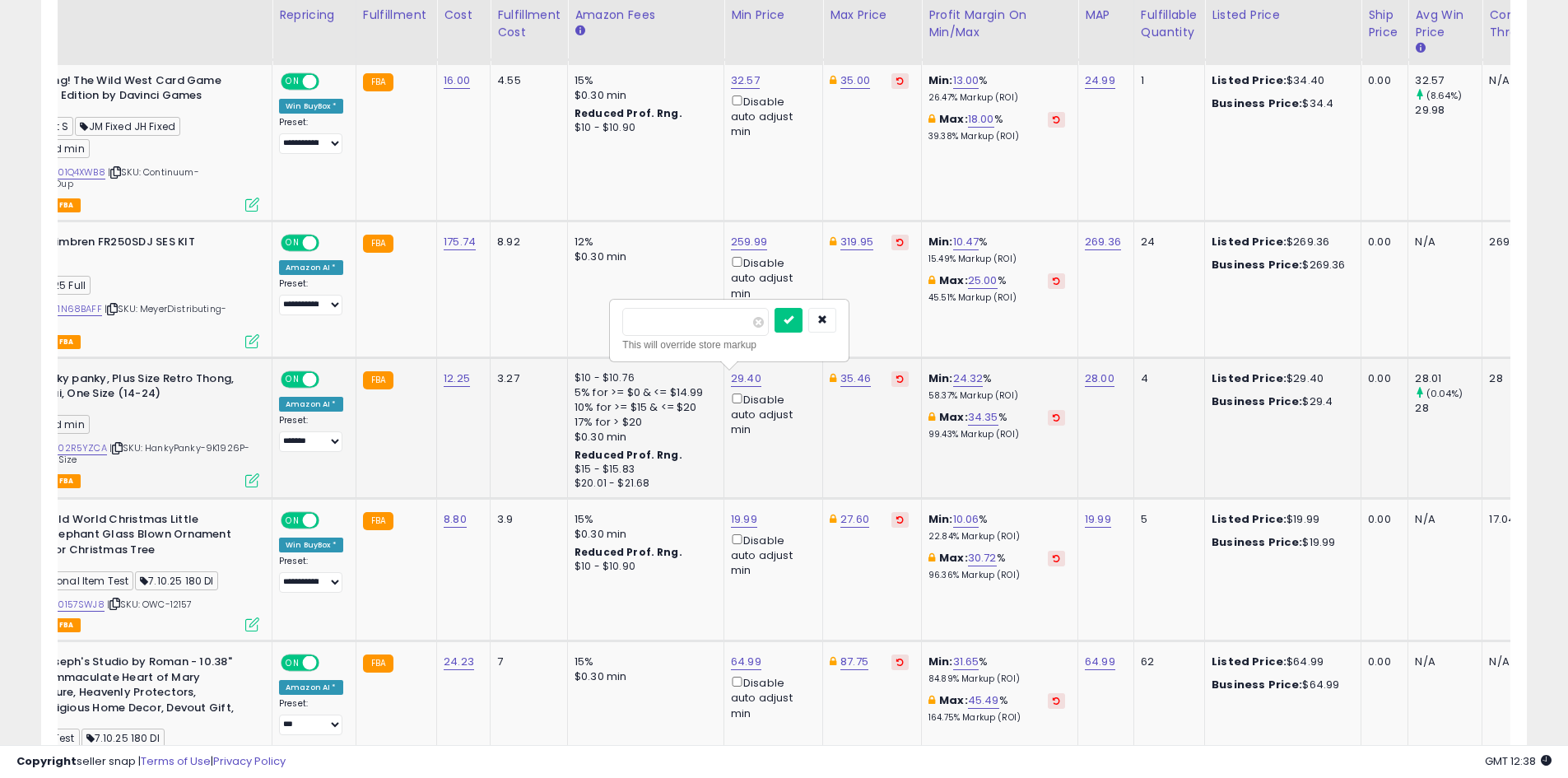 type on "**" 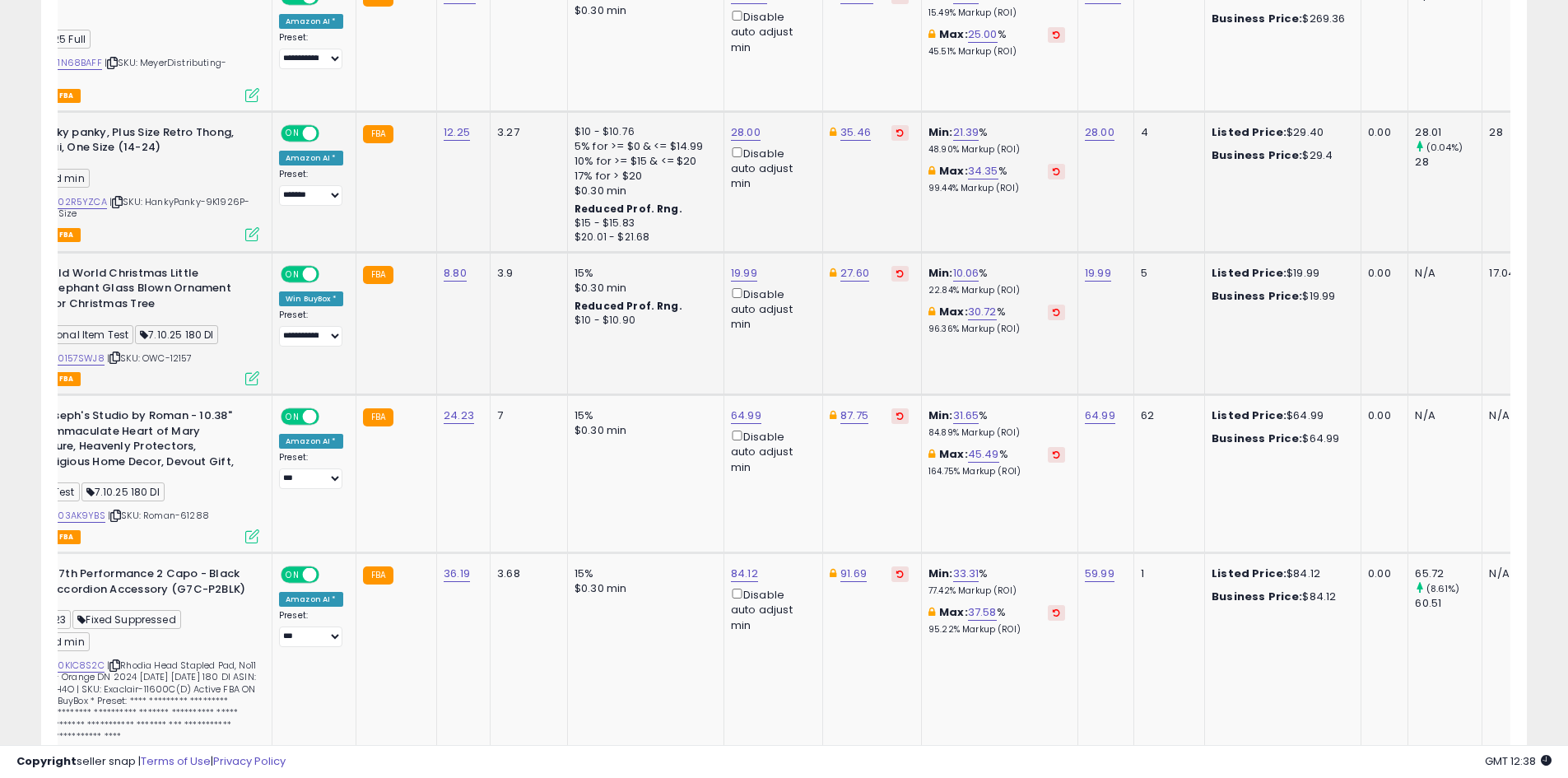 scroll, scrollTop: 2342, scrollLeft: 0, axis: vertical 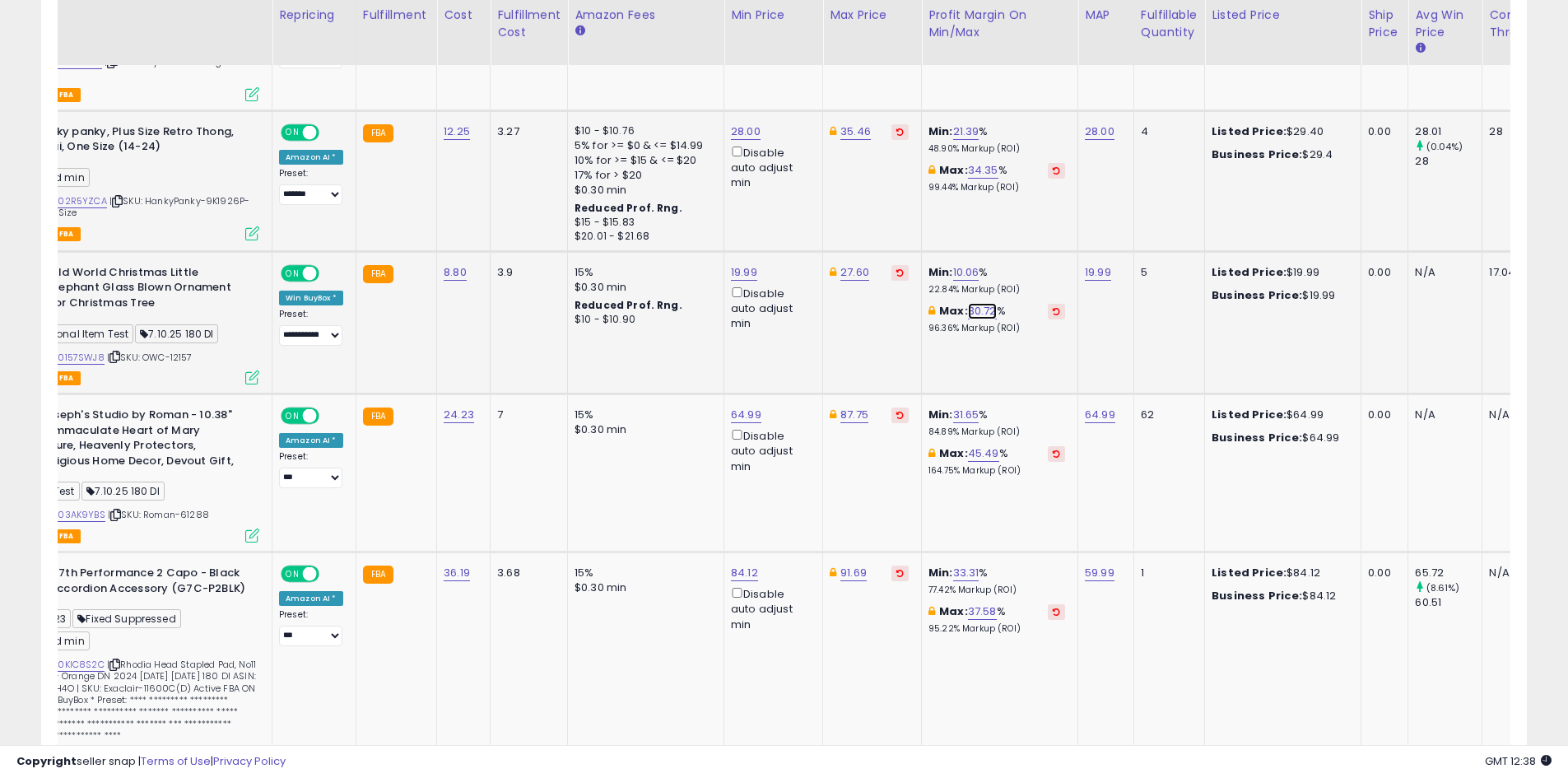 click on "30.72" at bounding box center (982, 311) 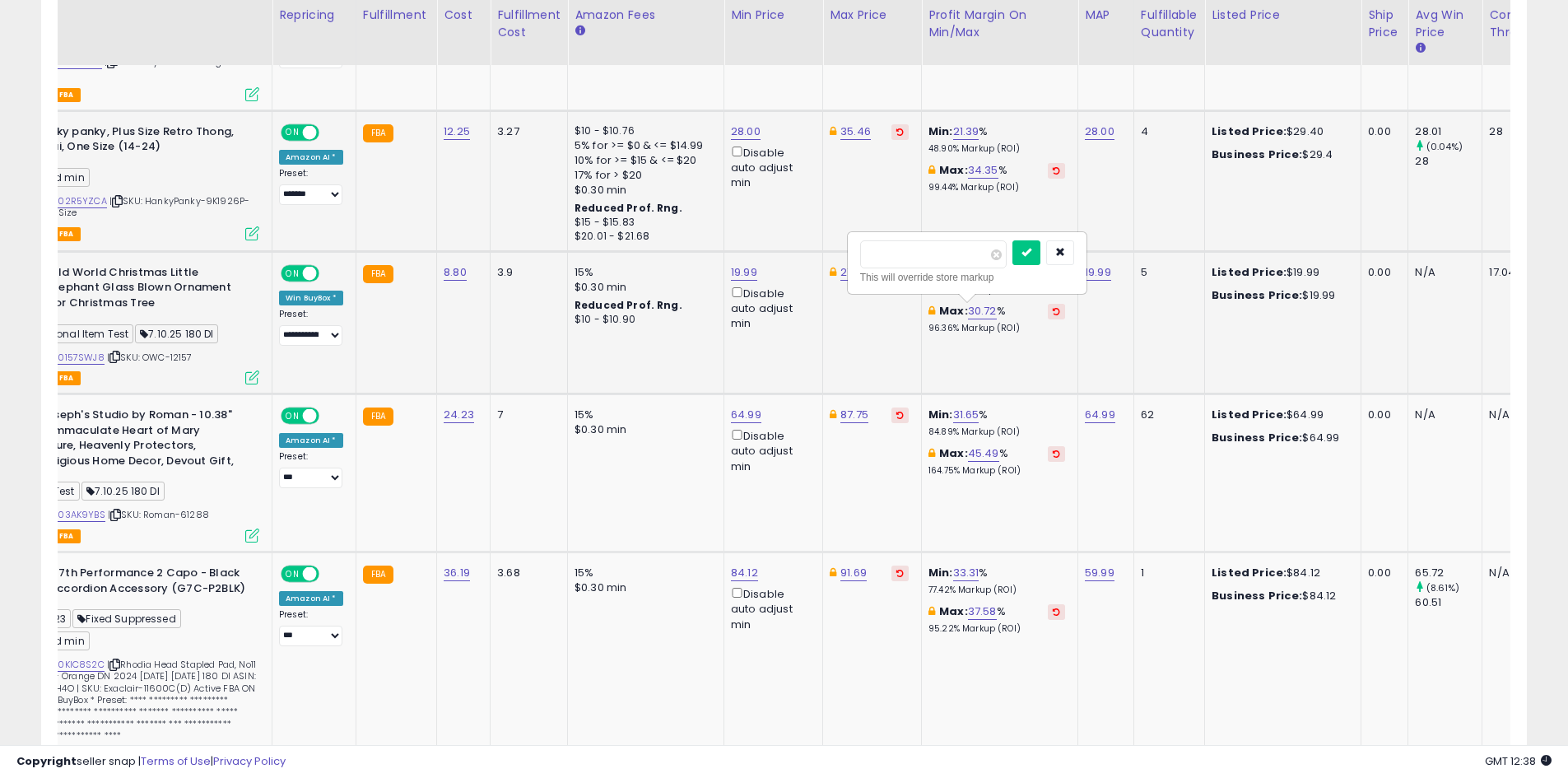 click on "**********" 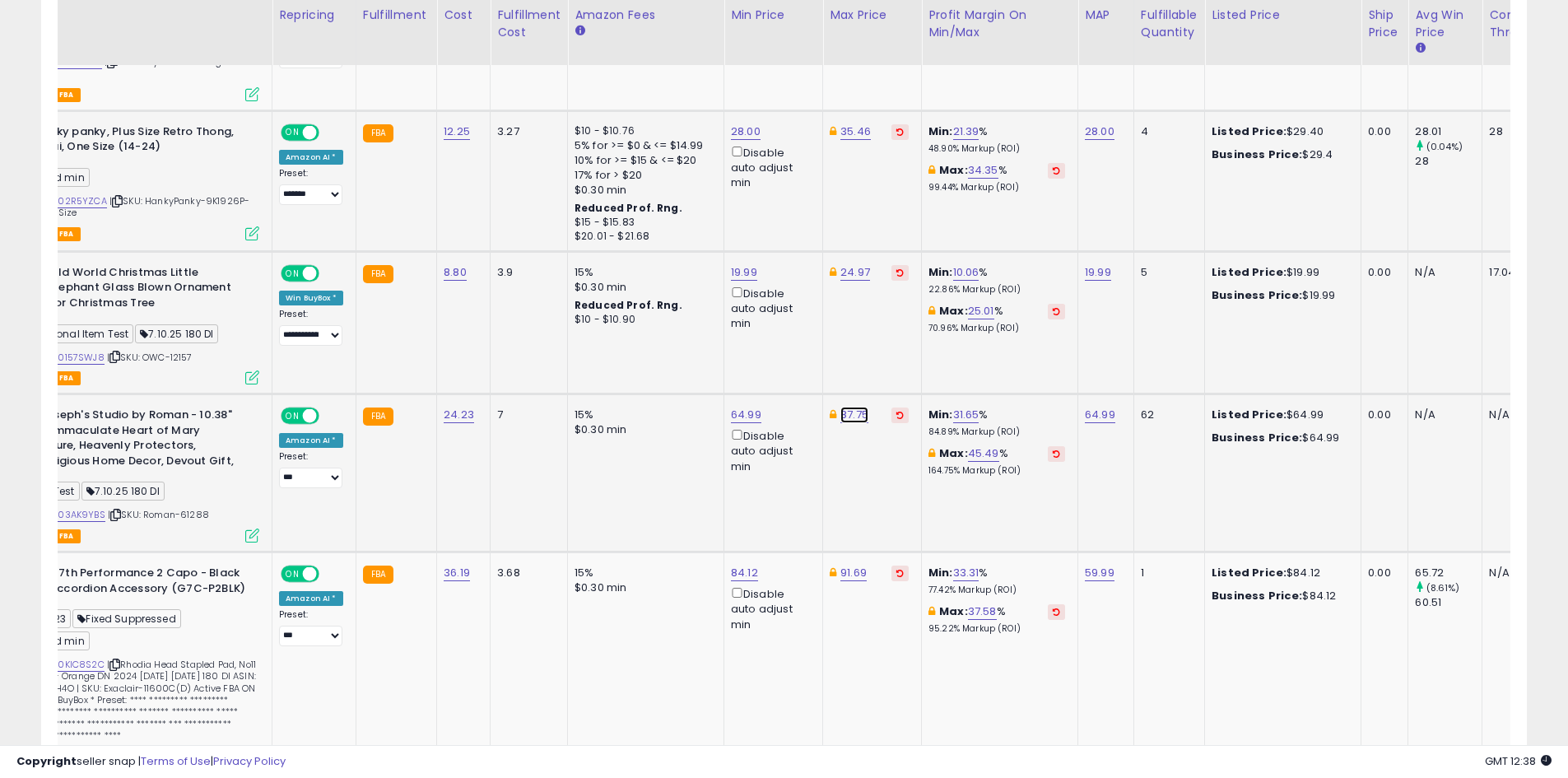 click on "87.75" at bounding box center (858, -1417) 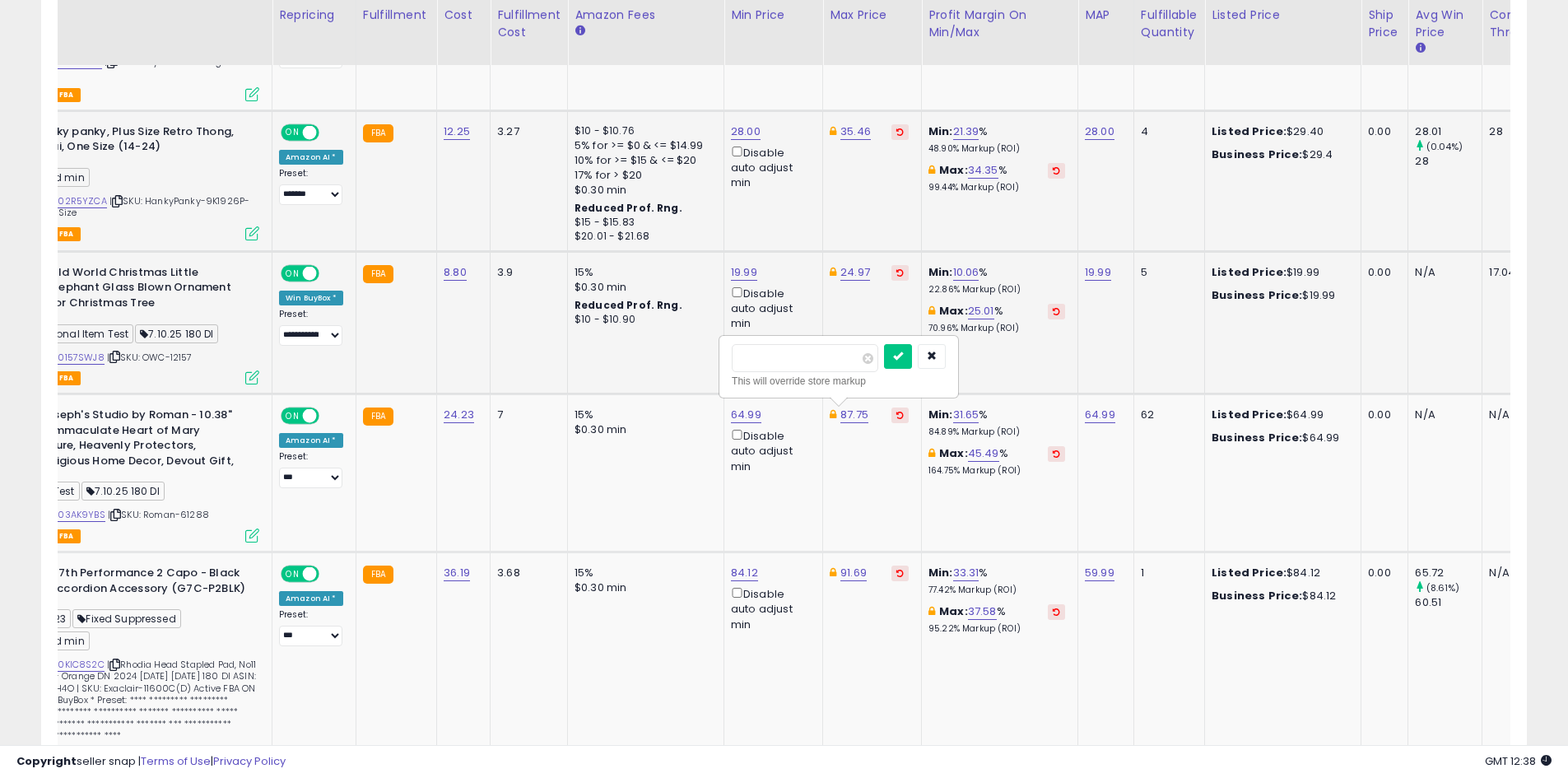 drag, startPoint x: 821, startPoint y: 360, endPoint x: 704, endPoint y: 361, distance: 117.00427 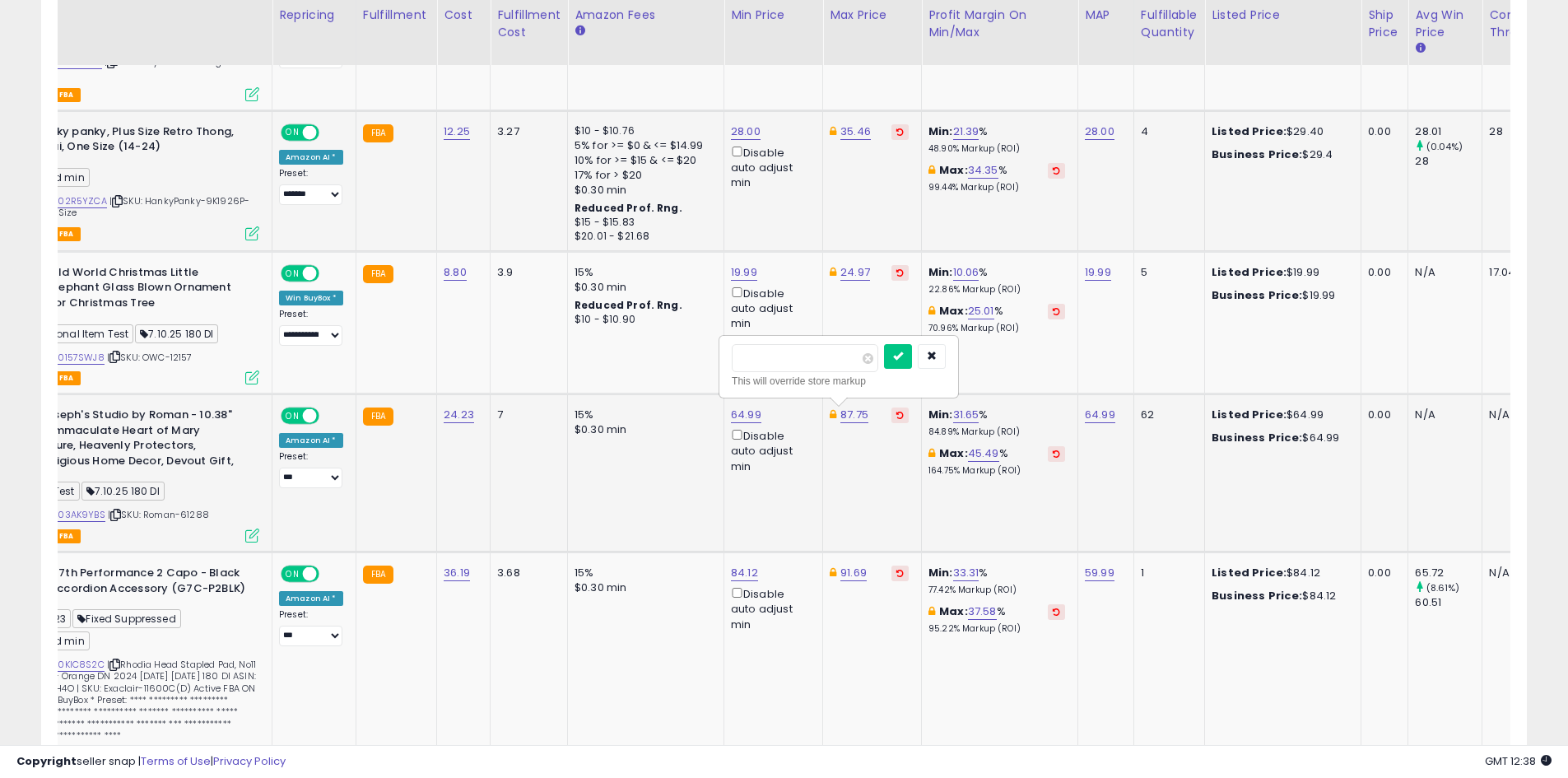 type on "*****" 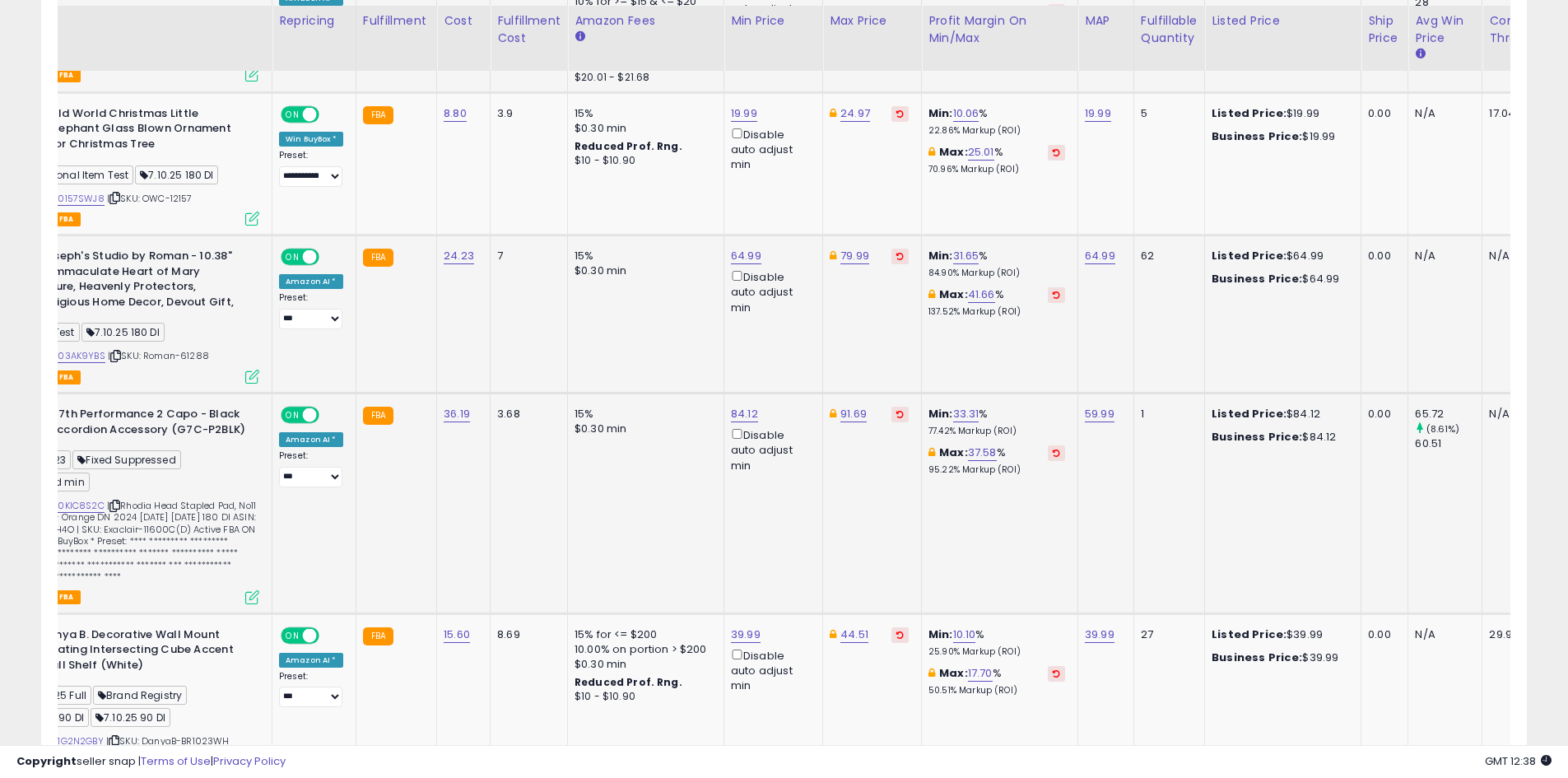 scroll, scrollTop: 2507, scrollLeft: 0, axis: vertical 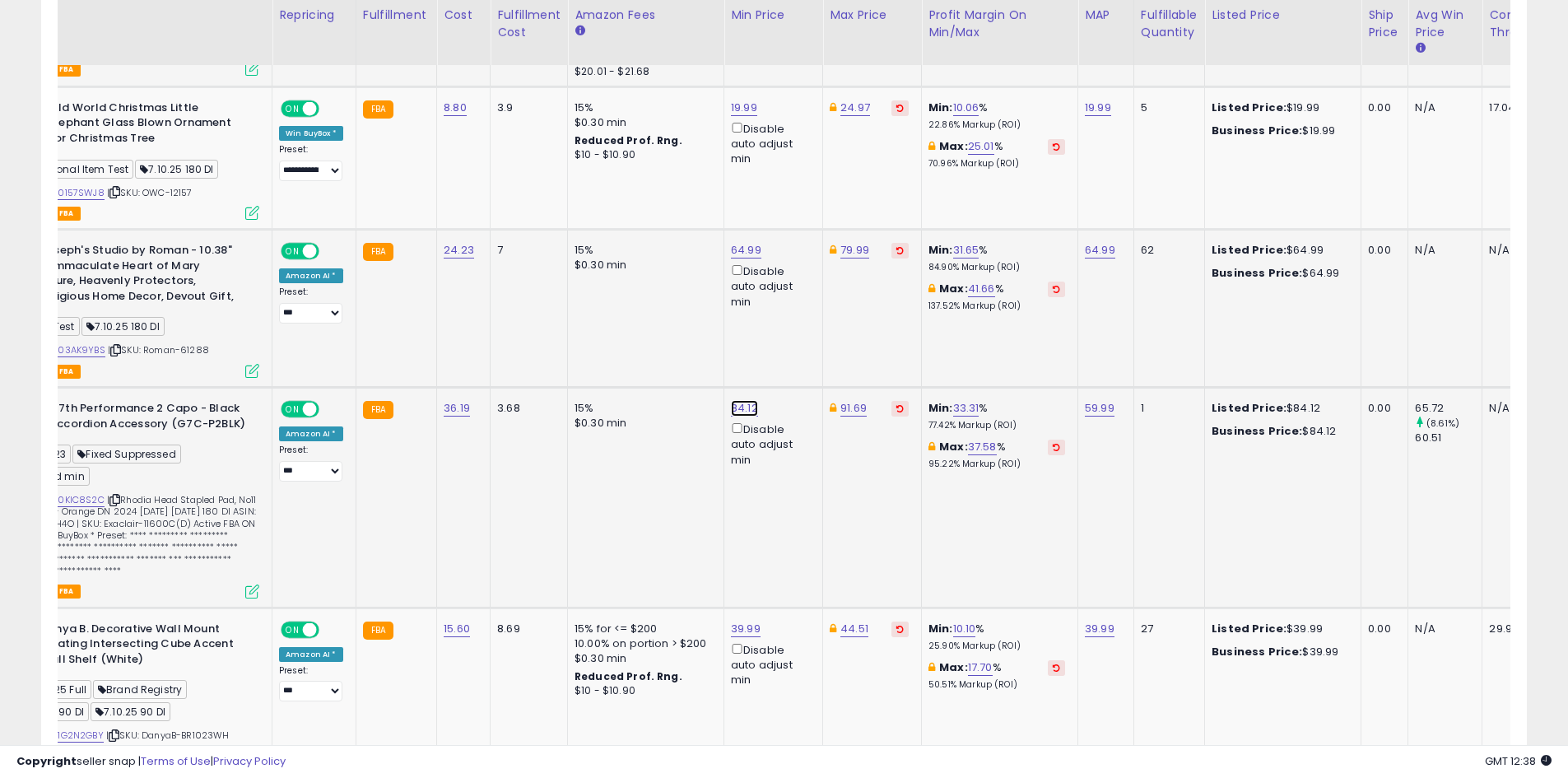click on "84.12" at bounding box center (749, -1582) 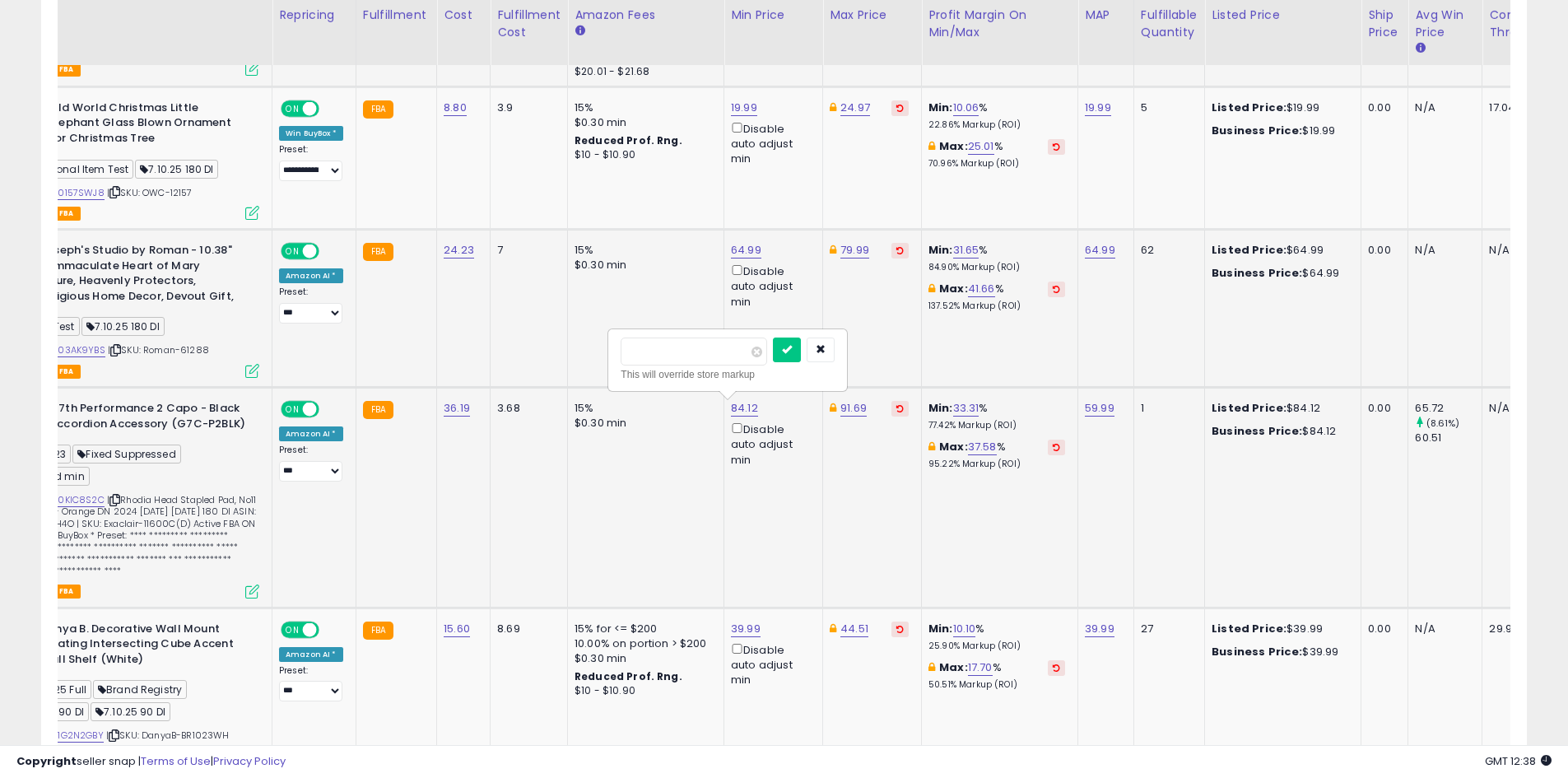 drag, startPoint x: 715, startPoint y: 355, endPoint x: 609, endPoint y: 358, distance: 106.042 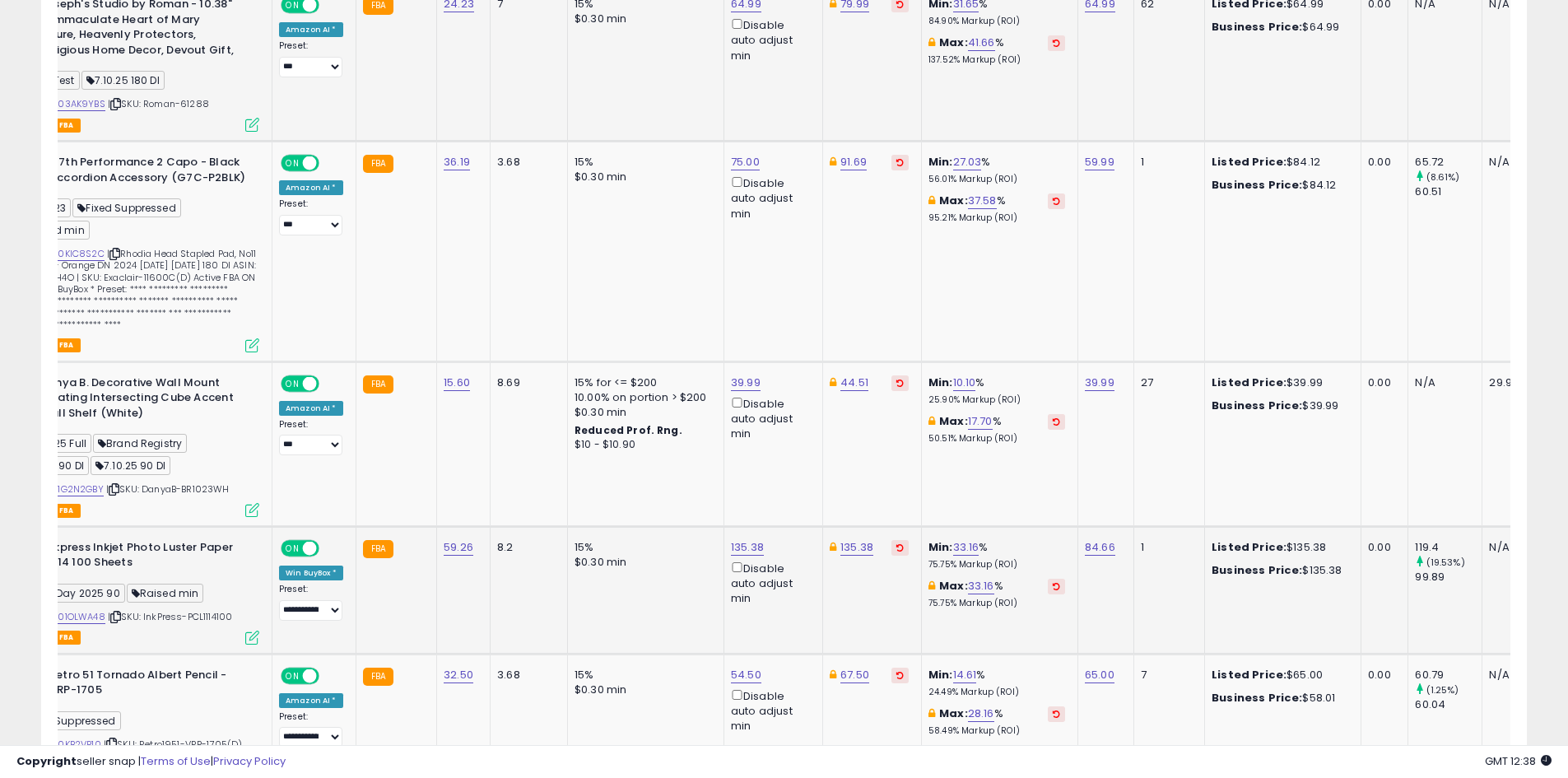 scroll, scrollTop: 2754, scrollLeft: 0, axis: vertical 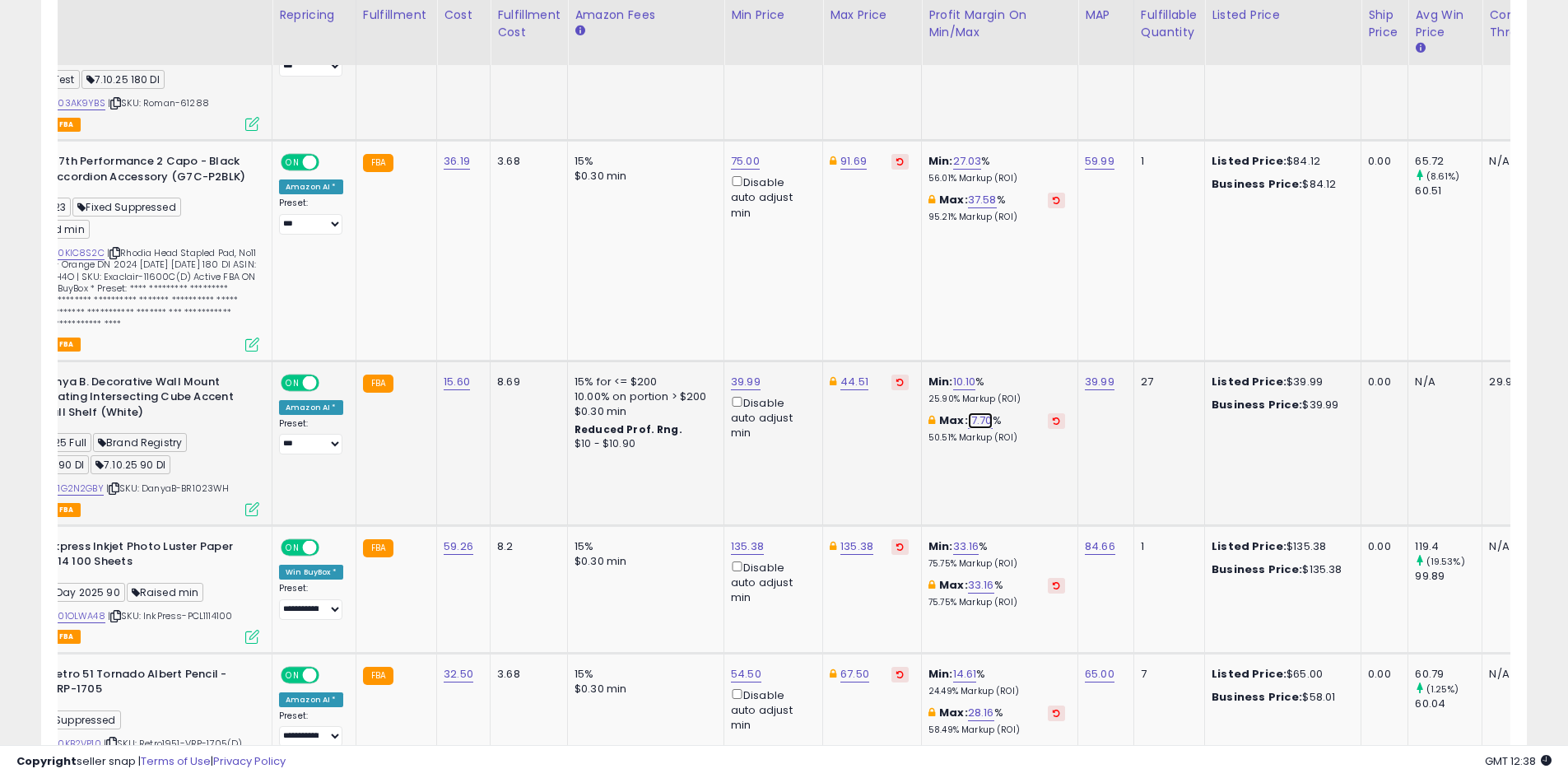 click on "17.70" at bounding box center (980, 421) 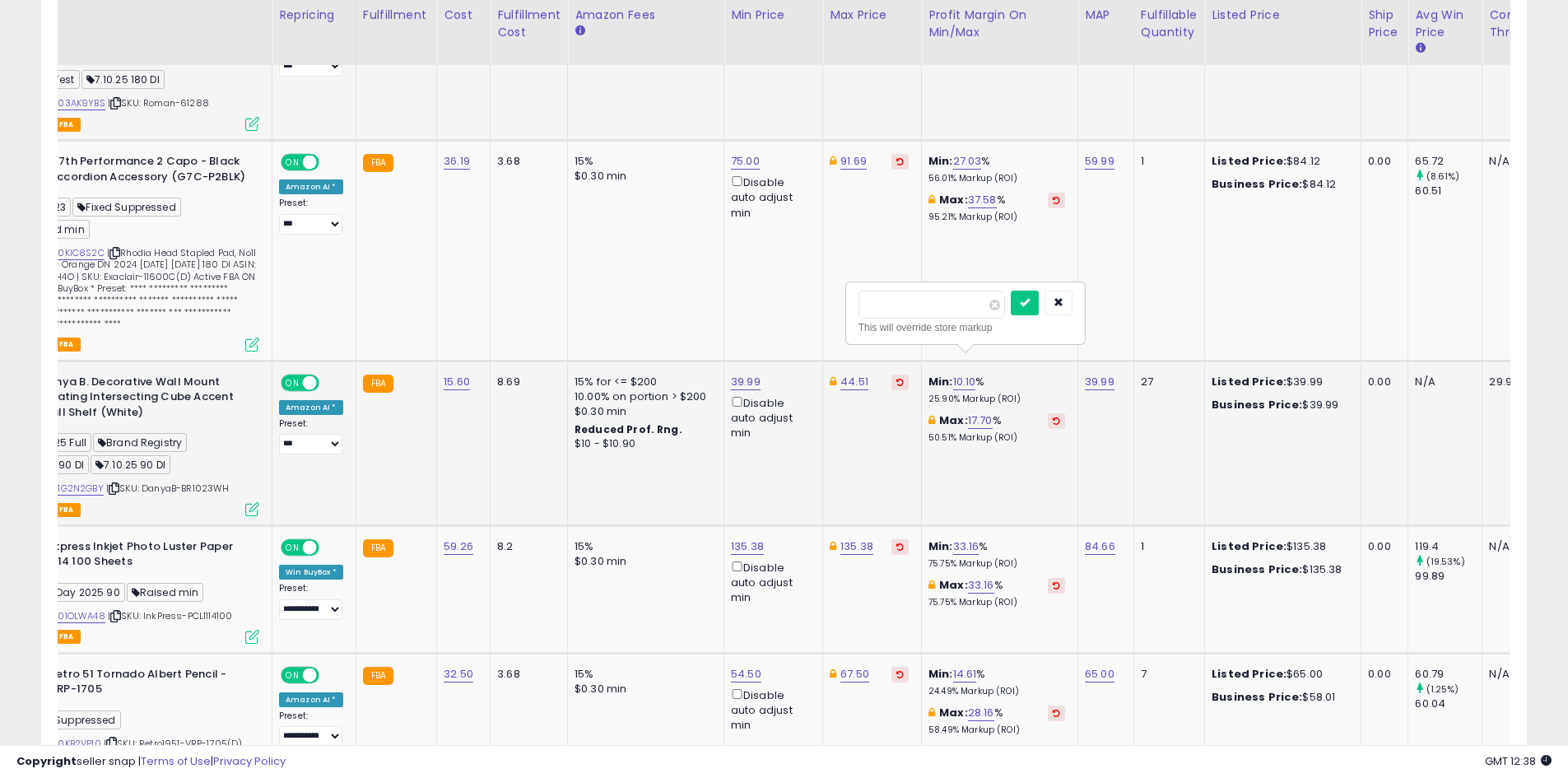 drag, startPoint x: 909, startPoint y: 303, endPoint x: 835, endPoint y: 303, distance: 74 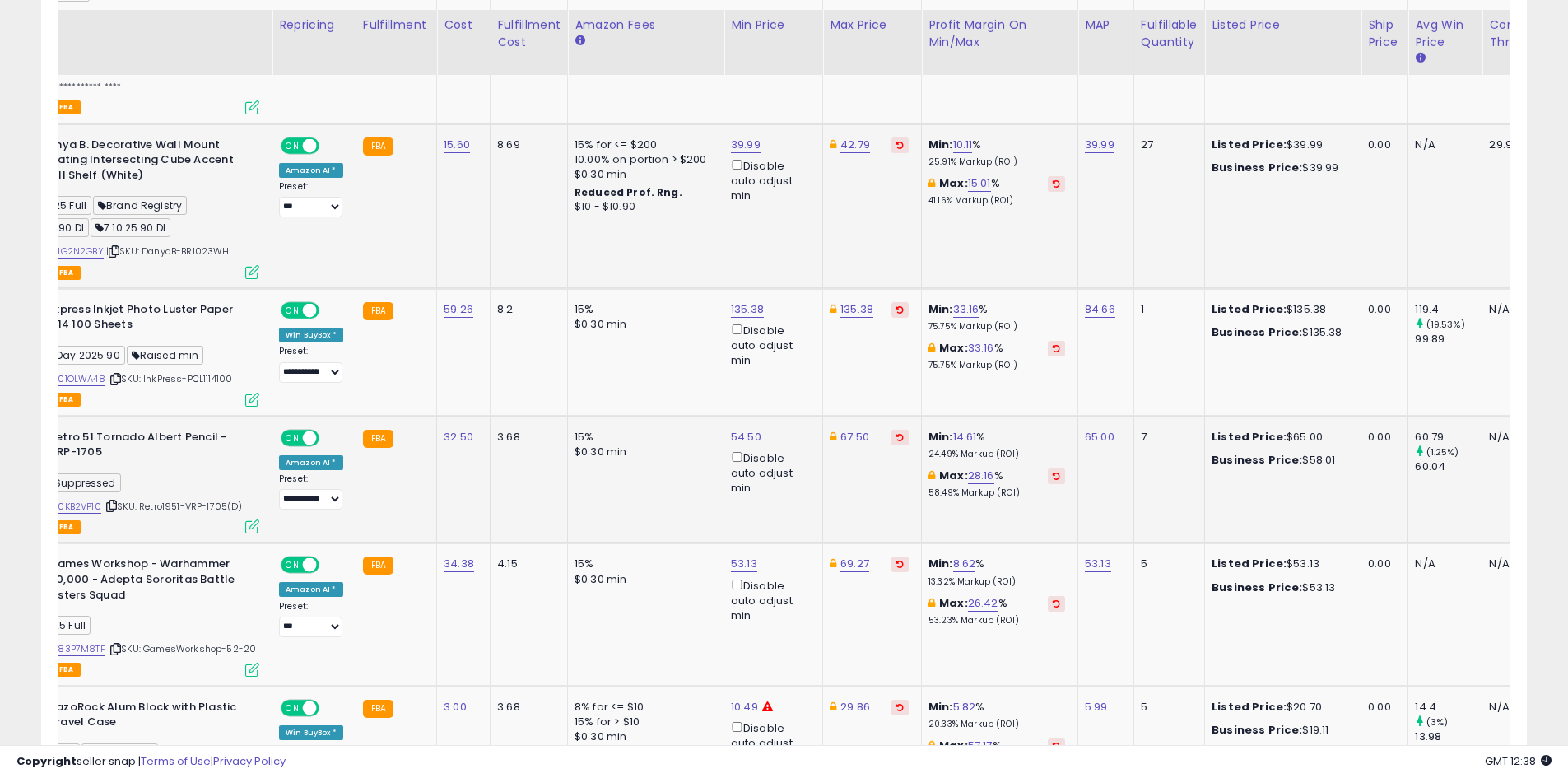 scroll, scrollTop: 3001, scrollLeft: 0, axis: vertical 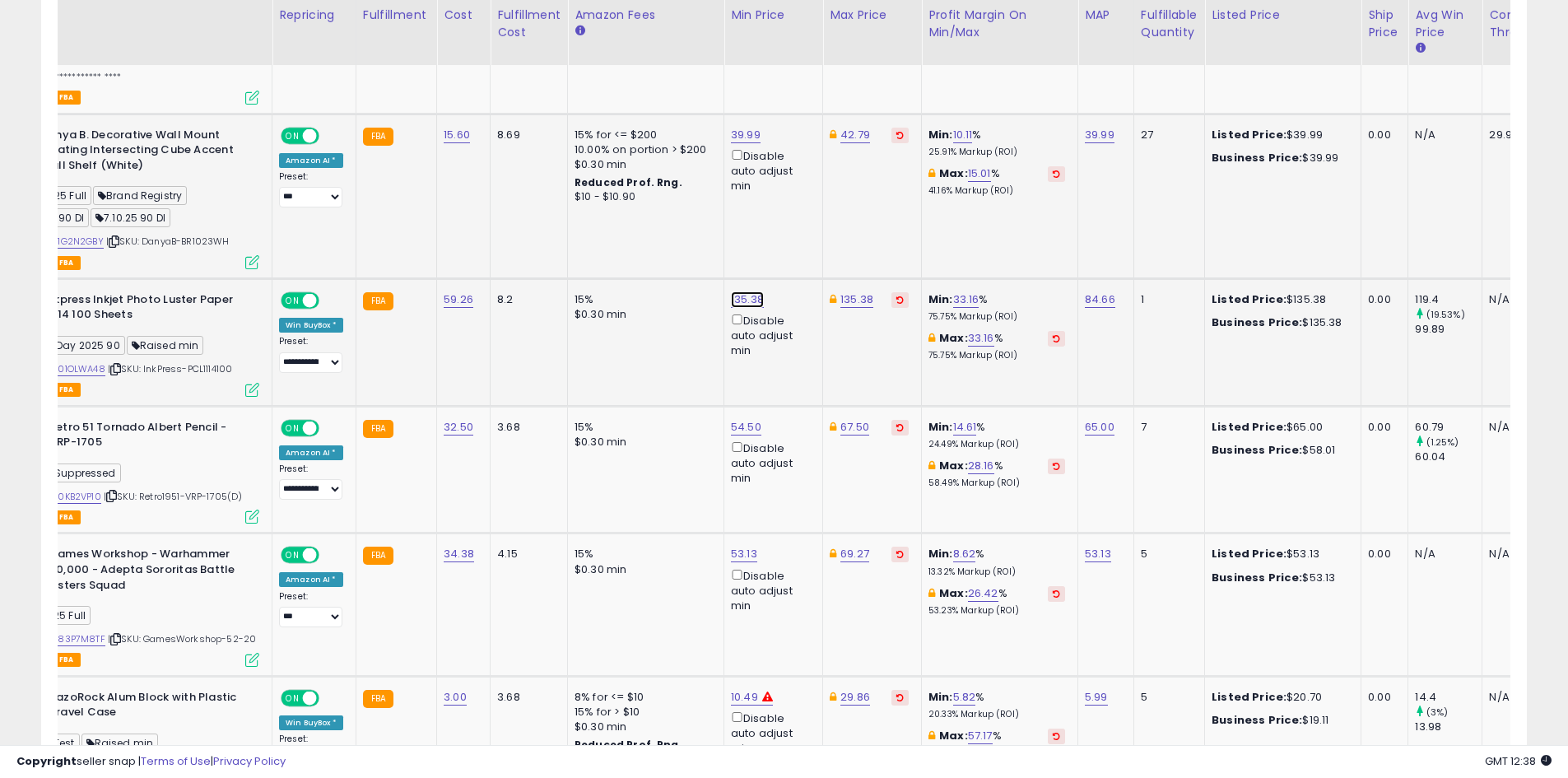 click on "135.38" at bounding box center (749, -2075) 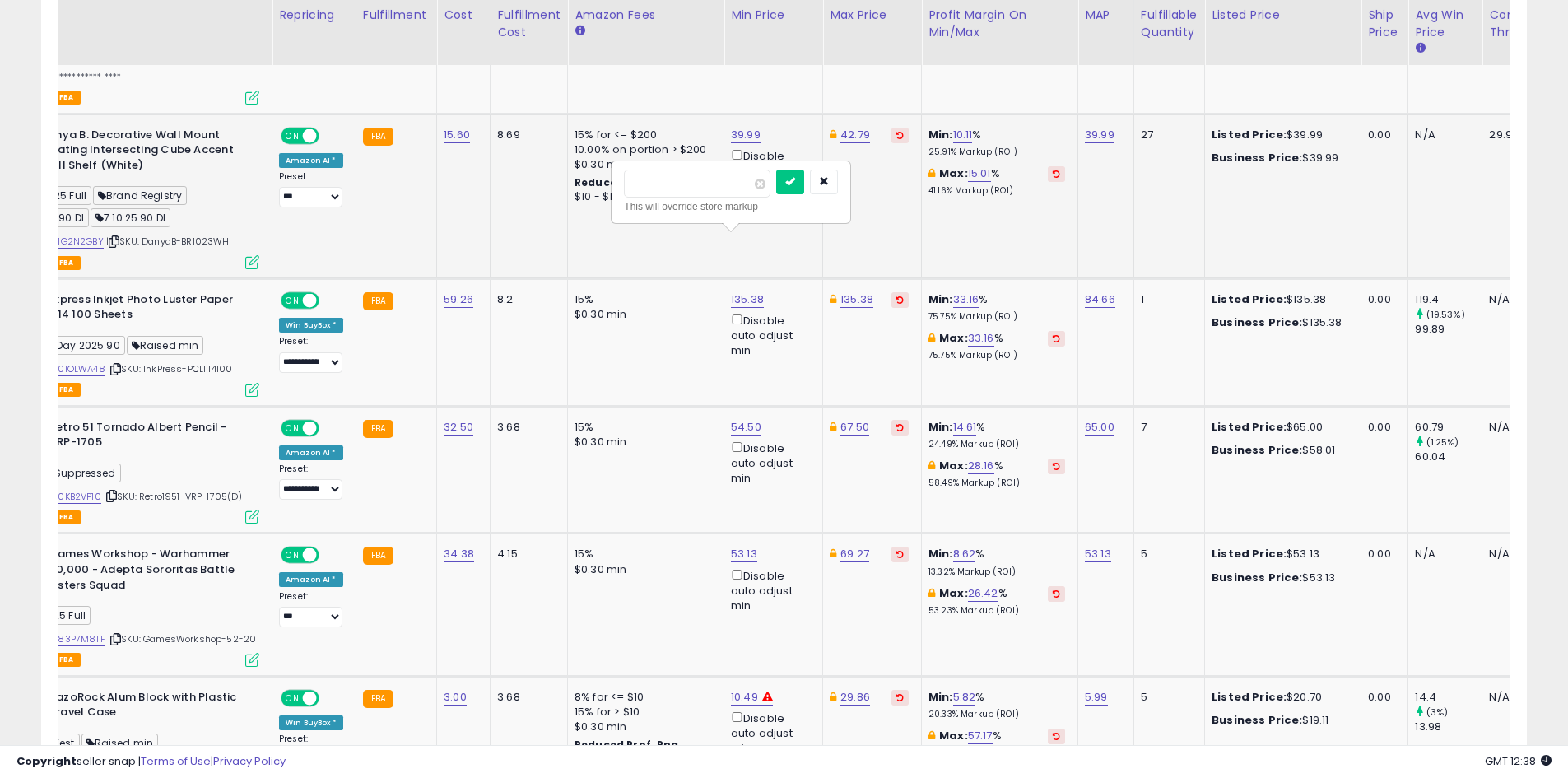 drag, startPoint x: 668, startPoint y: 185, endPoint x: 579, endPoint y: 182, distance: 89.05055 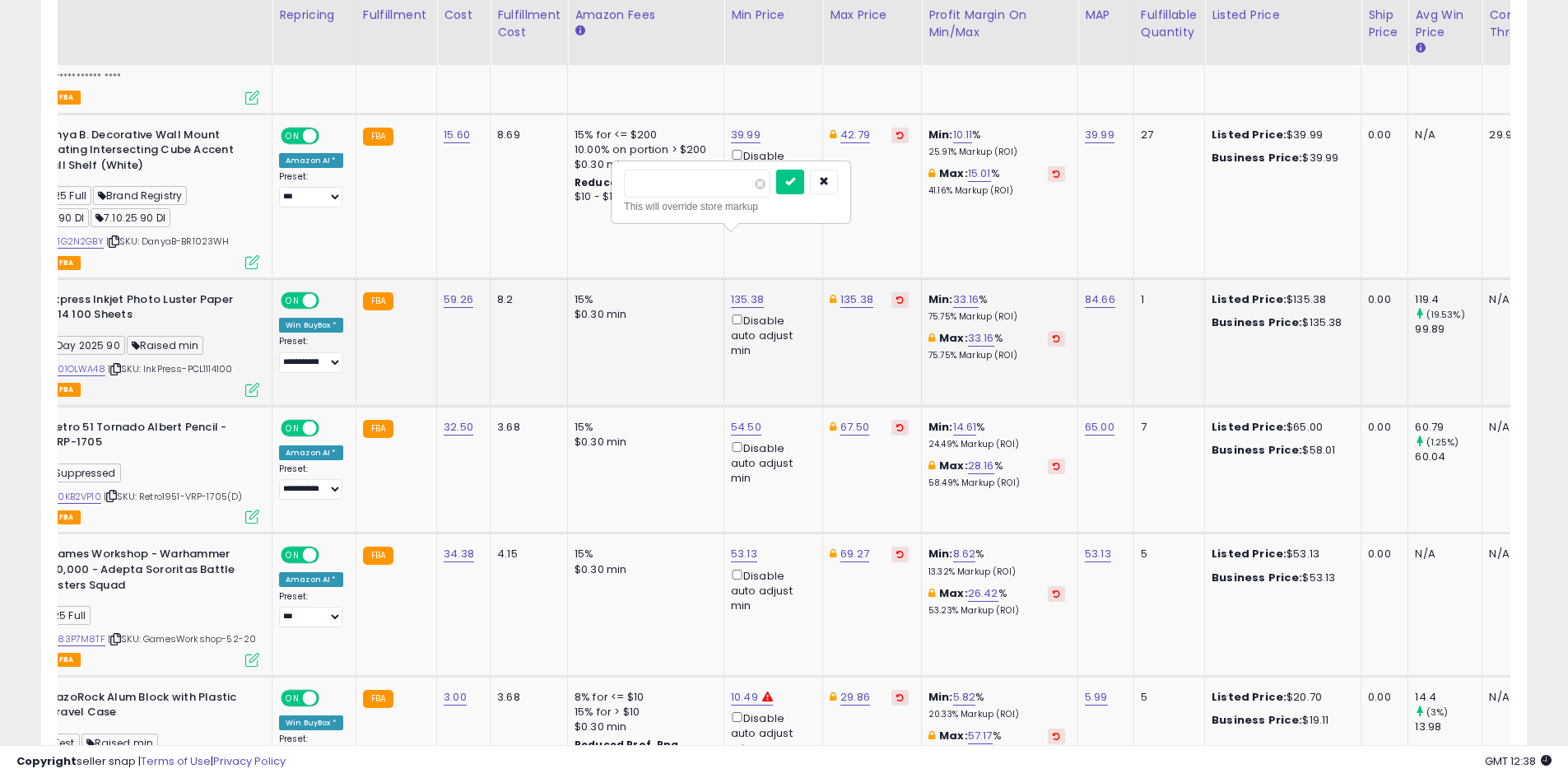 type on "*****" 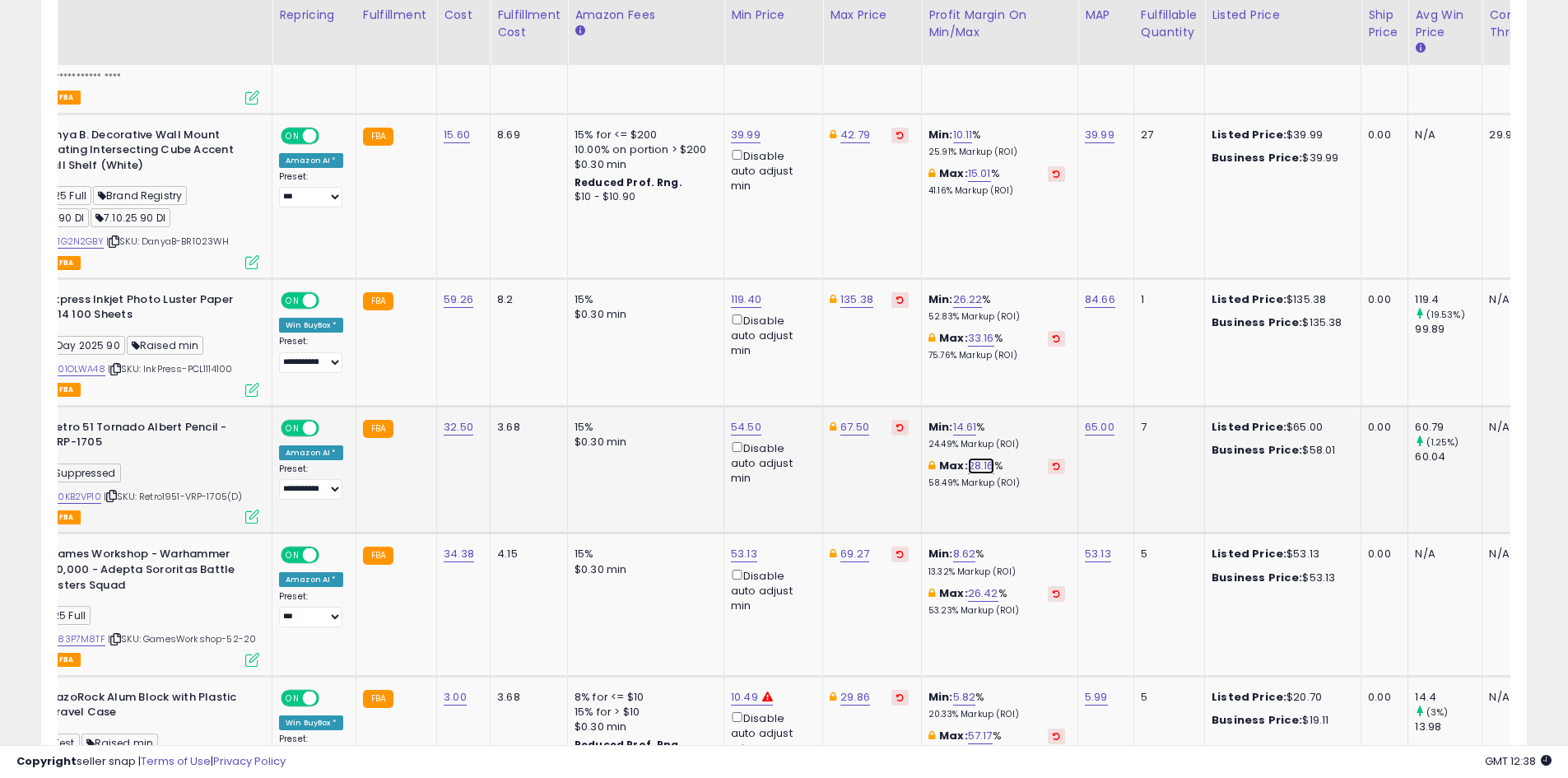 click on "28.16" at bounding box center (981, 466) 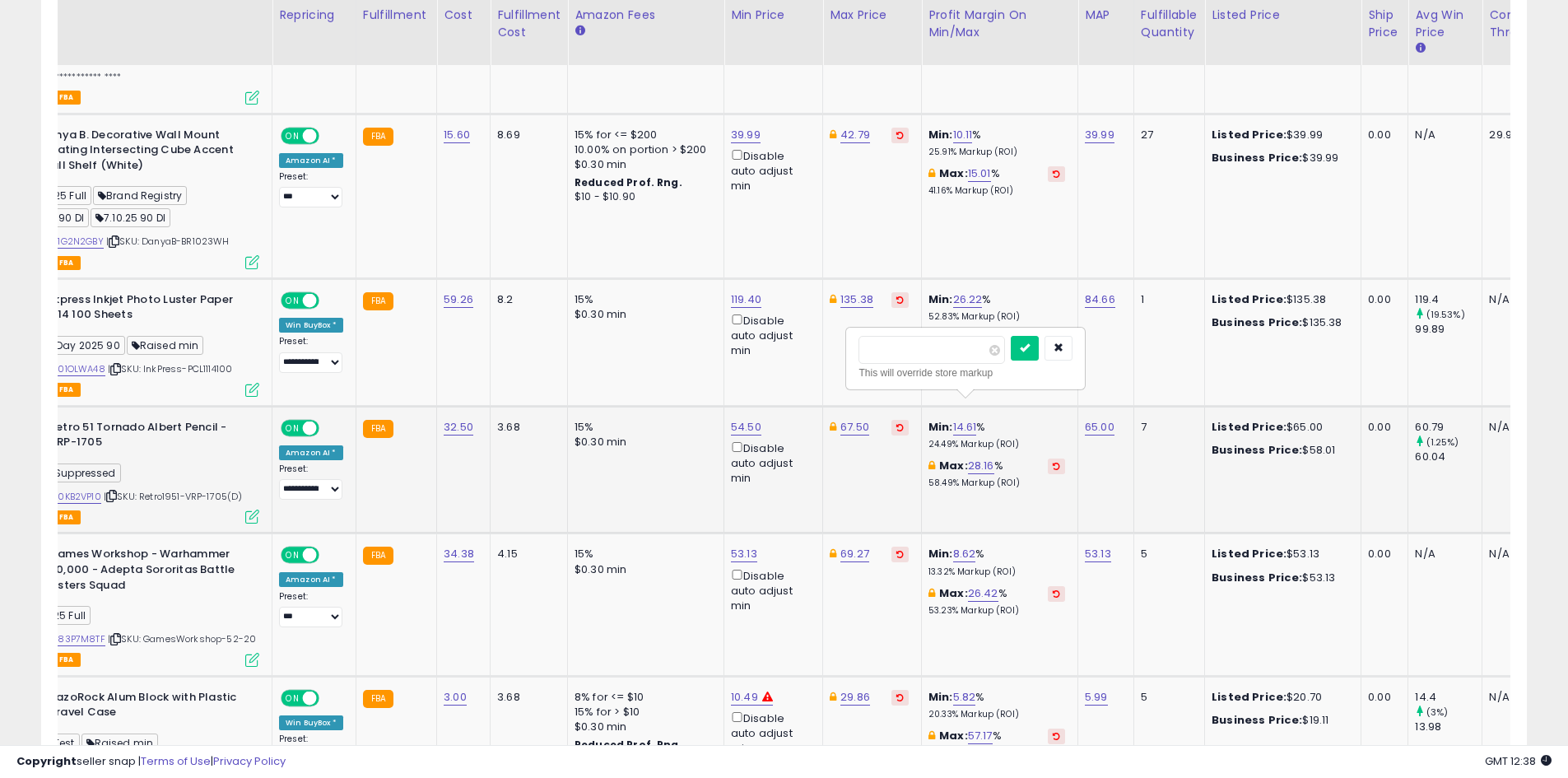 drag, startPoint x: 961, startPoint y: 358, endPoint x: 848, endPoint y: 352, distance: 113.15918 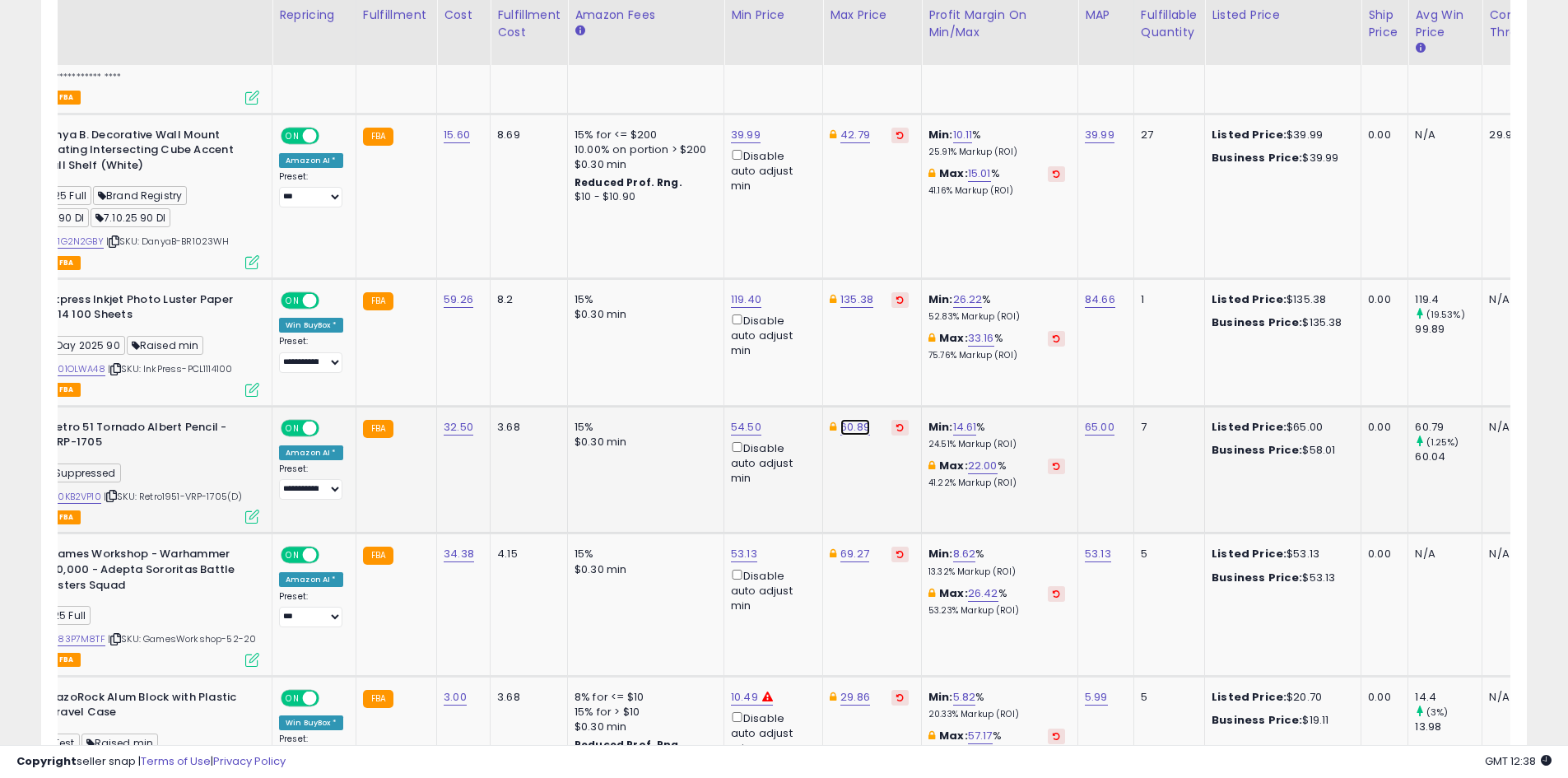 click on "60.89" at bounding box center (858, -2075) 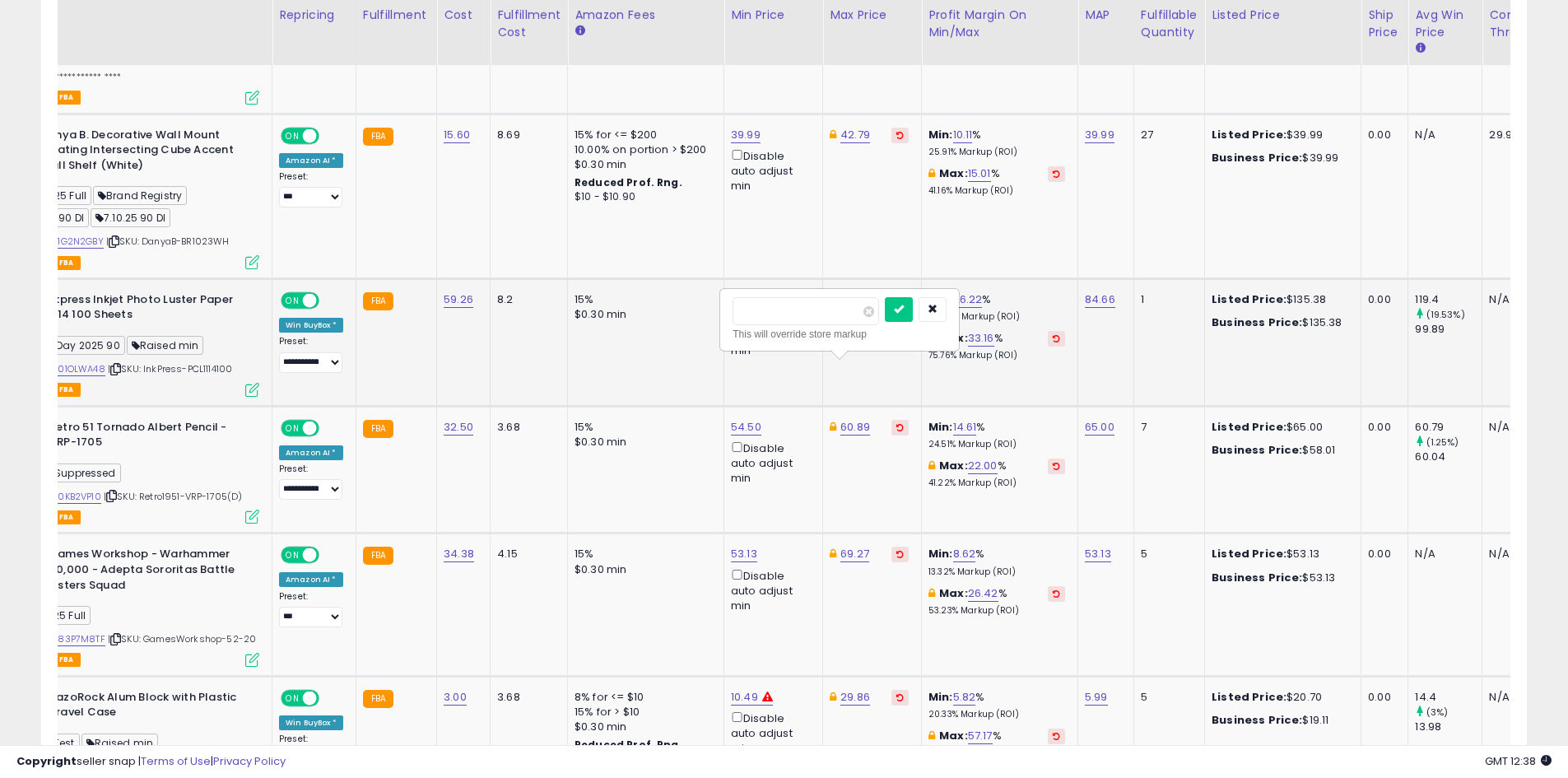 drag, startPoint x: 801, startPoint y: 319, endPoint x: 713, endPoint y: 317, distance: 88.022724 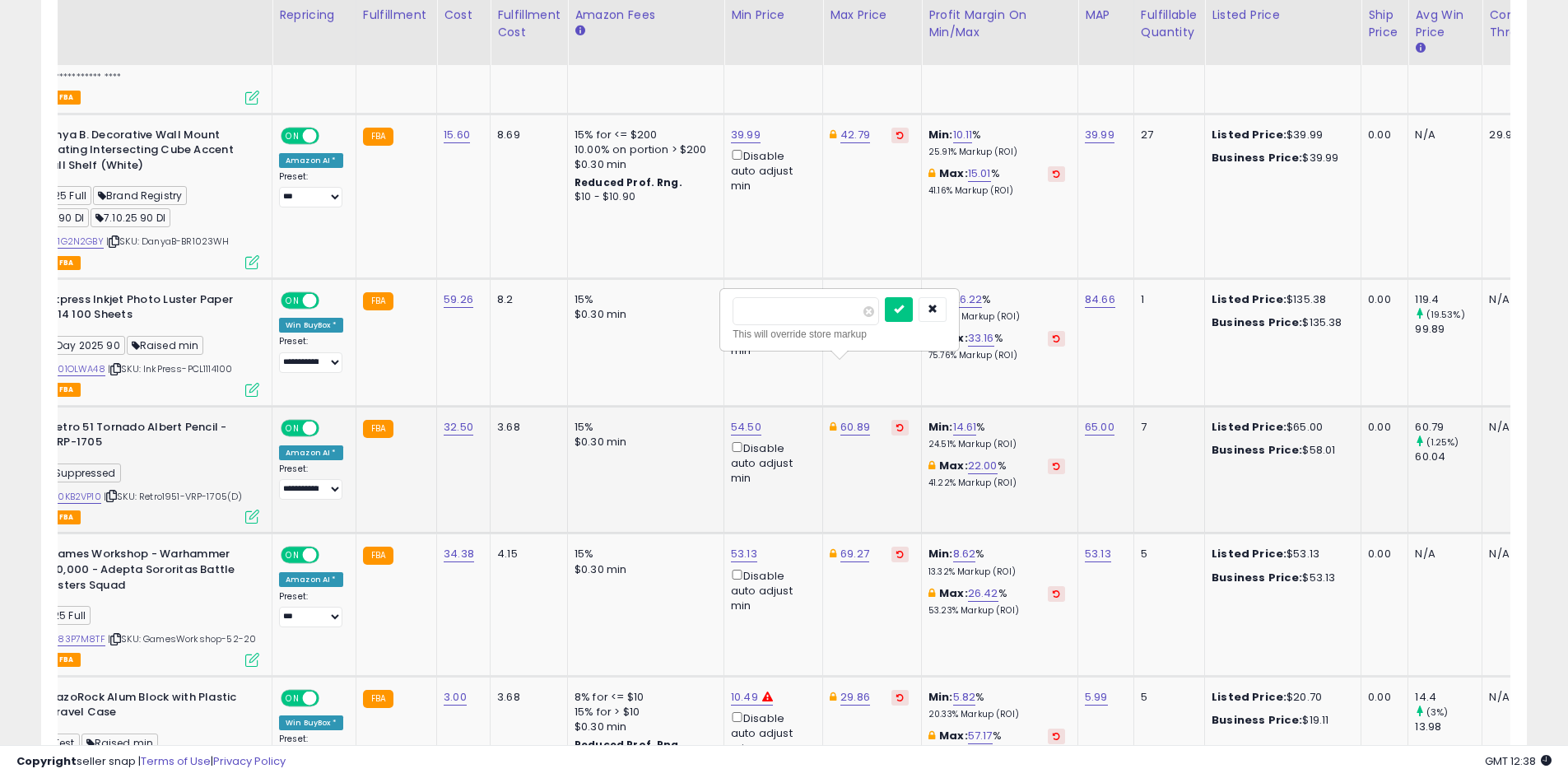 type on "**" 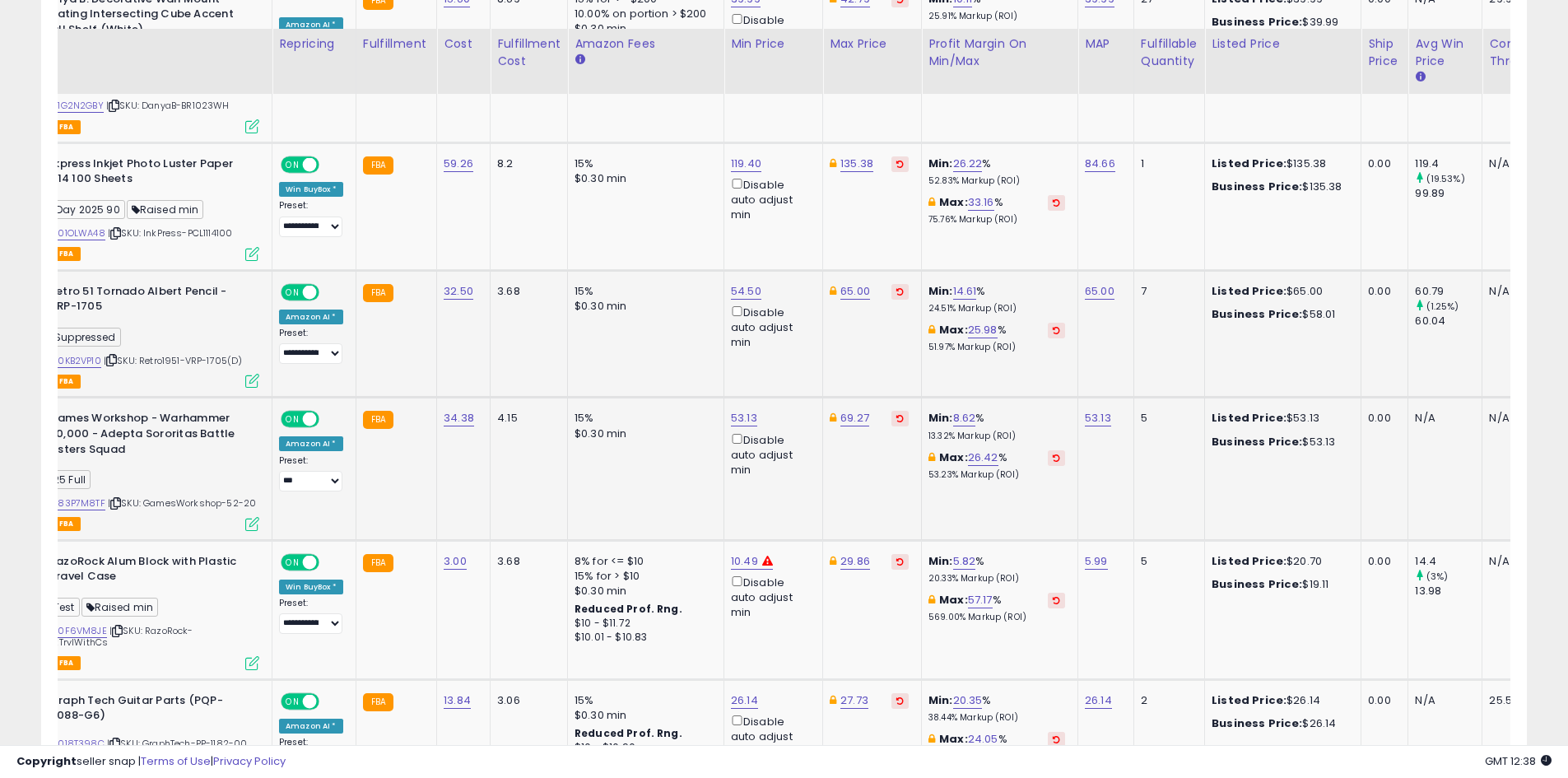 scroll, scrollTop: 3166, scrollLeft: 0, axis: vertical 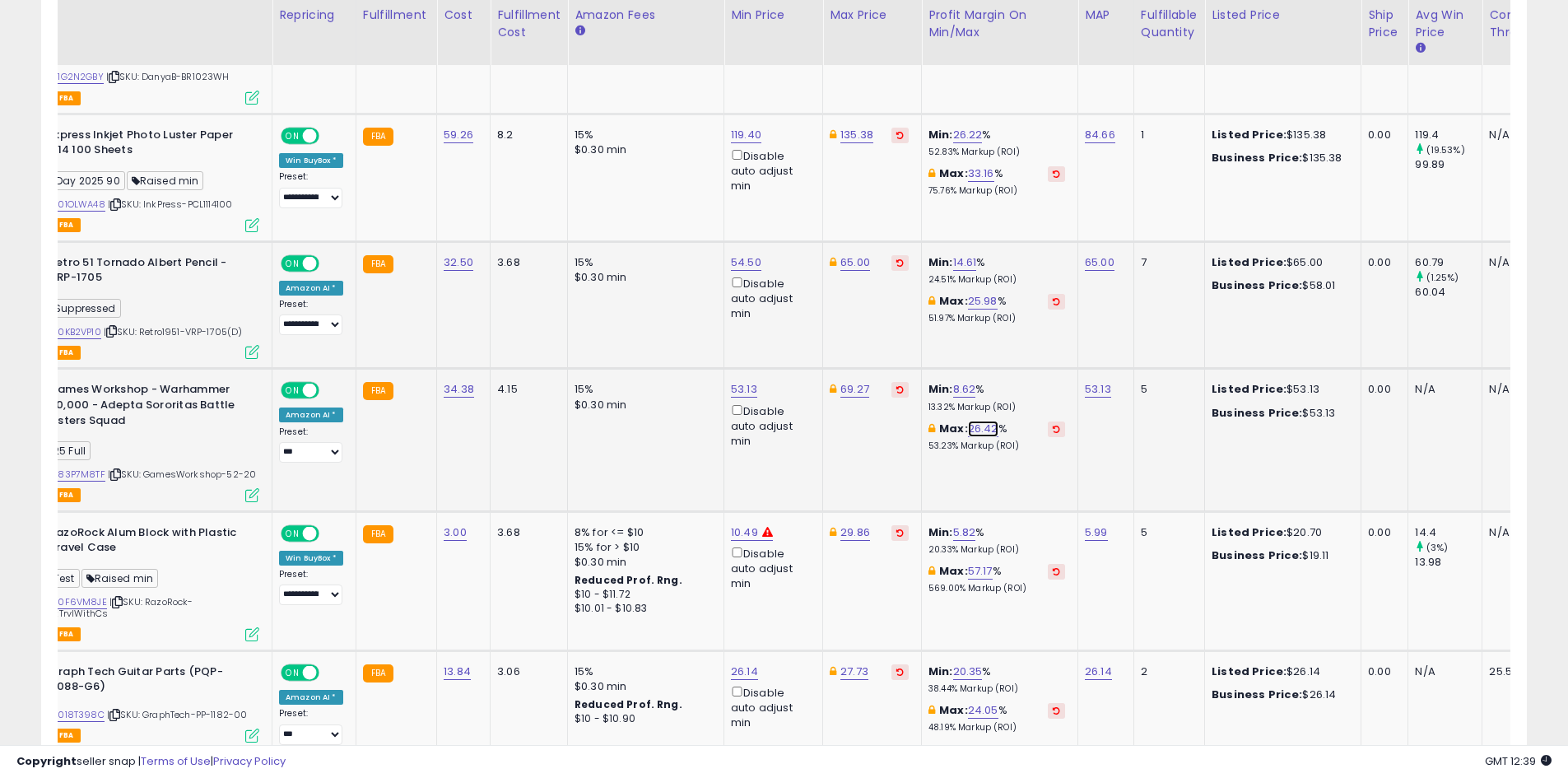 click on "26.42" at bounding box center [983, 429] 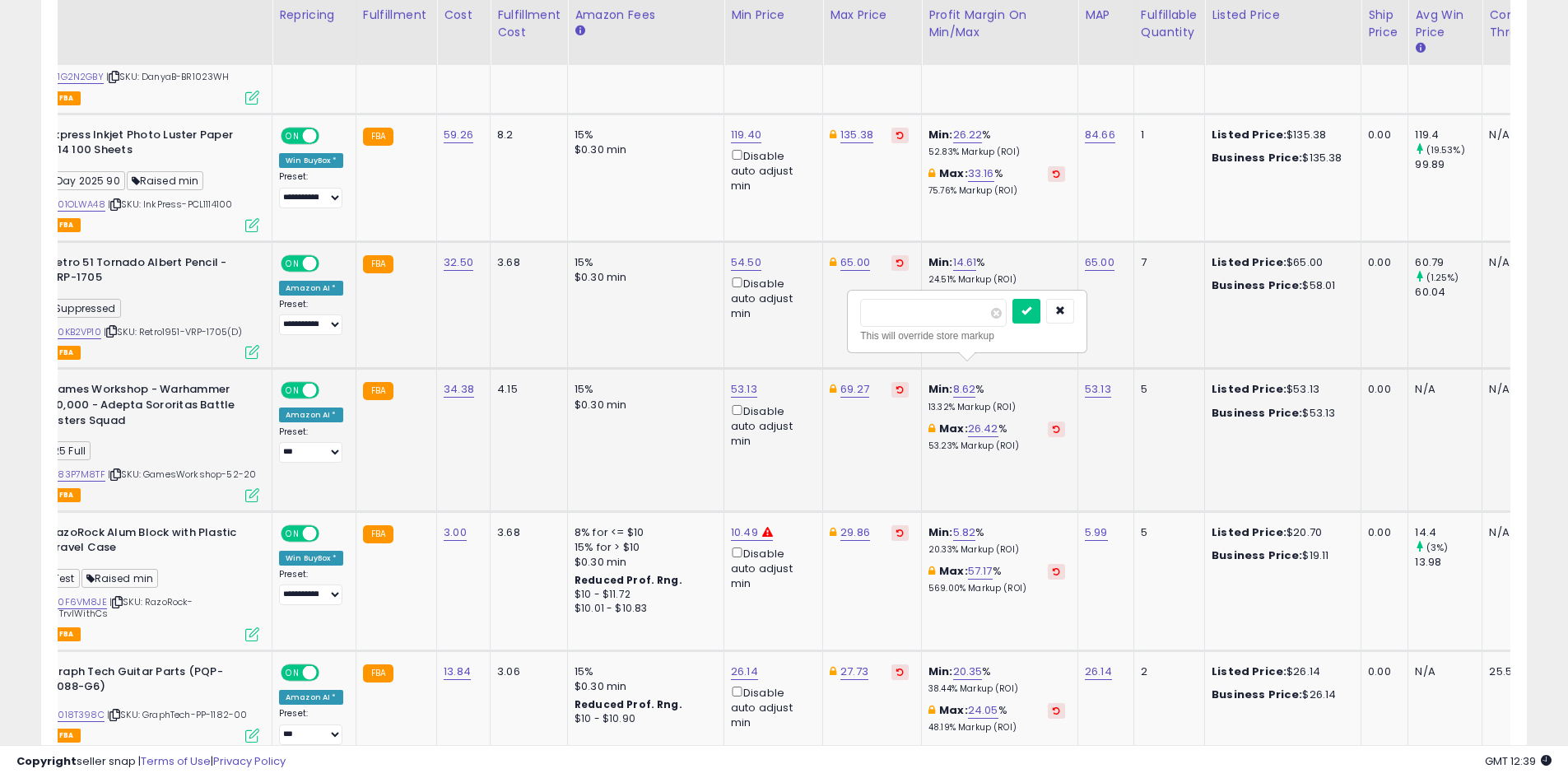 drag, startPoint x: 921, startPoint y: 310, endPoint x: 816, endPoint y: 312, distance: 105.01905 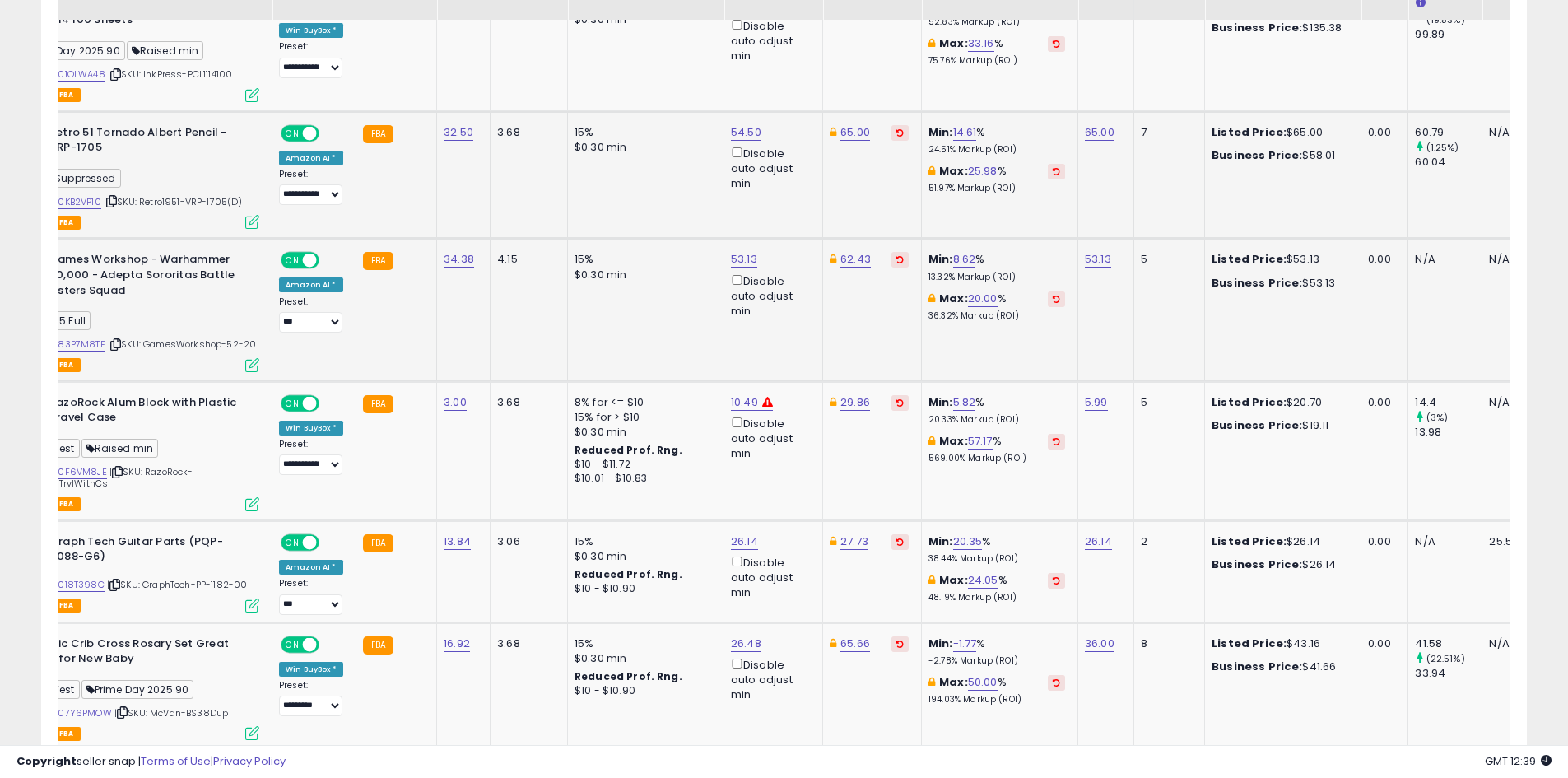 scroll, scrollTop: 3330, scrollLeft: 0, axis: vertical 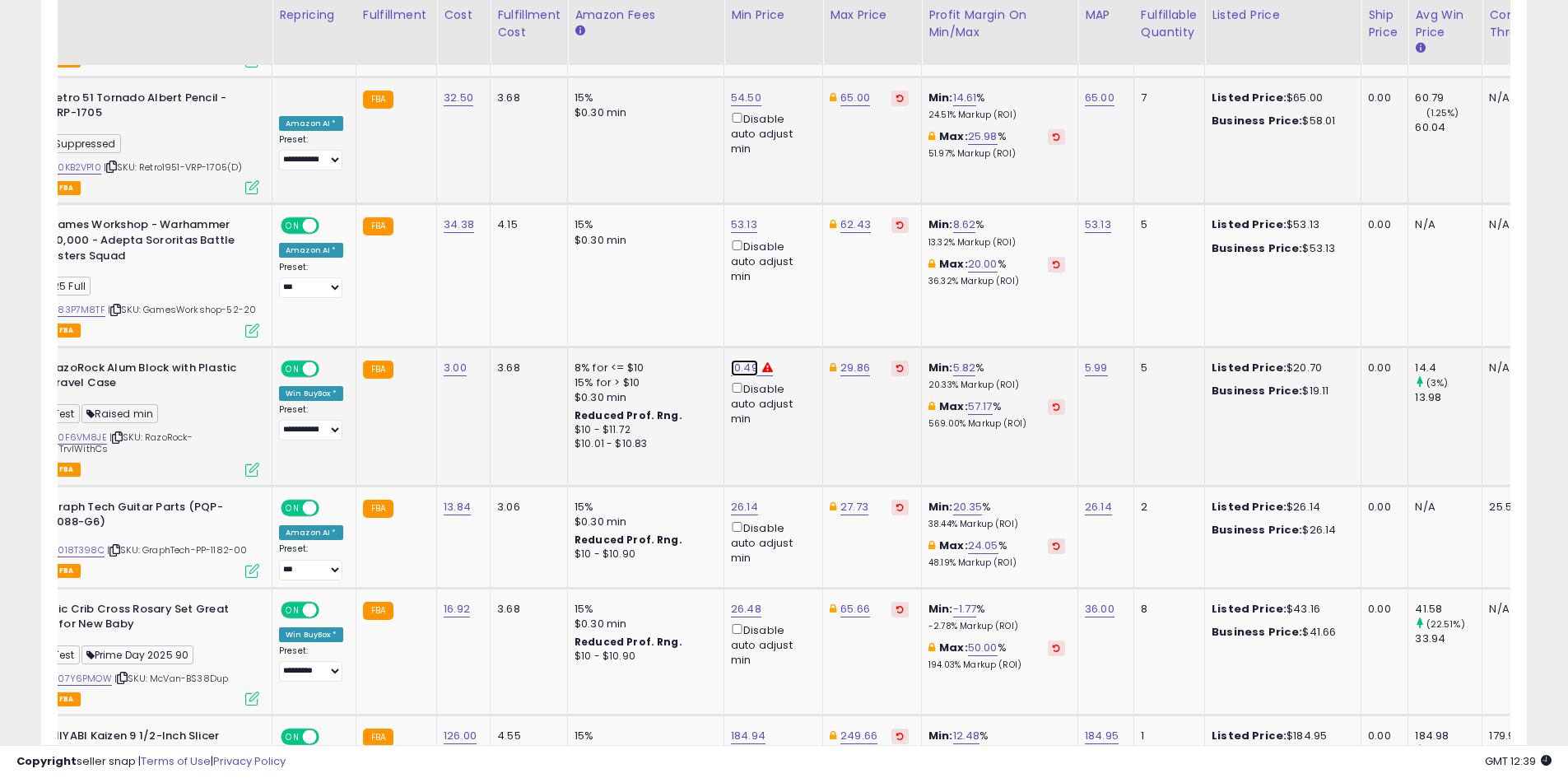 click on "10.49" at bounding box center (749, -2405) 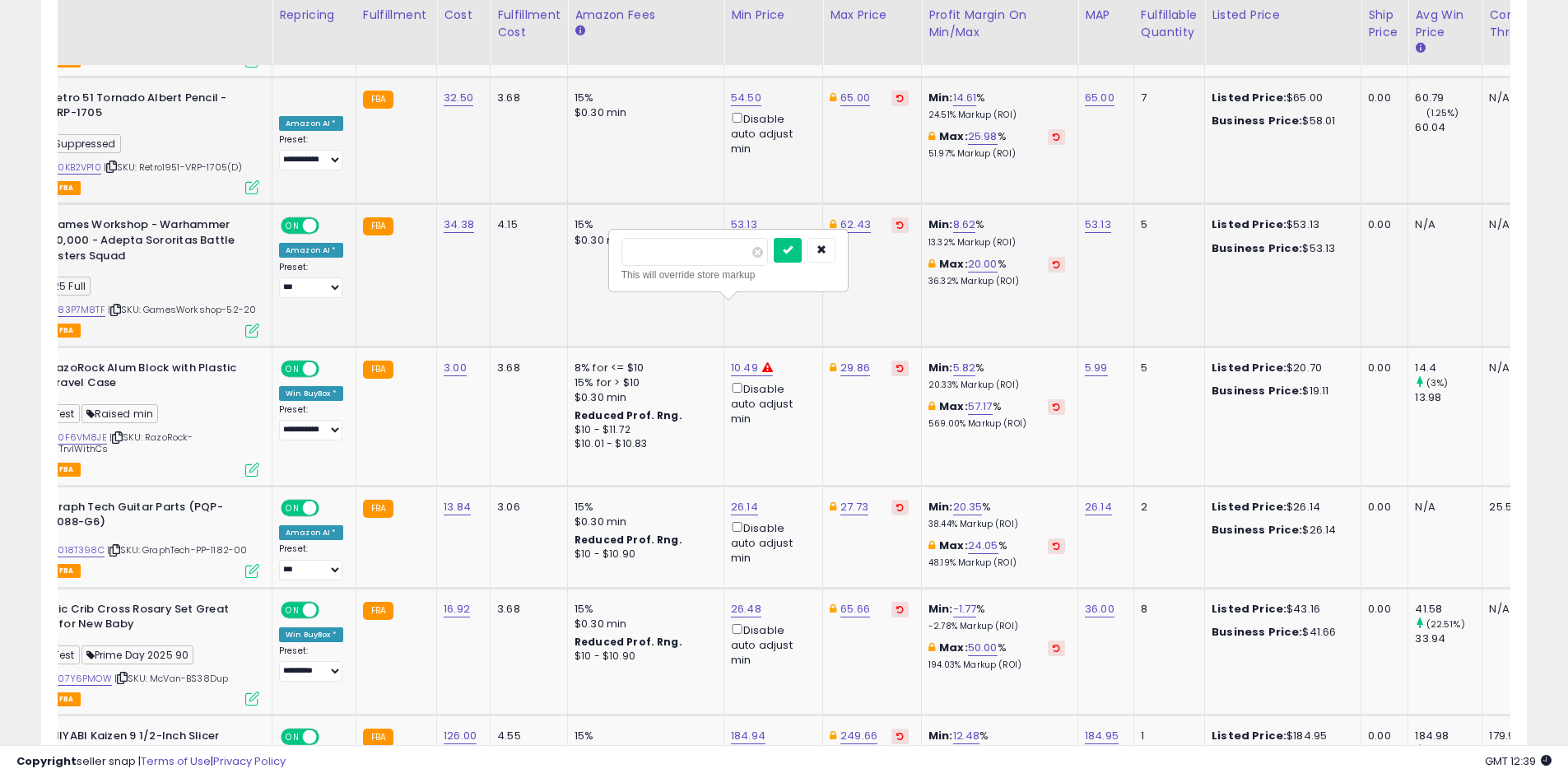 drag, startPoint x: 702, startPoint y: 259, endPoint x: 573, endPoint y: 257, distance: 129.0155 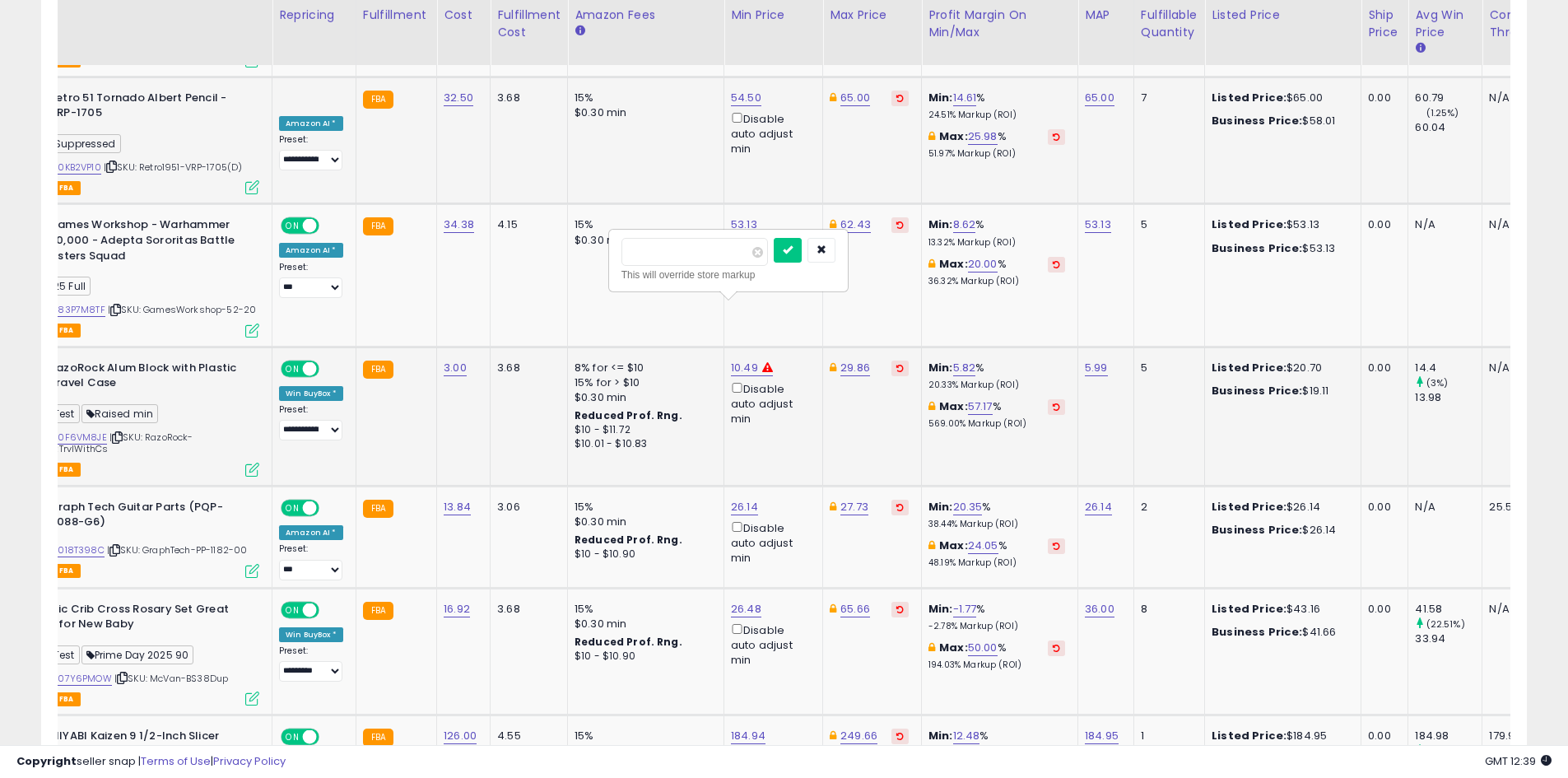 type on "****" 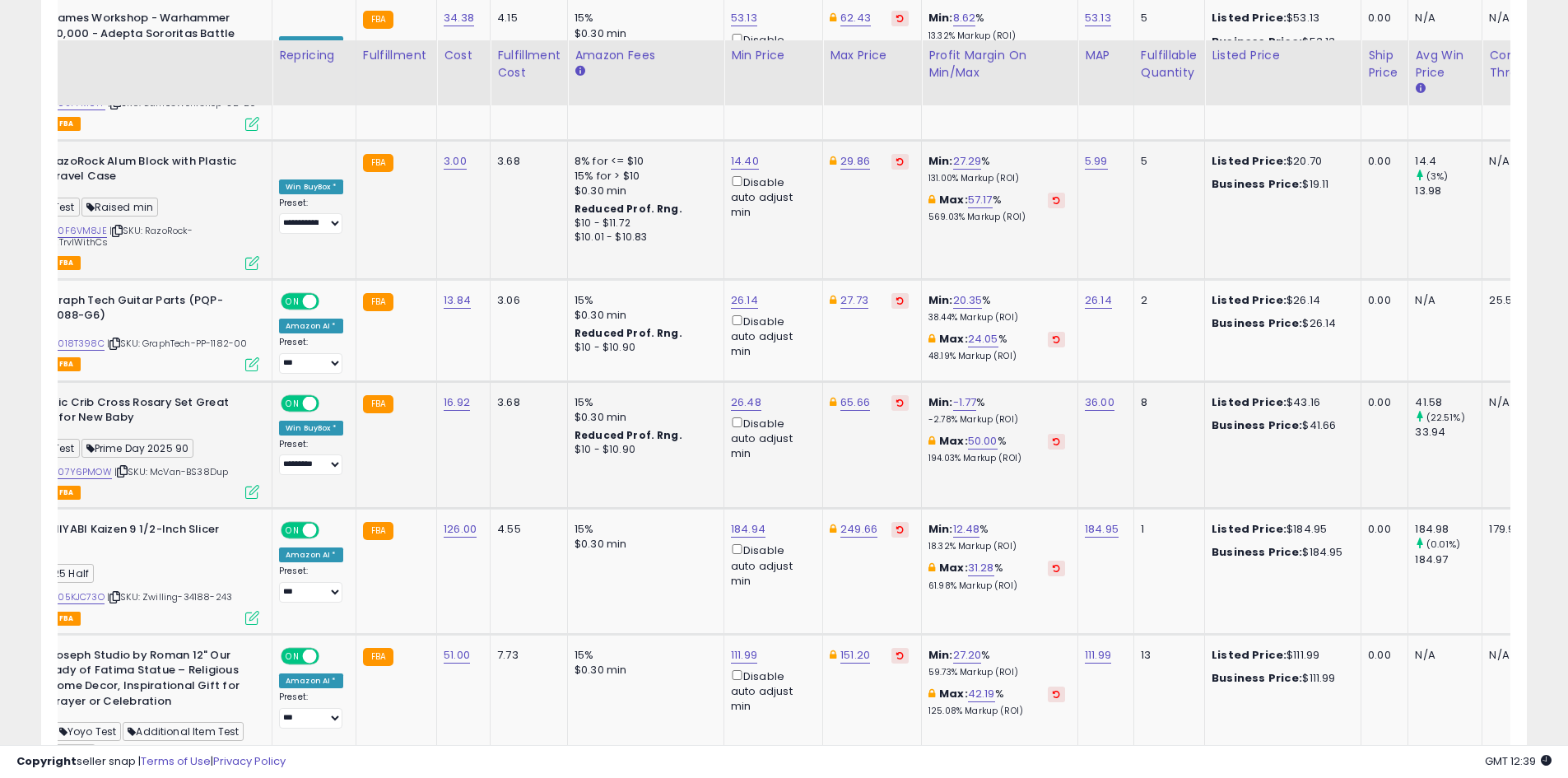 scroll, scrollTop: 3577, scrollLeft: 0, axis: vertical 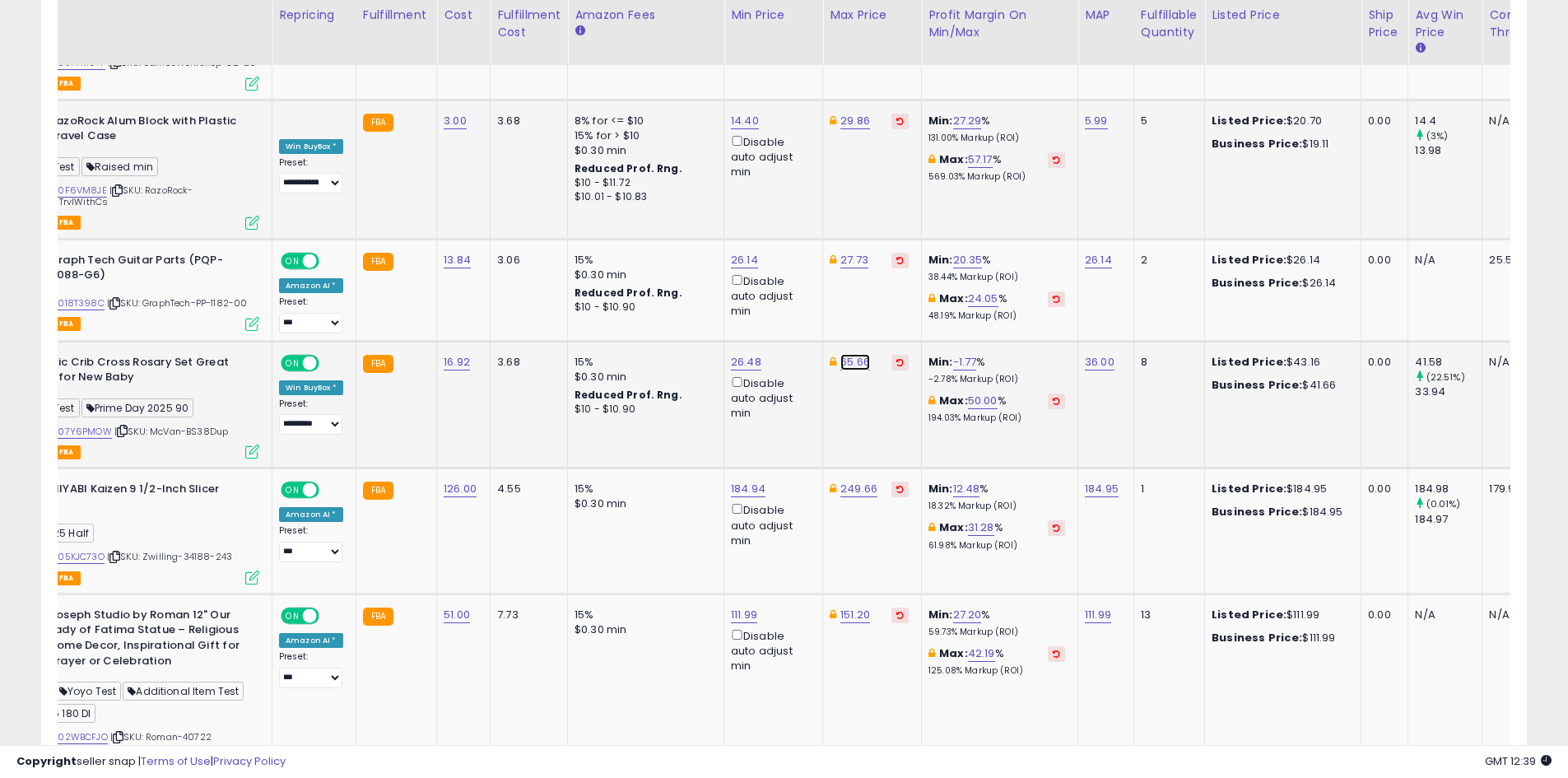 click on "65.66" at bounding box center (858, -2652) 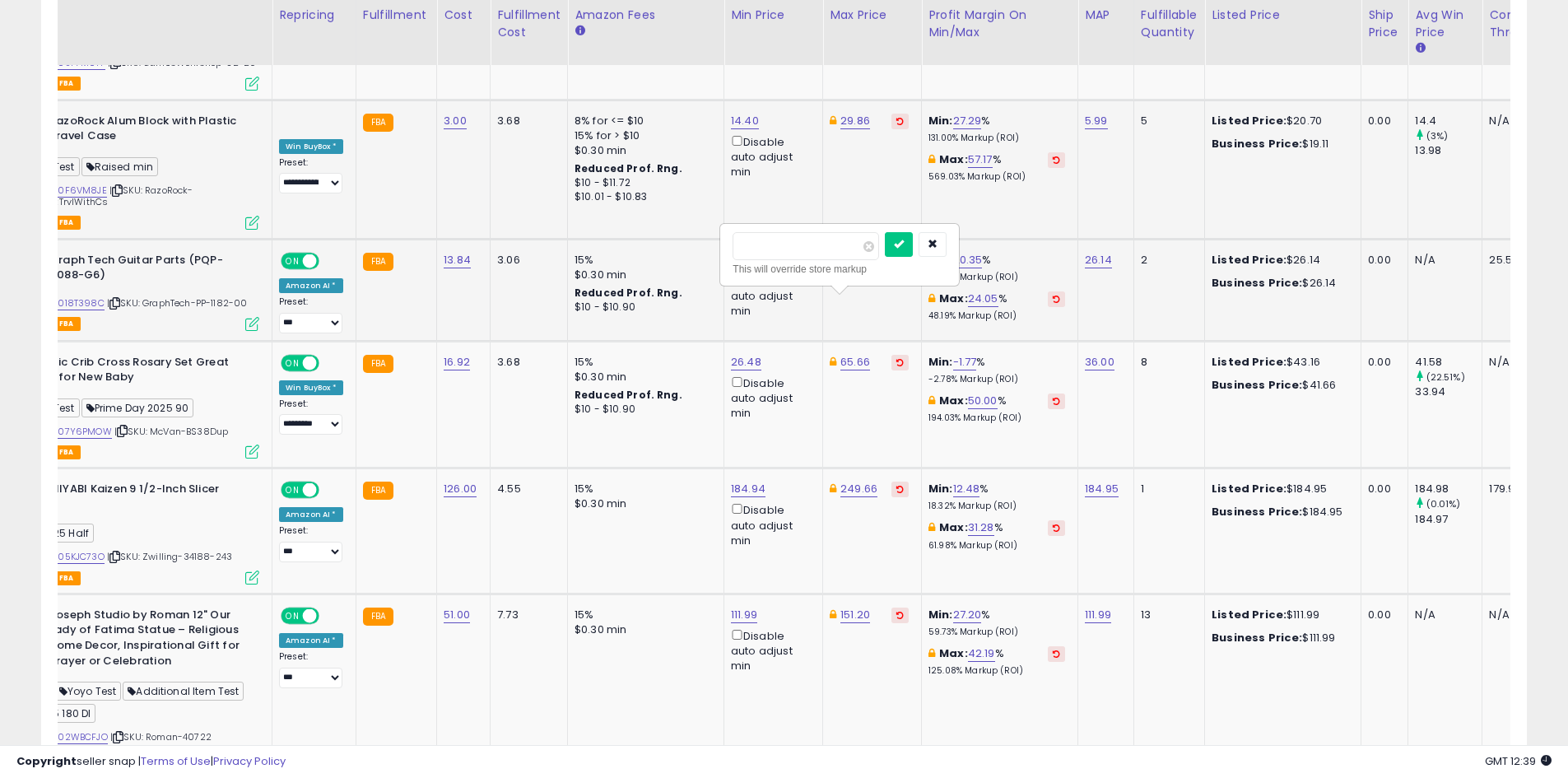drag, startPoint x: 814, startPoint y: 249, endPoint x: 686, endPoint y: 249, distance: 128 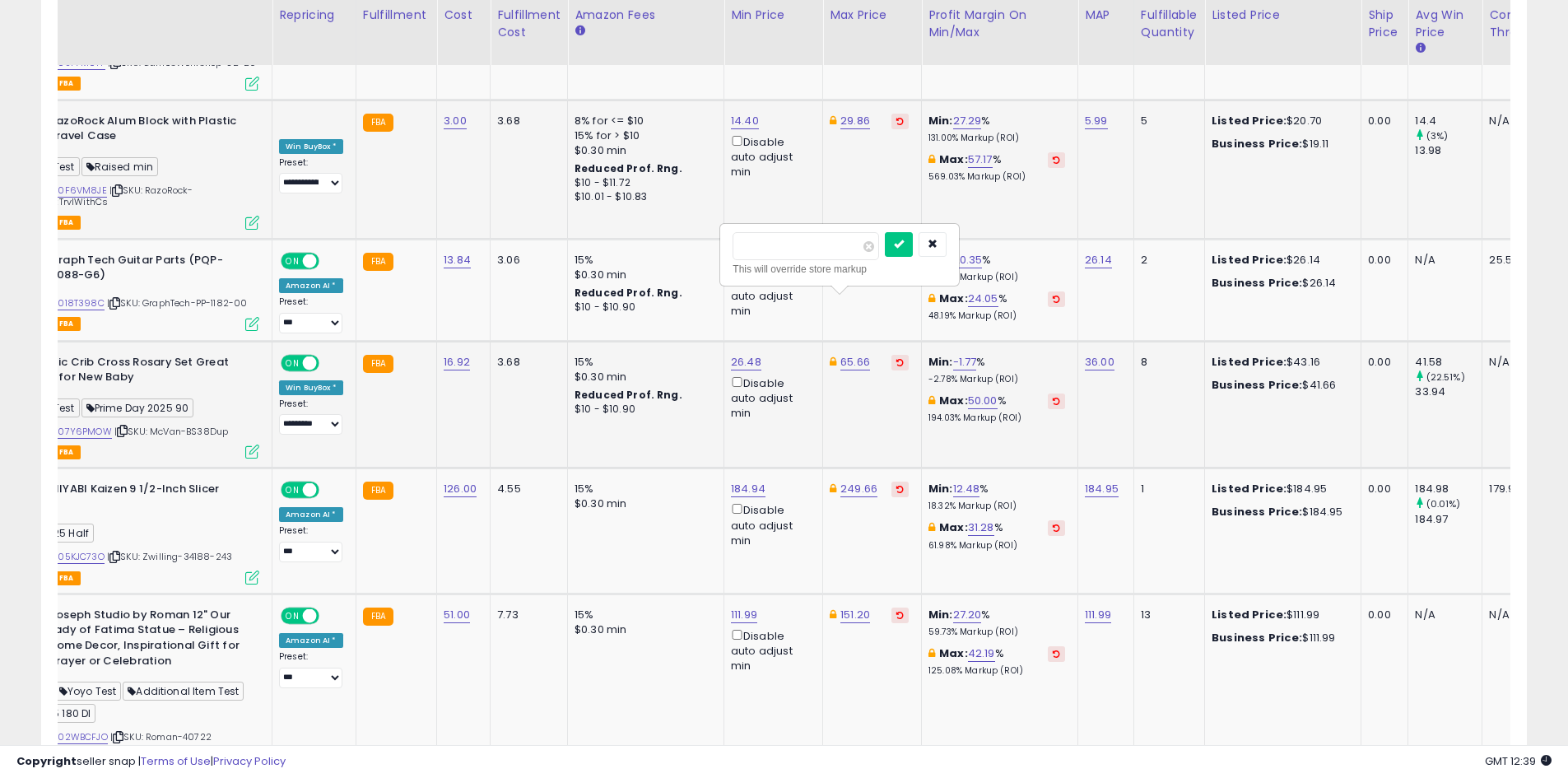 type on "*****" 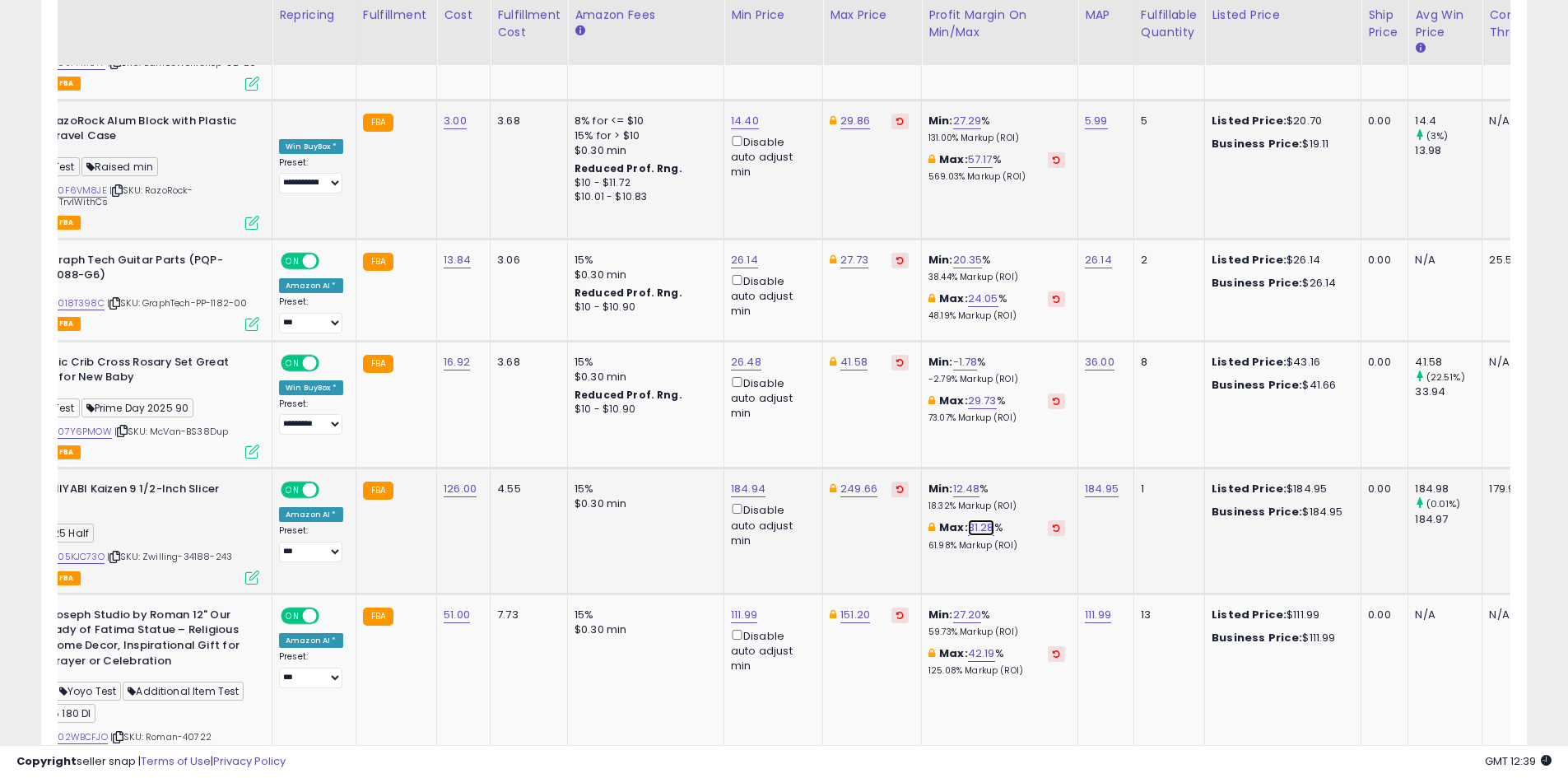 click on "31.28" at bounding box center [981, 528] 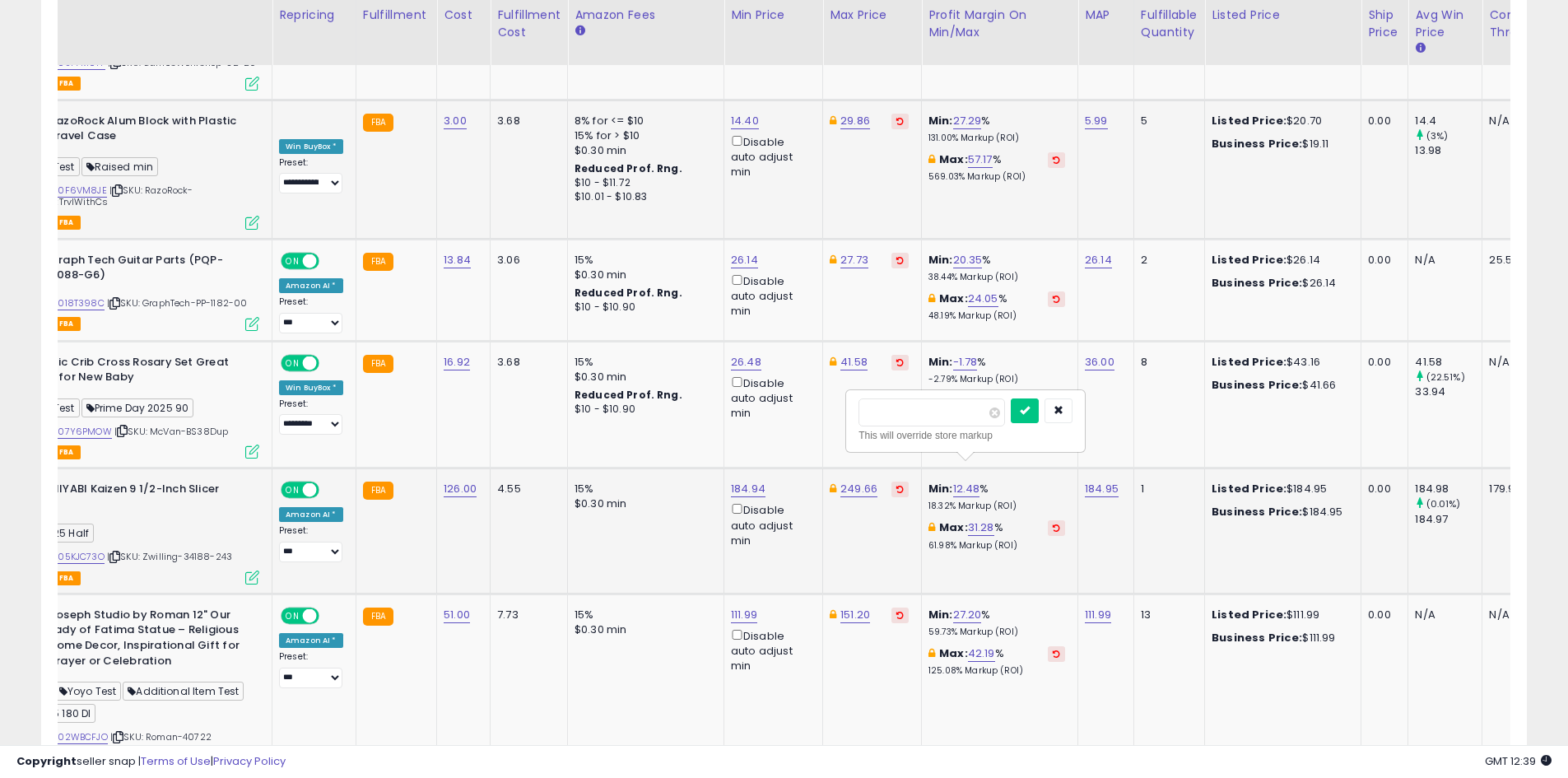 drag, startPoint x: 976, startPoint y: 422, endPoint x: 868, endPoint y: 415, distance: 108.22661 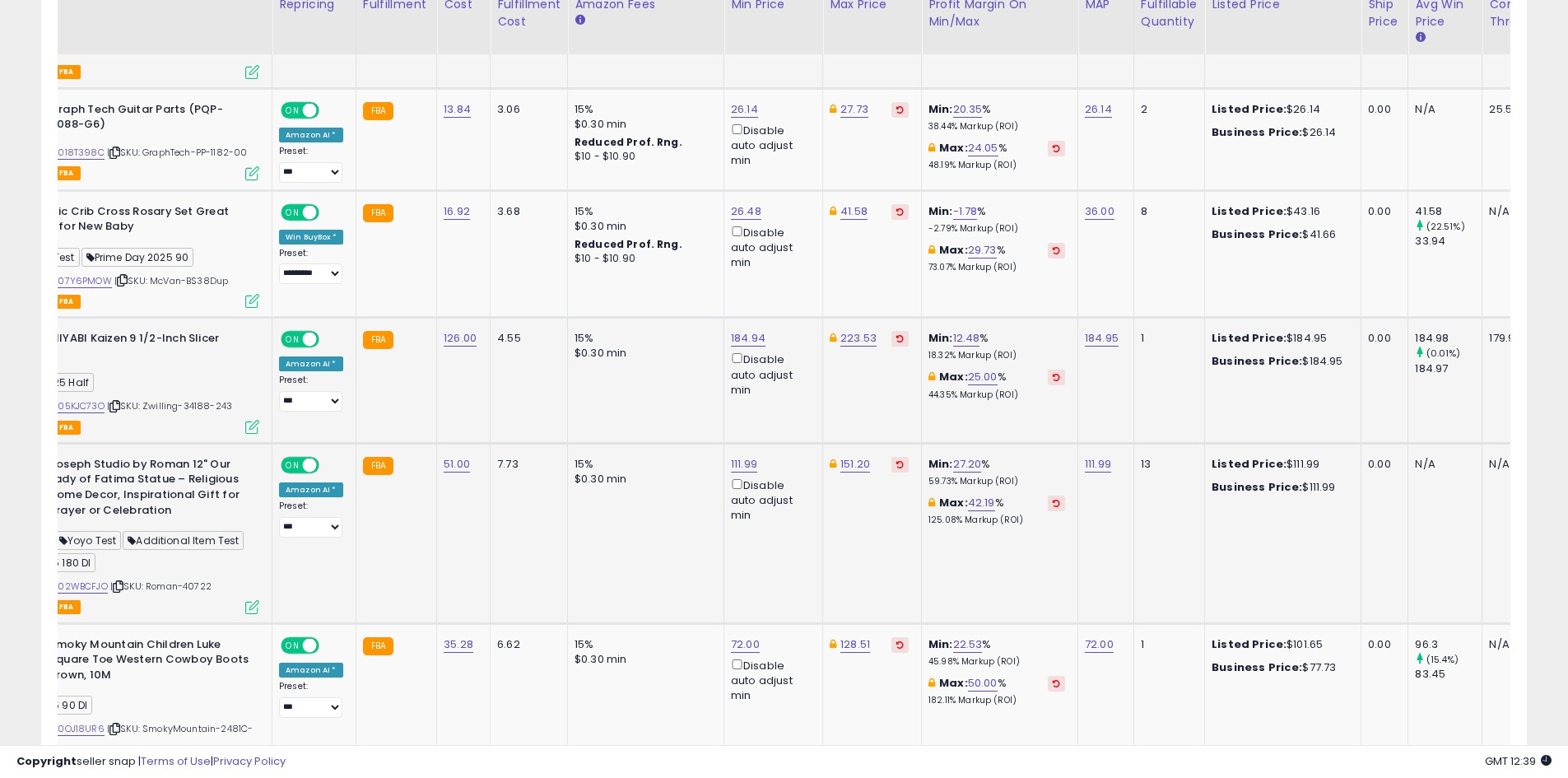 scroll, scrollTop: 3742, scrollLeft: 0, axis: vertical 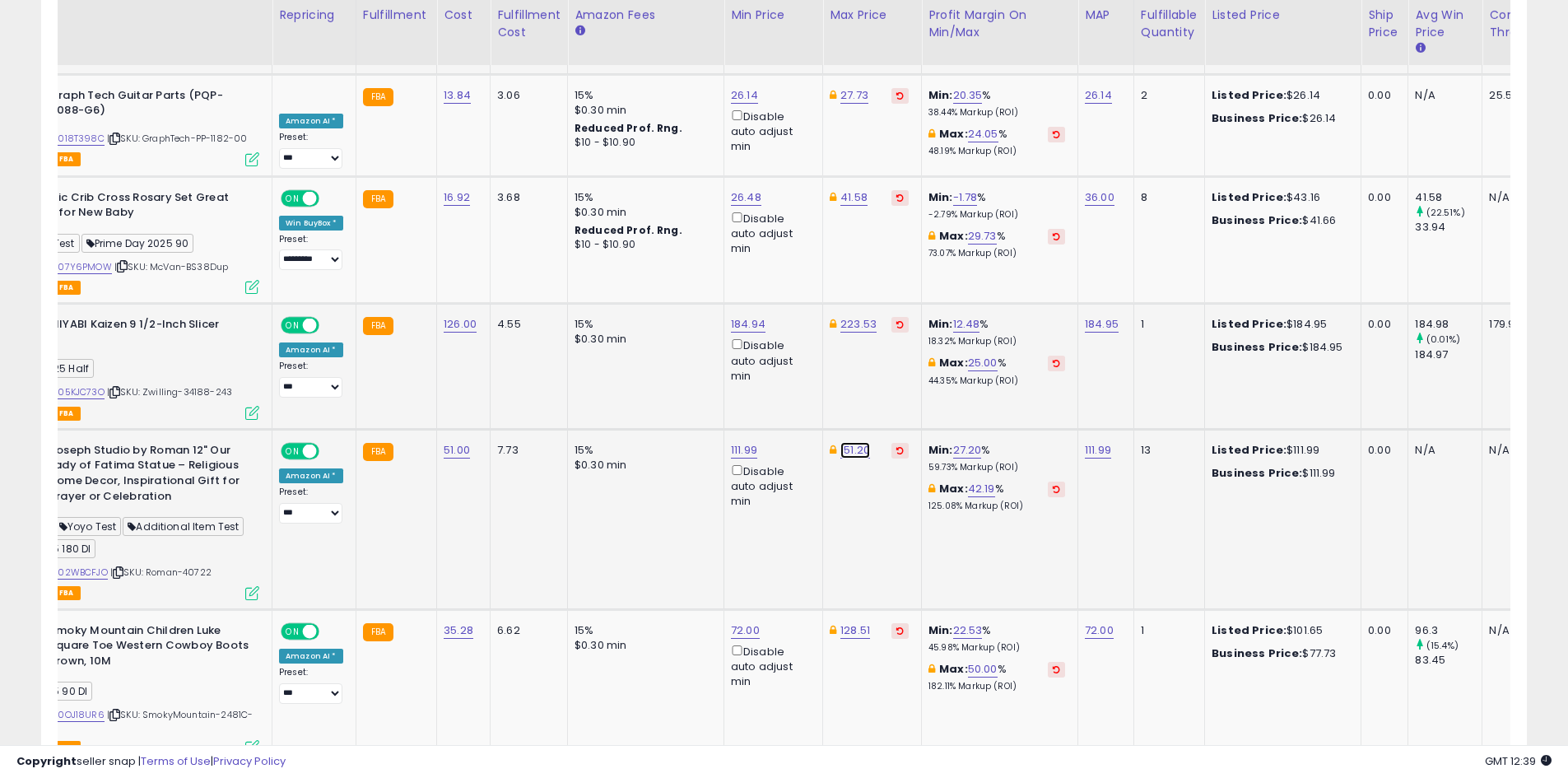 click on "151.20" at bounding box center [858, -2816] 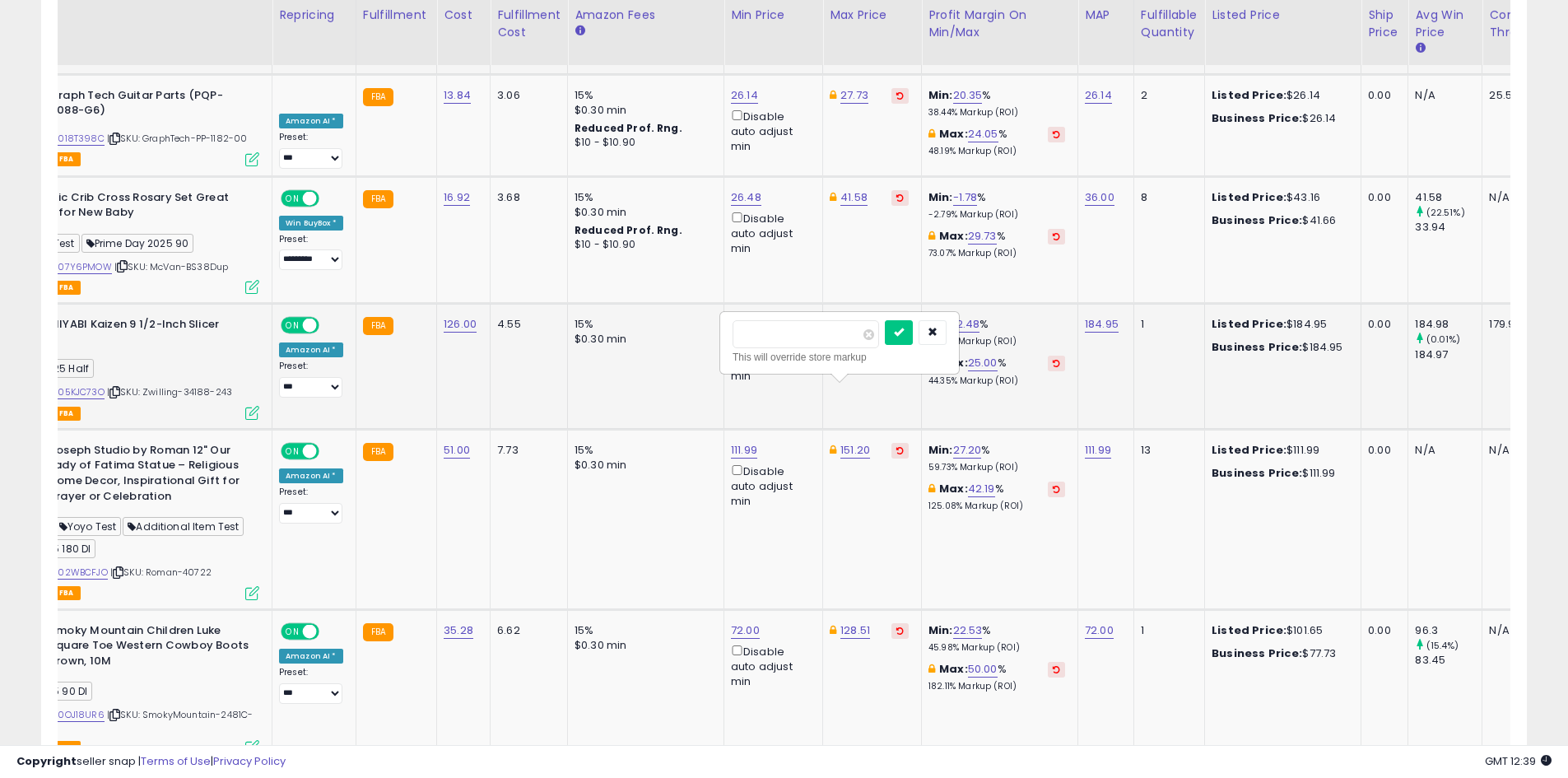 drag, startPoint x: 778, startPoint y: 336, endPoint x: 684, endPoint y: 333, distance: 94.04786 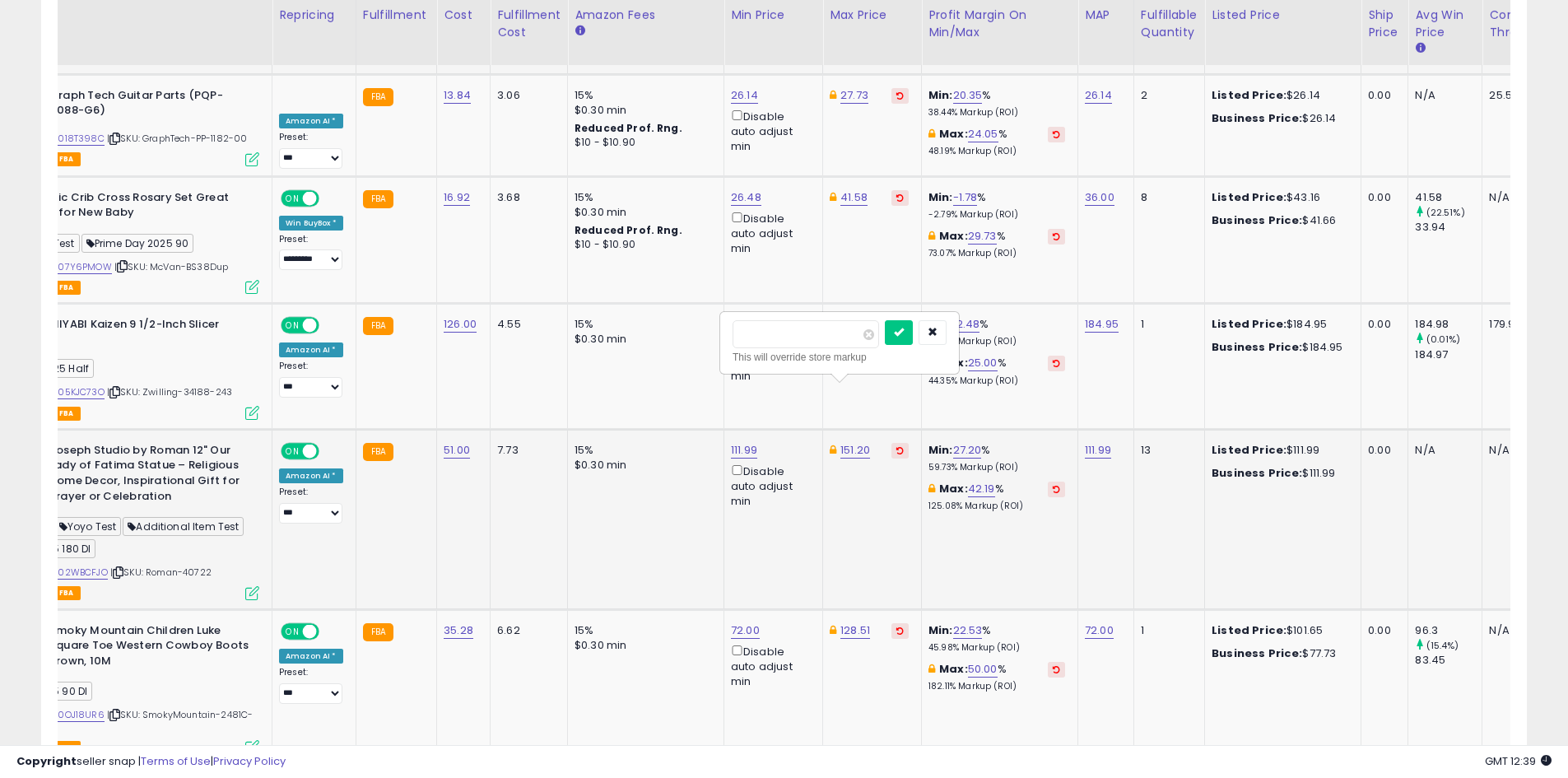 click at bounding box center [899, 333] 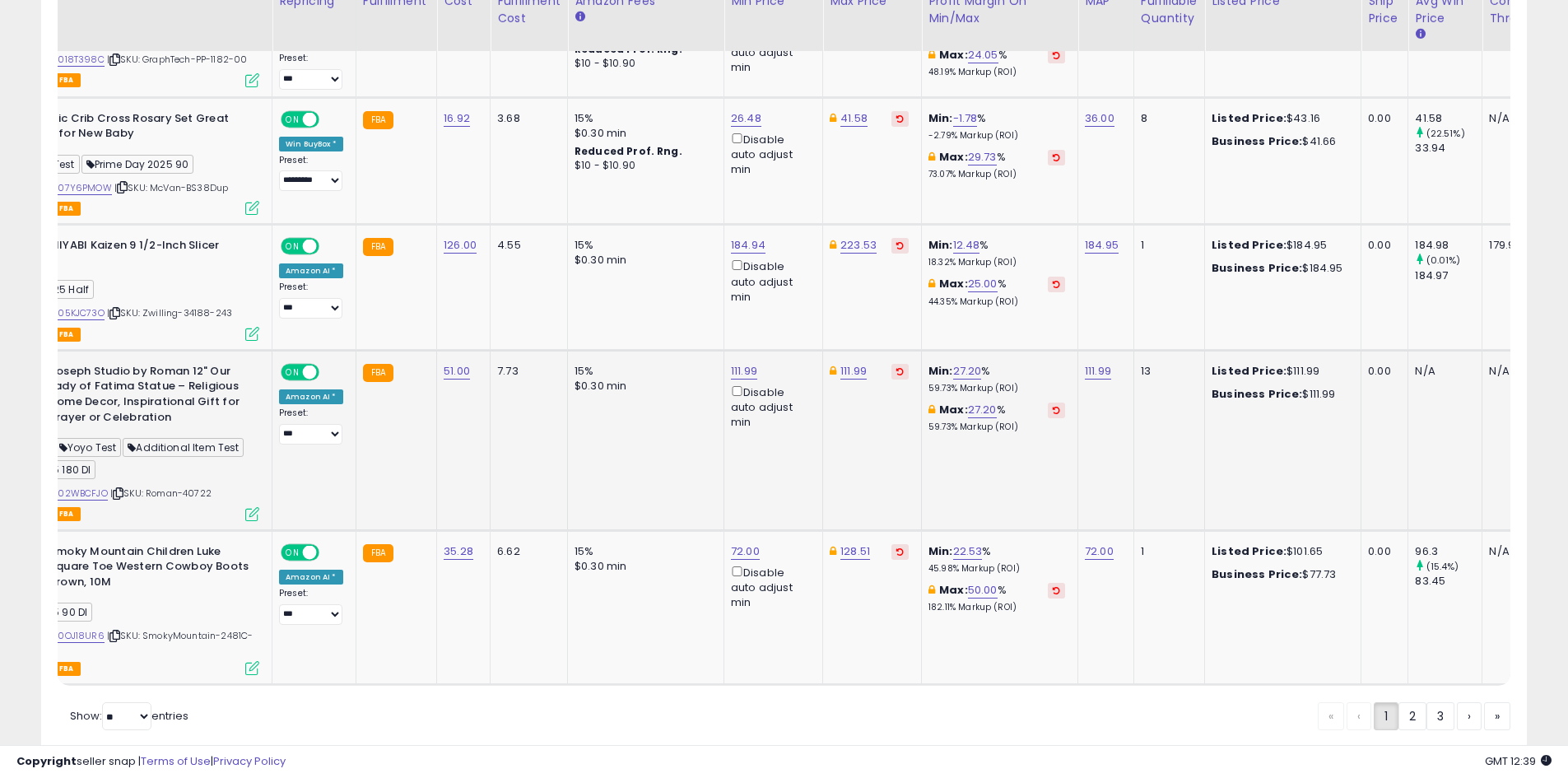 scroll, scrollTop: 3826, scrollLeft: 0, axis: vertical 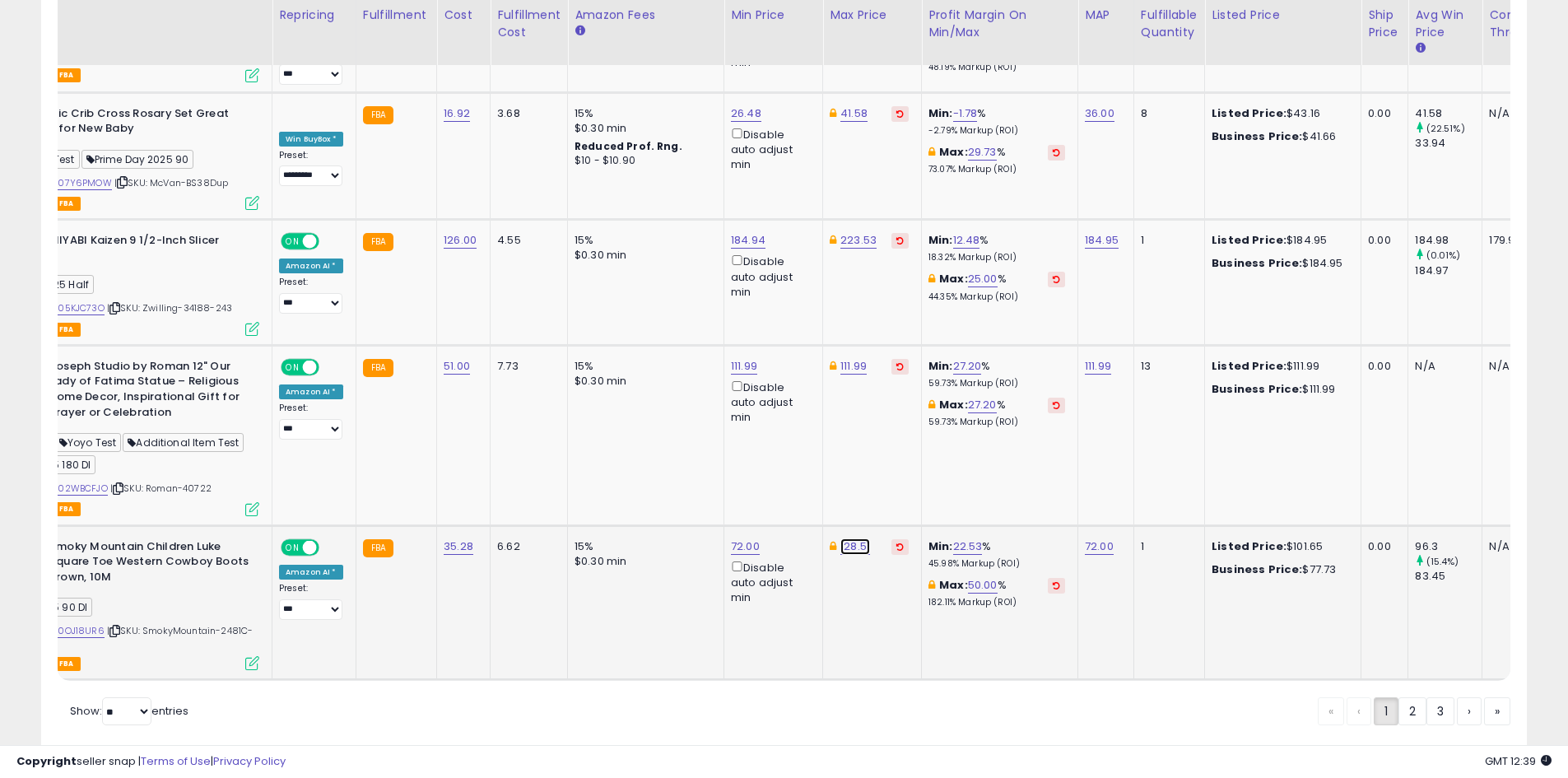 click on "128.51" at bounding box center [858, -2900] 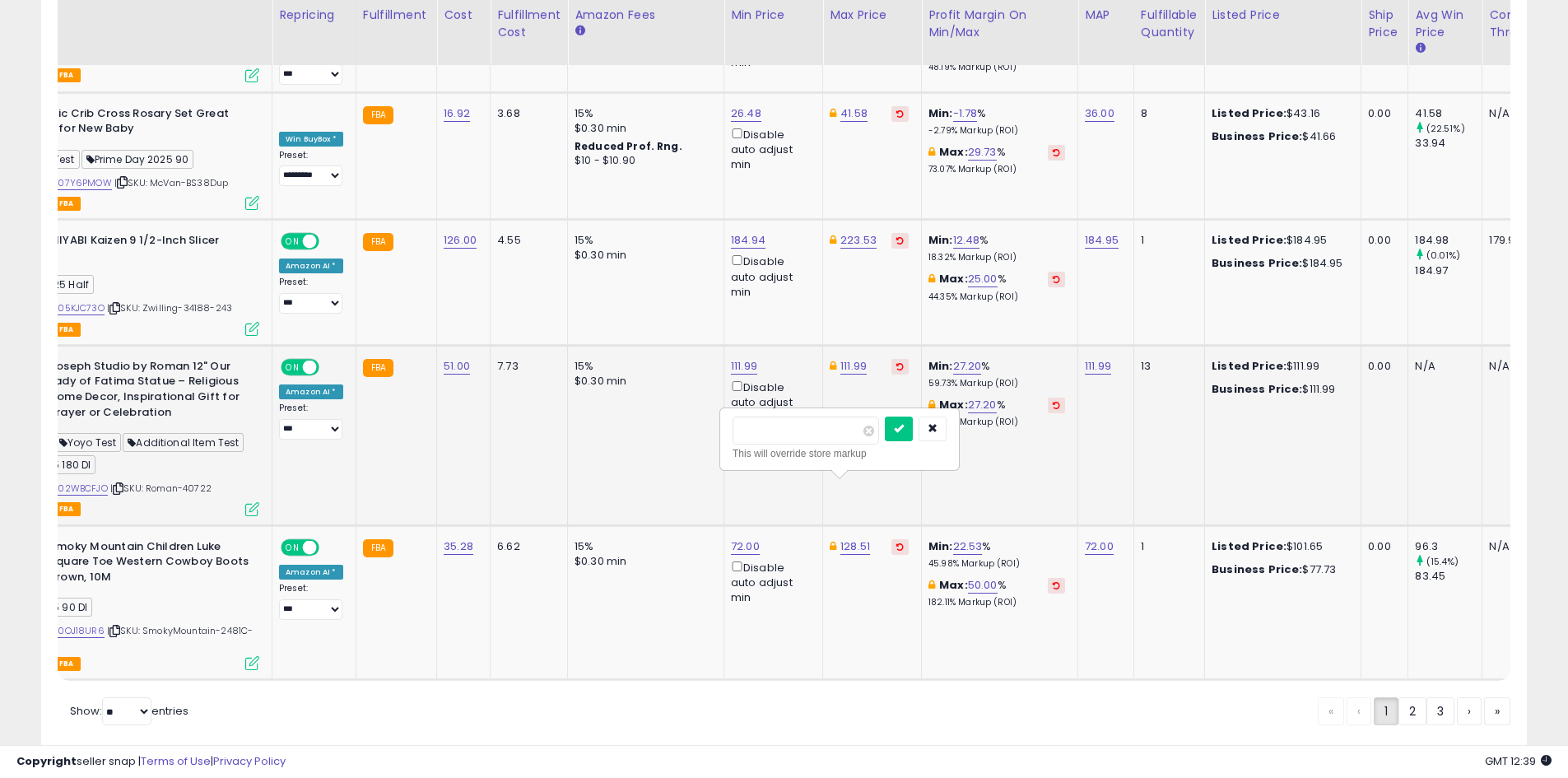 drag, startPoint x: 822, startPoint y: 427, endPoint x: 706, endPoint y: 427, distance: 116 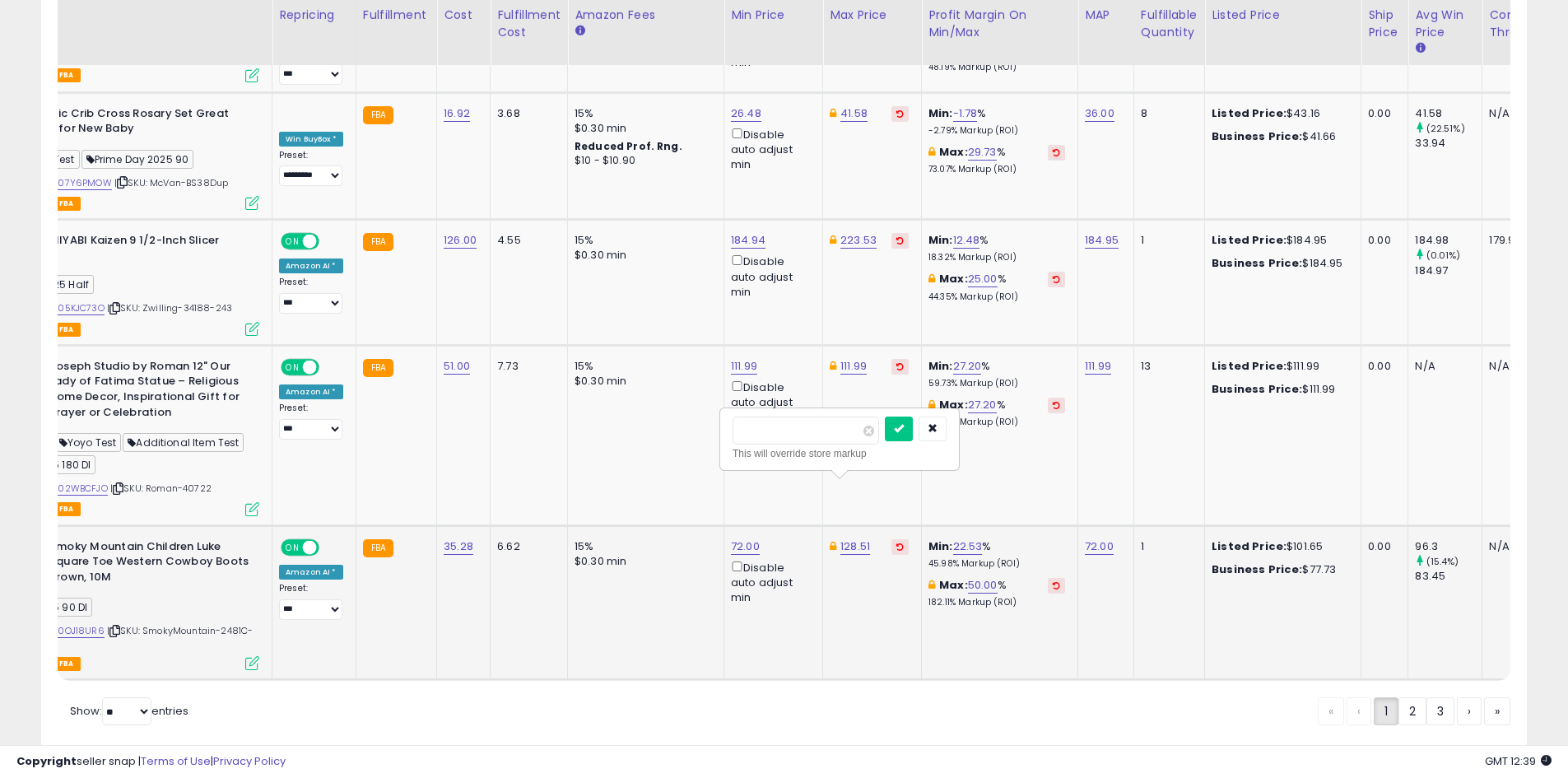 click at bounding box center (899, 429) 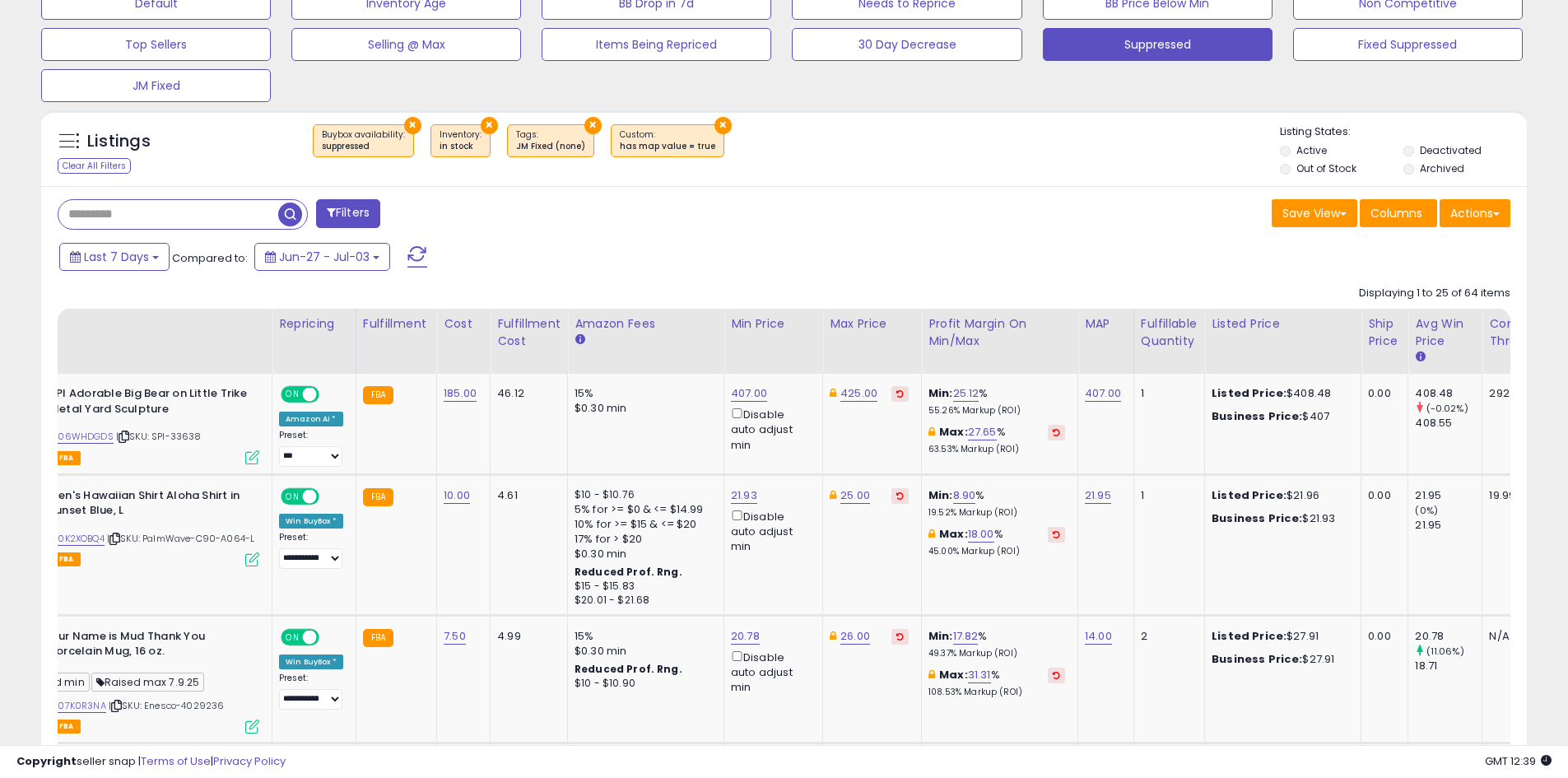scroll, scrollTop: 623, scrollLeft: 0, axis: vertical 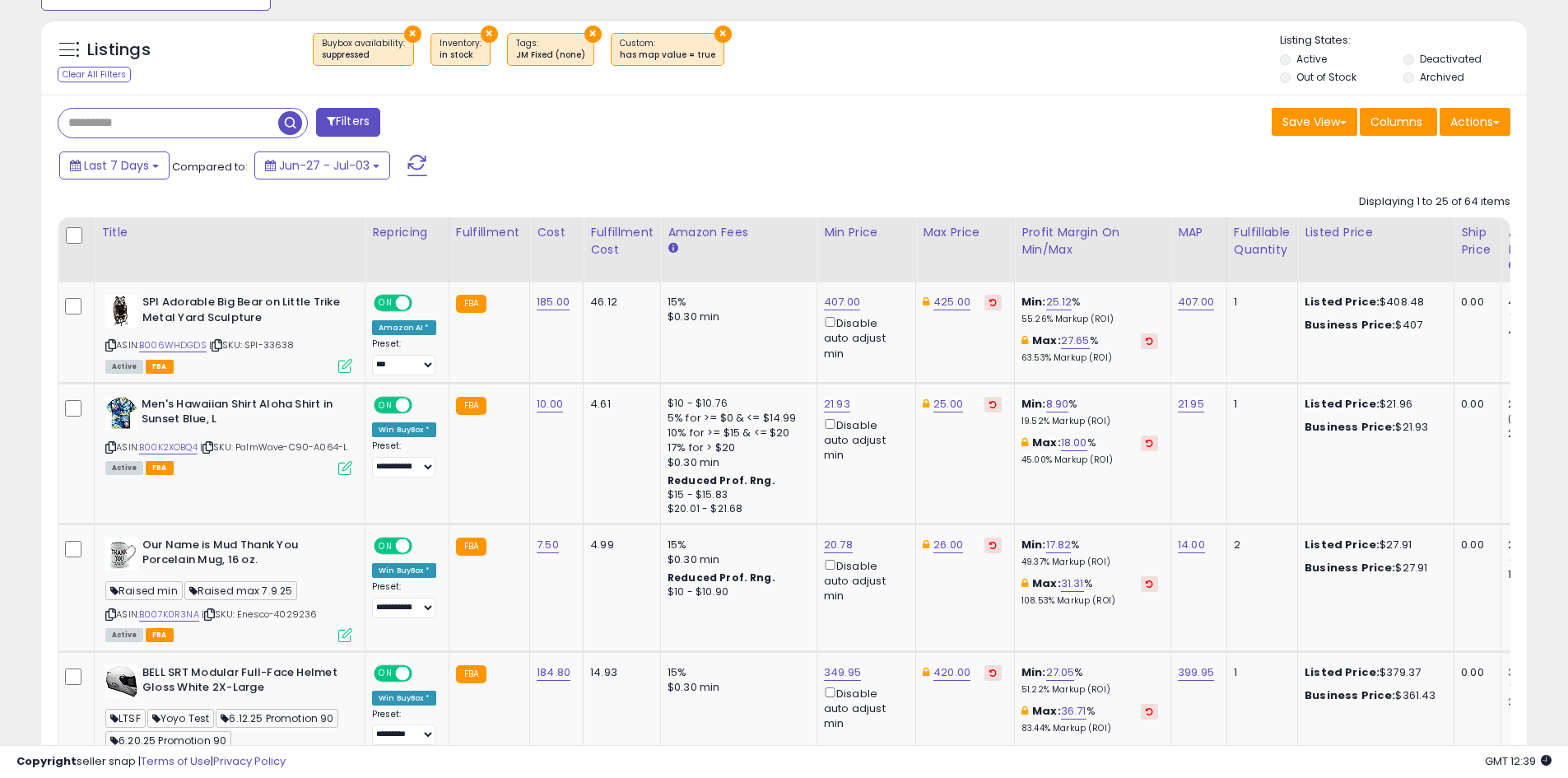 click at bounding box center [76, 236] 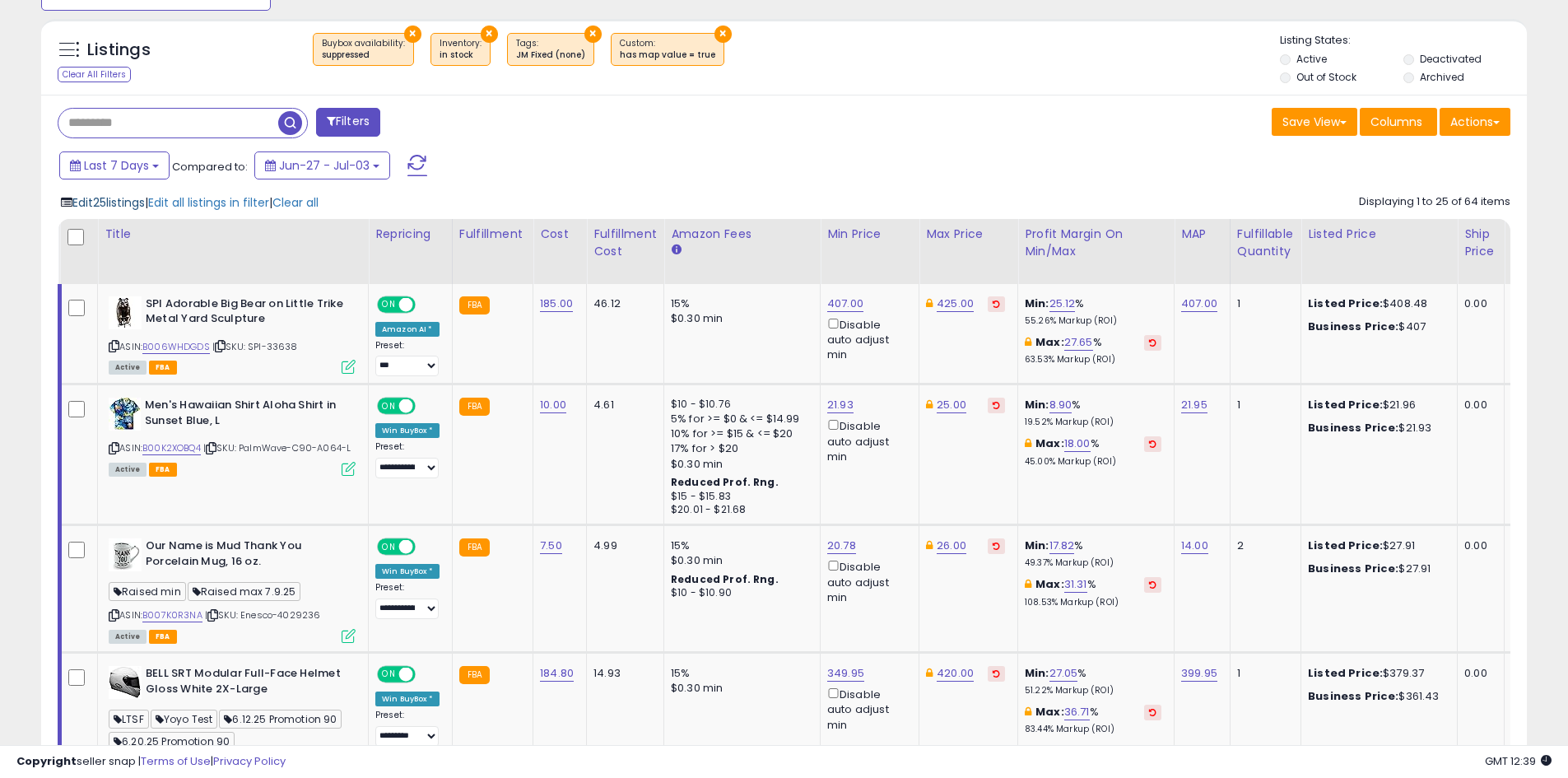 click on "Edit  25  listings" at bounding box center (109, 203) 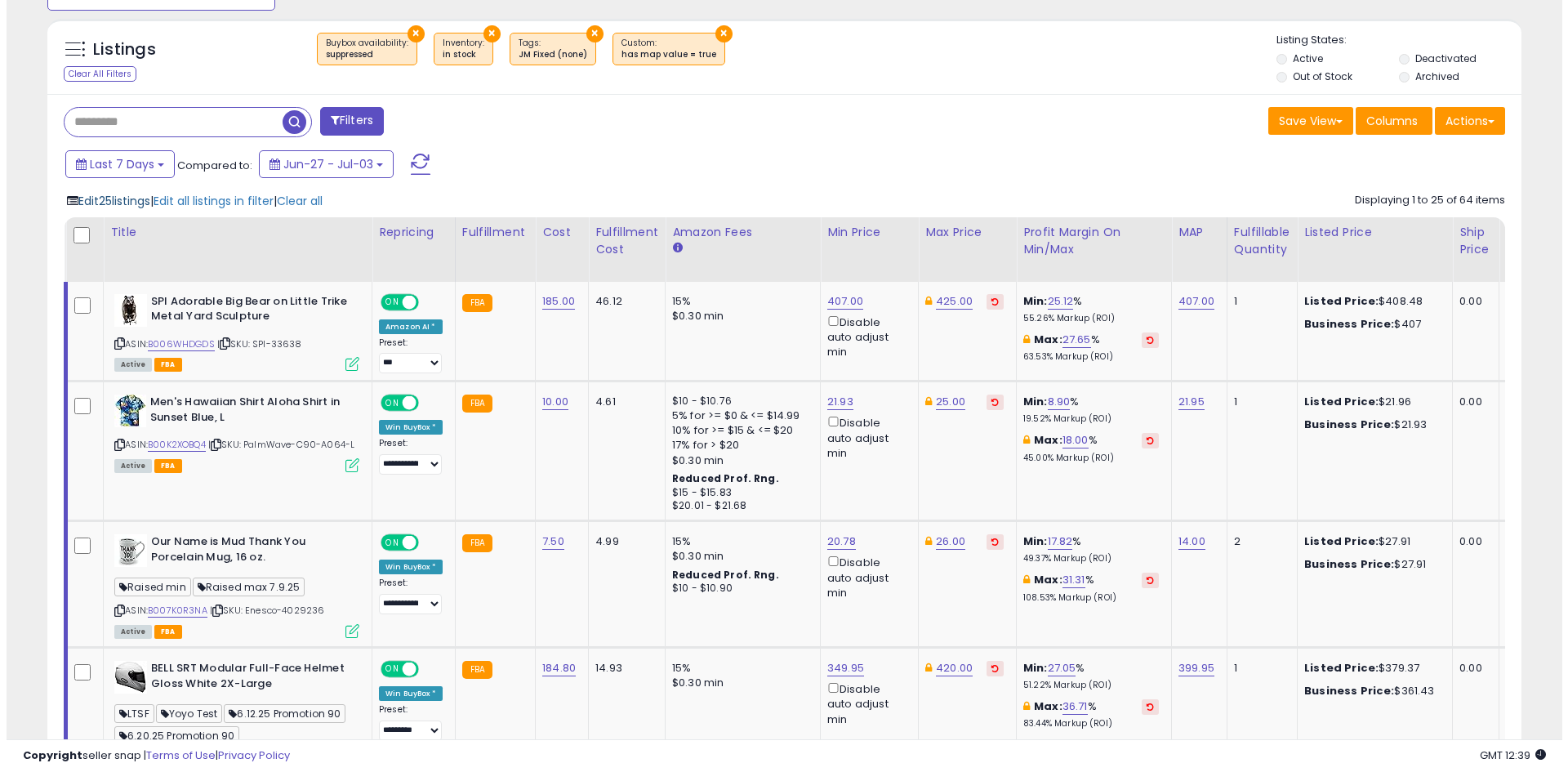 scroll, scrollTop: 816596, scrollLeft: 815804, axis: both 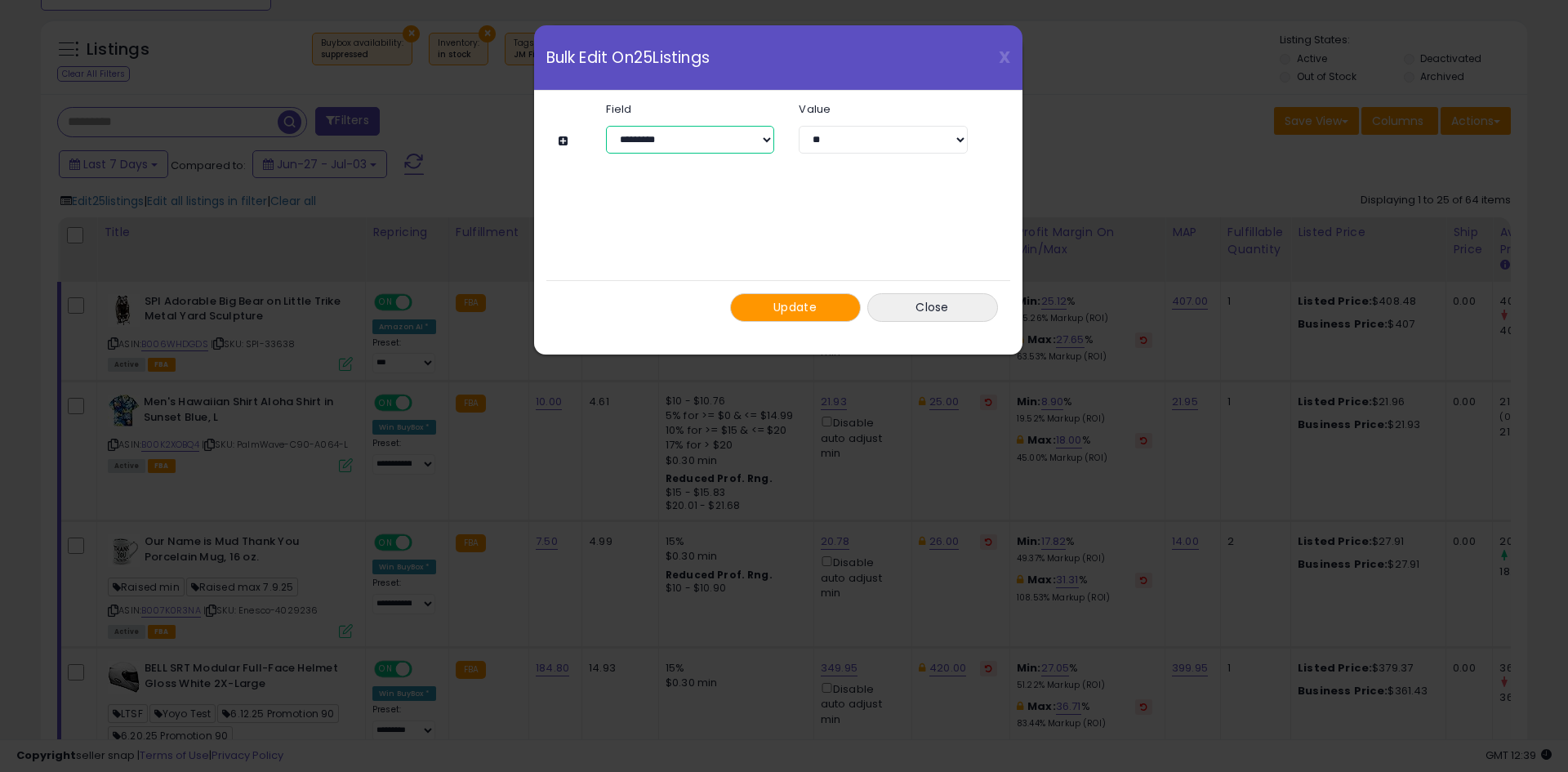 click on "**********" at bounding box center (690, 140) 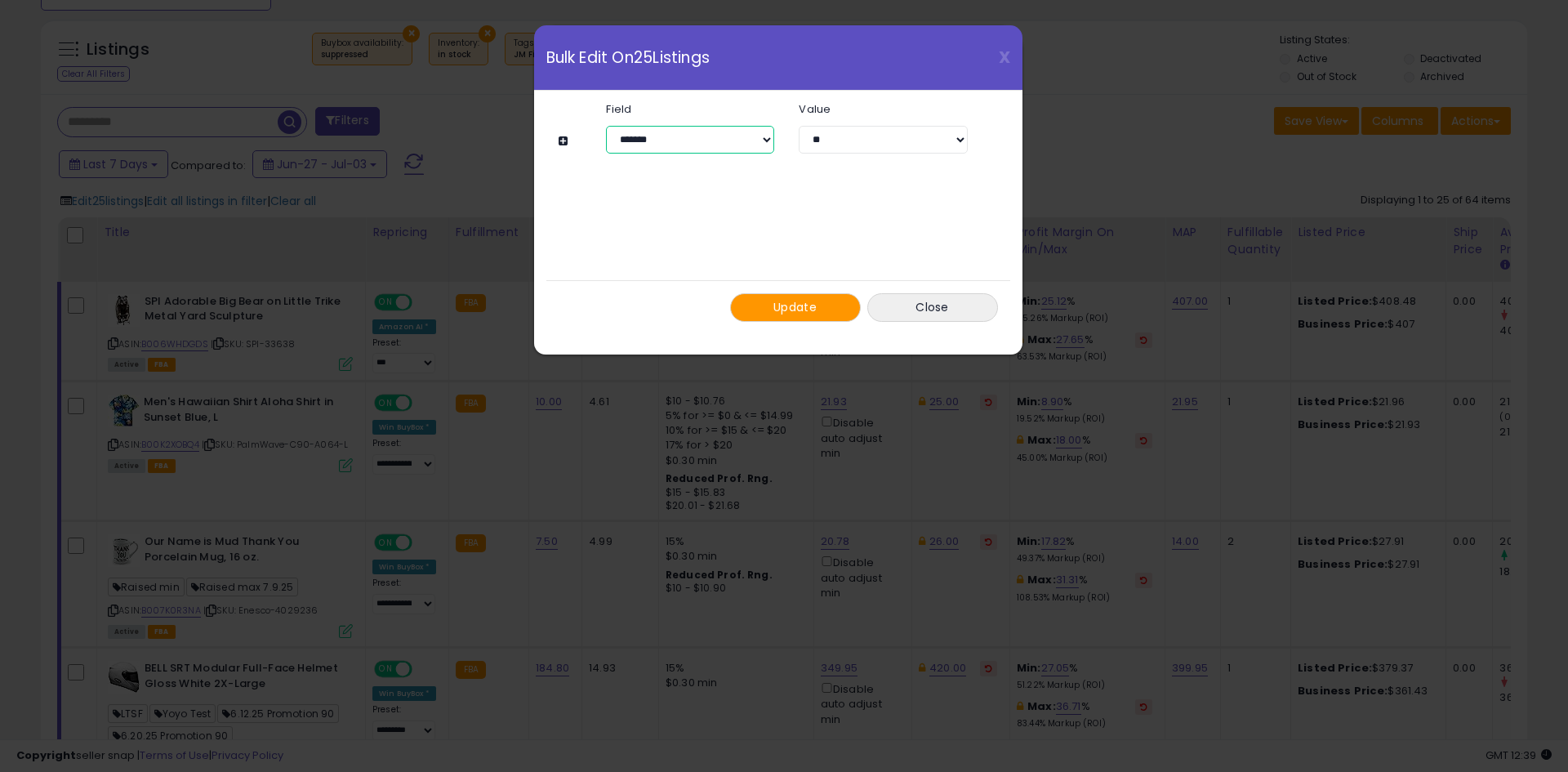 click on "**********" at bounding box center (690, 140) 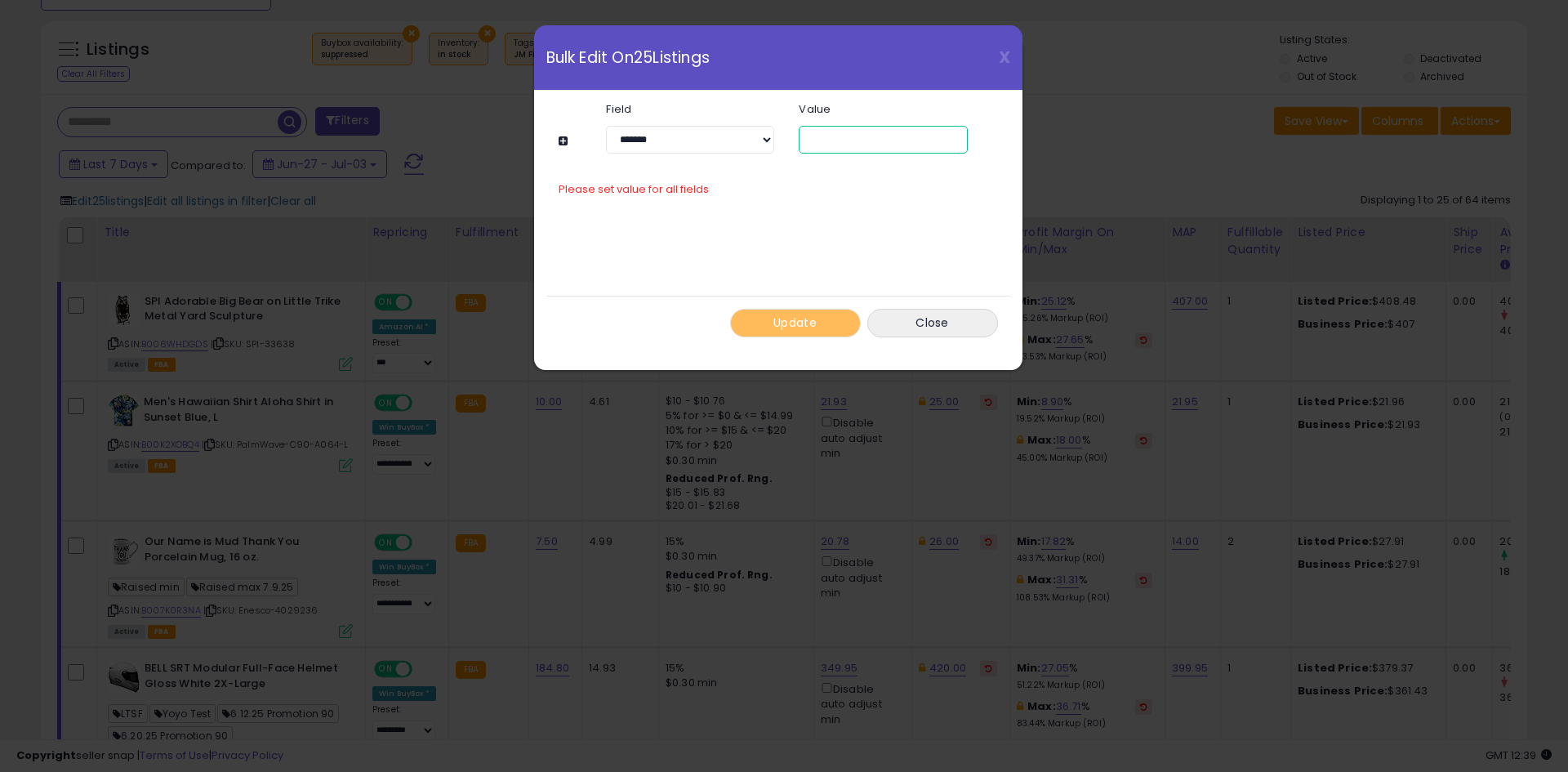 click at bounding box center [883, 140] 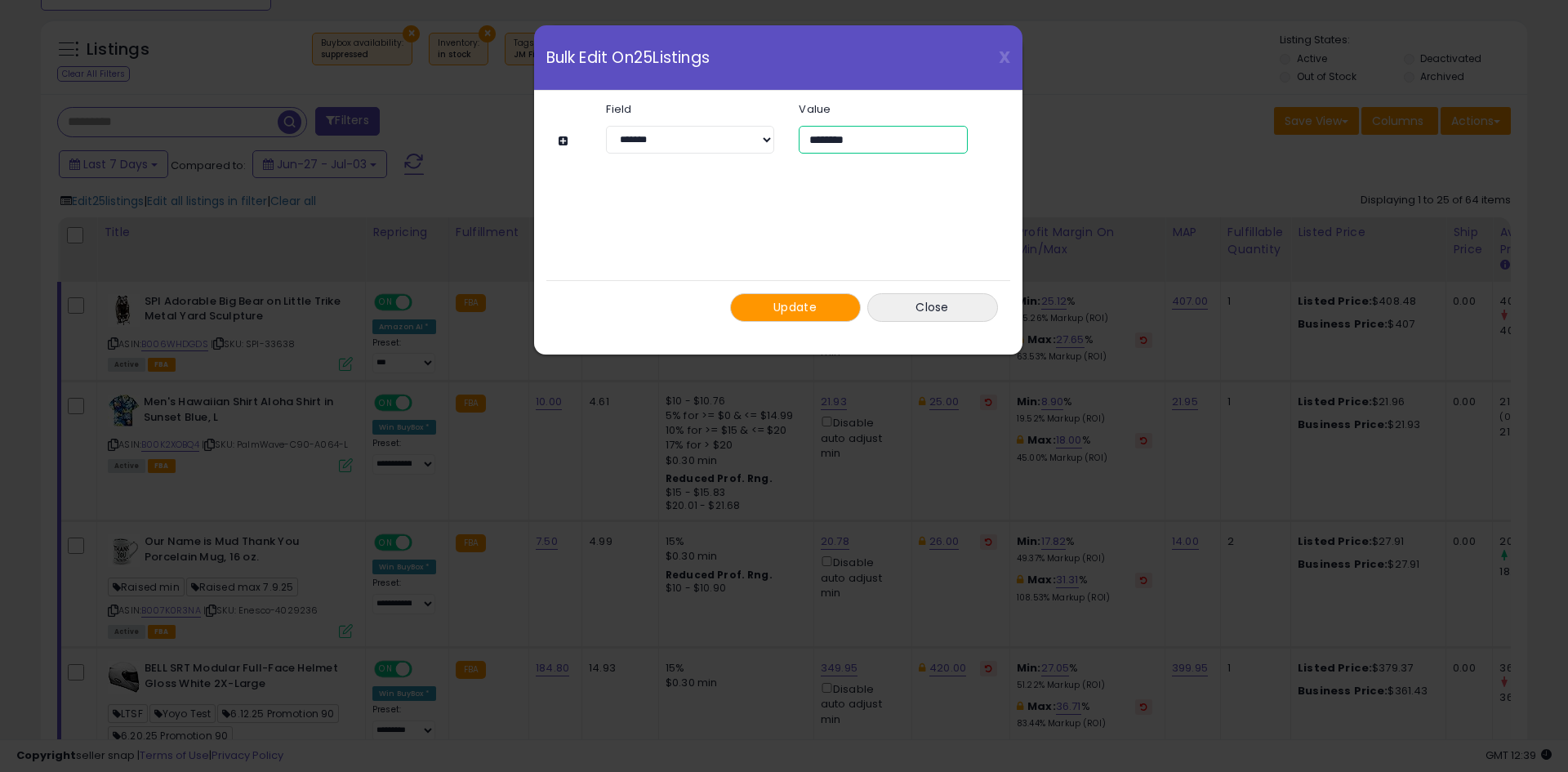 type on "********" 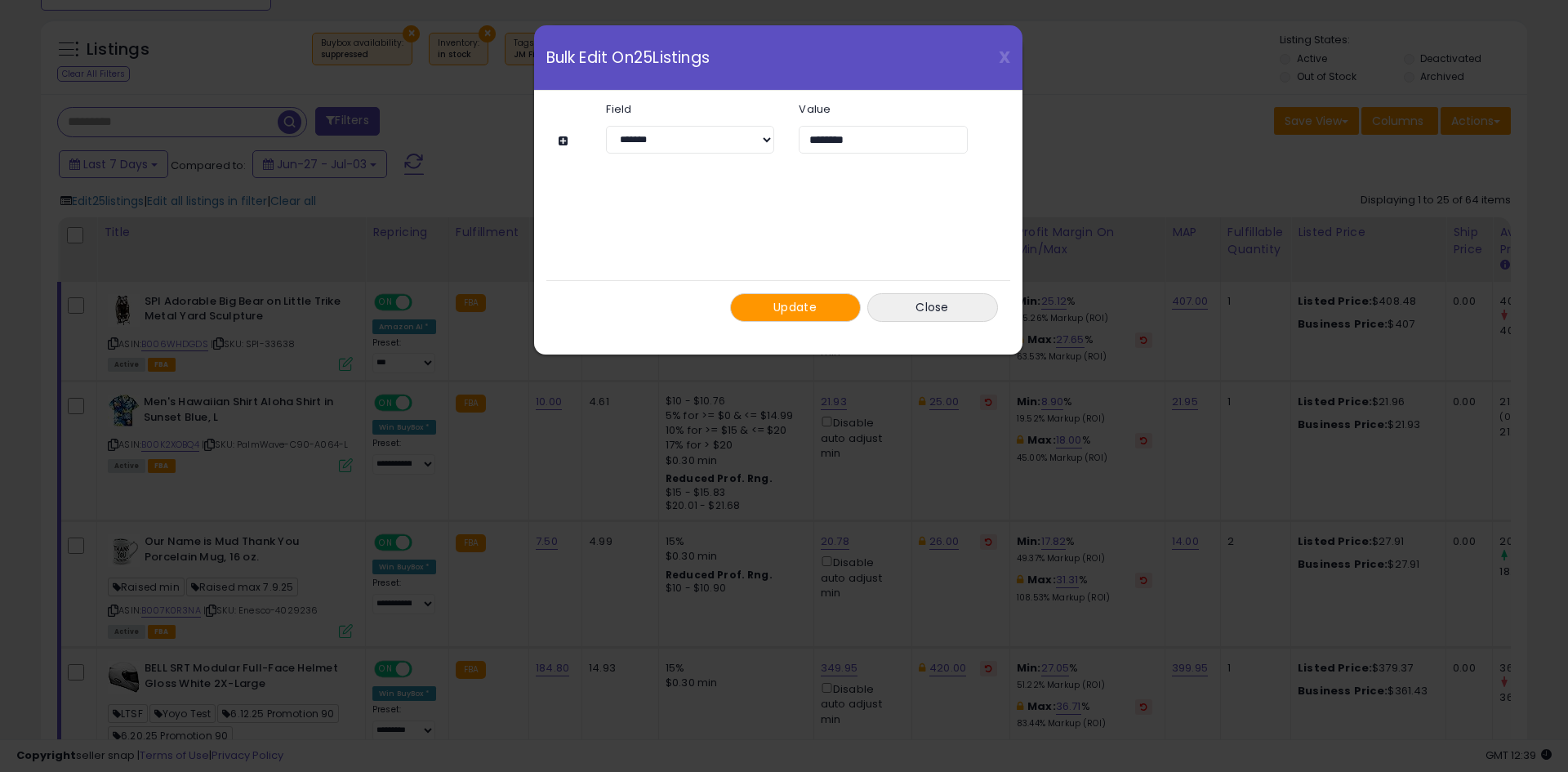 click on "Update" at bounding box center [795, 307] 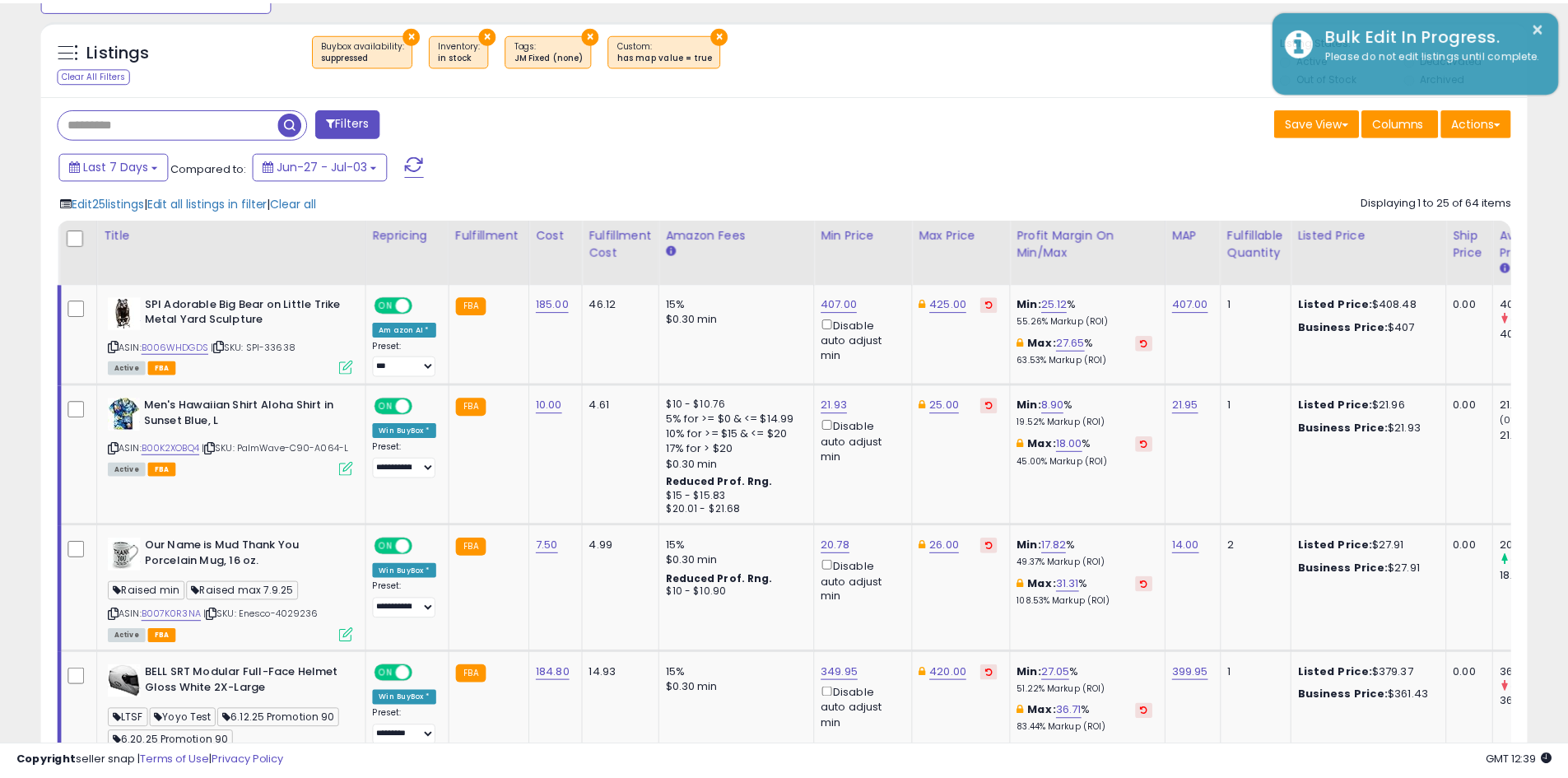 scroll, scrollTop: 338, scrollLeft: 862, axis: both 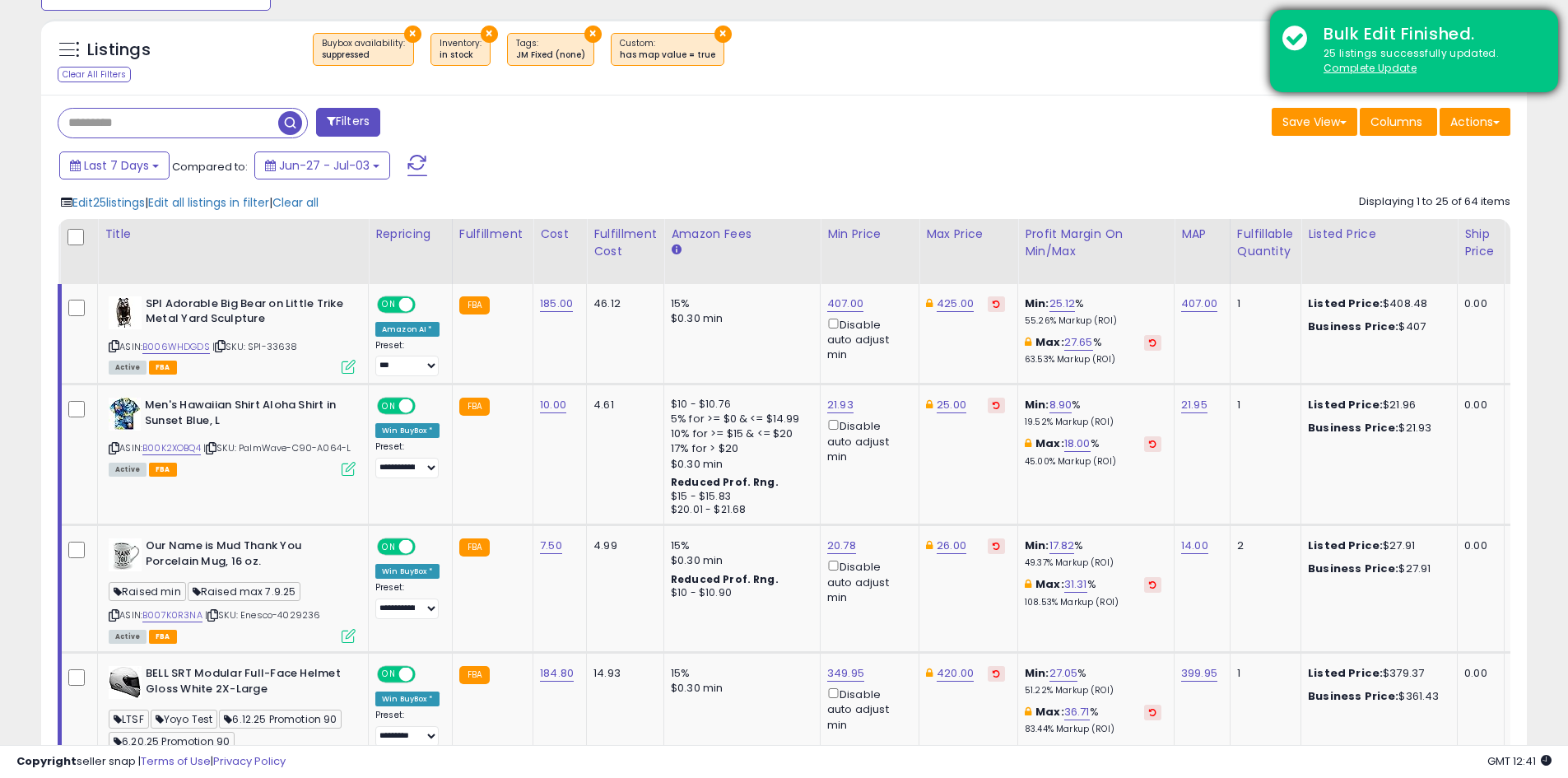 click on "25 listings successfully updated.  Complete Update" at bounding box center [1428, 61] 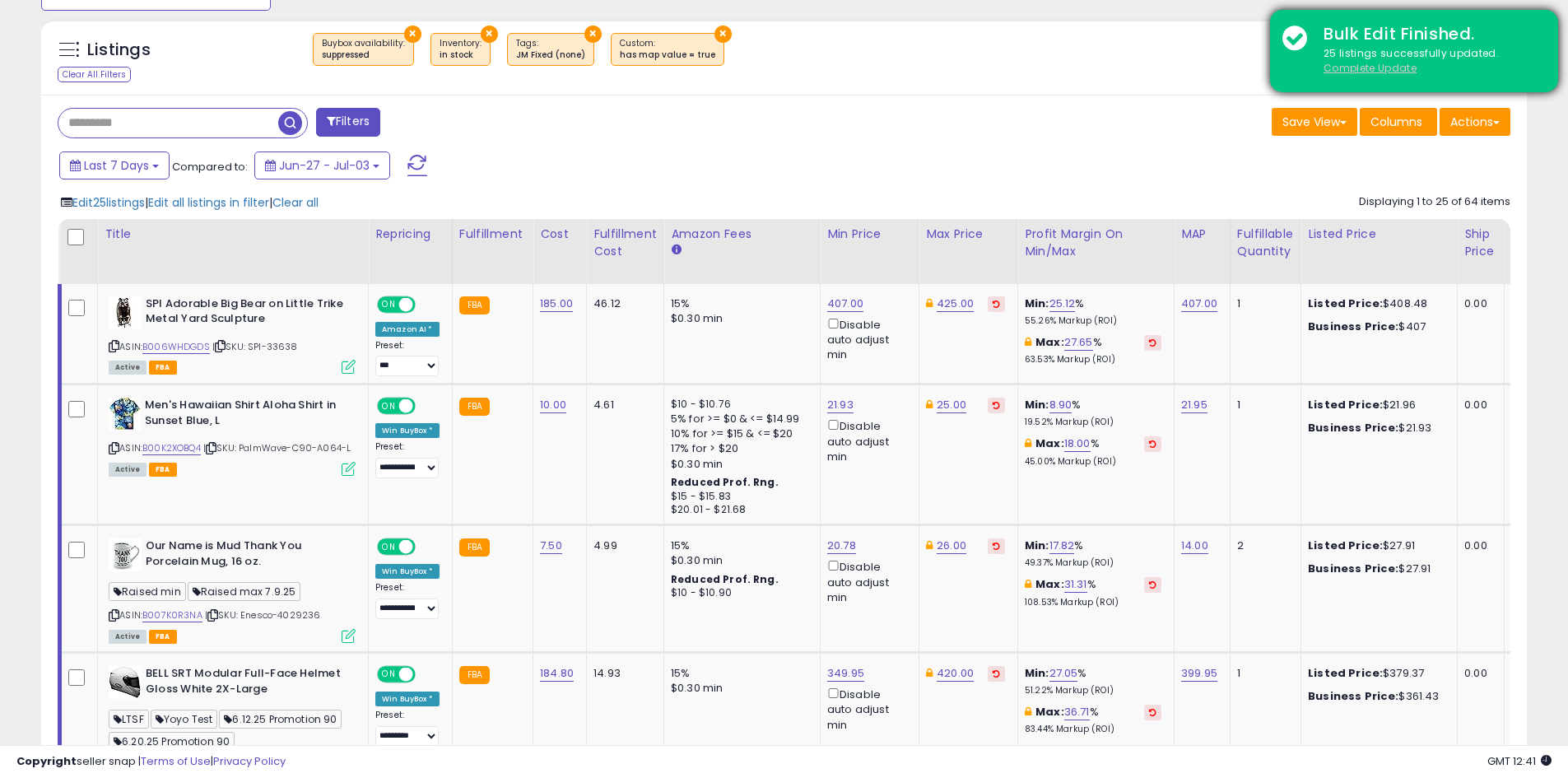 click on "Complete Update" at bounding box center [1370, 68] 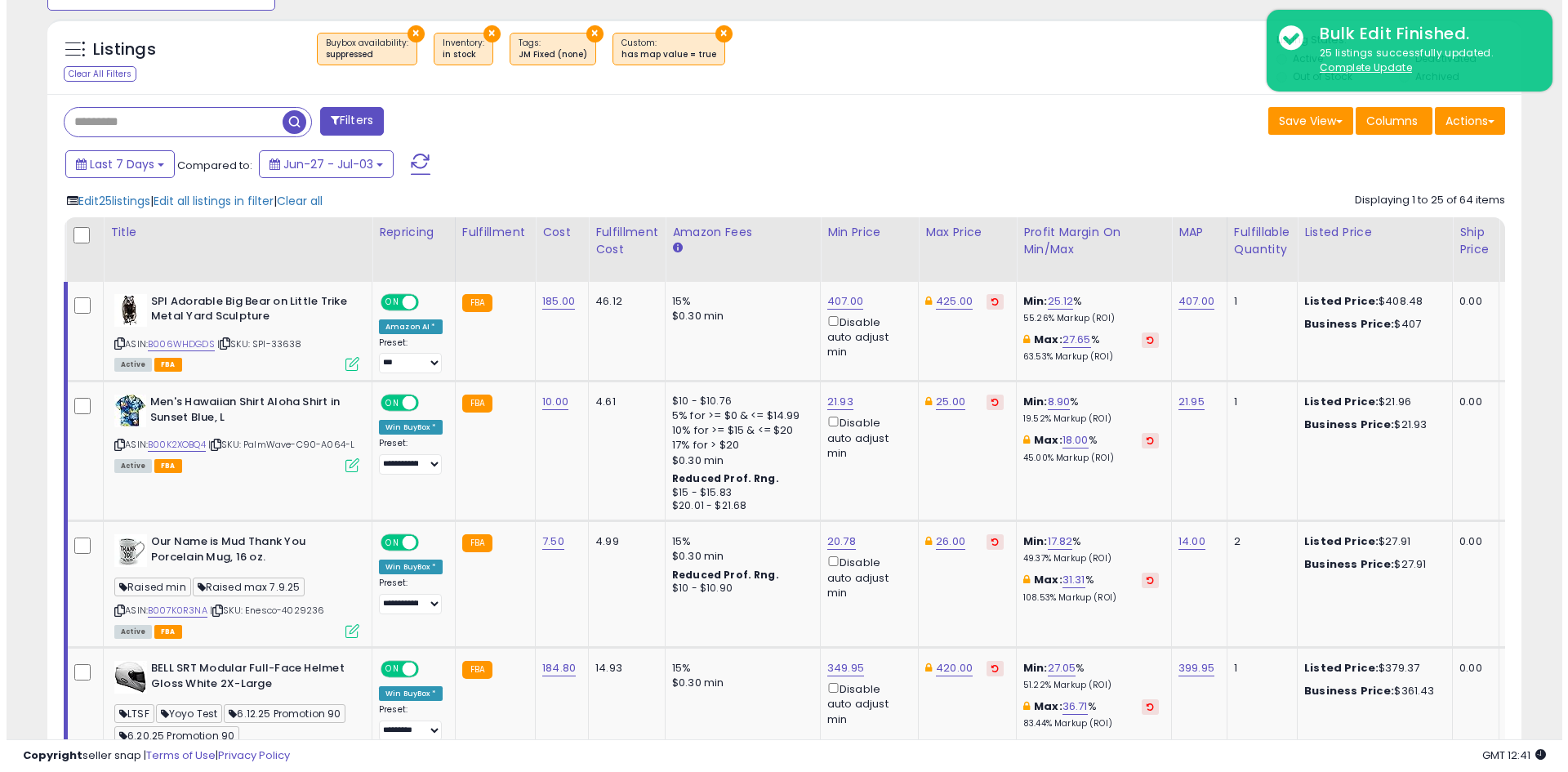 scroll, scrollTop: 282, scrollLeft: 0, axis: vertical 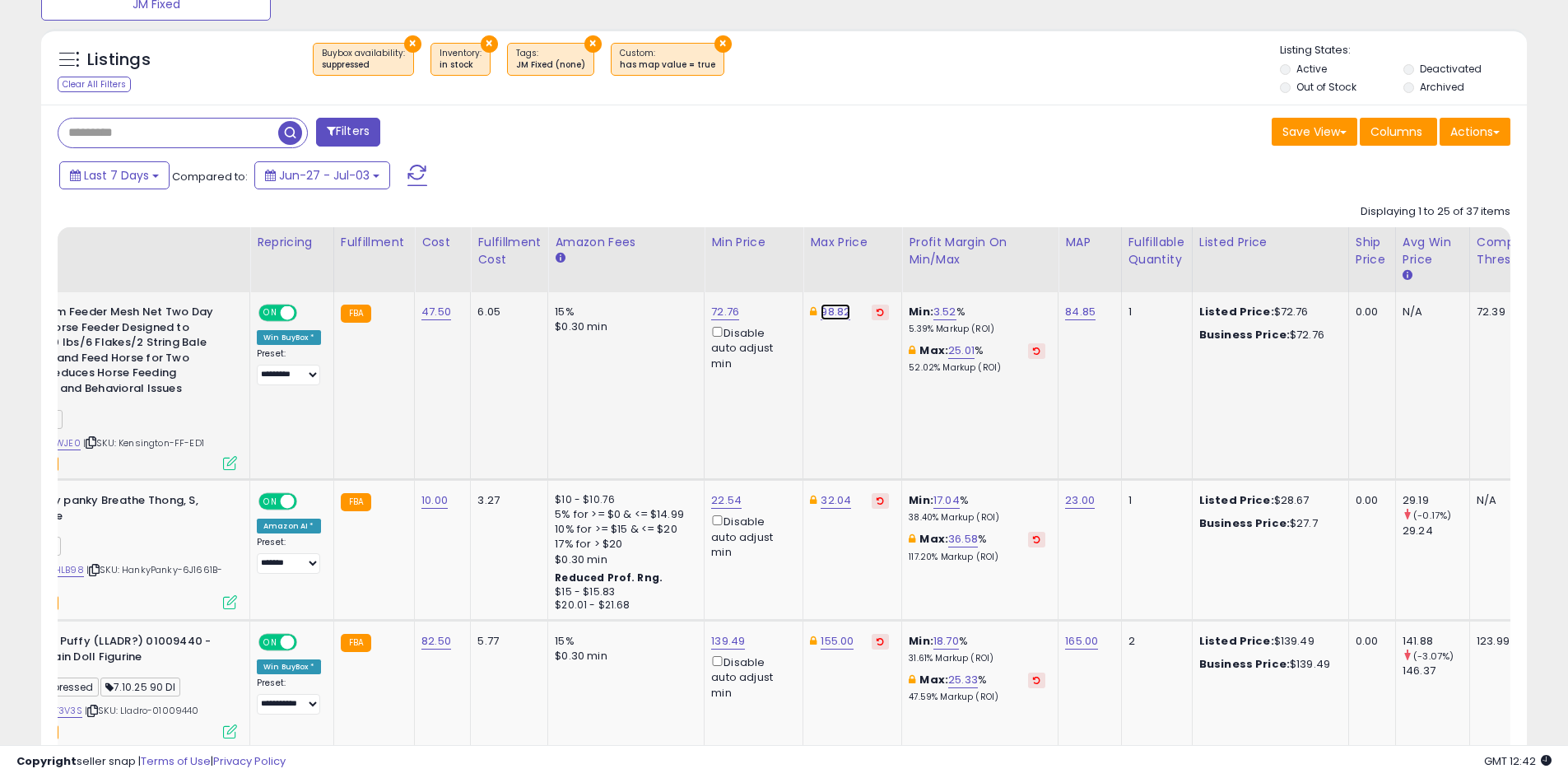 click on "98.82" at bounding box center (835, 312) 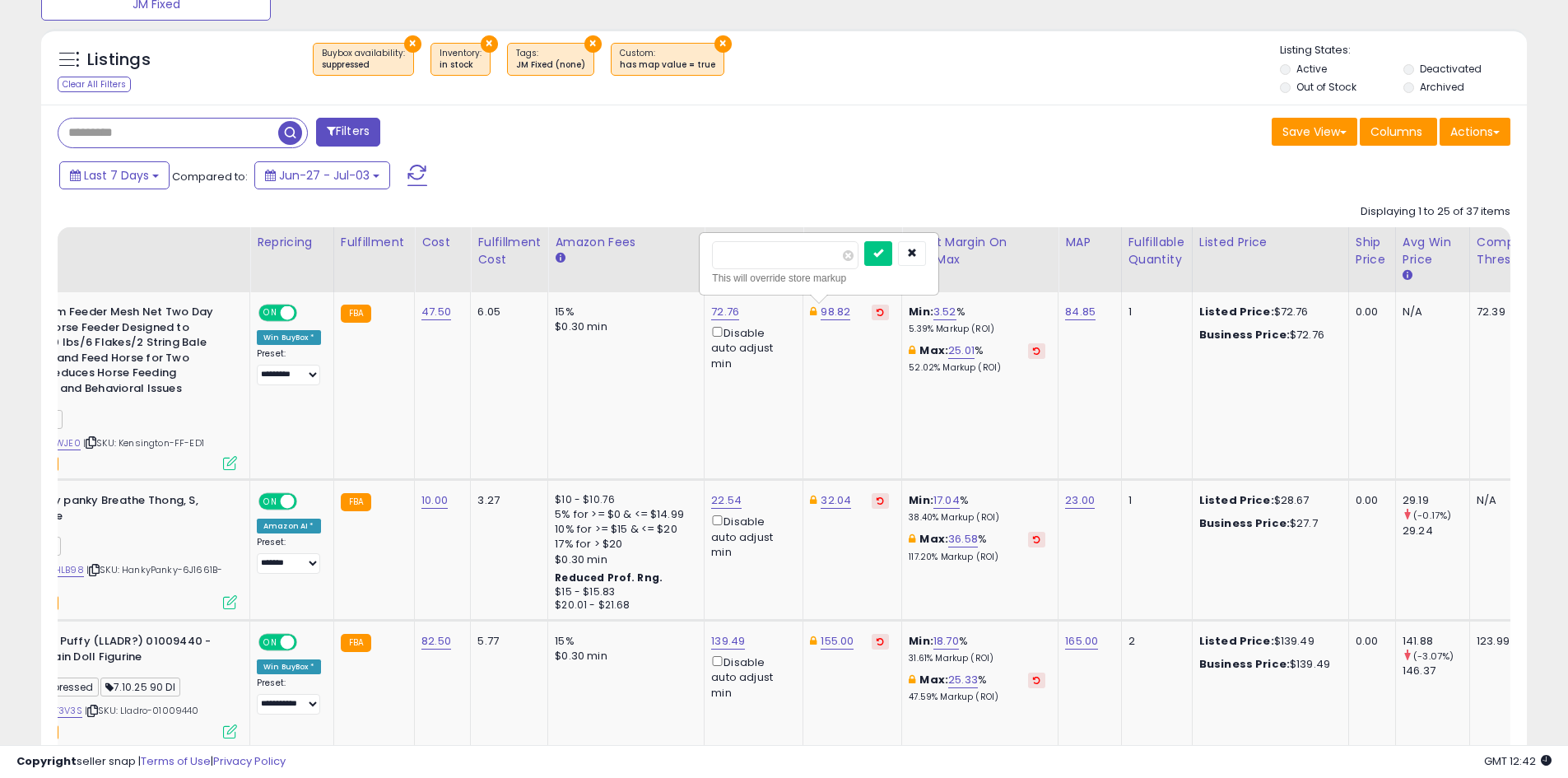 drag, startPoint x: 766, startPoint y: 259, endPoint x: 674, endPoint y: 257, distance: 92.02174 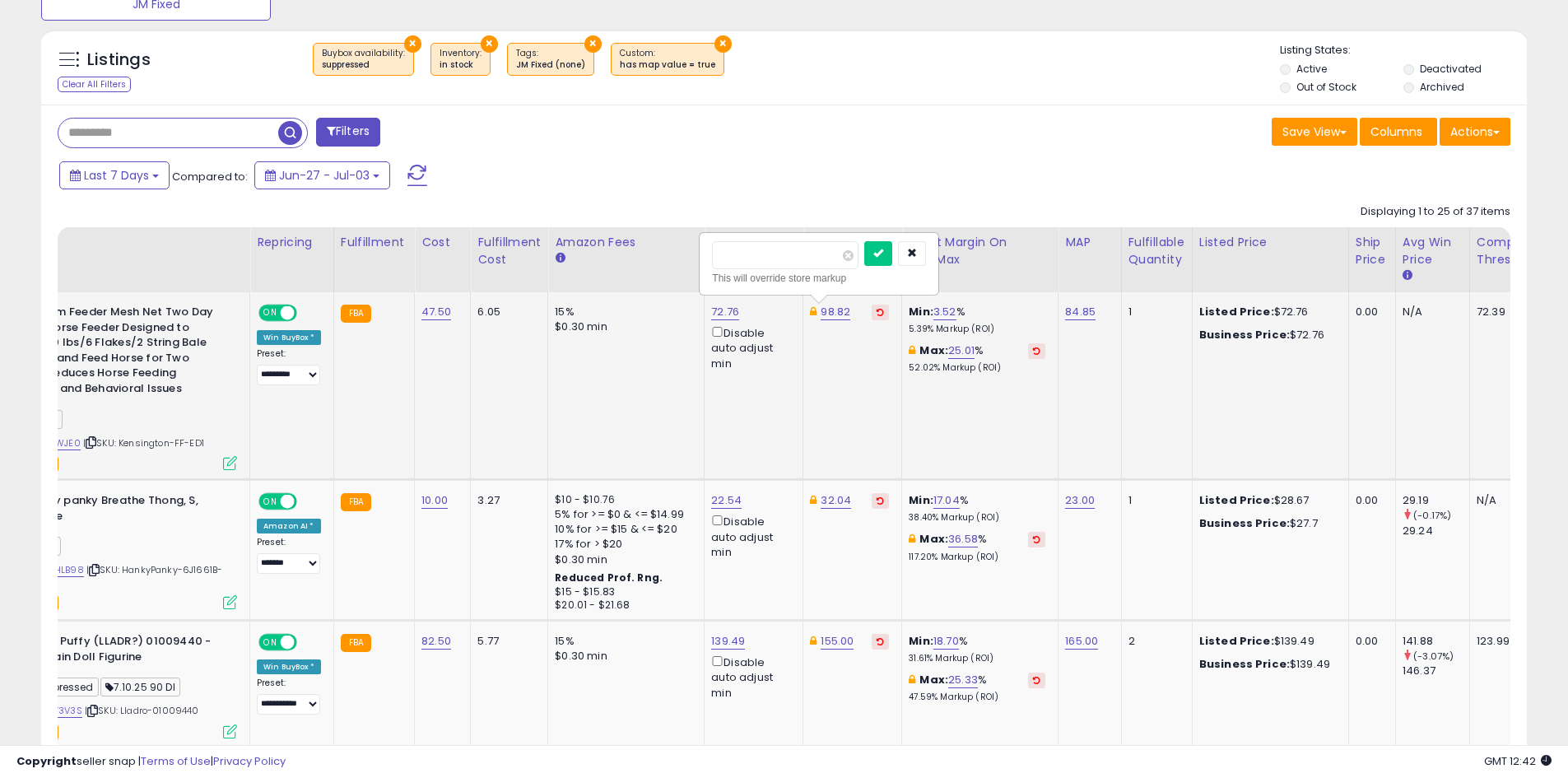click at bounding box center [878, 254] 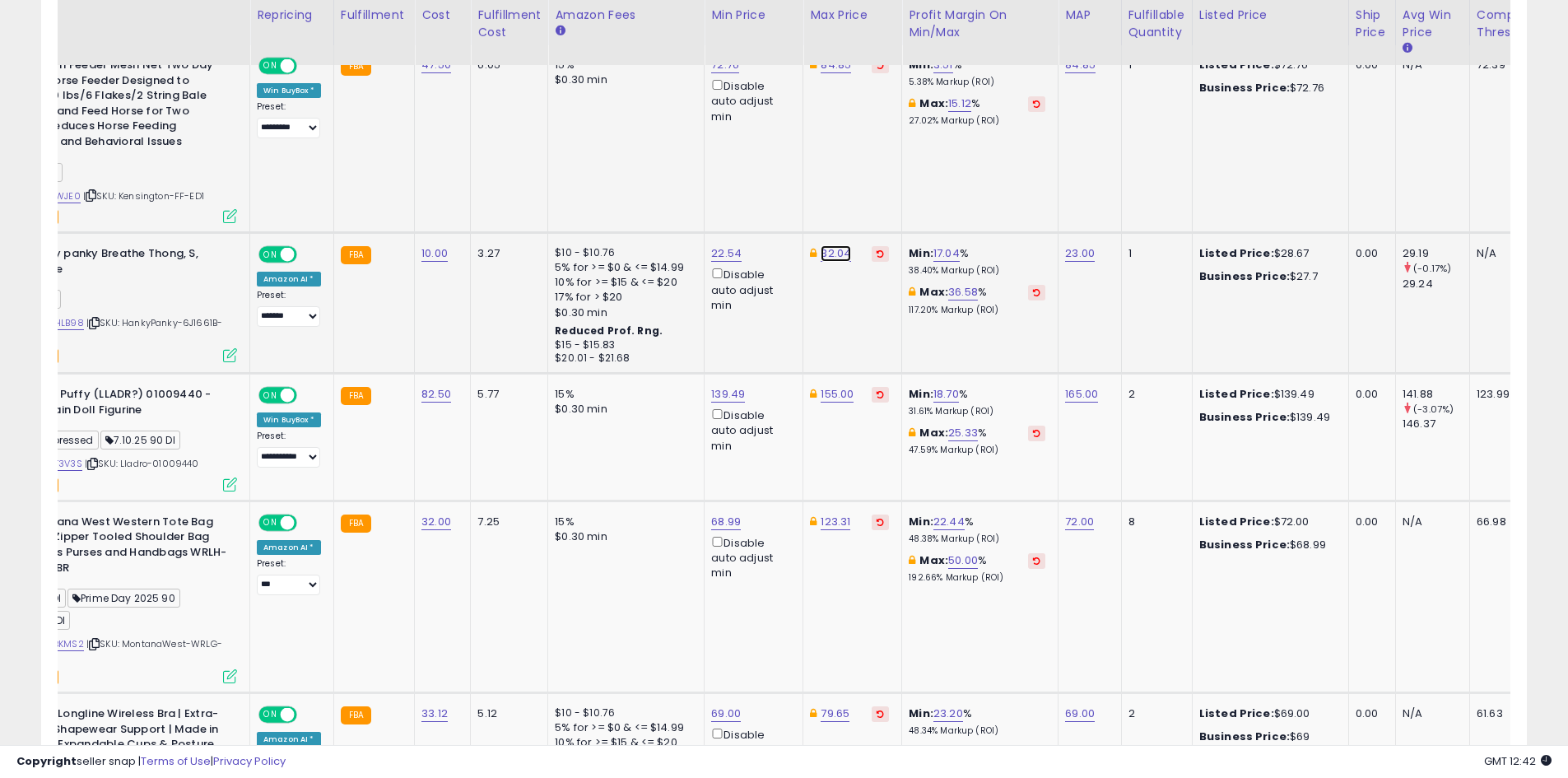 click on "32.04" at bounding box center [835, 65] 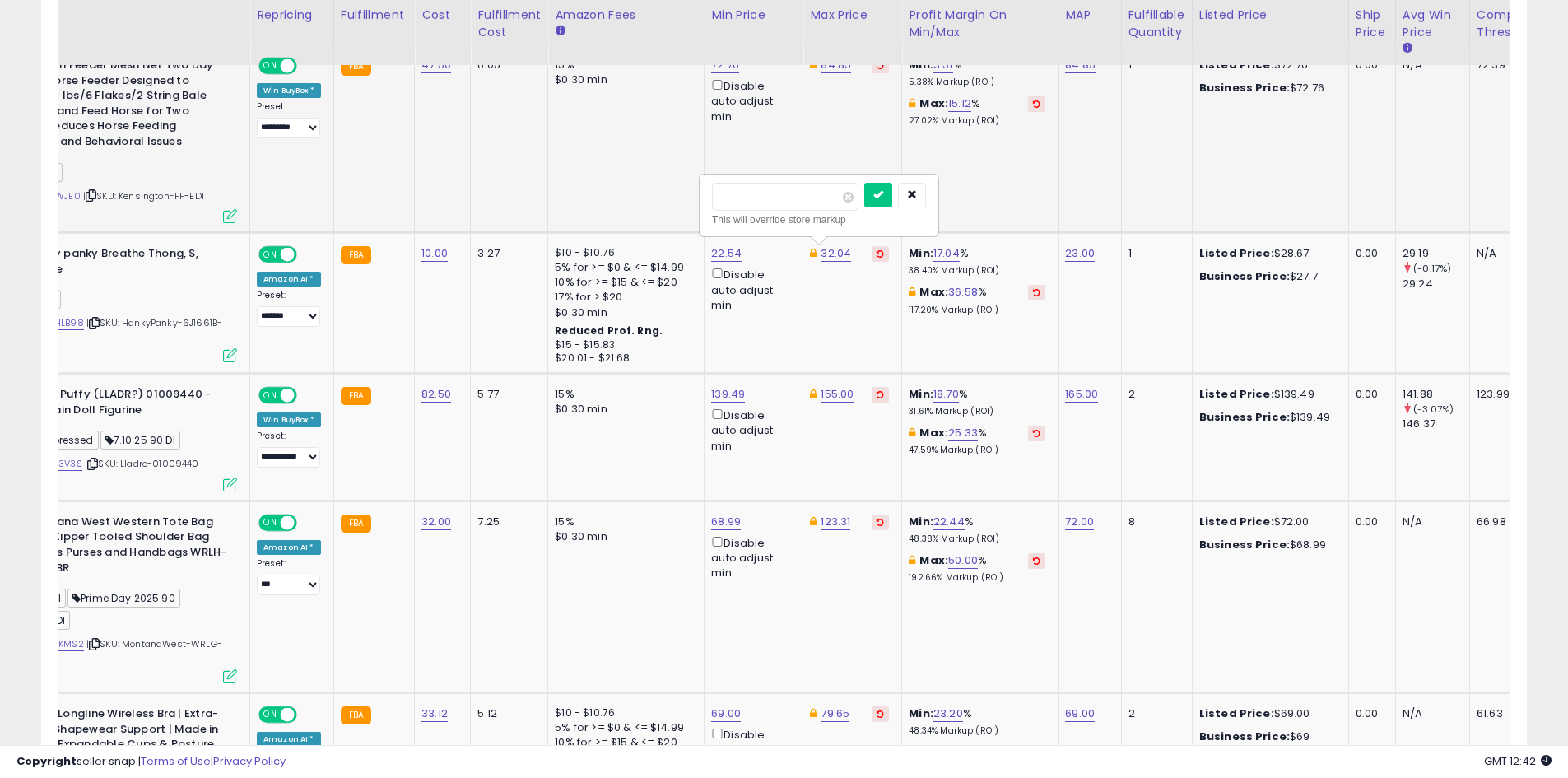 drag, startPoint x: 659, startPoint y: 190, endPoint x: 615, endPoint y: 190, distance: 44 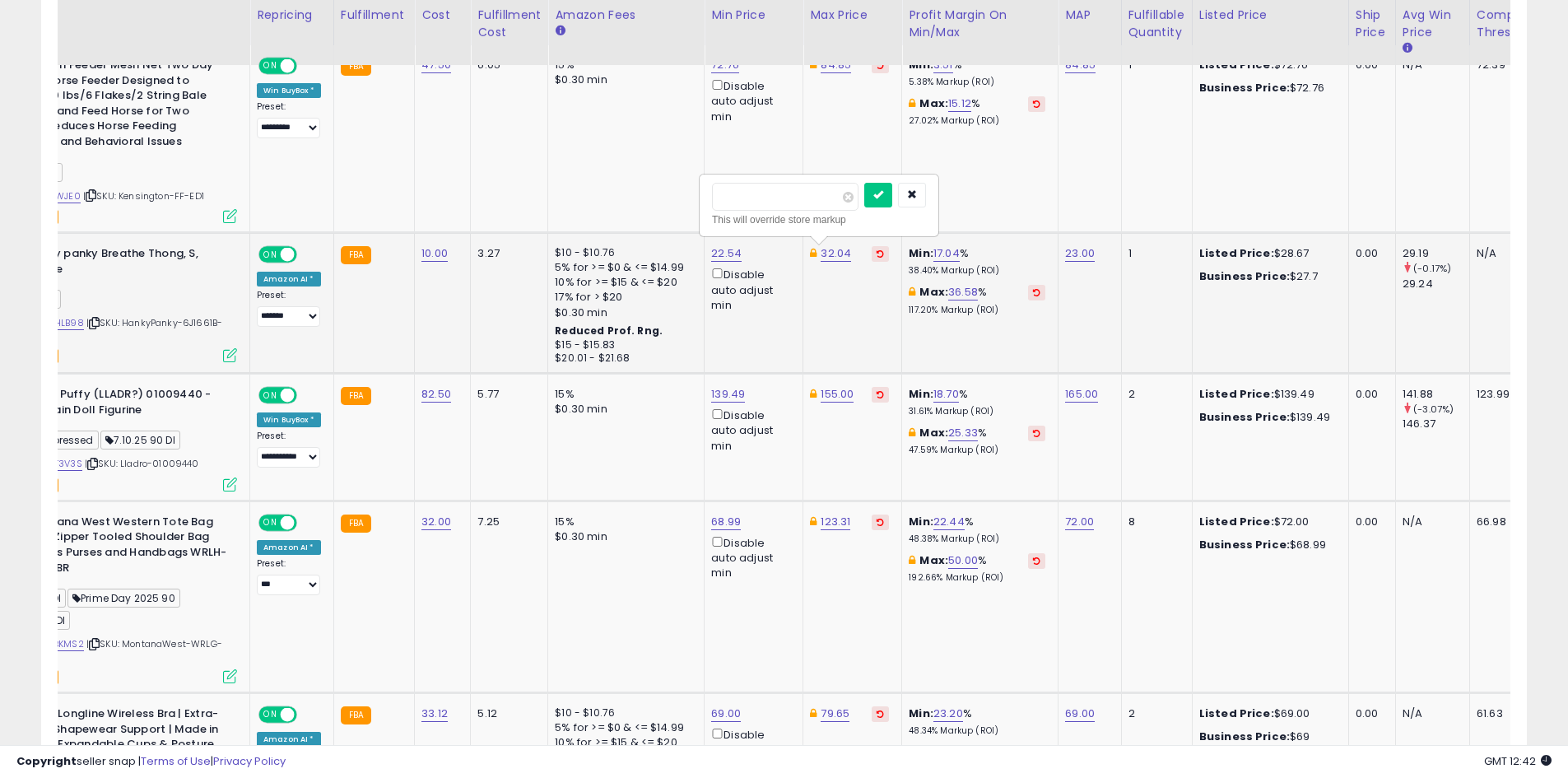 type on "*****" 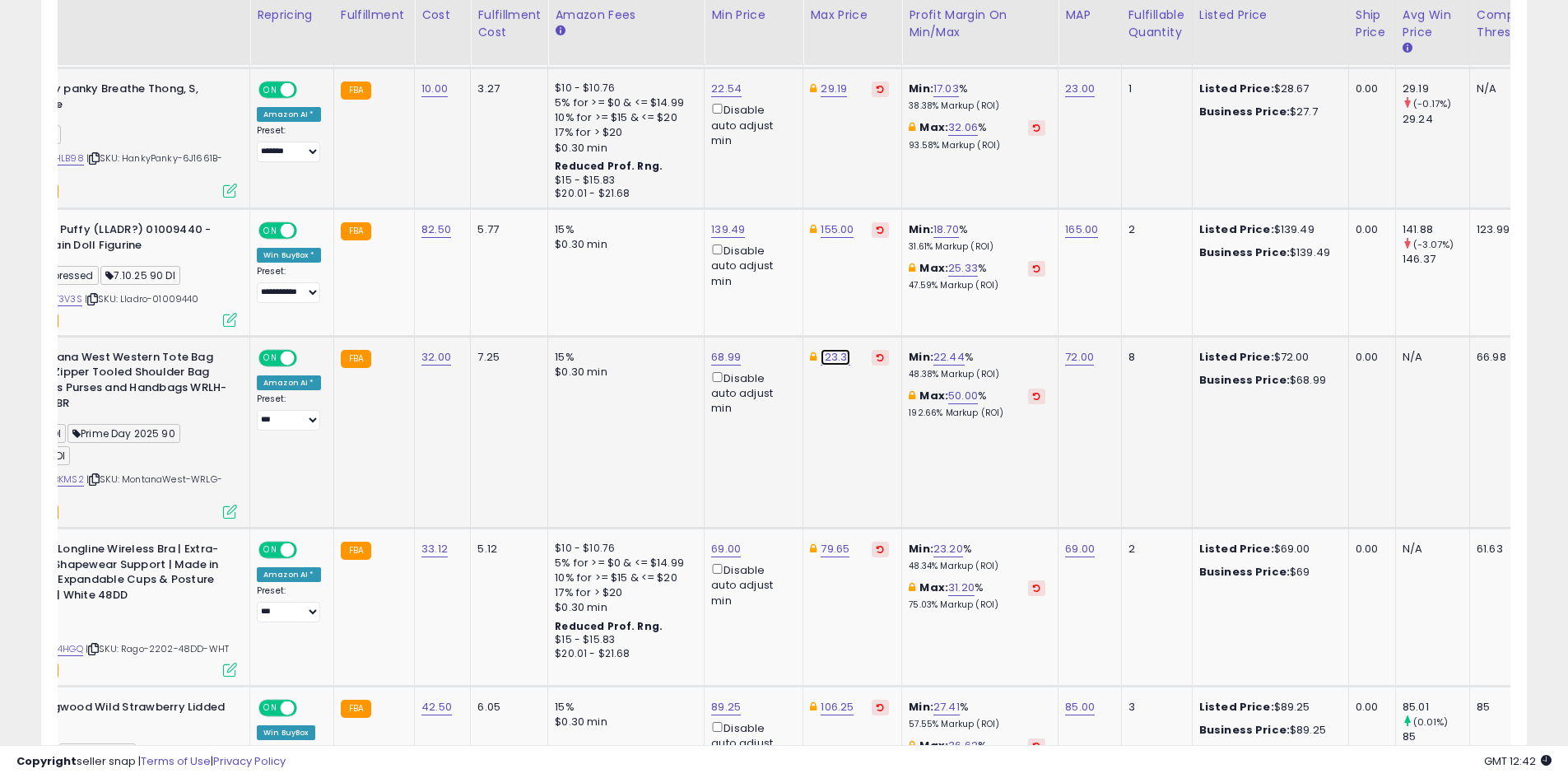 click on "123.31" at bounding box center (835, -100) 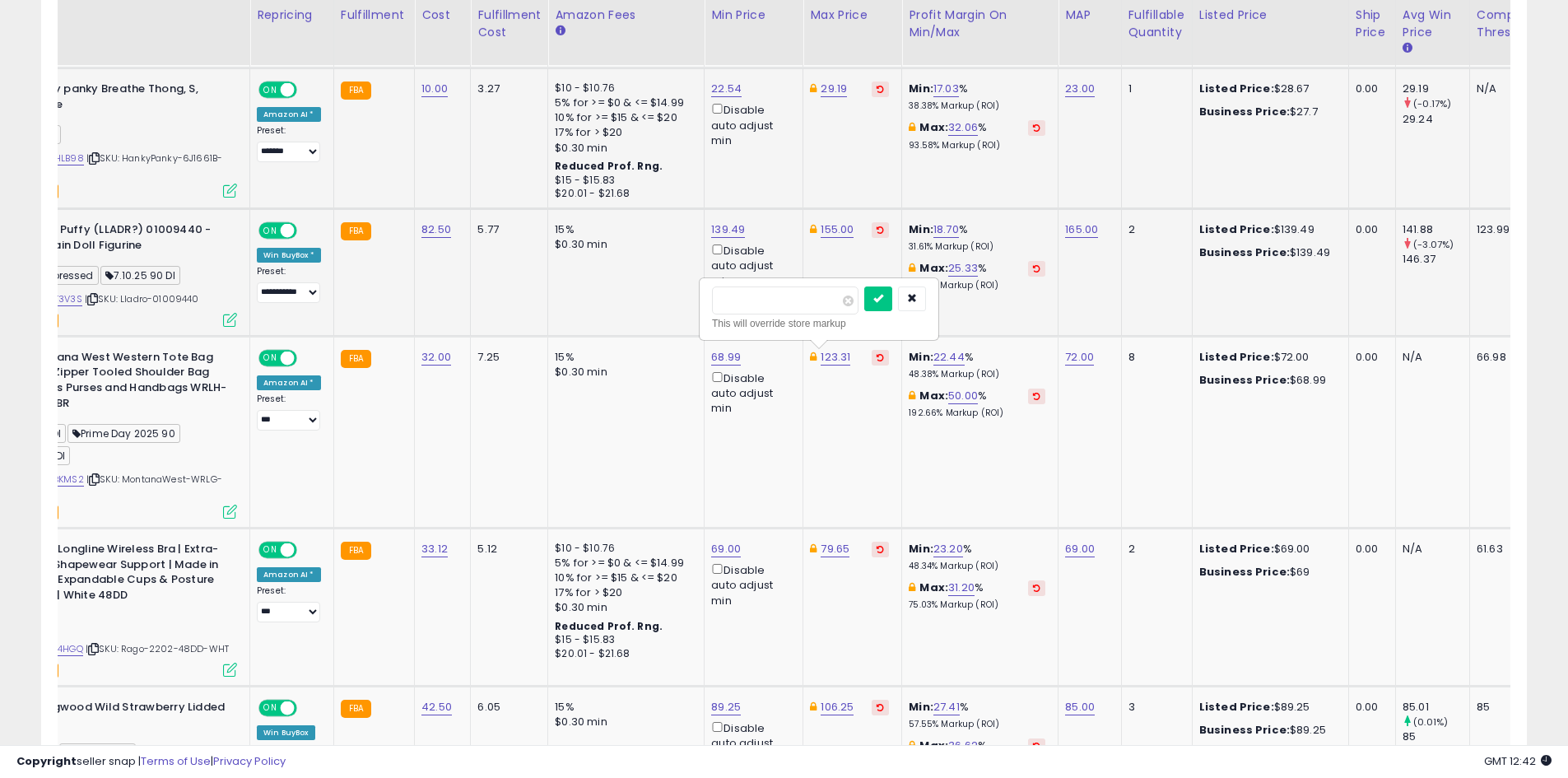 drag, startPoint x: 776, startPoint y: 300, endPoint x: 656, endPoint y: 291, distance: 120.33703 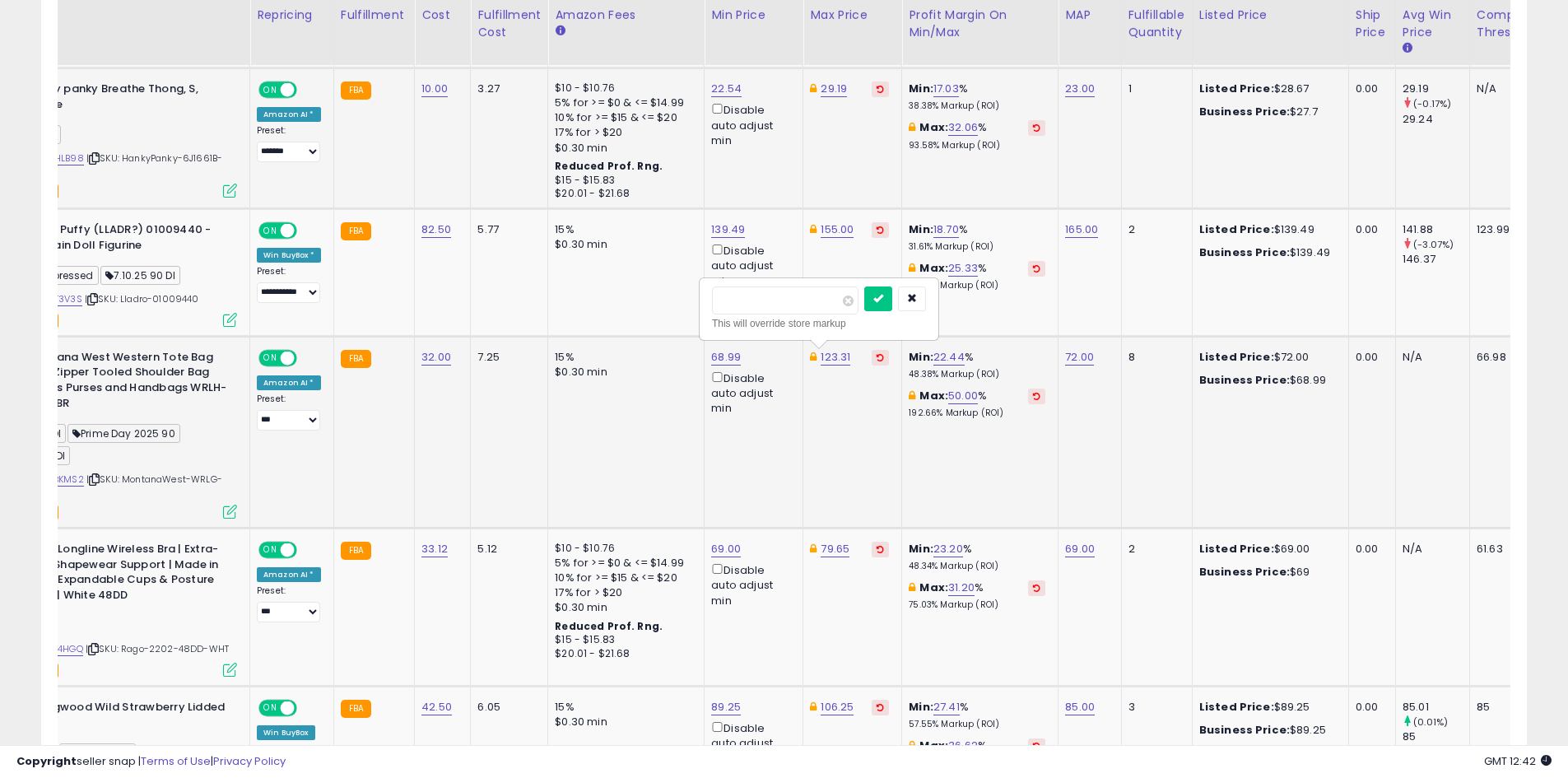 click at bounding box center (878, 299) 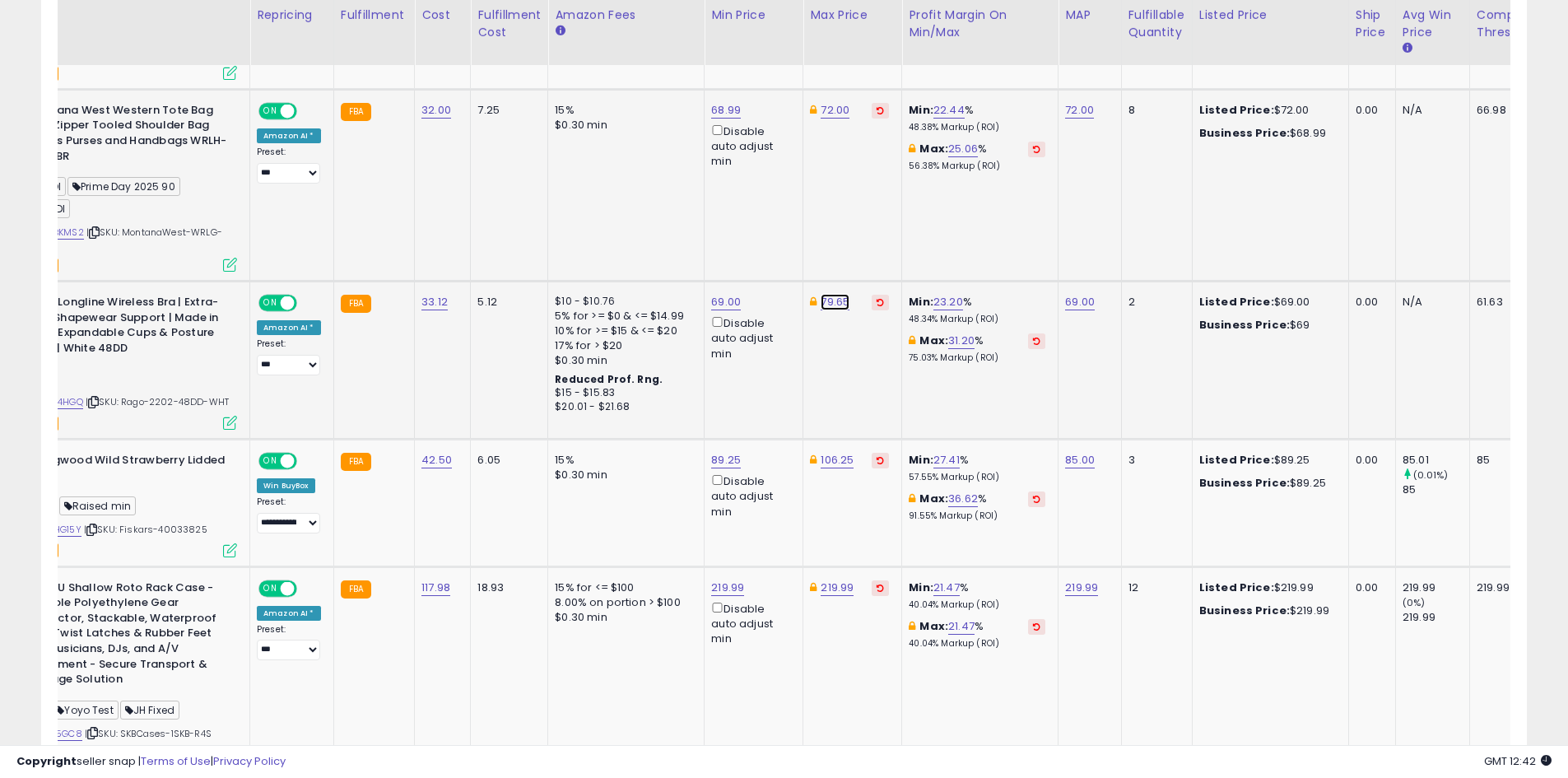click on "79.65" at bounding box center [835, -347] 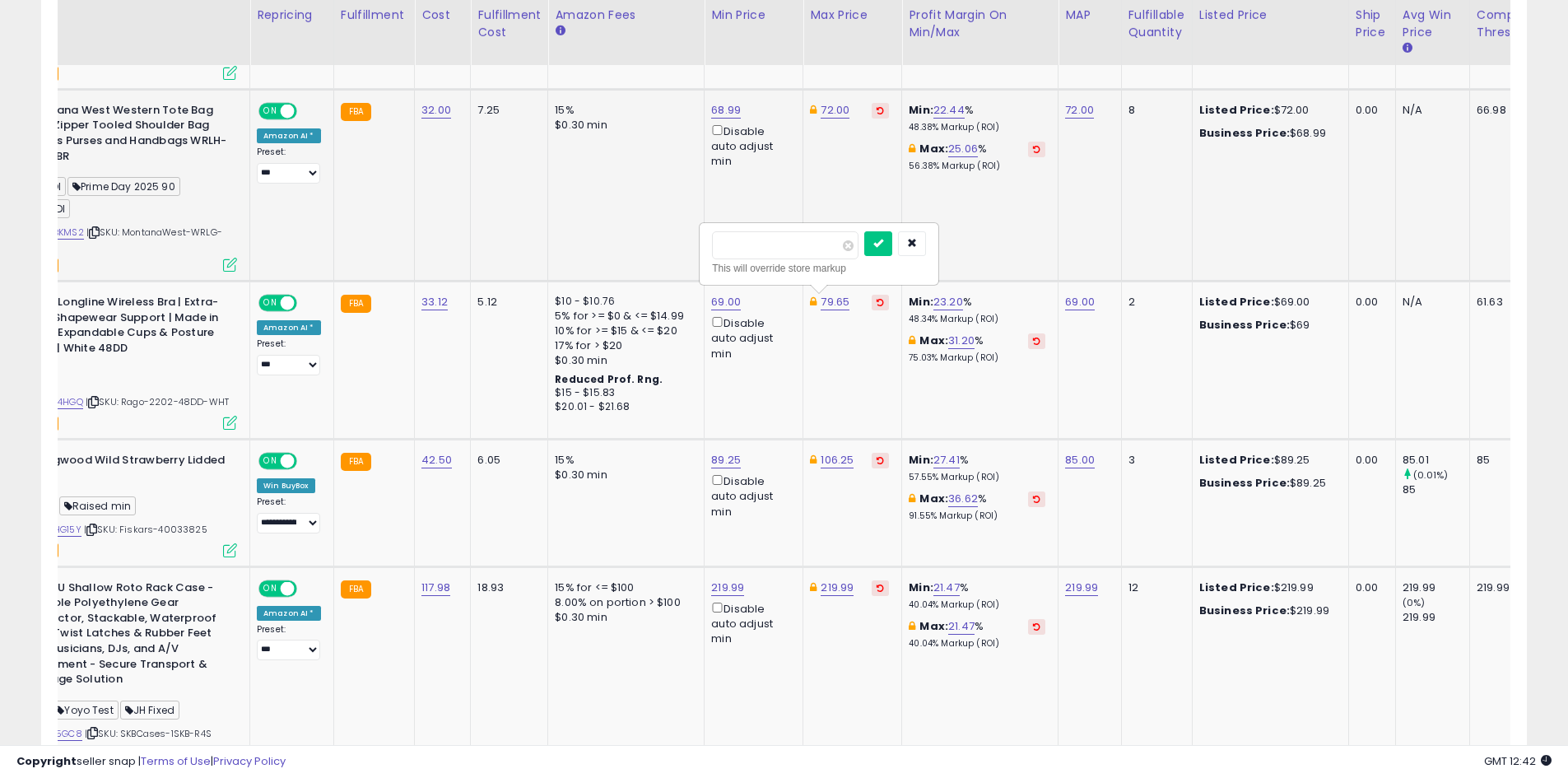 drag, startPoint x: 714, startPoint y: 241, endPoint x: 686, endPoint y: 240, distance: 28.017851 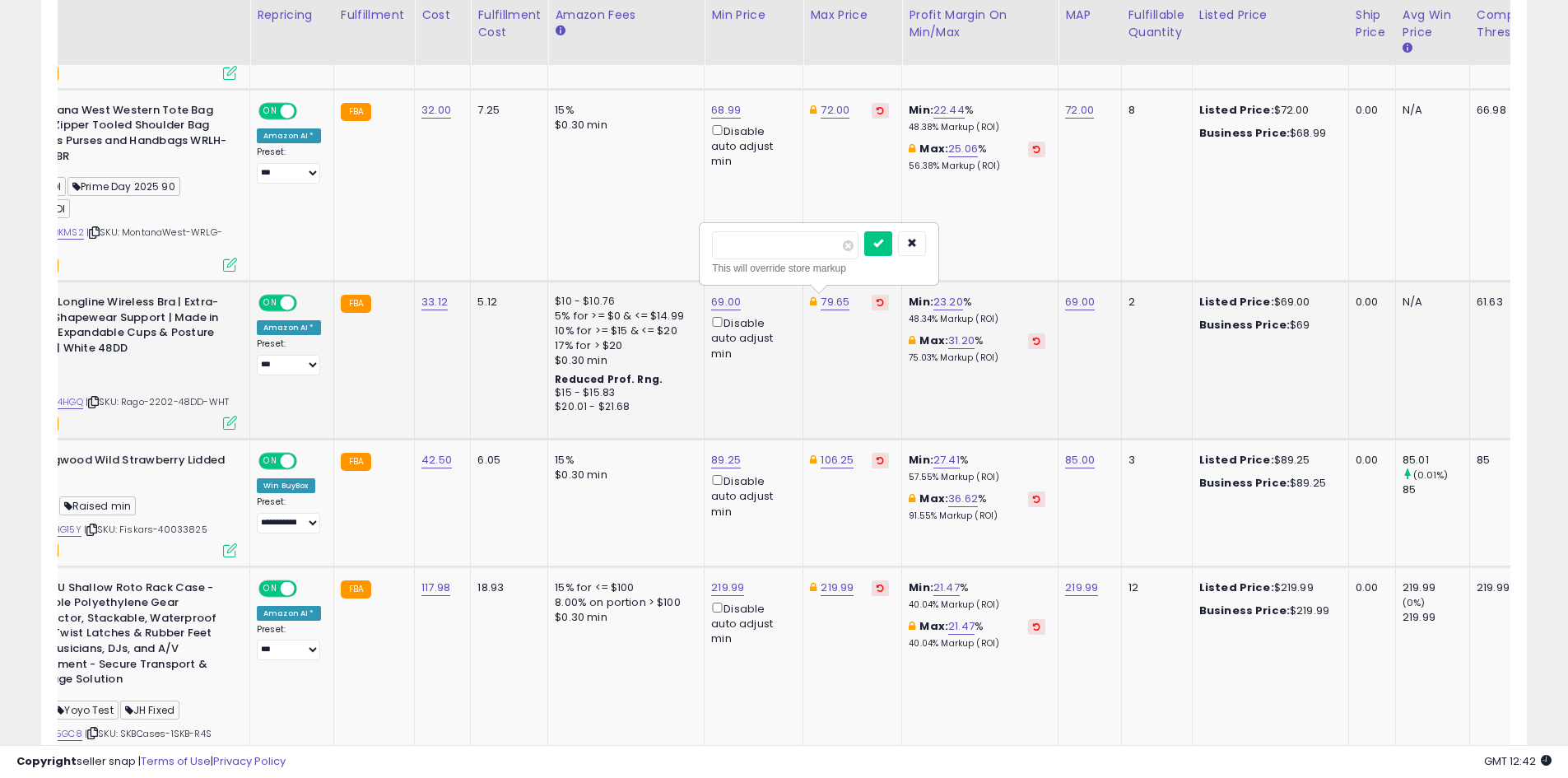type on "**" 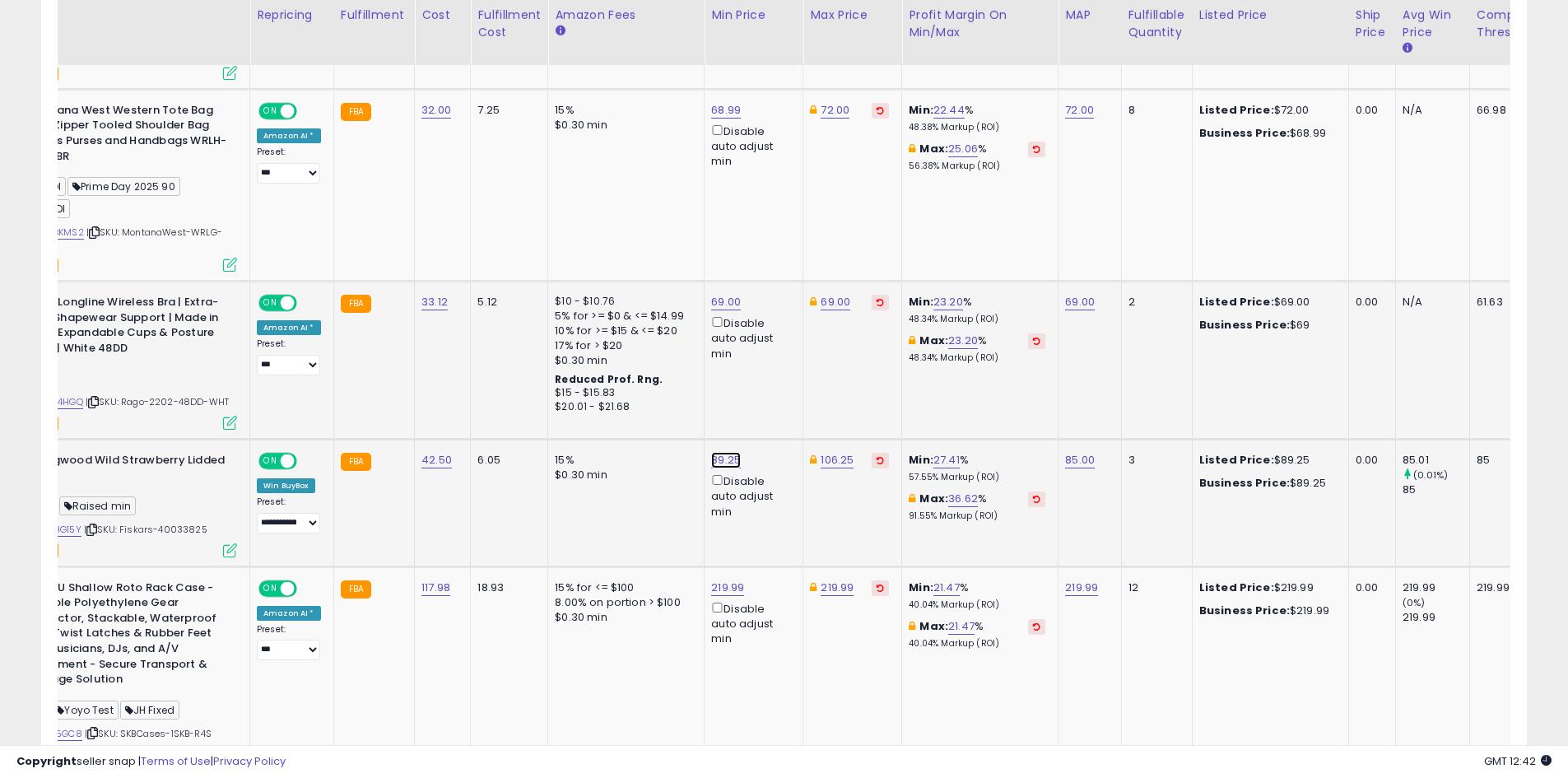 click on "89.25" at bounding box center (725, -347) 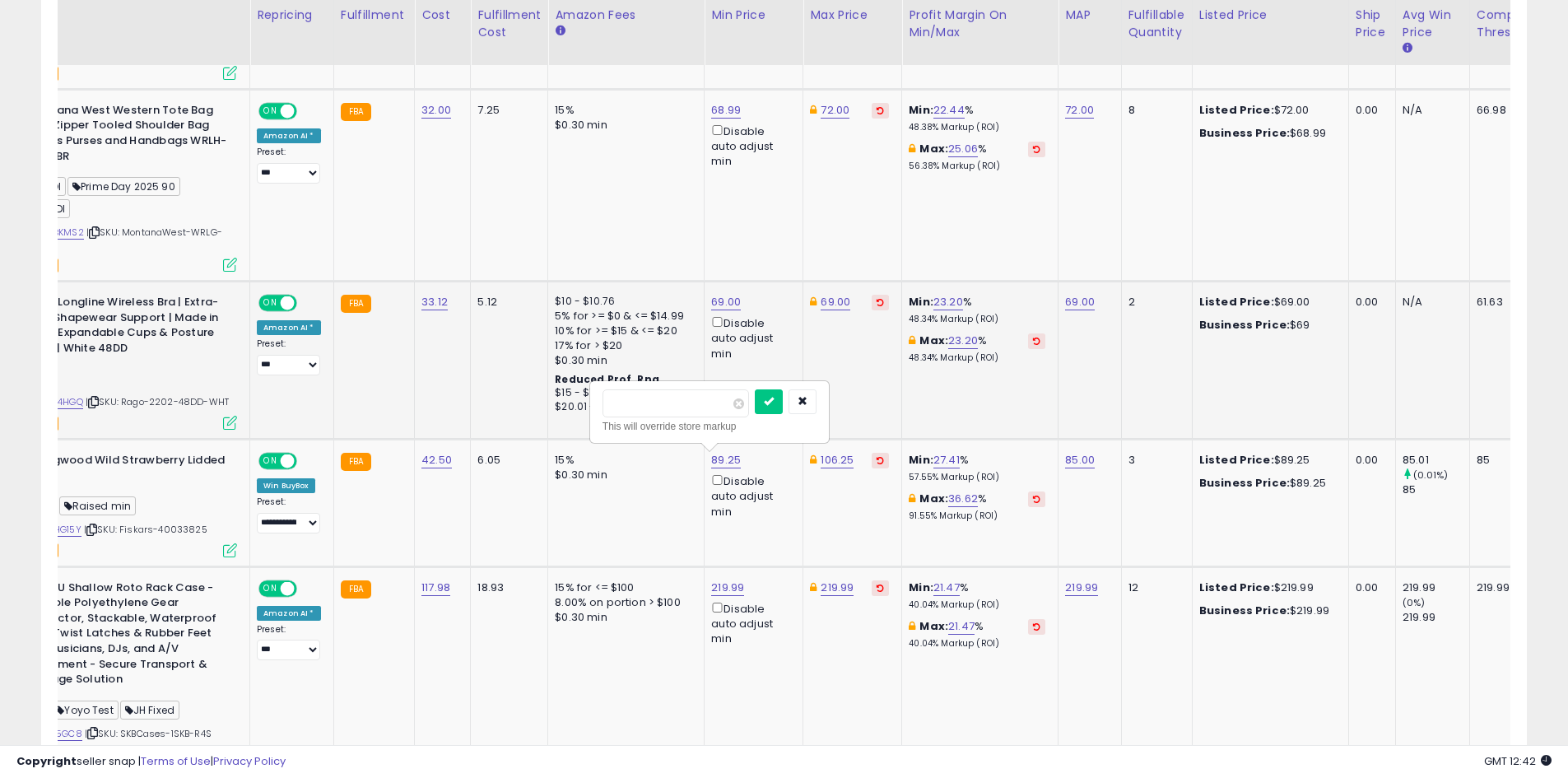 drag, startPoint x: 640, startPoint y: 403, endPoint x: 551, endPoint y: 403, distance: 89 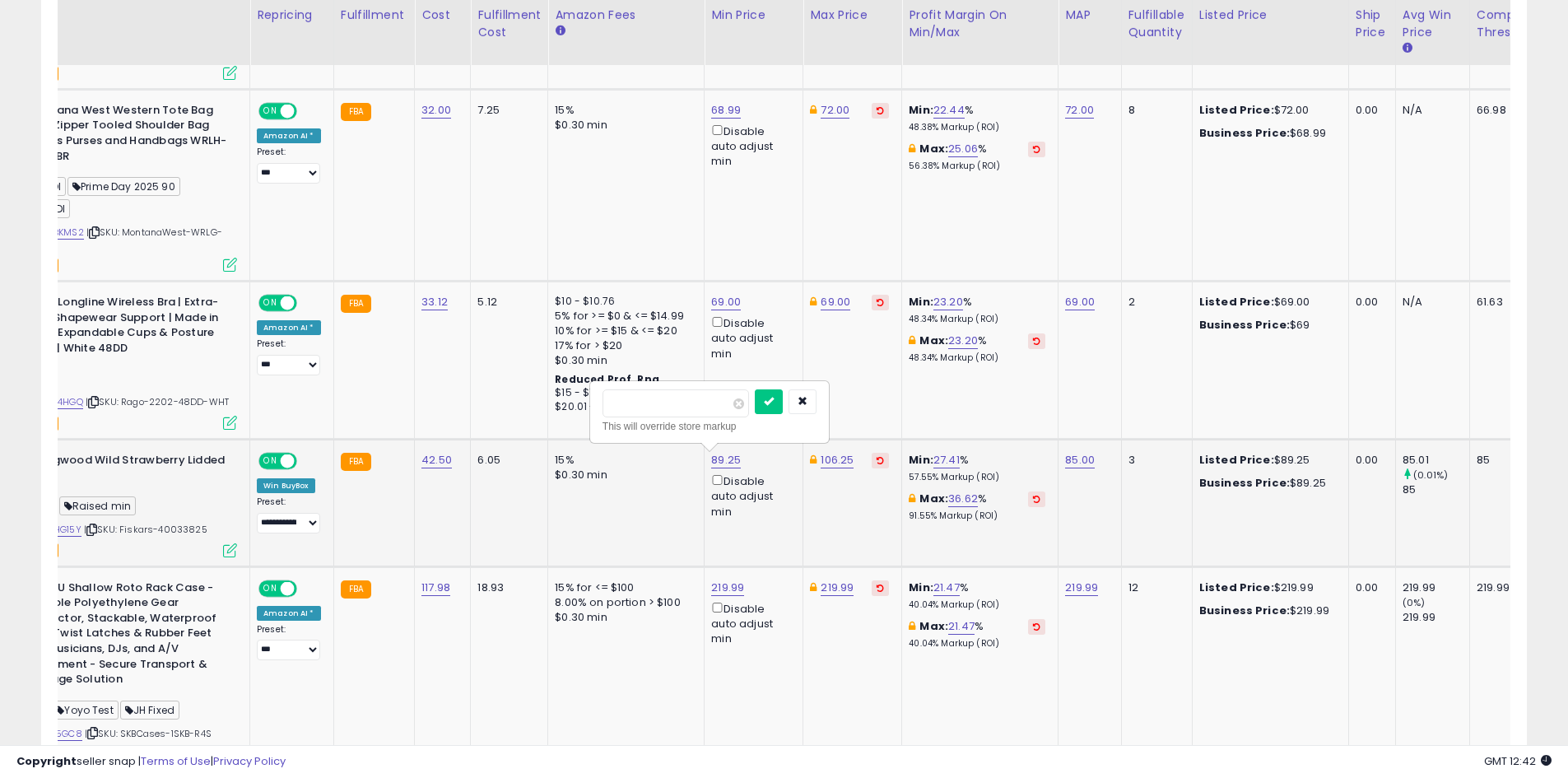 type on "*****" 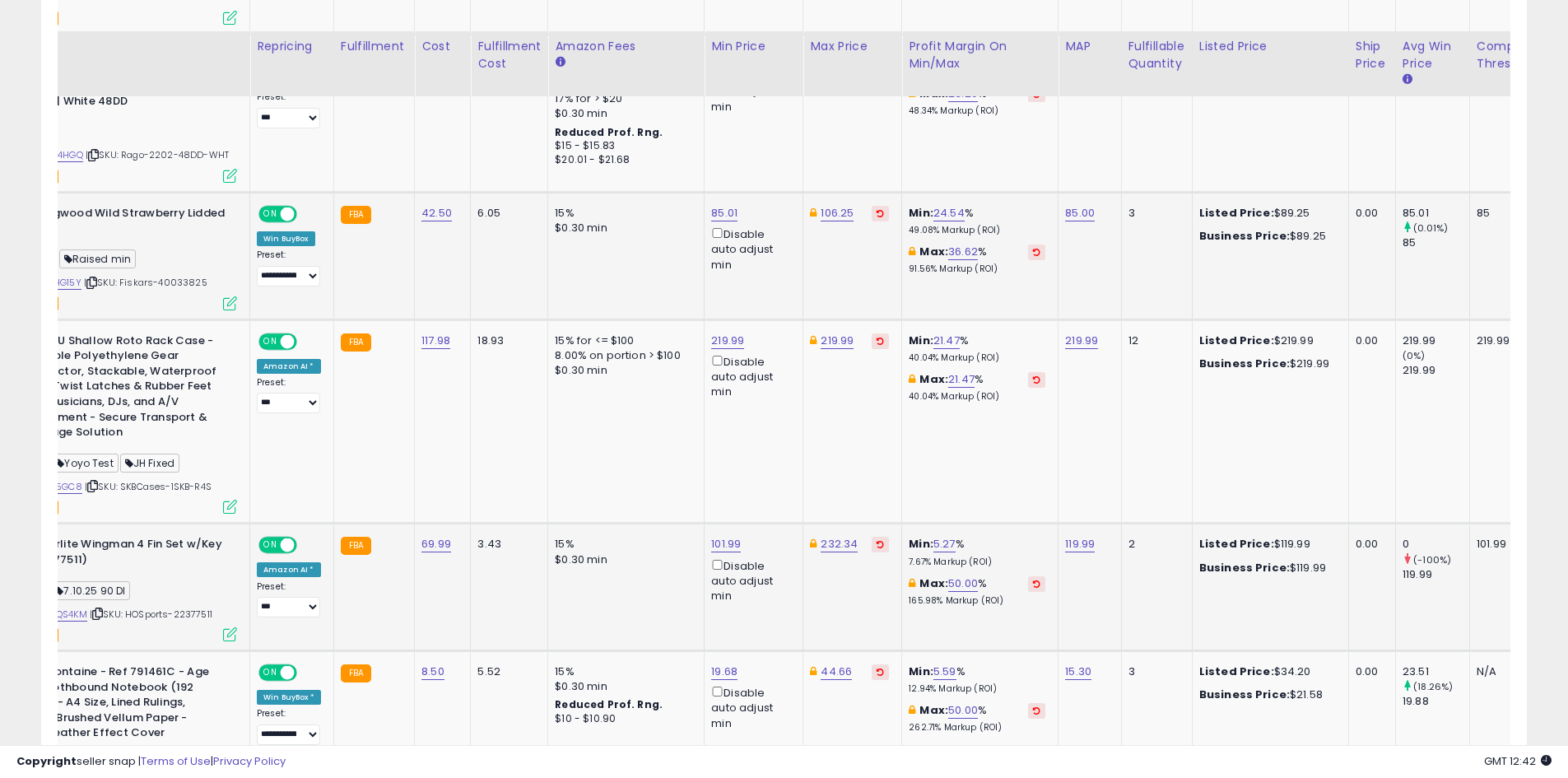scroll, scrollTop: 1601, scrollLeft: 0, axis: vertical 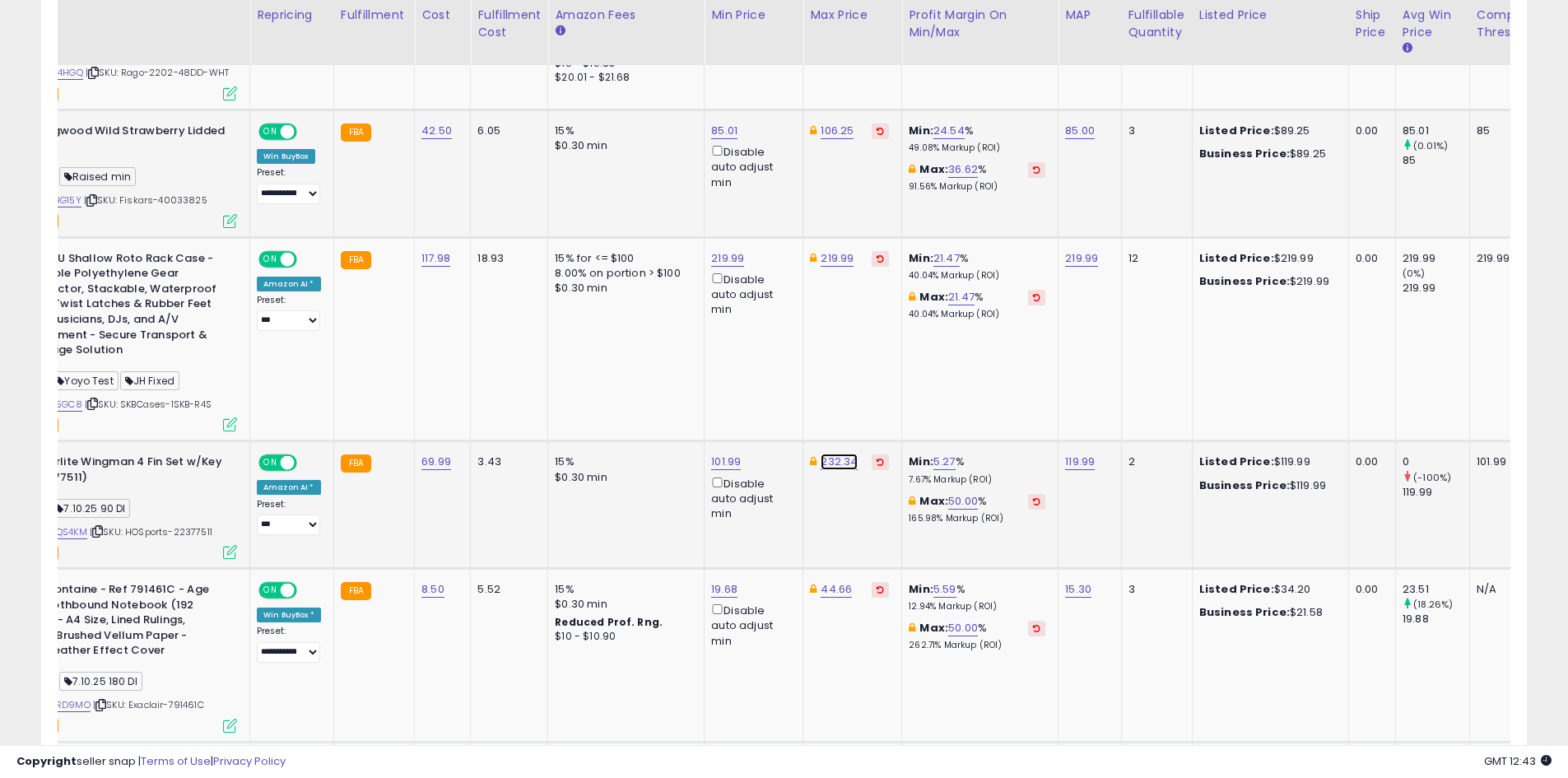click on "232.34" at bounding box center [835, -676] 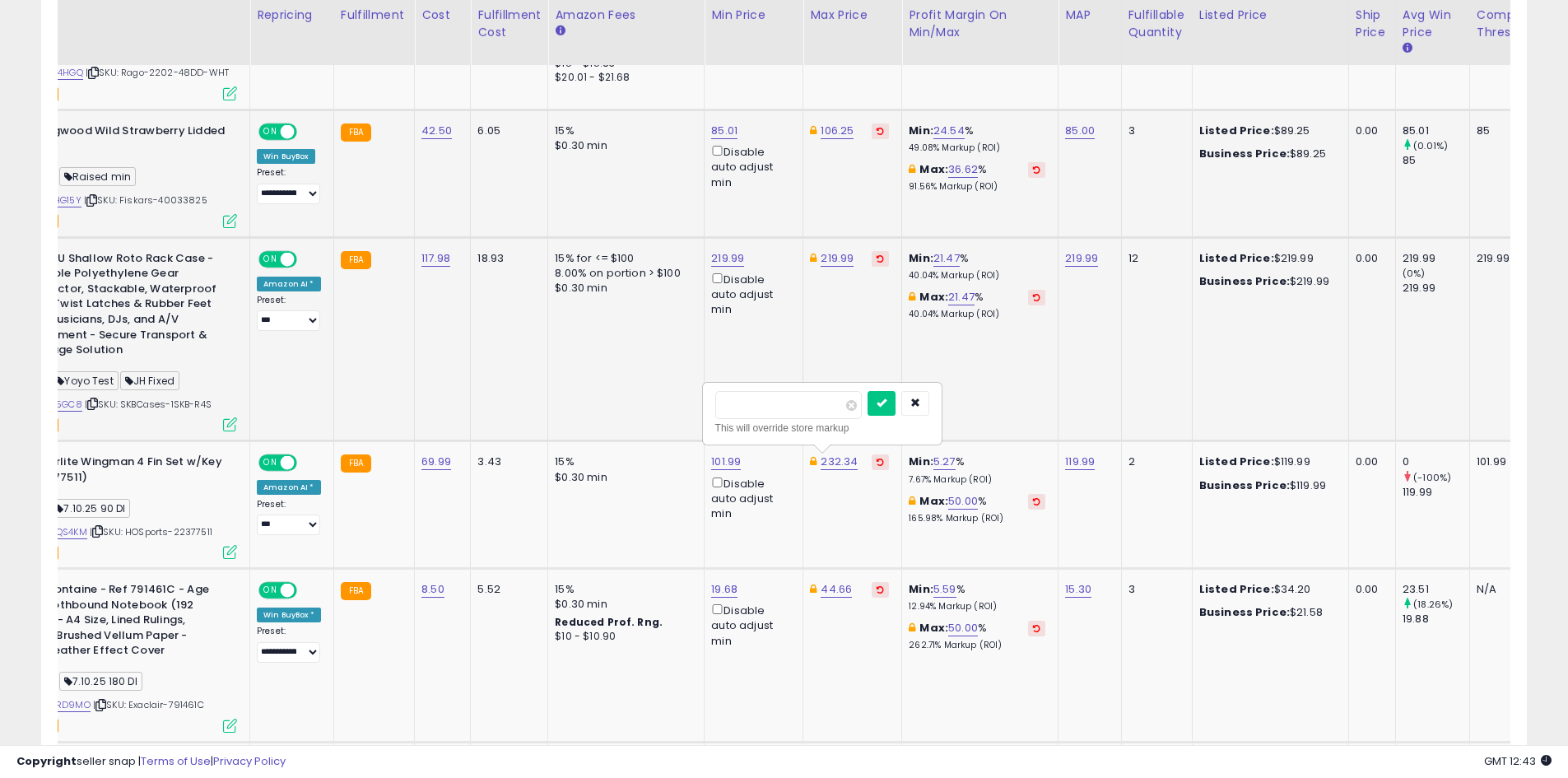 drag, startPoint x: 774, startPoint y: 407, endPoint x: 649, endPoint y: 412, distance: 125.09996 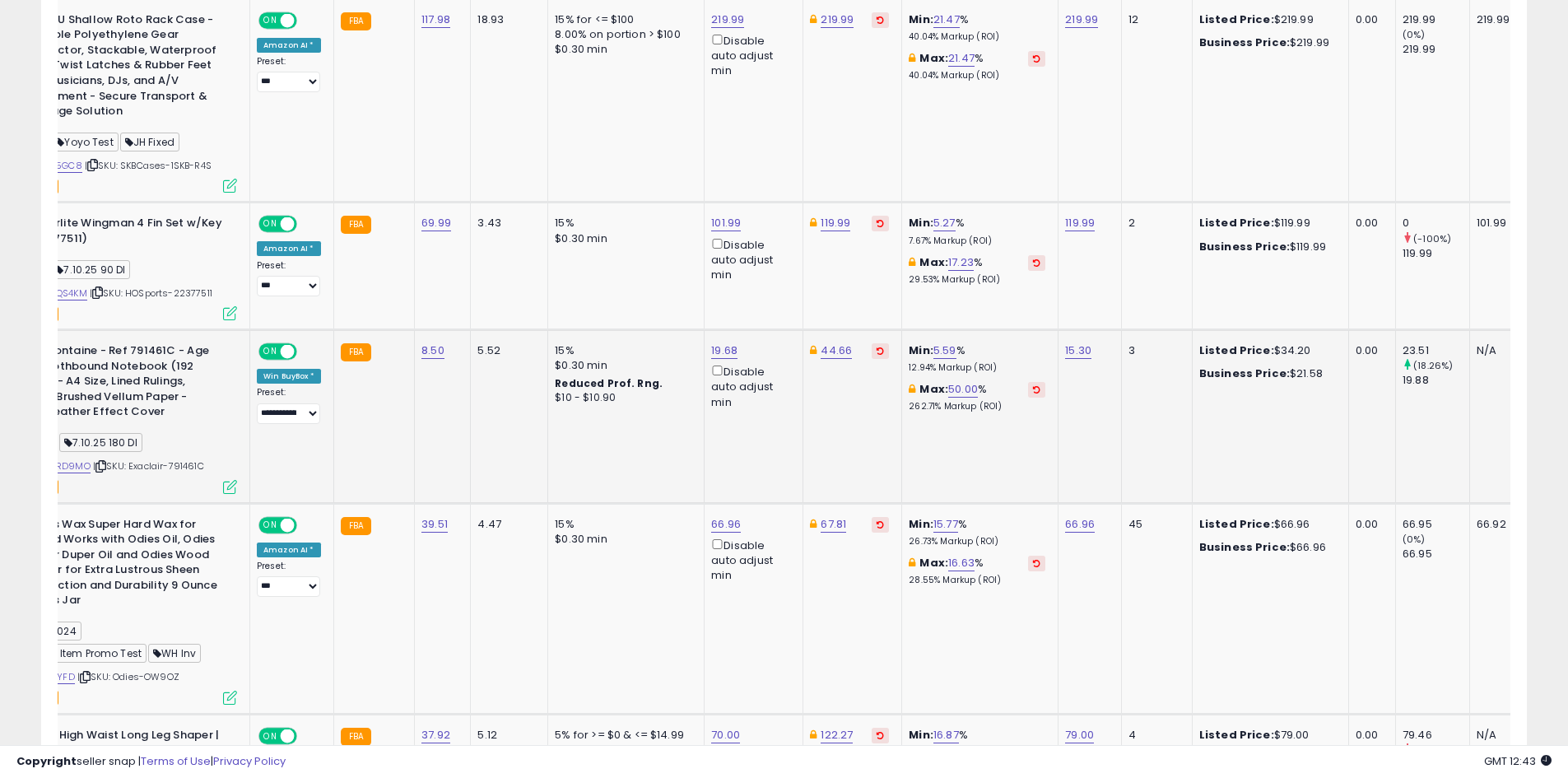 scroll, scrollTop: 1848, scrollLeft: 0, axis: vertical 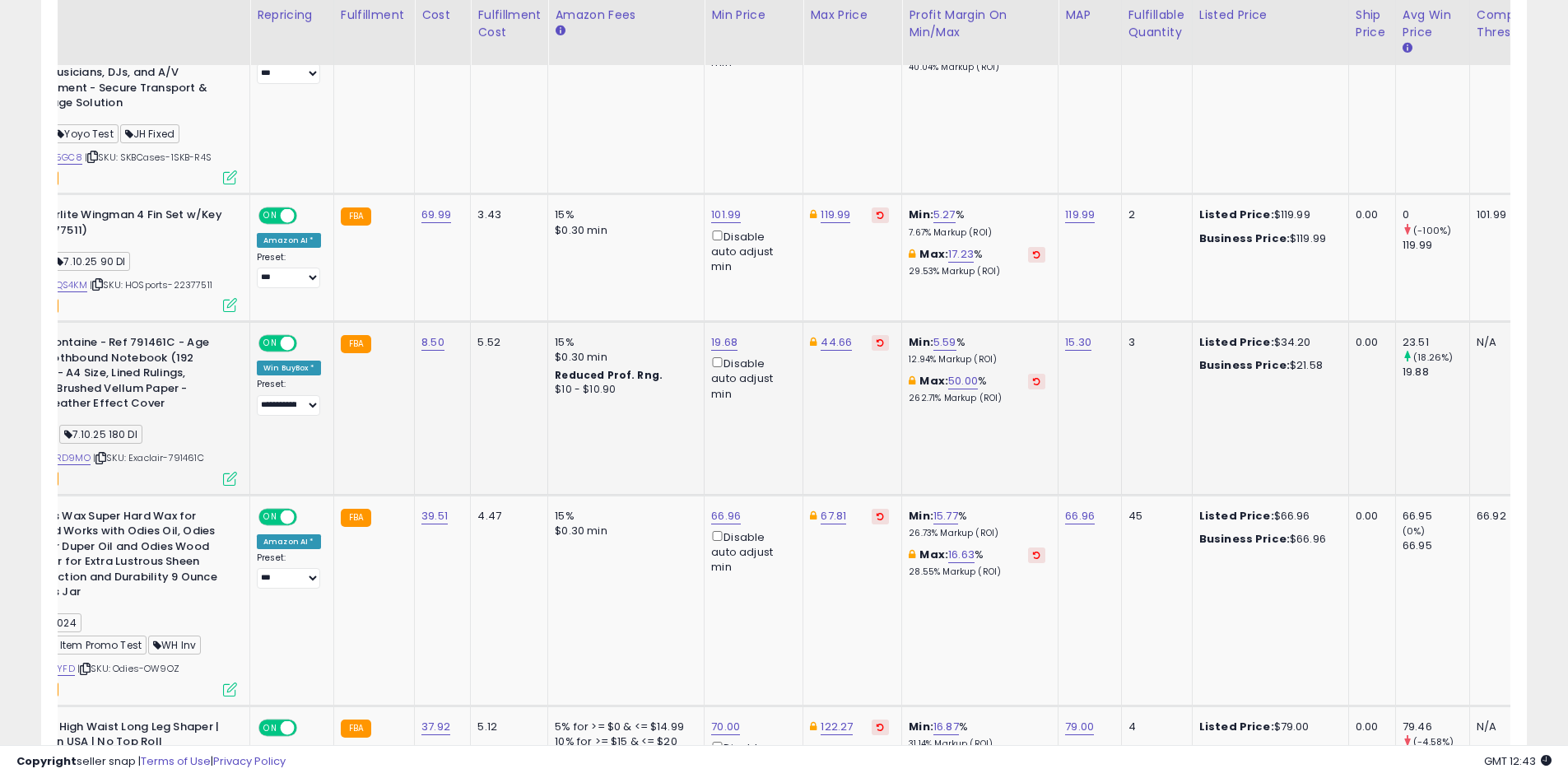 click on "Min:" at bounding box center (921, 342) 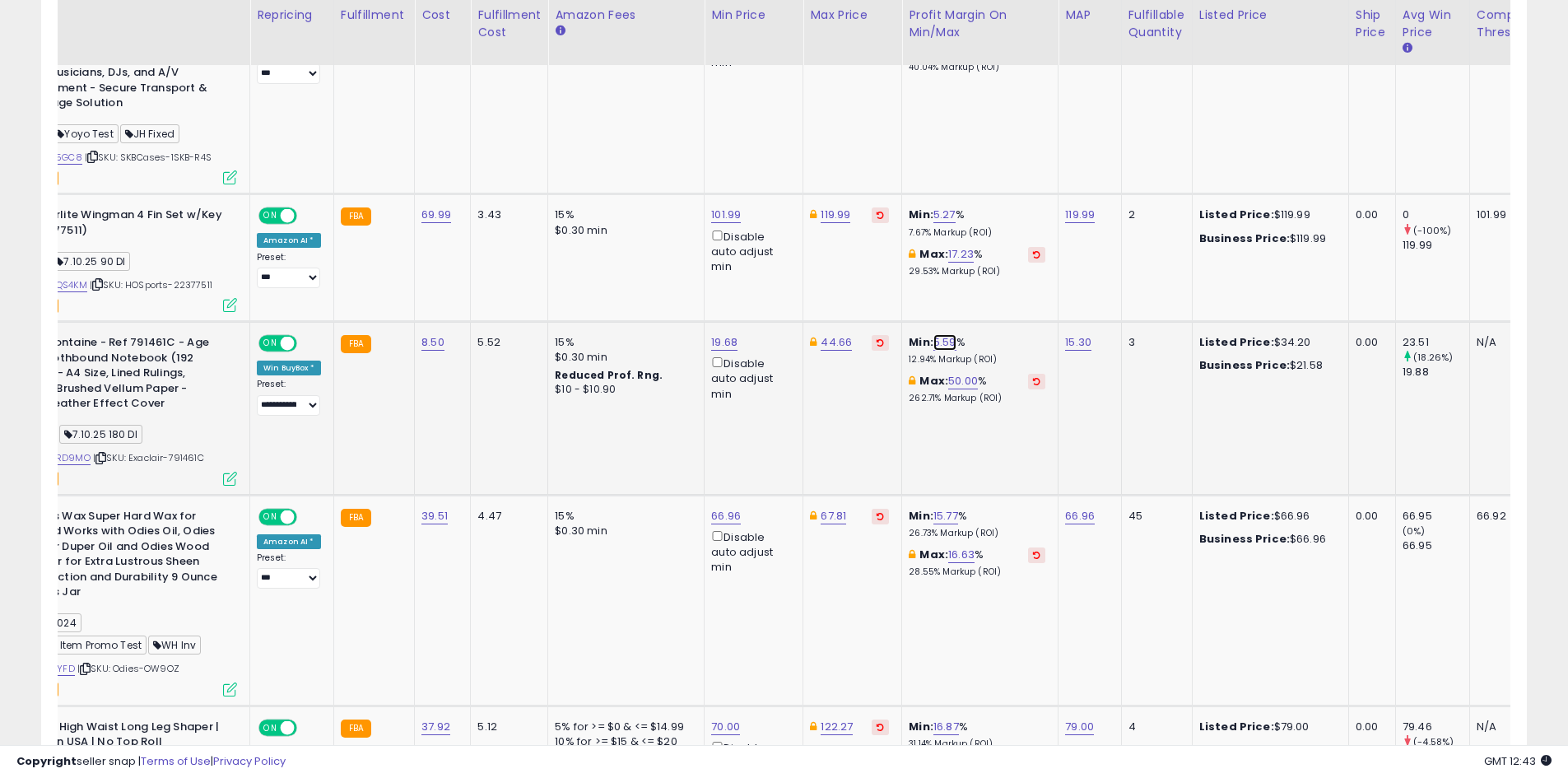 click on "5.59" at bounding box center (945, 342) 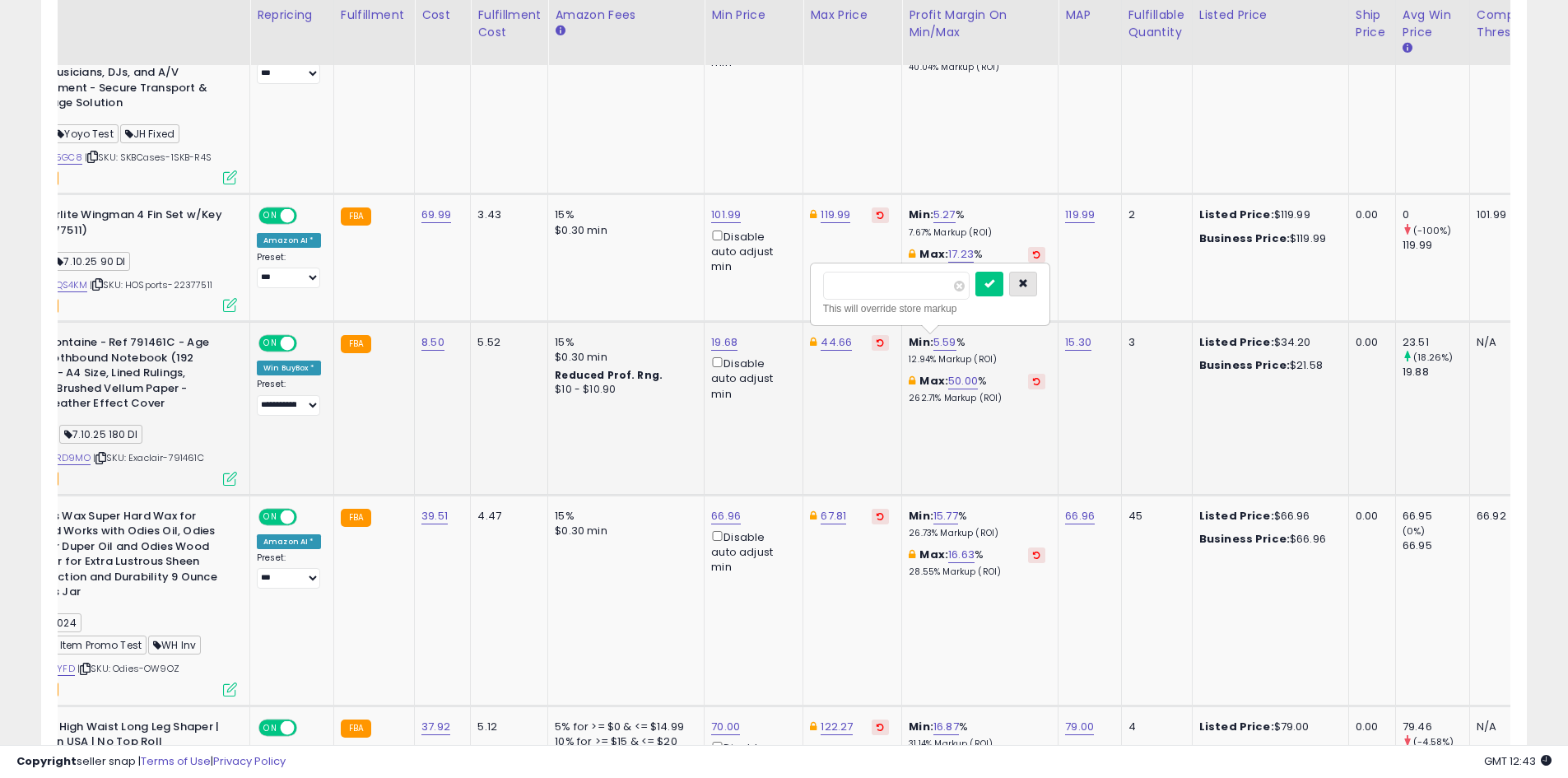 click at bounding box center (1023, 283) 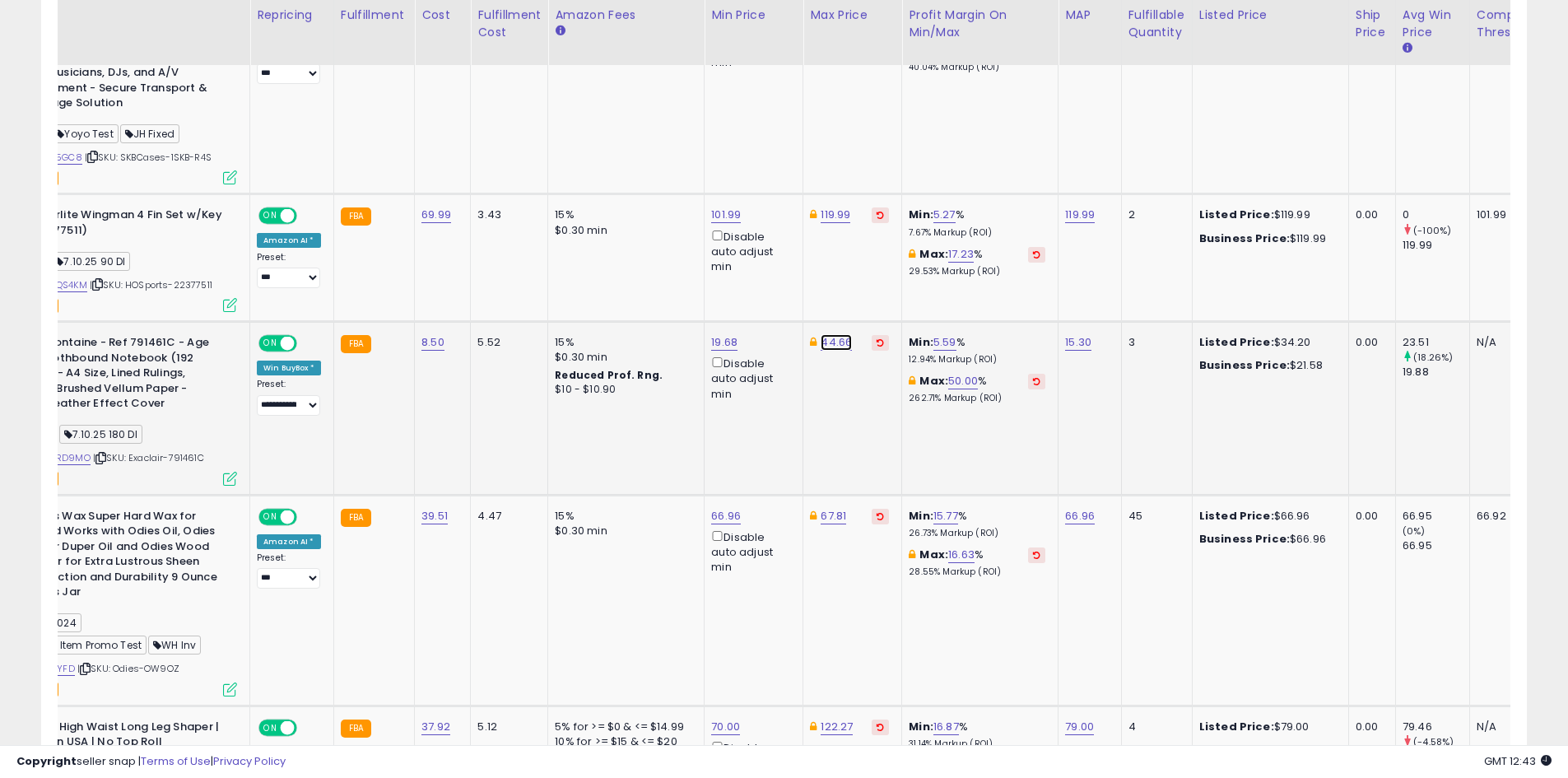 click on "44.66" at bounding box center (835, -923) 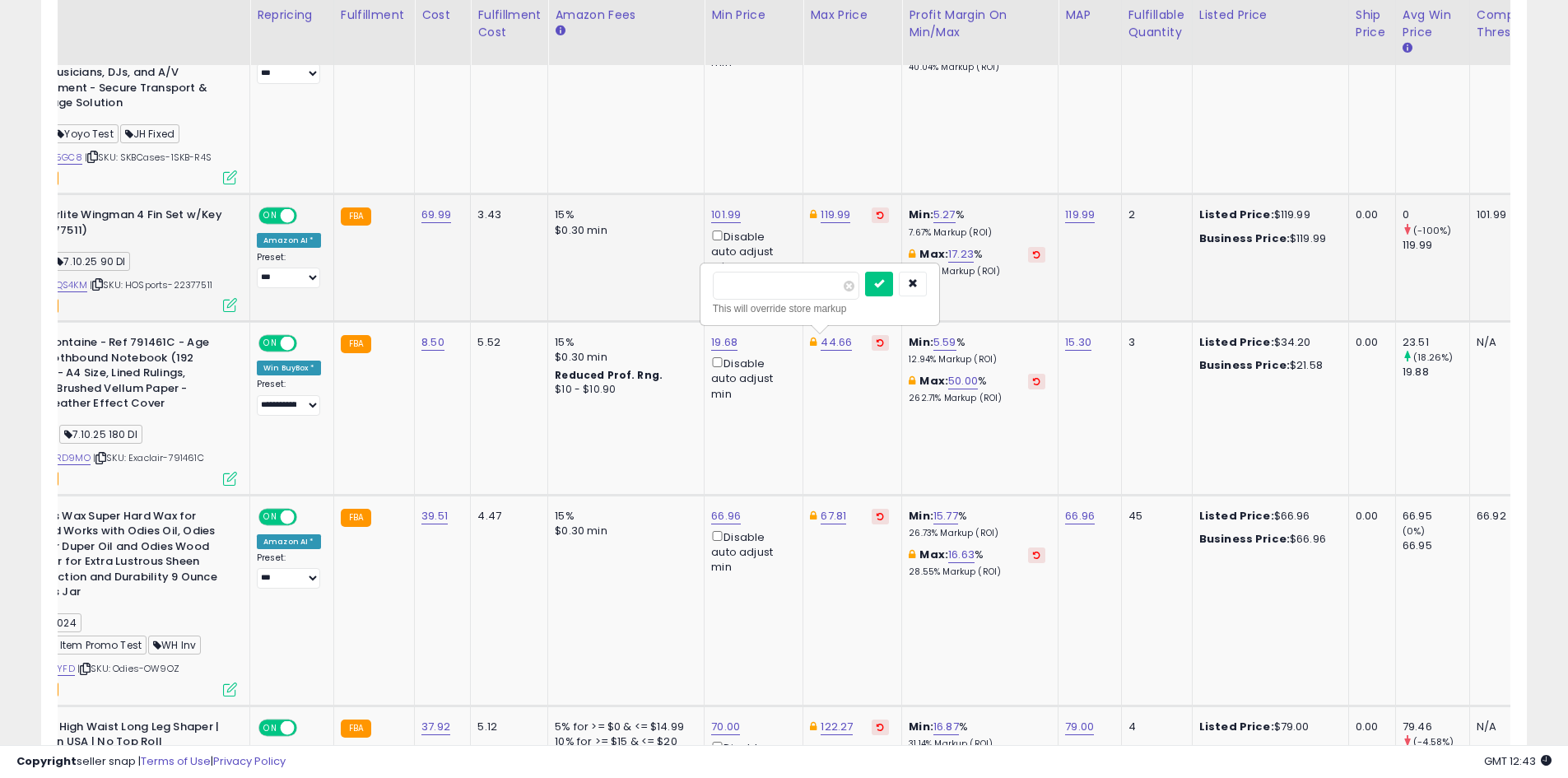 drag, startPoint x: 798, startPoint y: 286, endPoint x: 634, endPoint y: 282, distance: 164.05 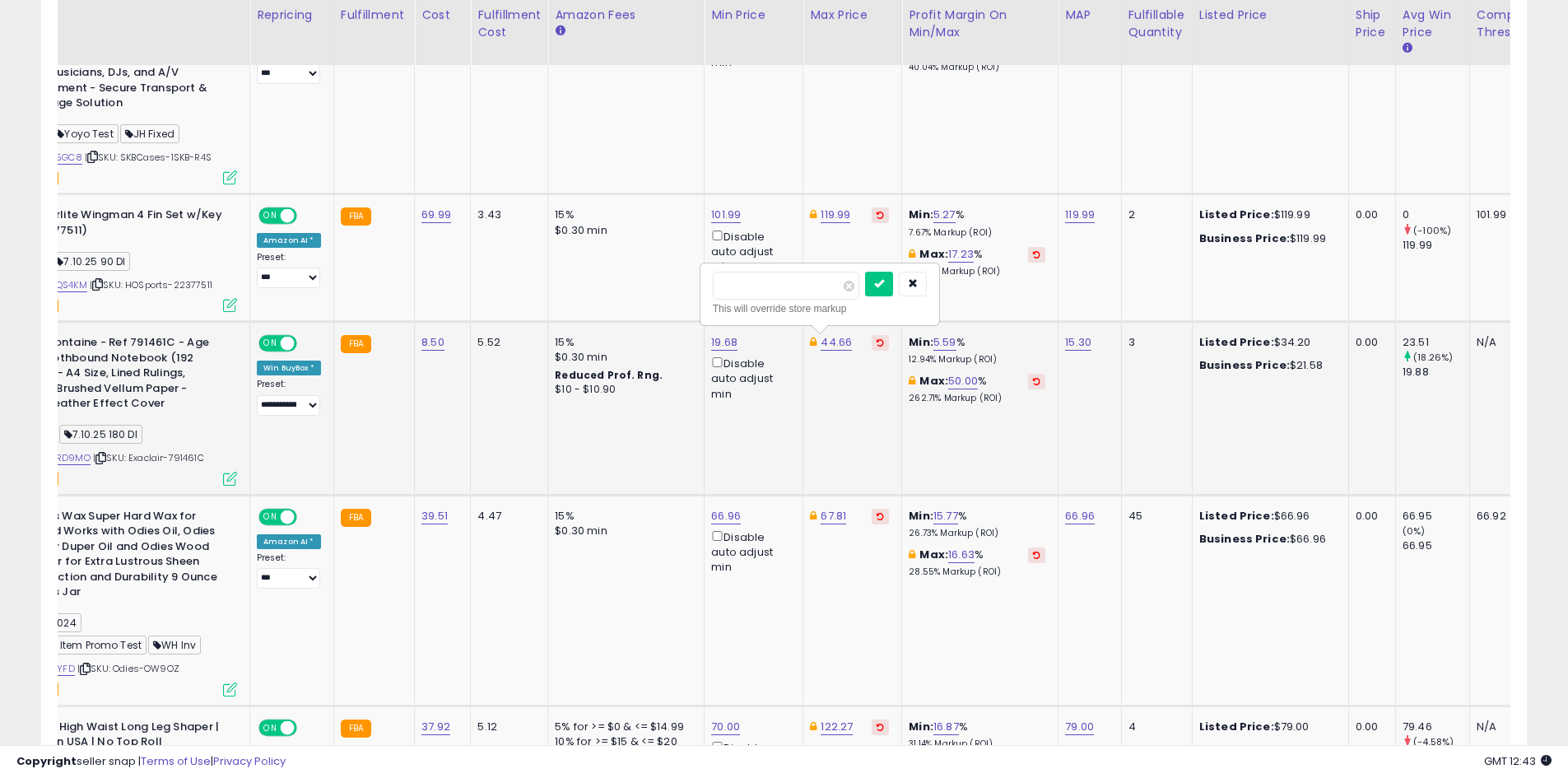 type on "*****" 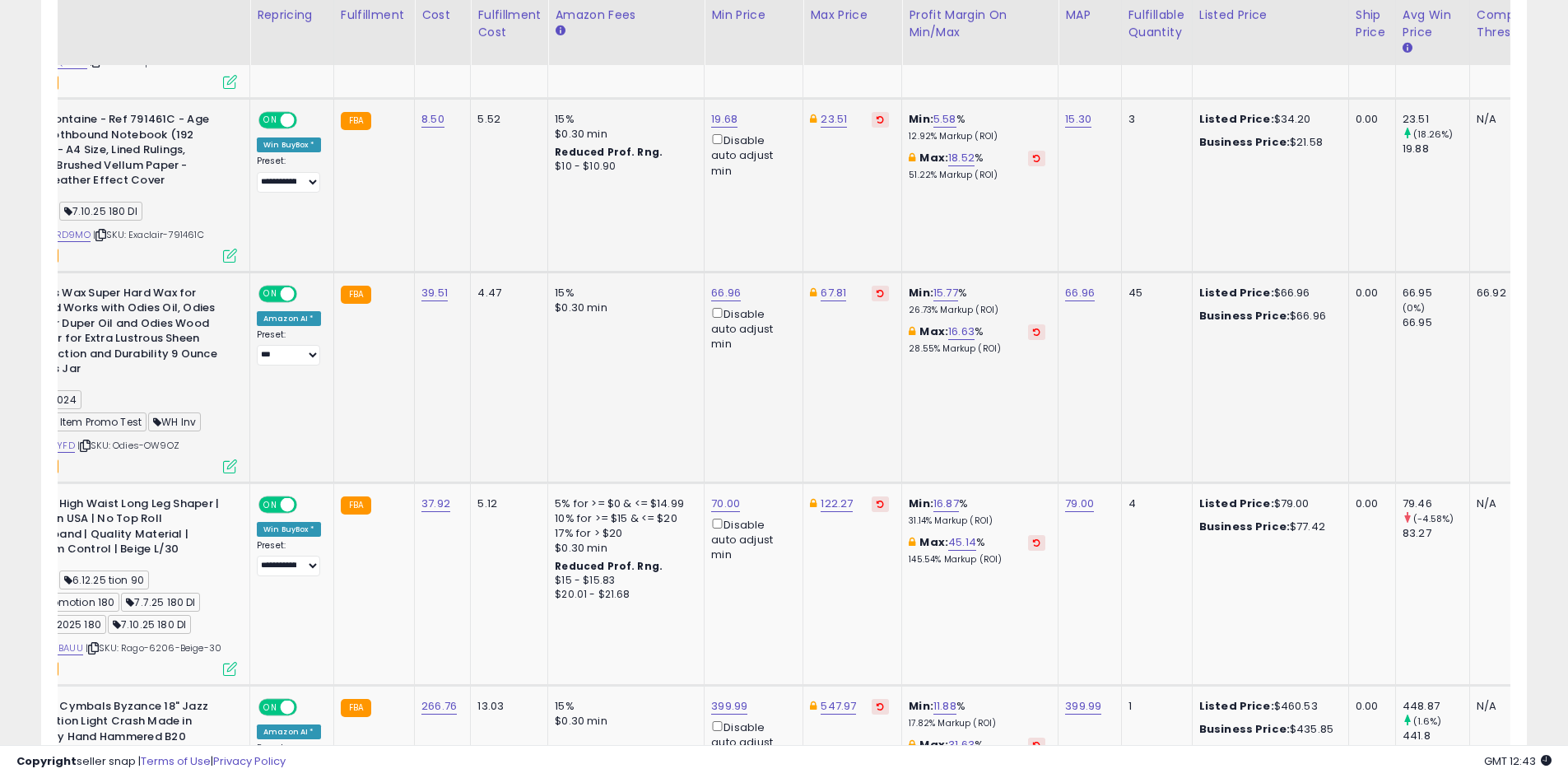 scroll, scrollTop: 2095, scrollLeft: 0, axis: vertical 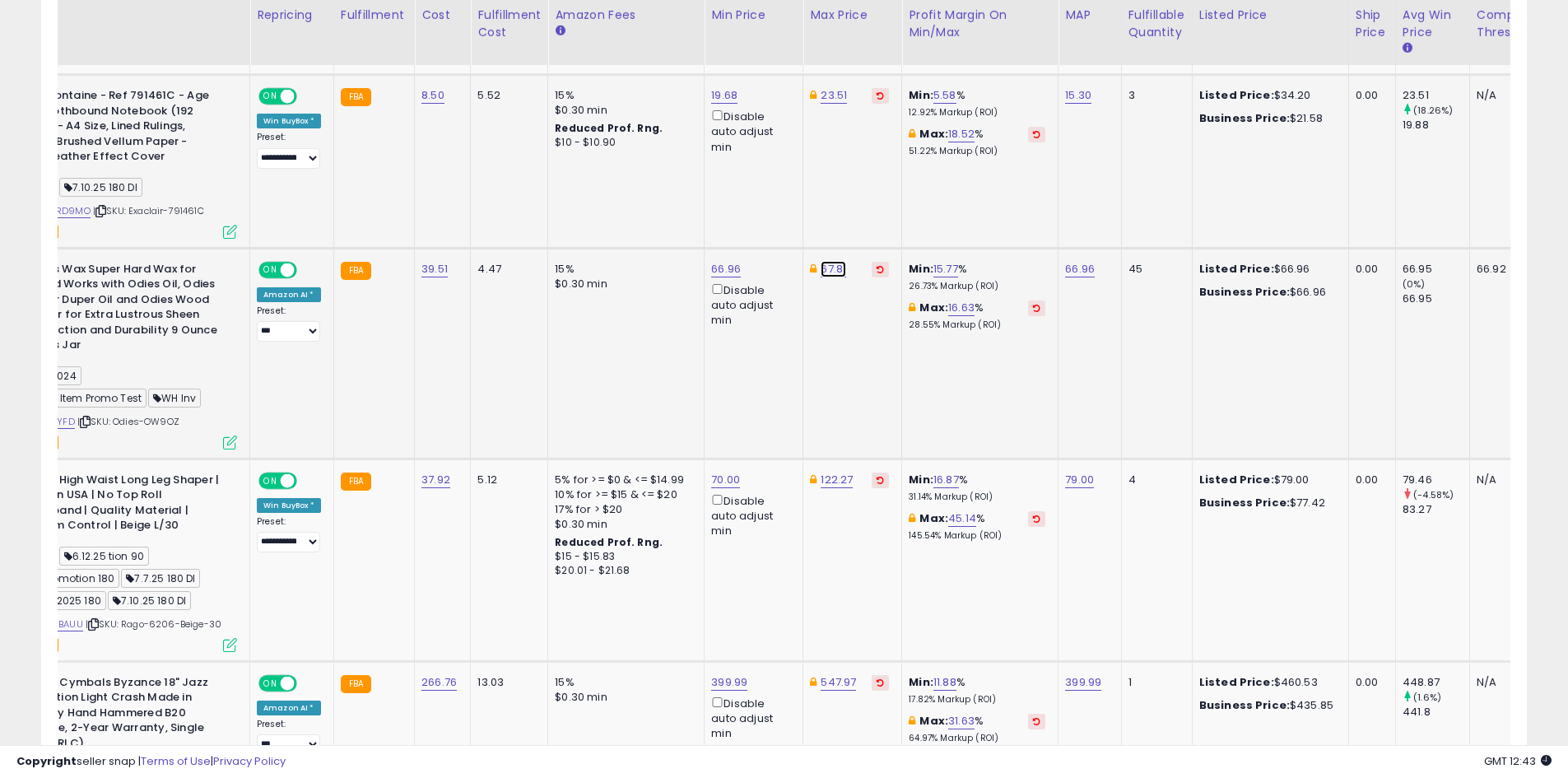 click on "67.81" at bounding box center (835, -1170) 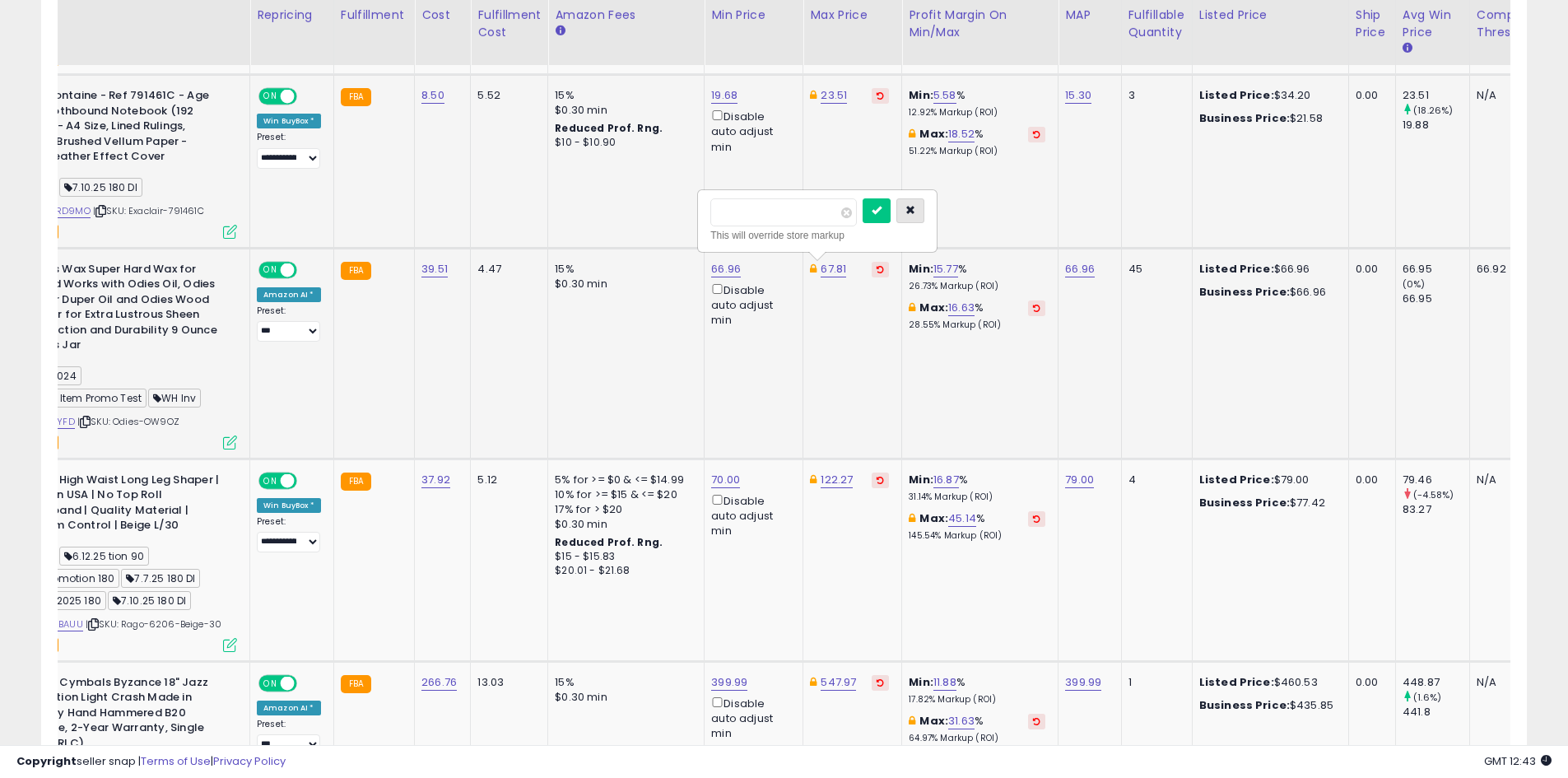 click at bounding box center [910, 211] 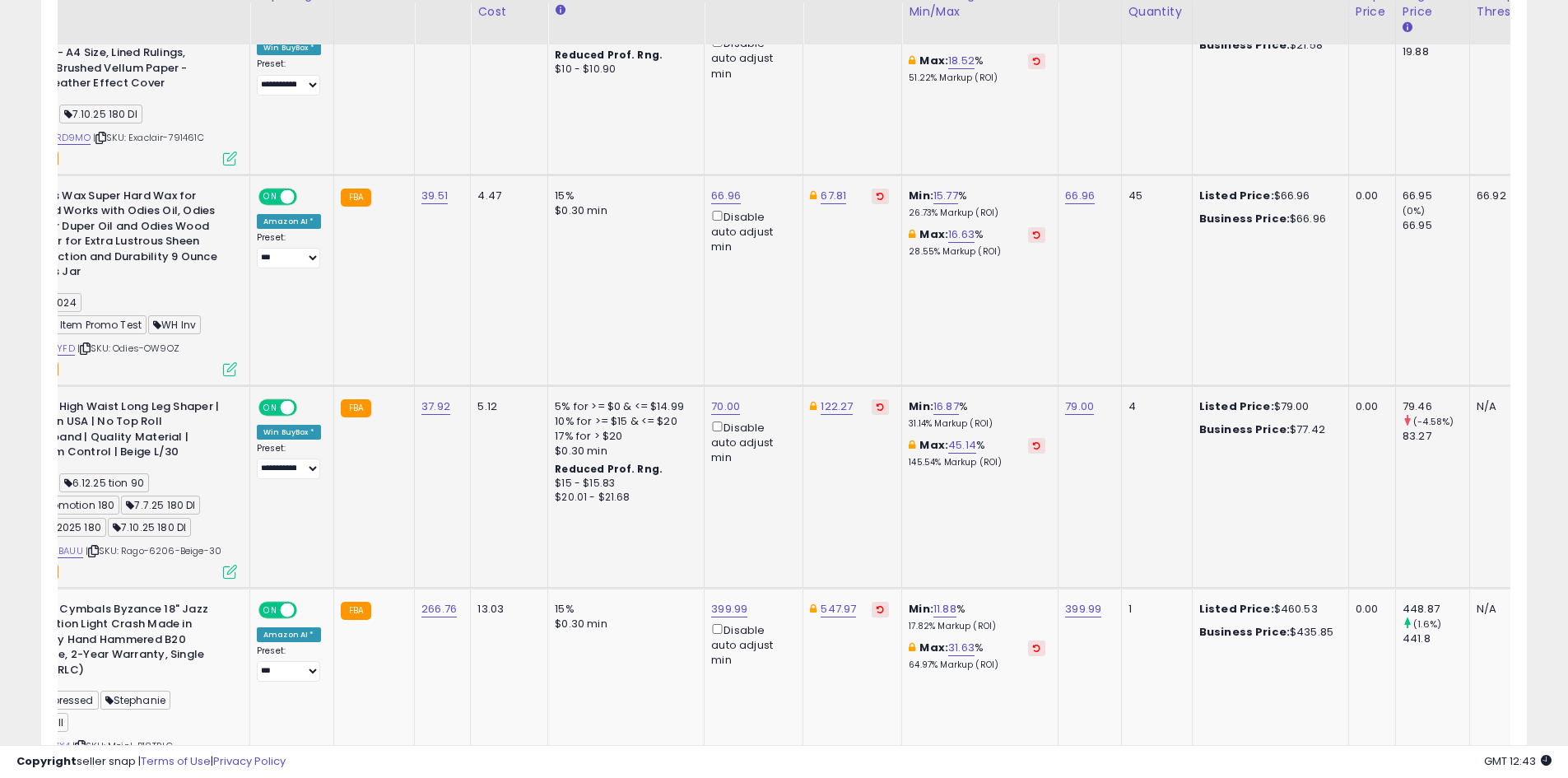 scroll, scrollTop: 2260, scrollLeft: 0, axis: vertical 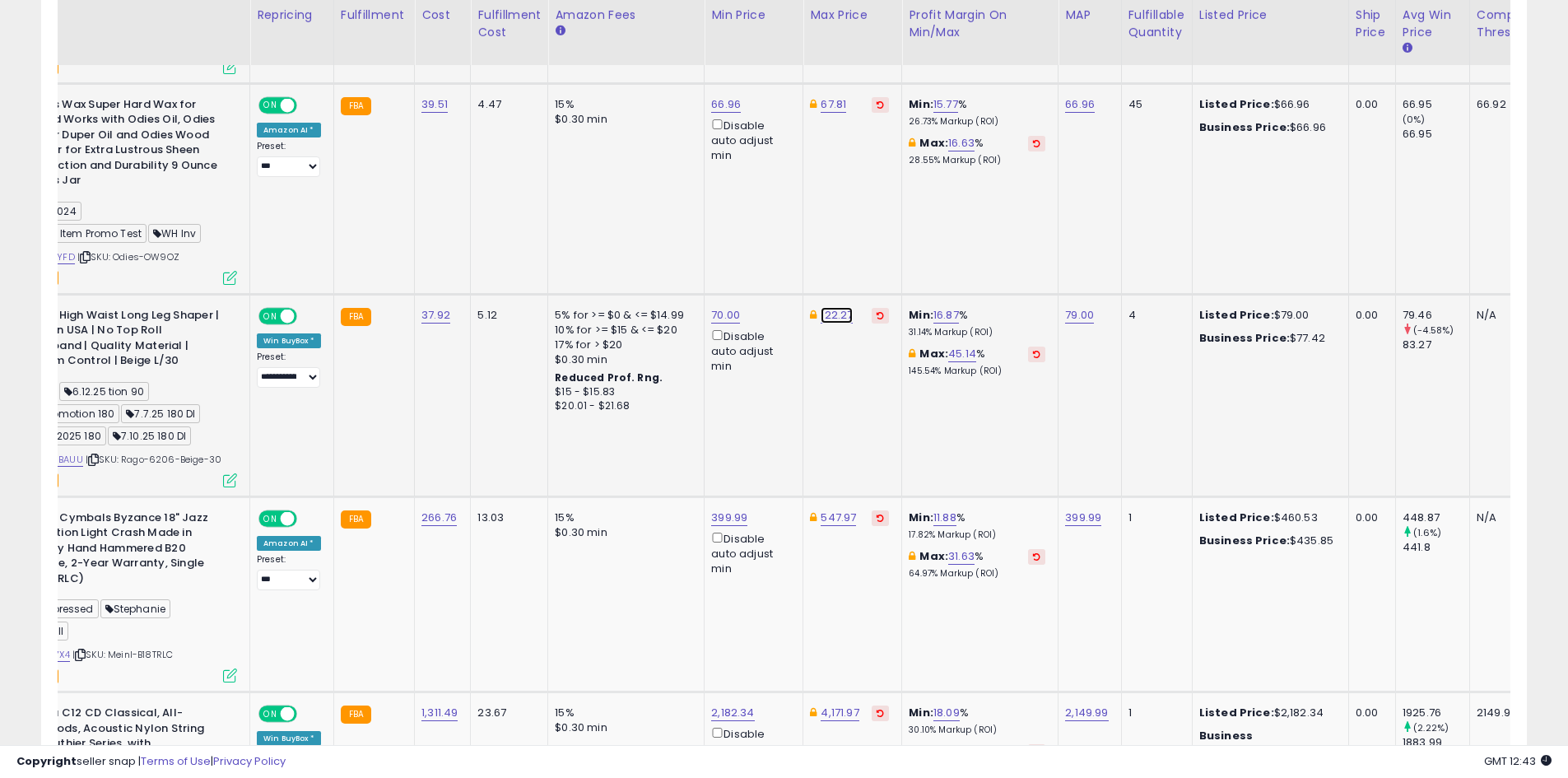 click on "122.27" at bounding box center (835, -1335) 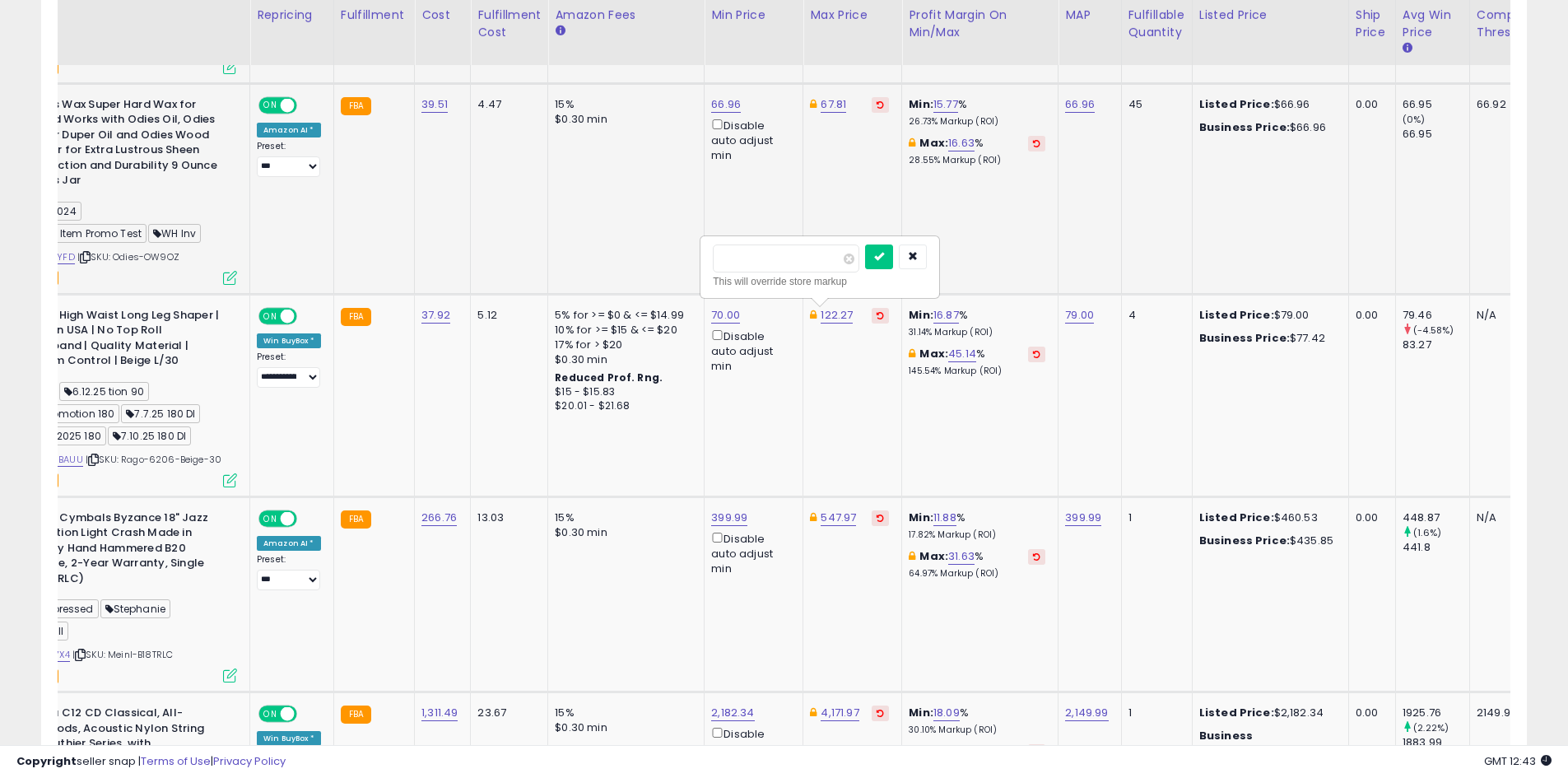 drag, startPoint x: 817, startPoint y: 247, endPoint x: 652, endPoint y: 254, distance: 165.1484 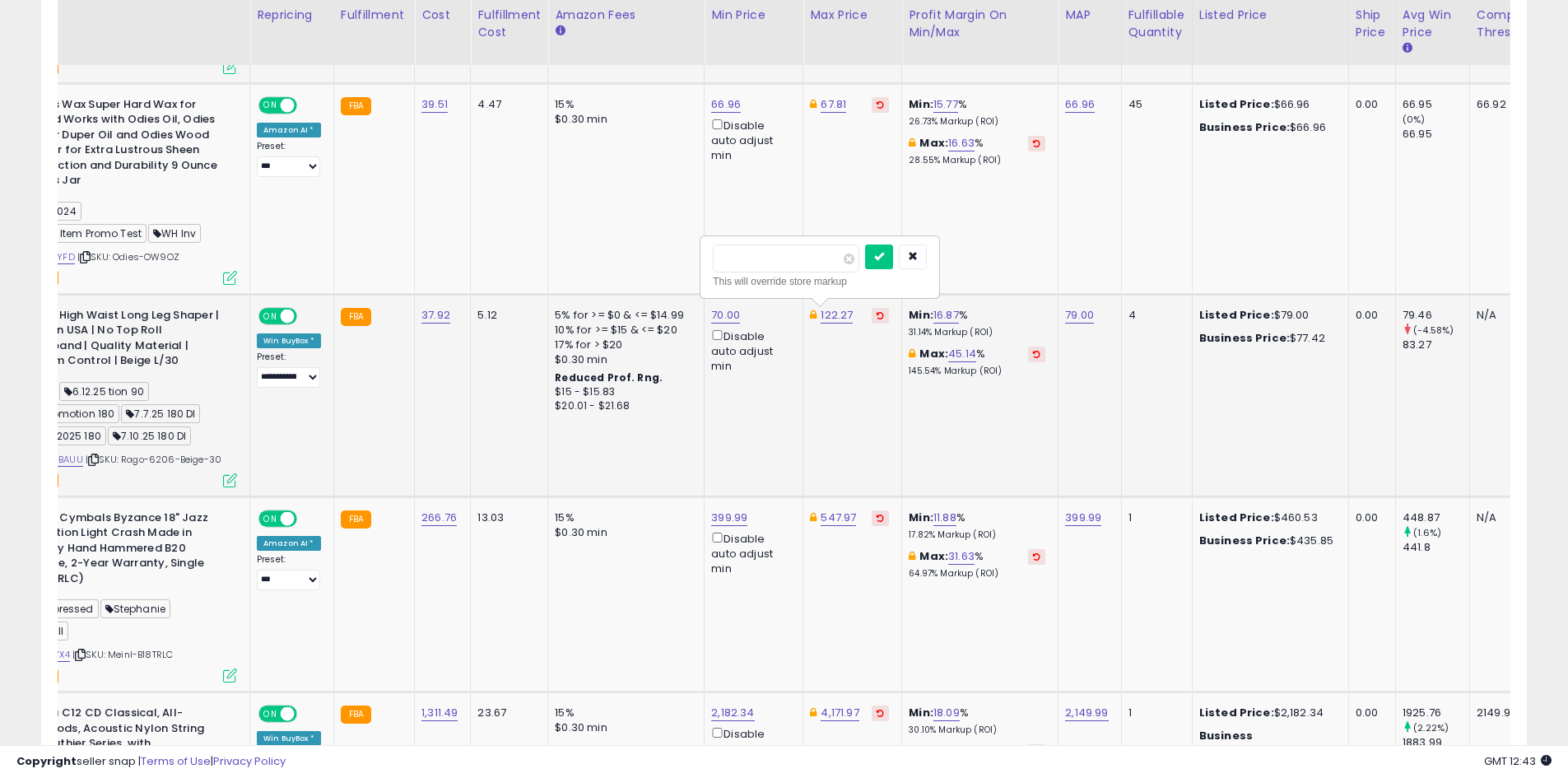 type on "*****" 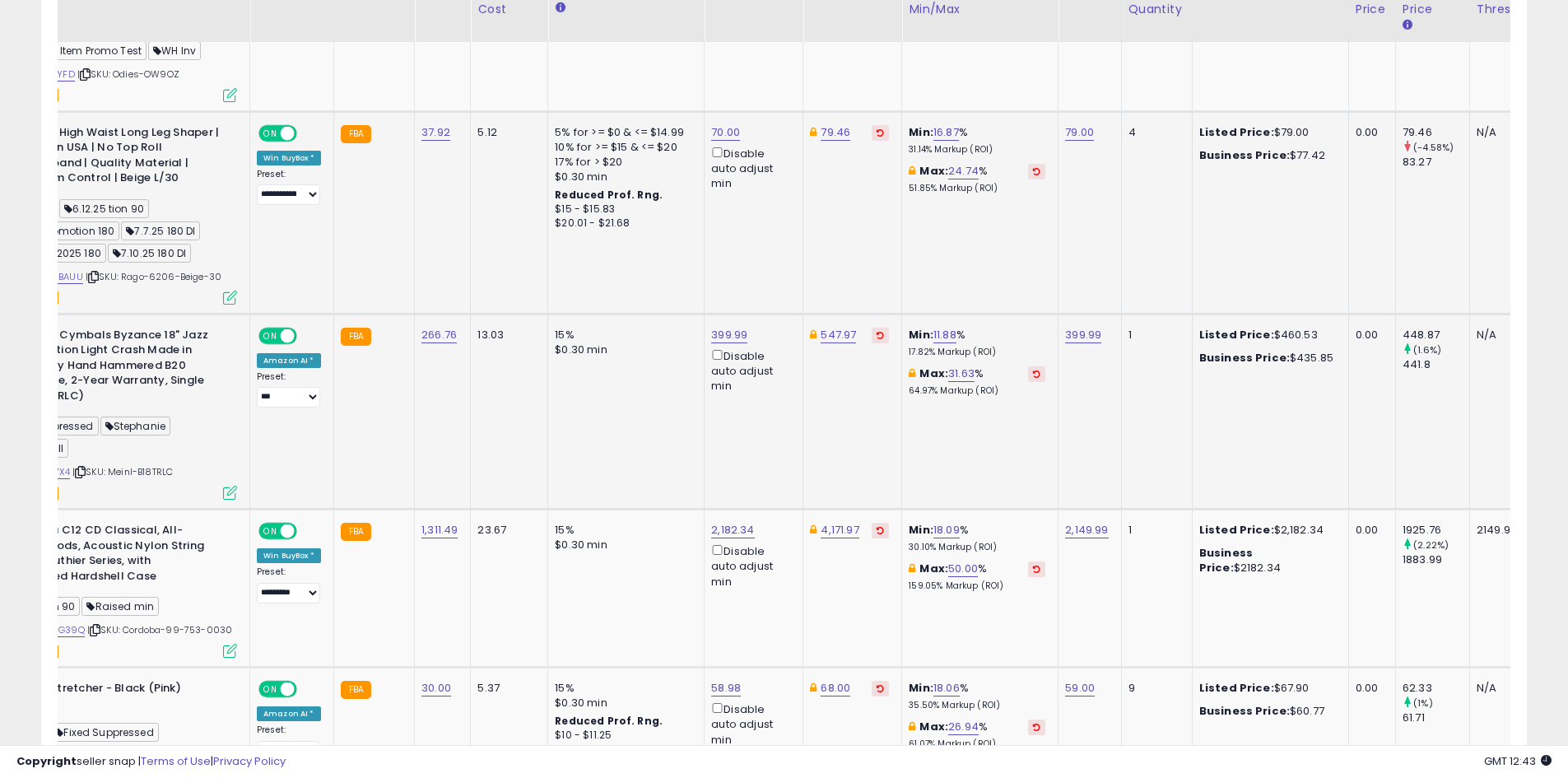 scroll, scrollTop: 2507, scrollLeft: 0, axis: vertical 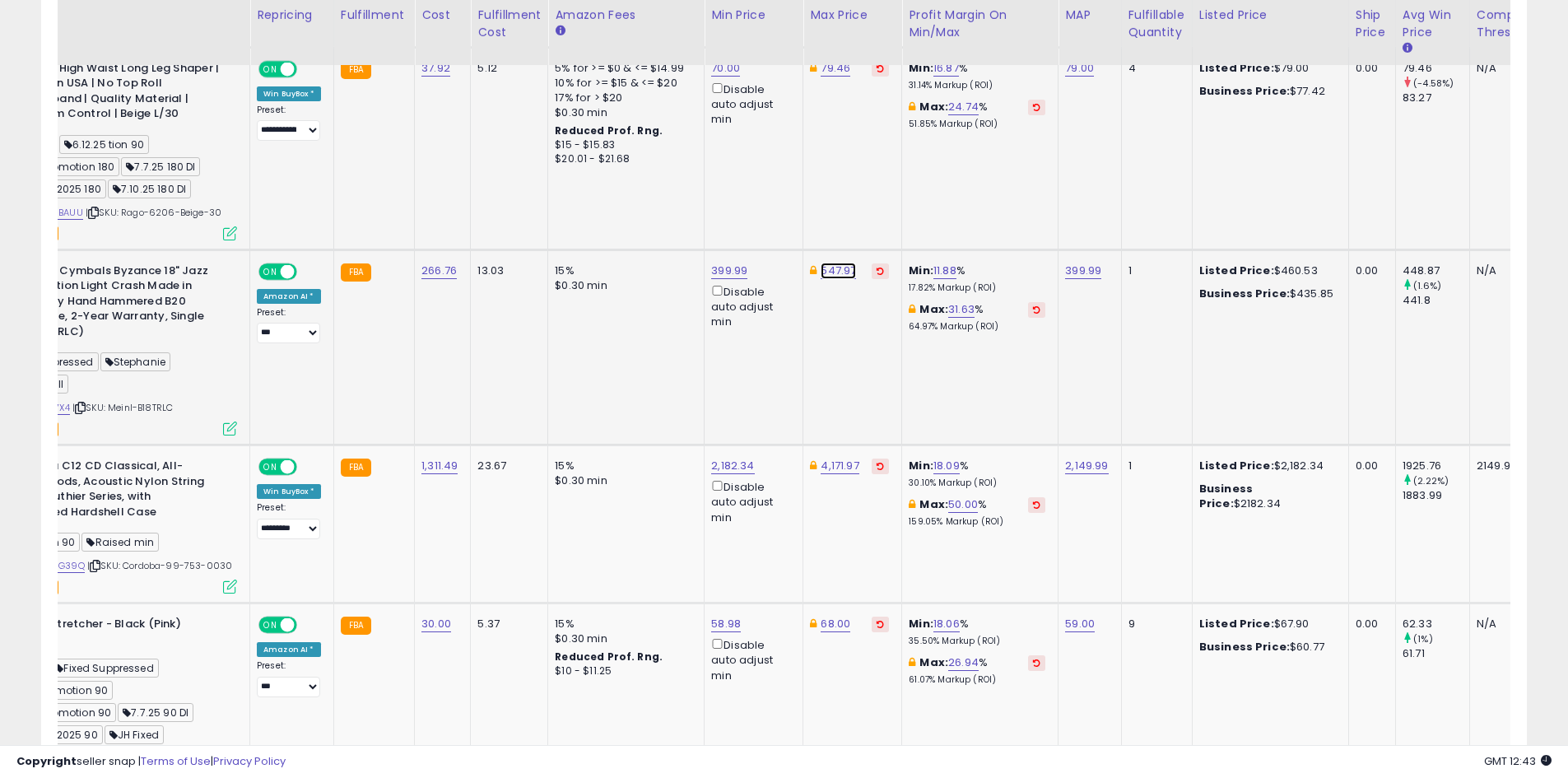 click on "547.97" at bounding box center [835, -1582] 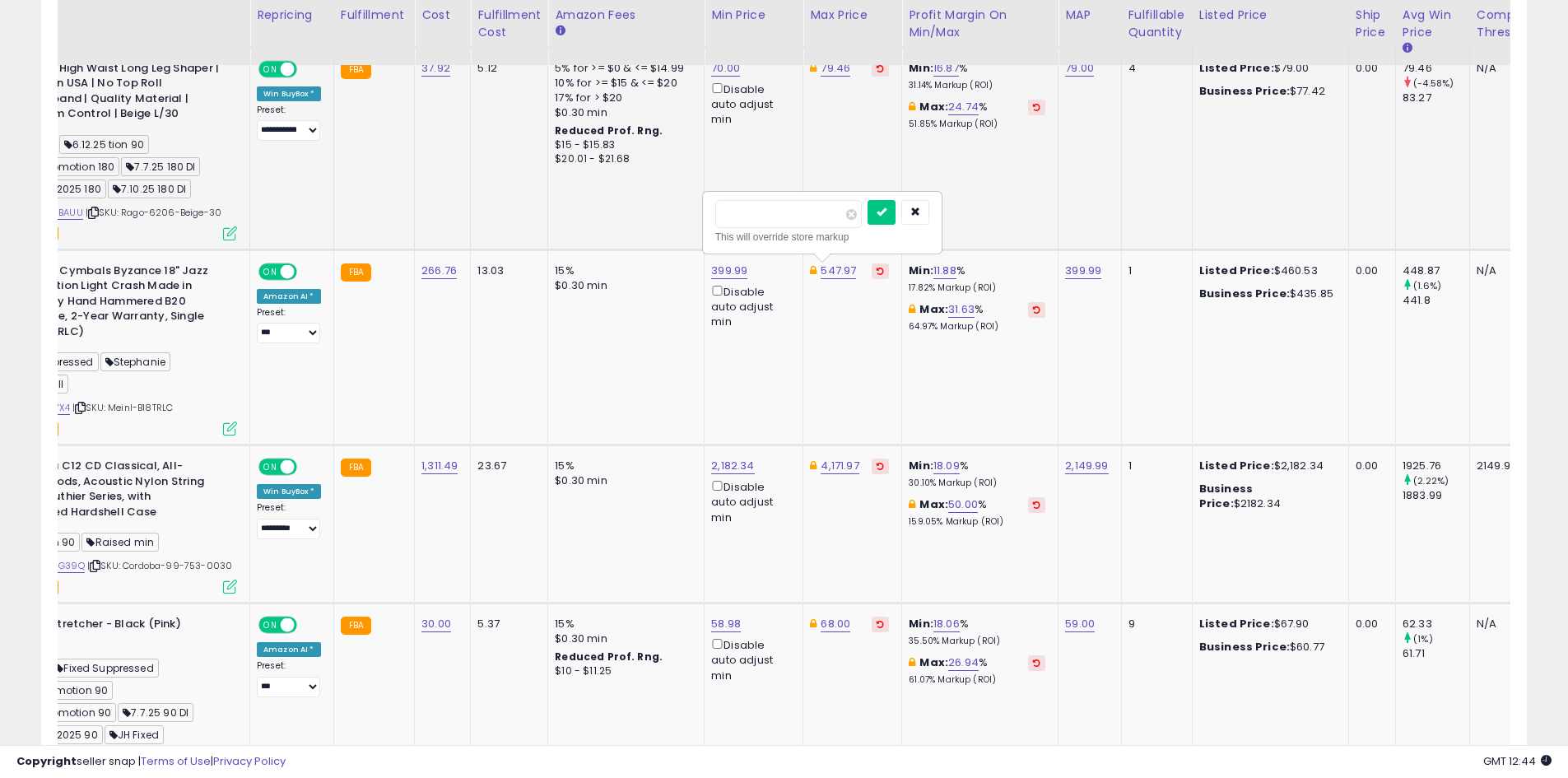 drag, startPoint x: 803, startPoint y: 207, endPoint x: 643, endPoint y: 221, distance: 160.61133 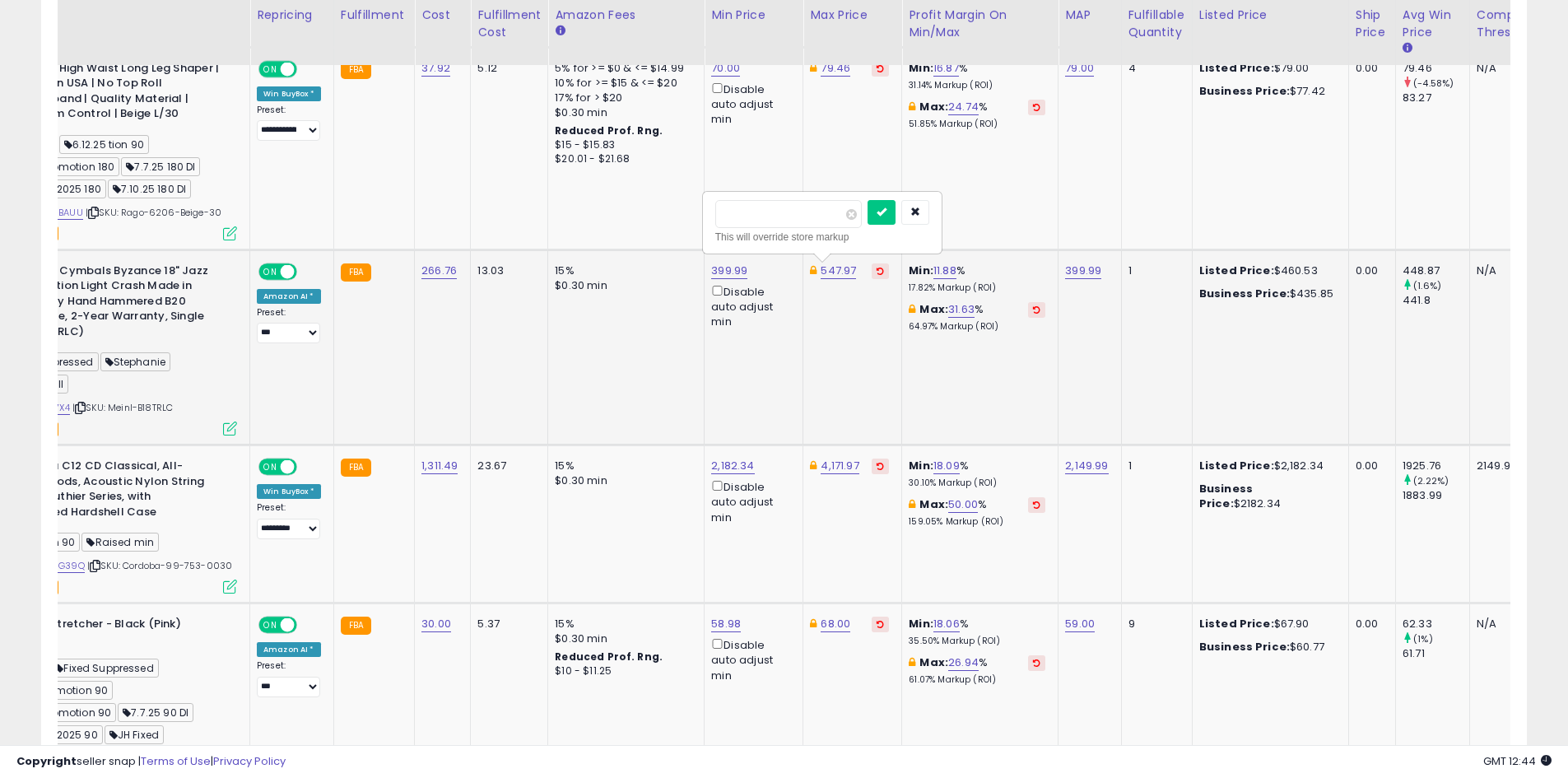 type on "******" 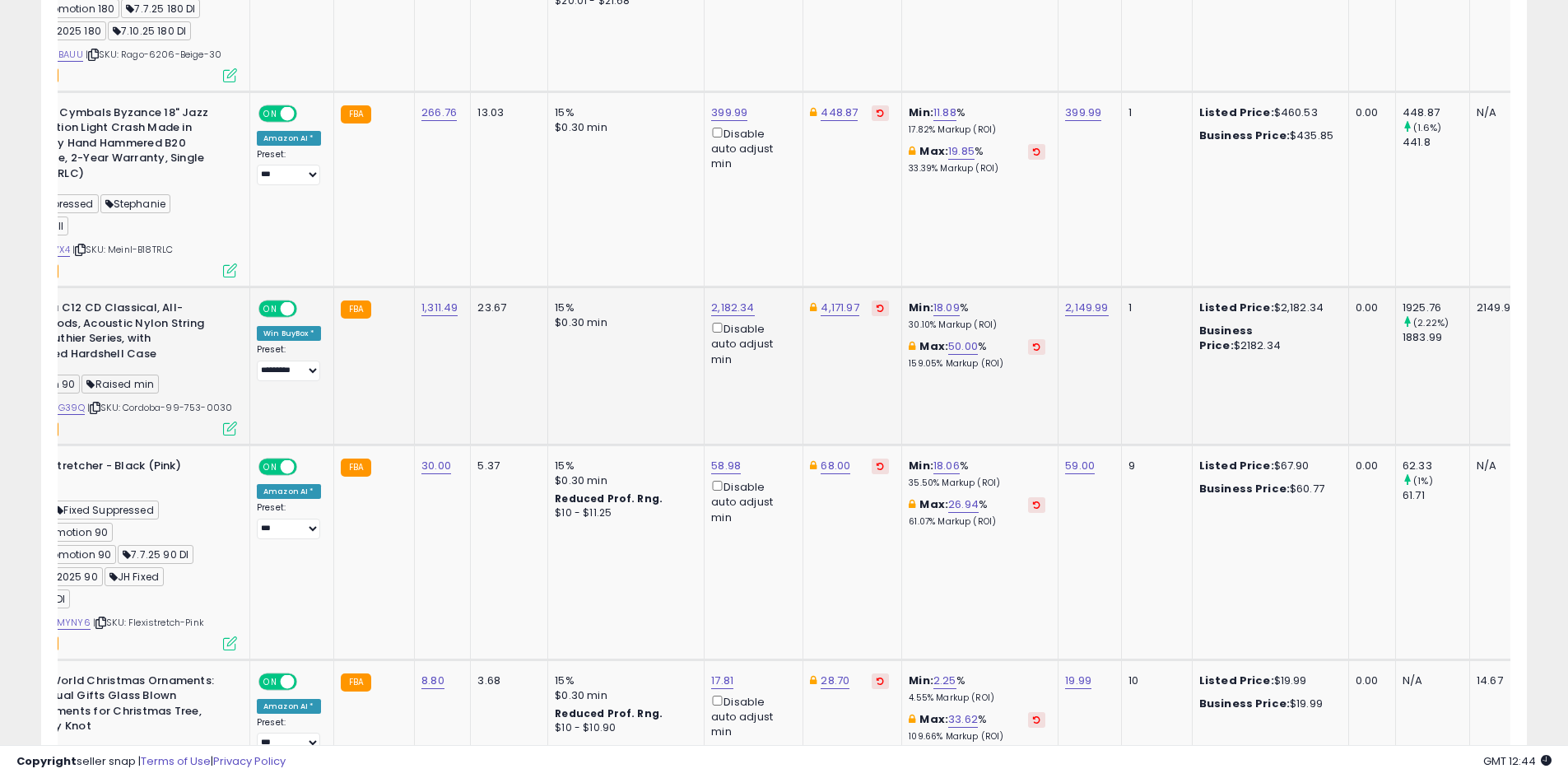 scroll, scrollTop: 2672, scrollLeft: 0, axis: vertical 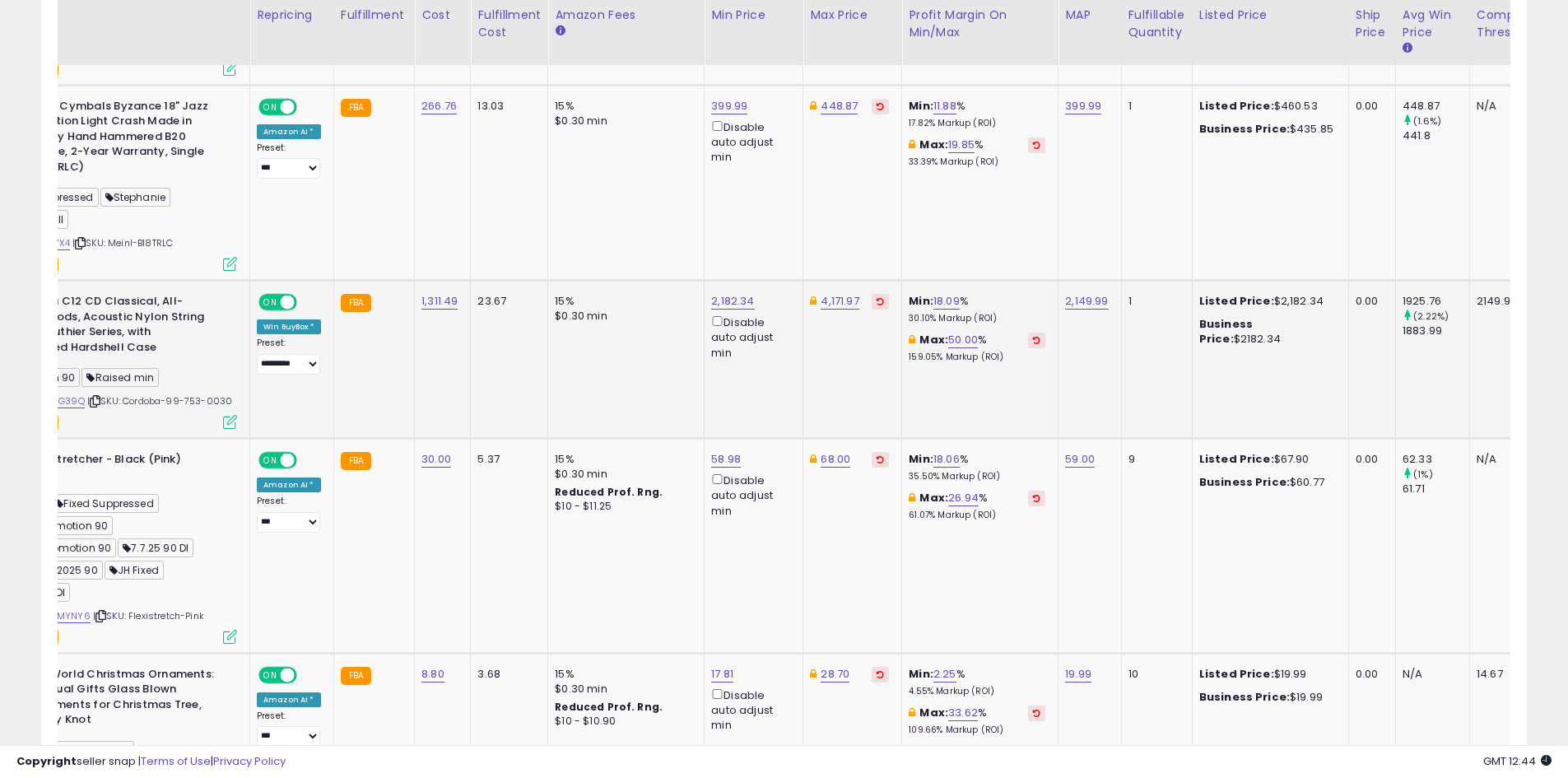 click on "2,182.34  Disable auto adjust min" 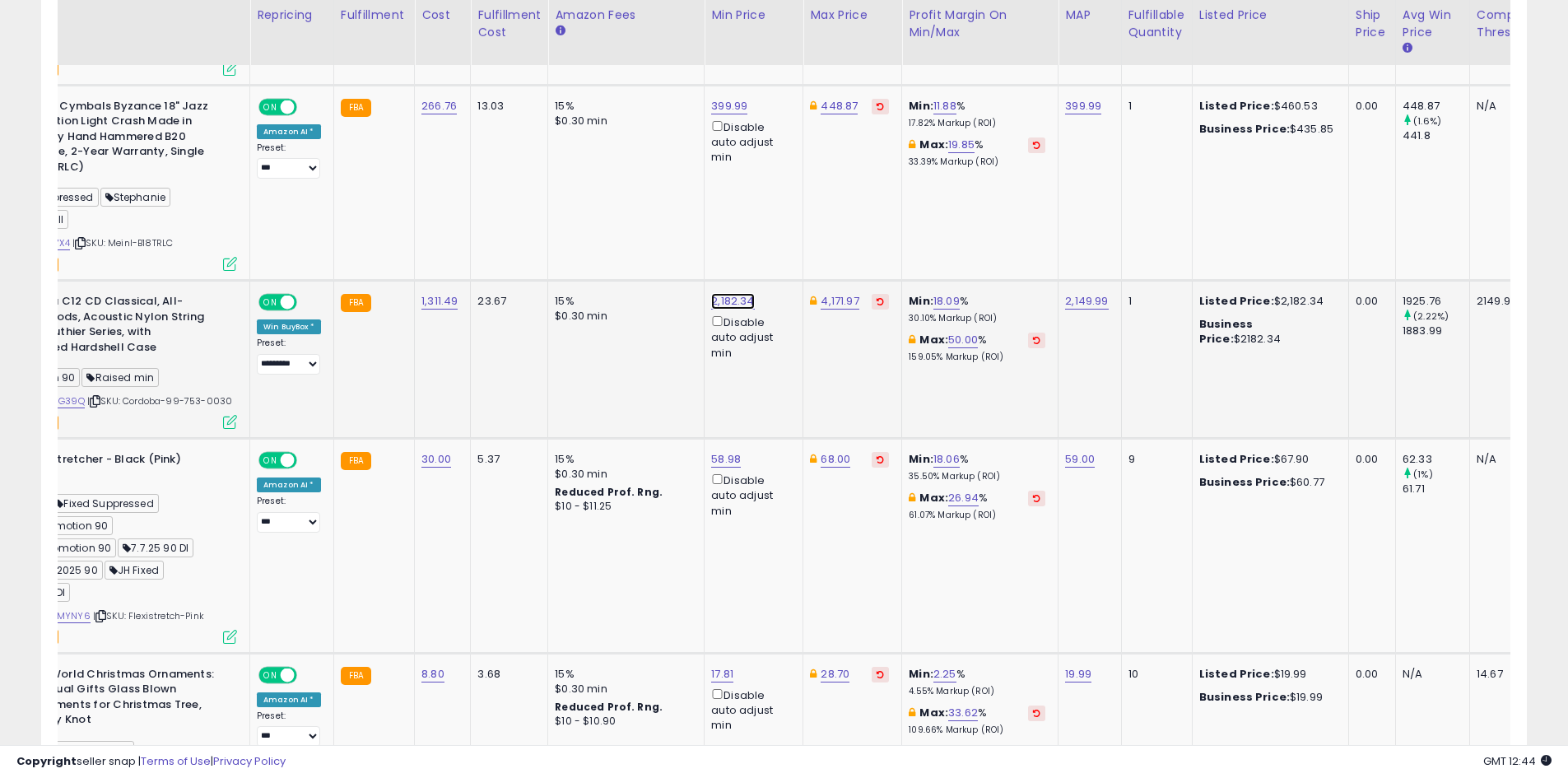 click on "2,182.34" at bounding box center [725, -1746] 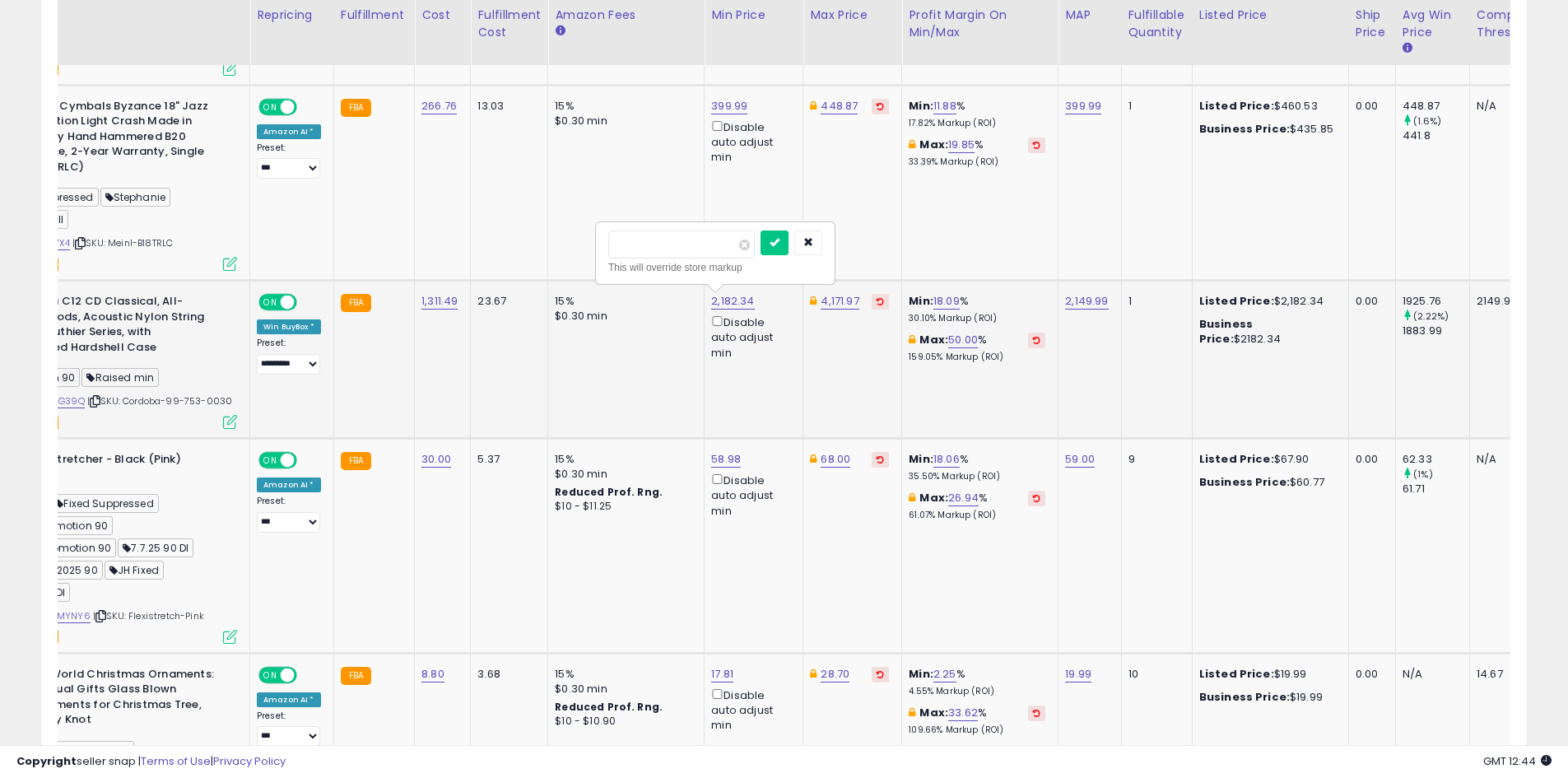 click at bounding box center (682, 245) 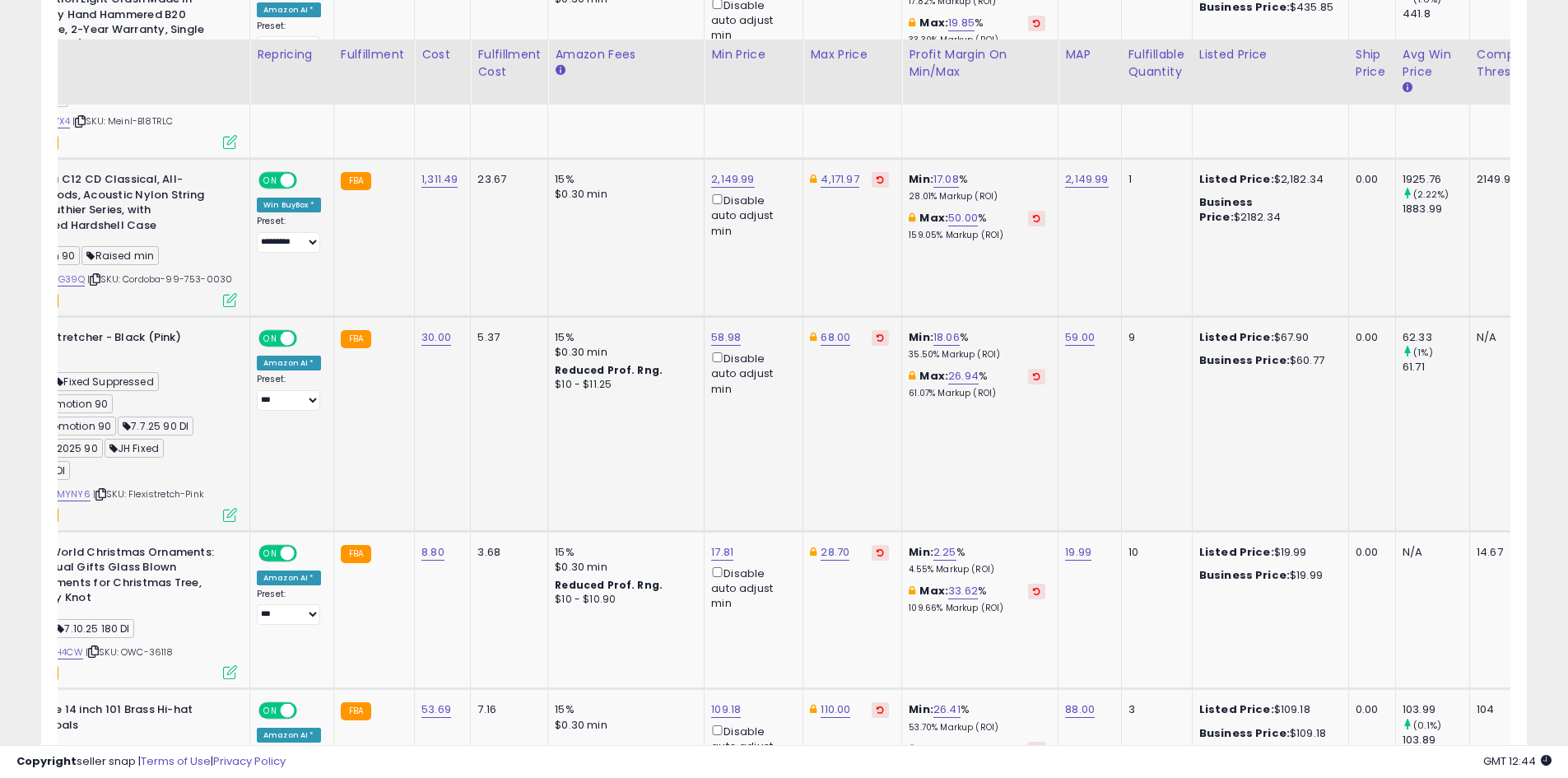 scroll, scrollTop: 2836, scrollLeft: 0, axis: vertical 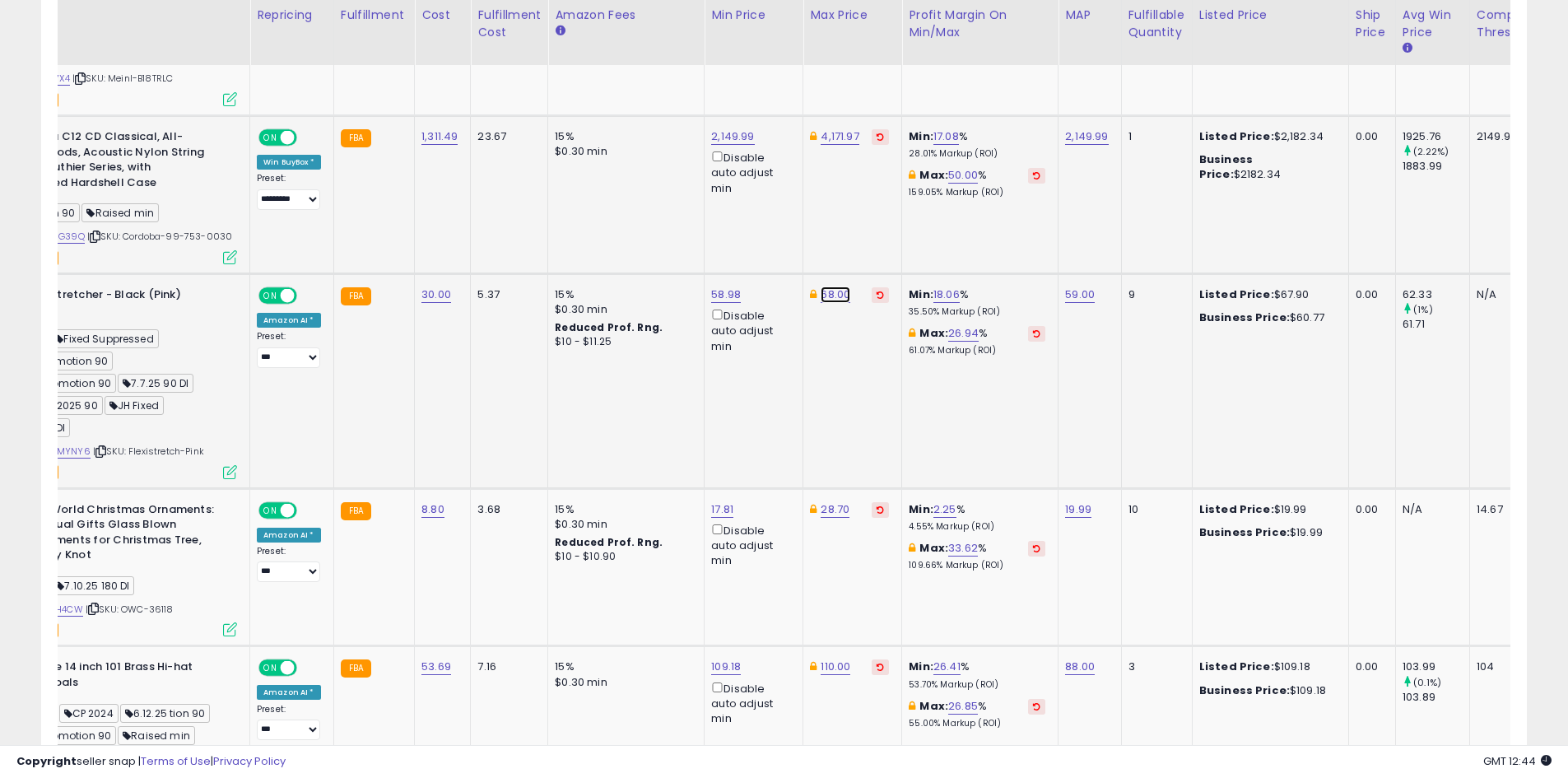 click on "68.00" at bounding box center [835, -1911] 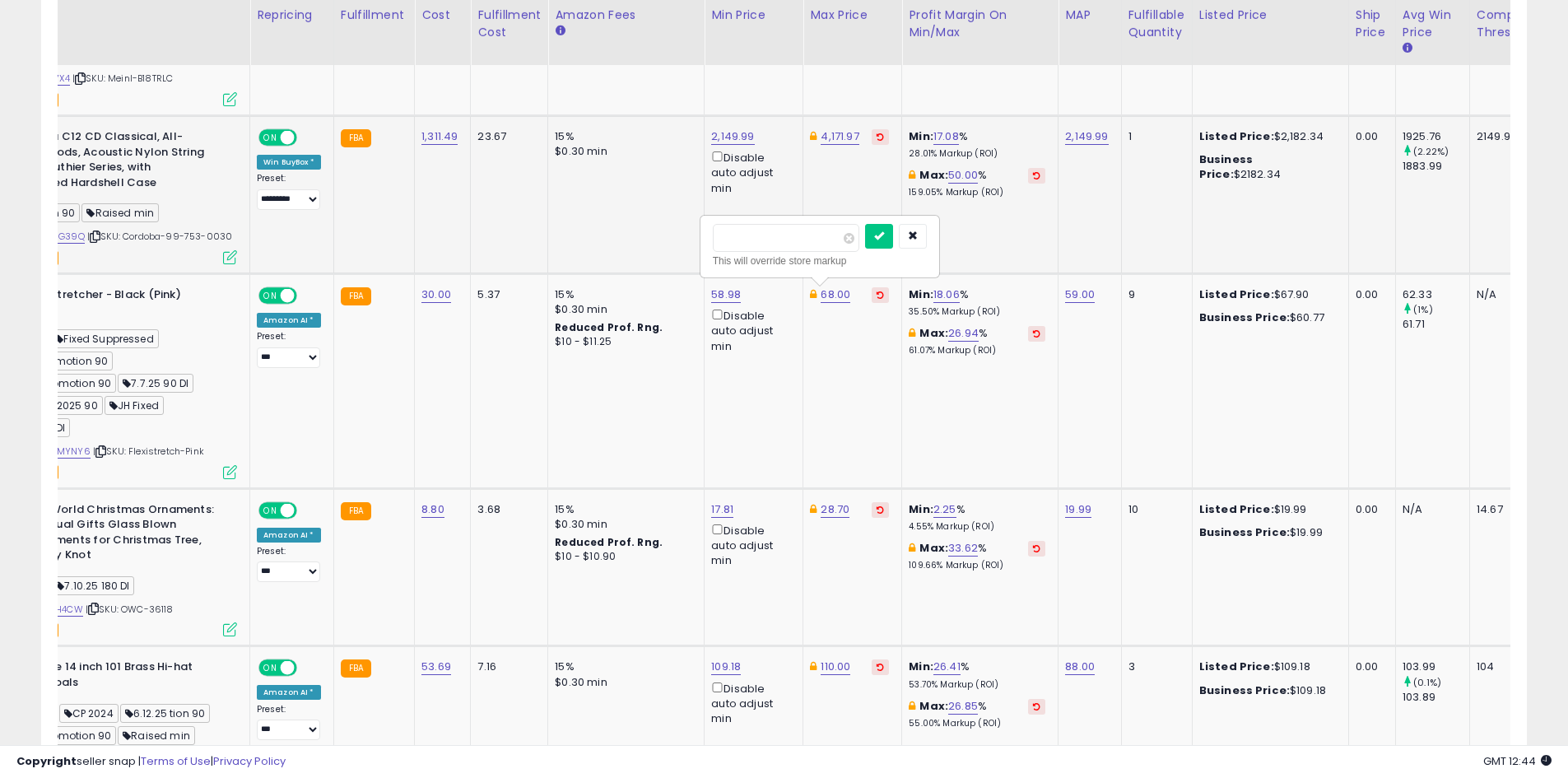 drag, startPoint x: 719, startPoint y: 240, endPoint x: 635, endPoint y: 242, distance: 84.0238 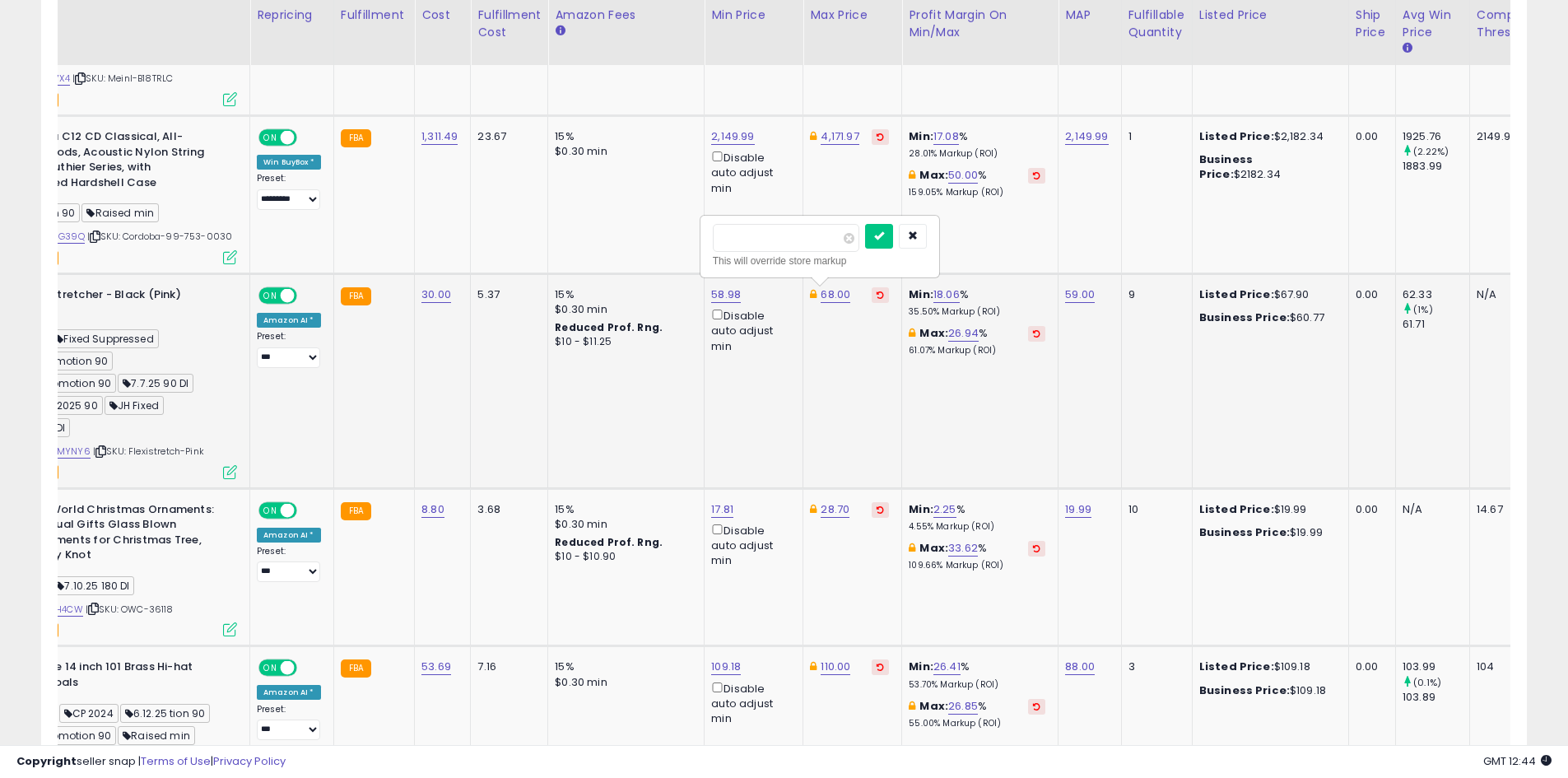 drag, startPoint x: 753, startPoint y: 241, endPoint x: 742, endPoint y: 239, distance: 11.18034 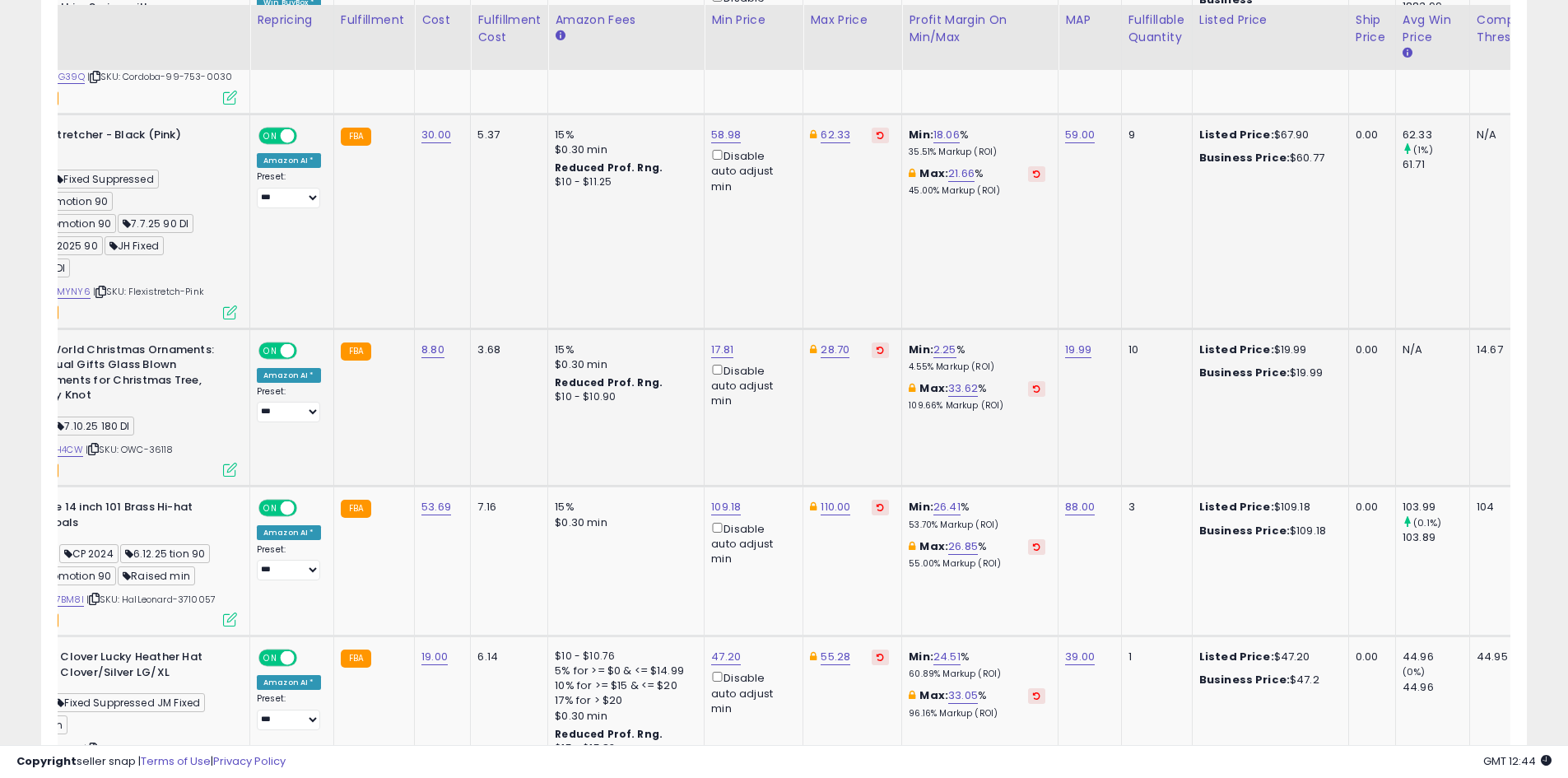 scroll, scrollTop: 3001, scrollLeft: 0, axis: vertical 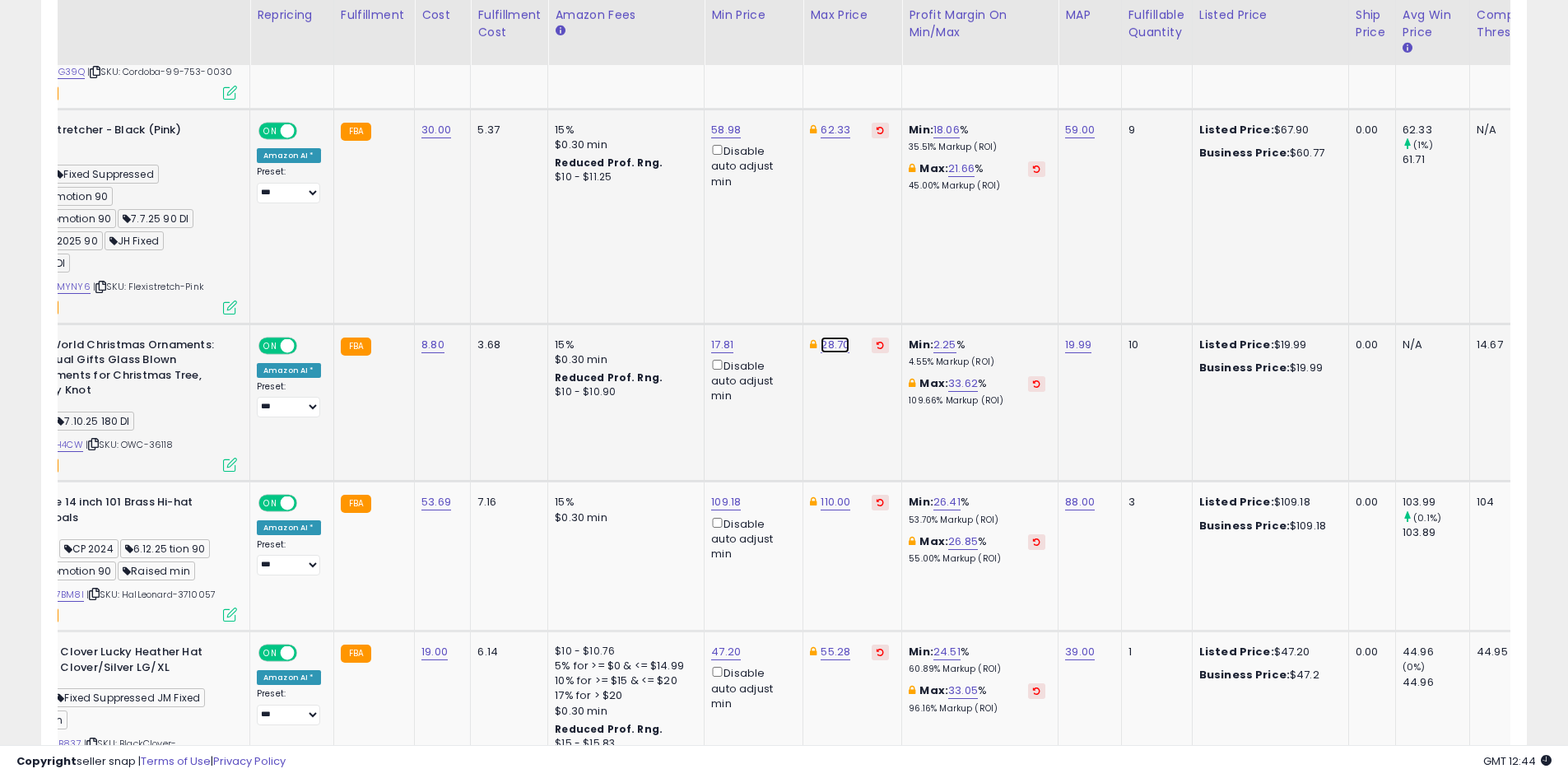 click on "28.70" at bounding box center (835, -2075) 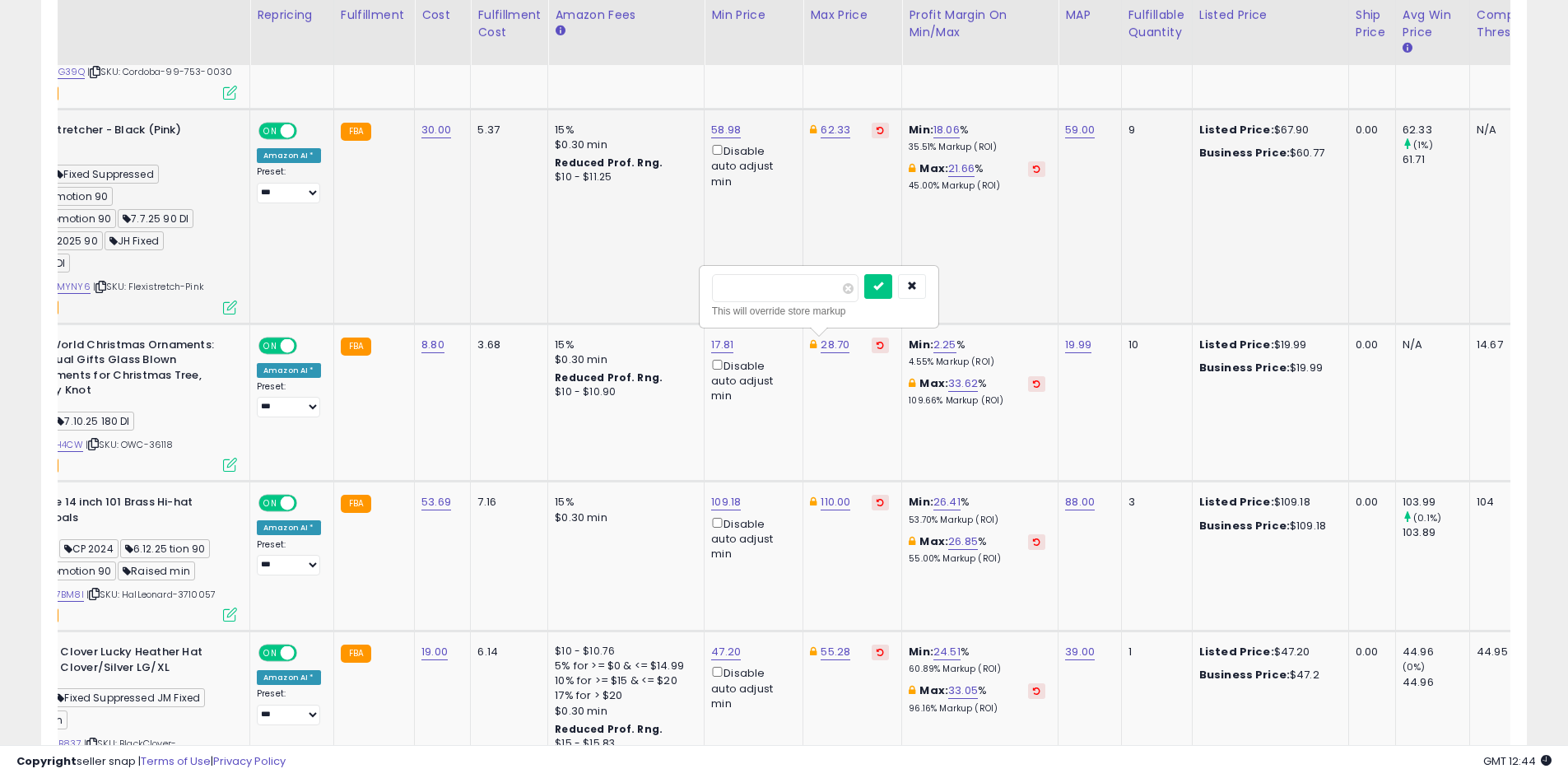 drag, startPoint x: 788, startPoint y: 295, endPoint x: 649, endPoint y: 295, distance: 139 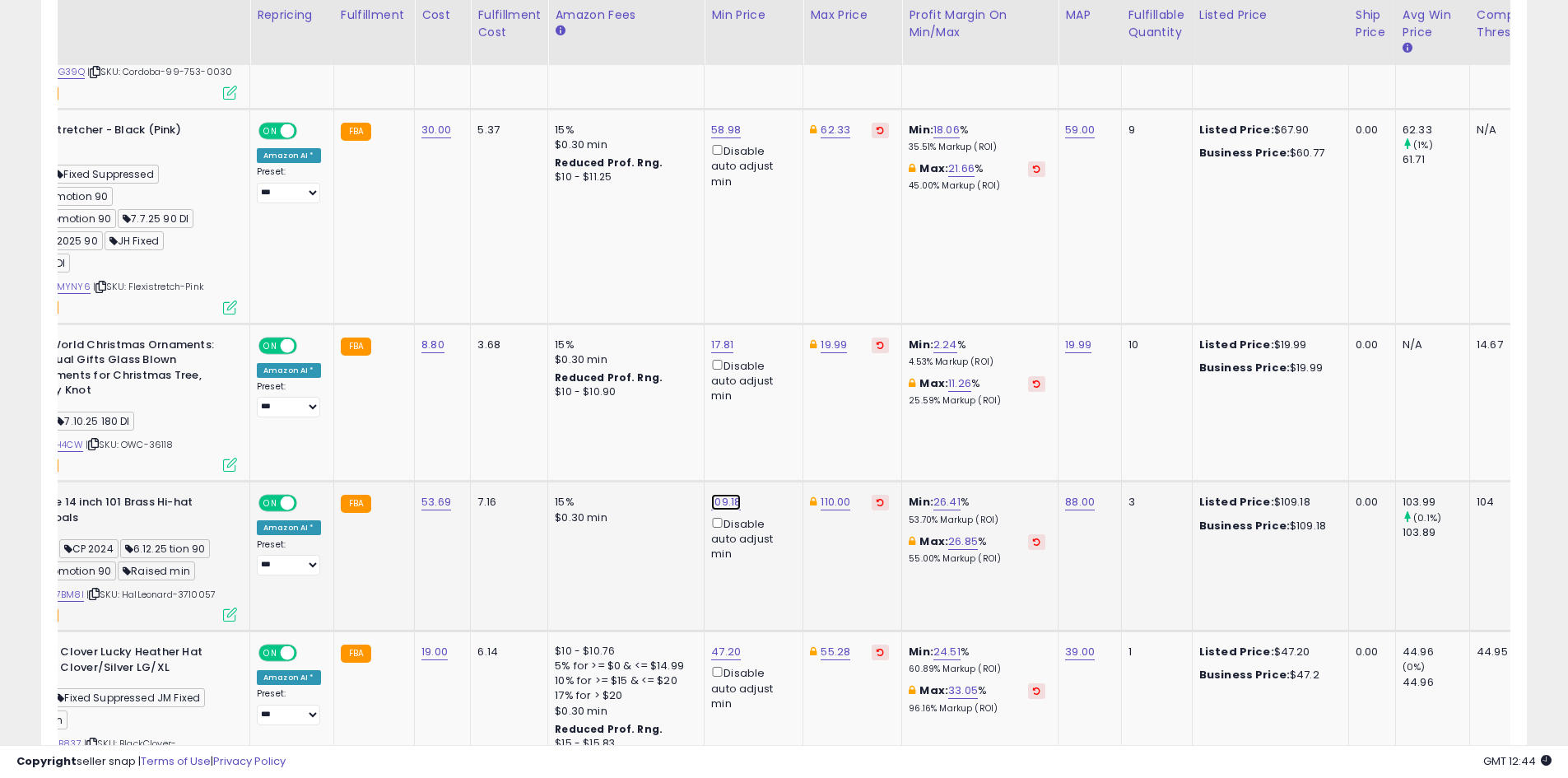 click on "109.18" at bounding box center (725, -2075) 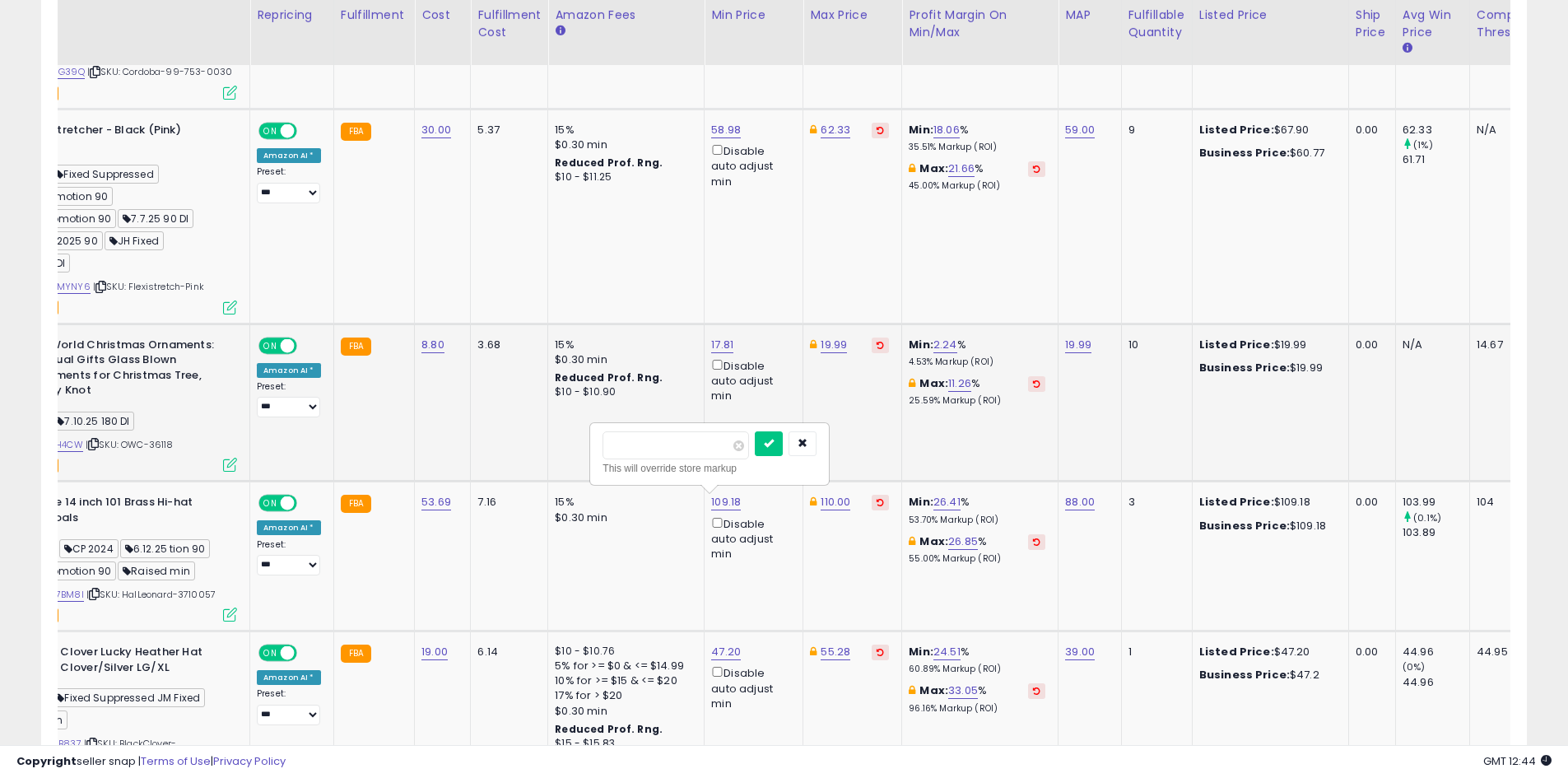 drag, startPoint x: 538, startPoint y: 448, endPoint x: 486, endPoint y: 445, distance: 52.086467 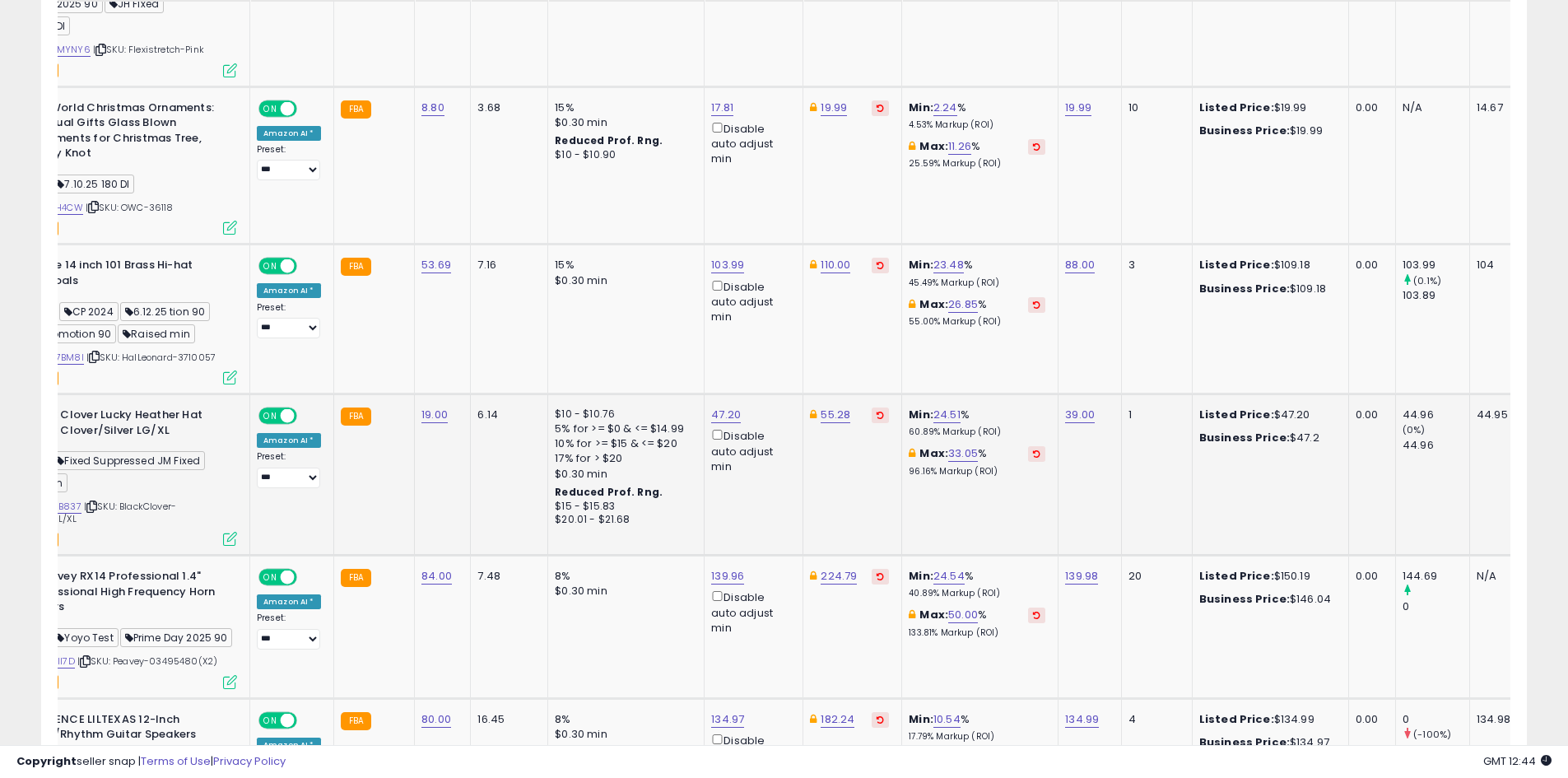 scroll, scrollTop: 3248, scrollLeft: 0, axis: vertical 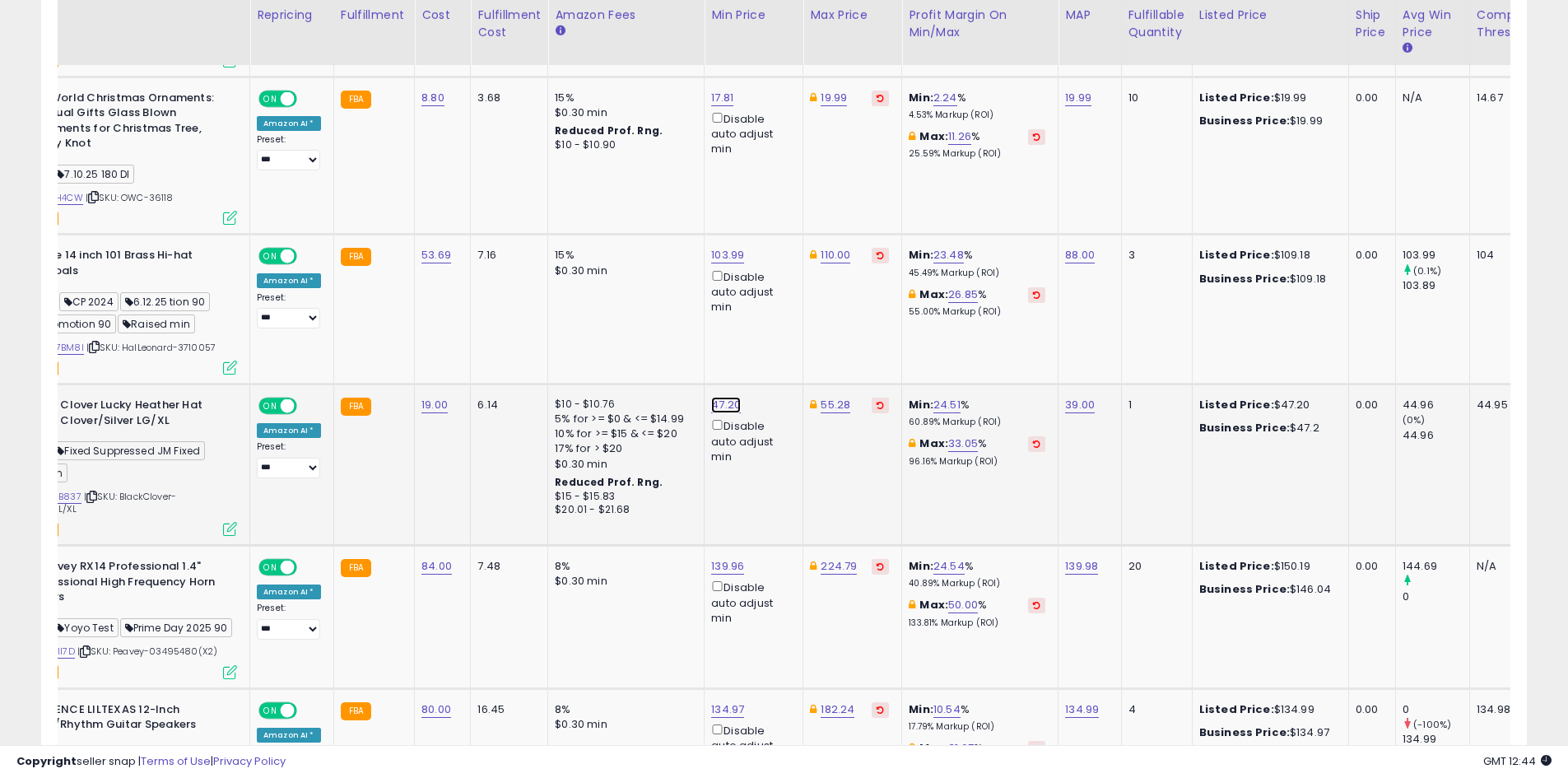 click on "47.20" at bounding box center [725, -2322] 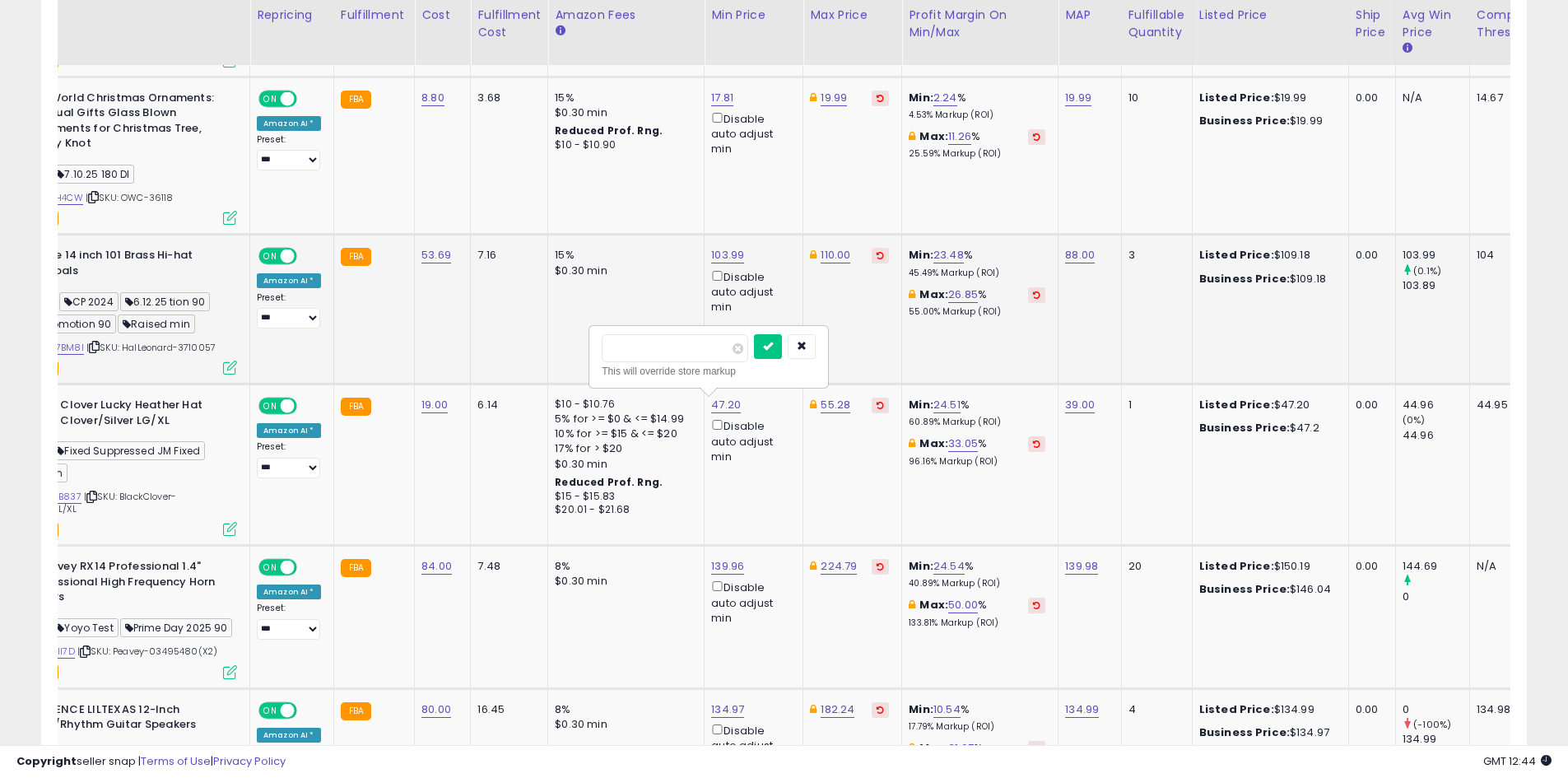 drag, startPoint x: 705, startPoint y: 358, endPoint x: 576, endPoint y: 347, distance: 129.4681 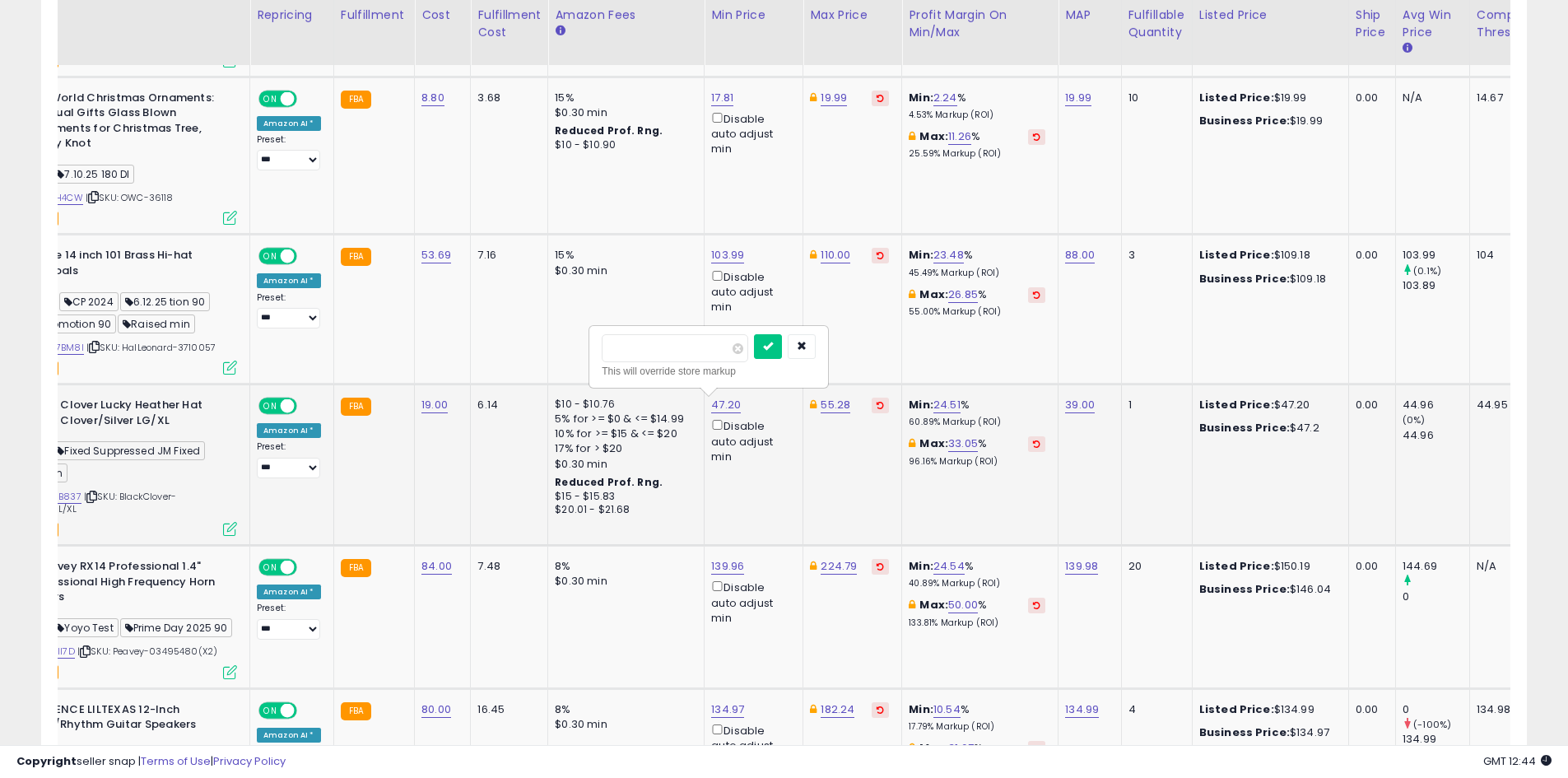 type on "*****" 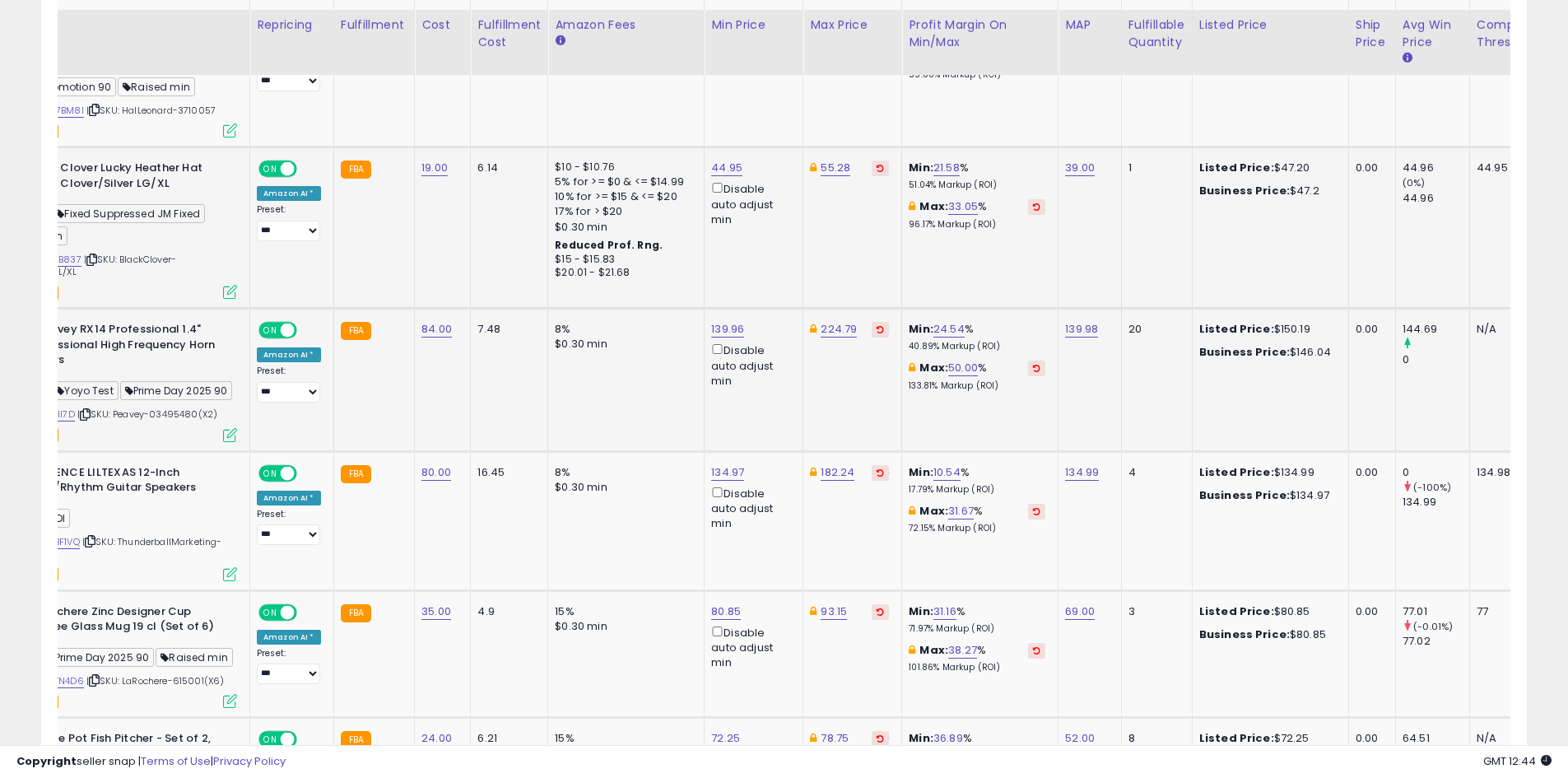 scroll, scrollTop: 3495, scrollLeft: 0, axis: vertical 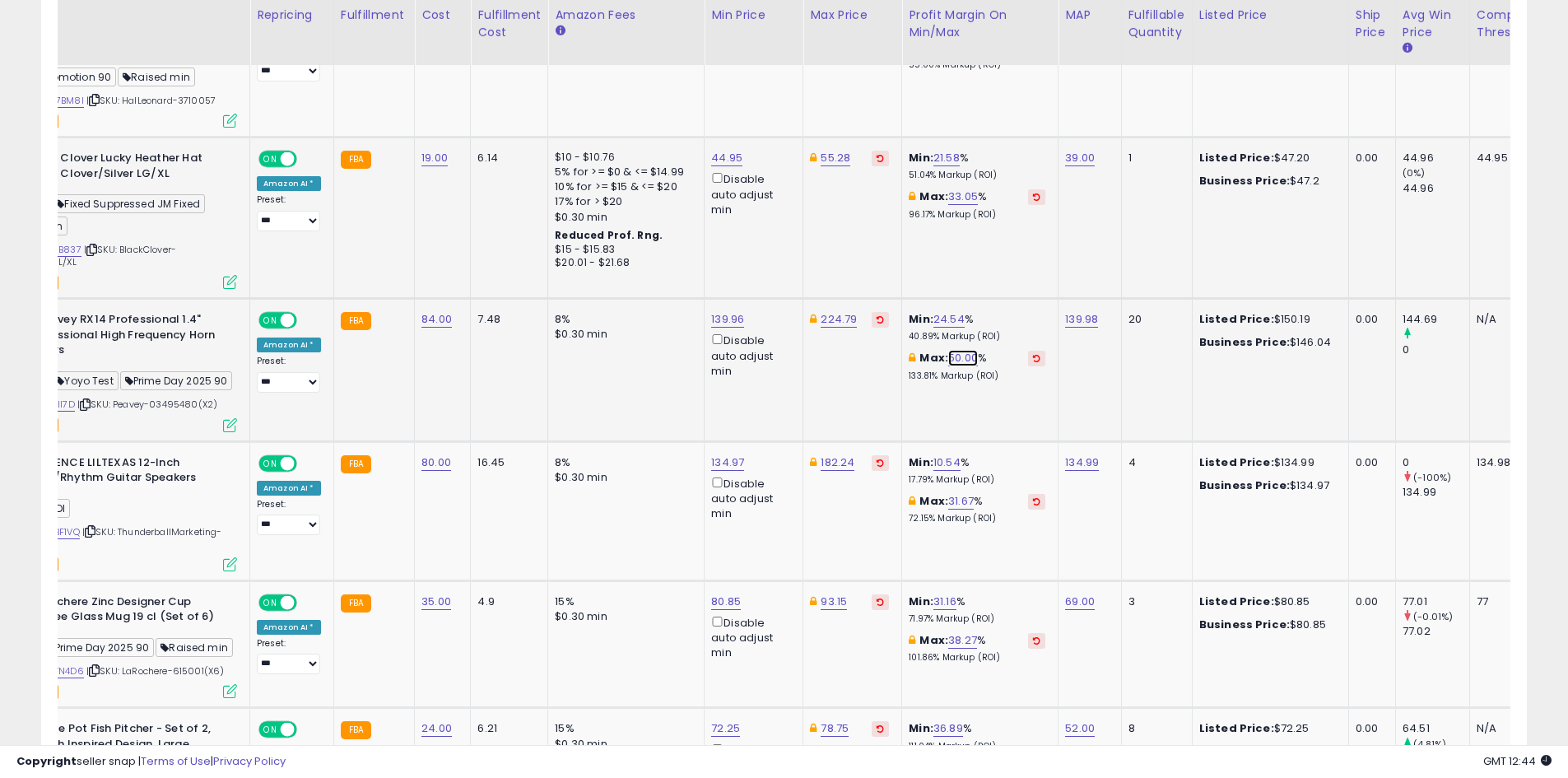 click on "50.00" at bounding box center [963, 358] 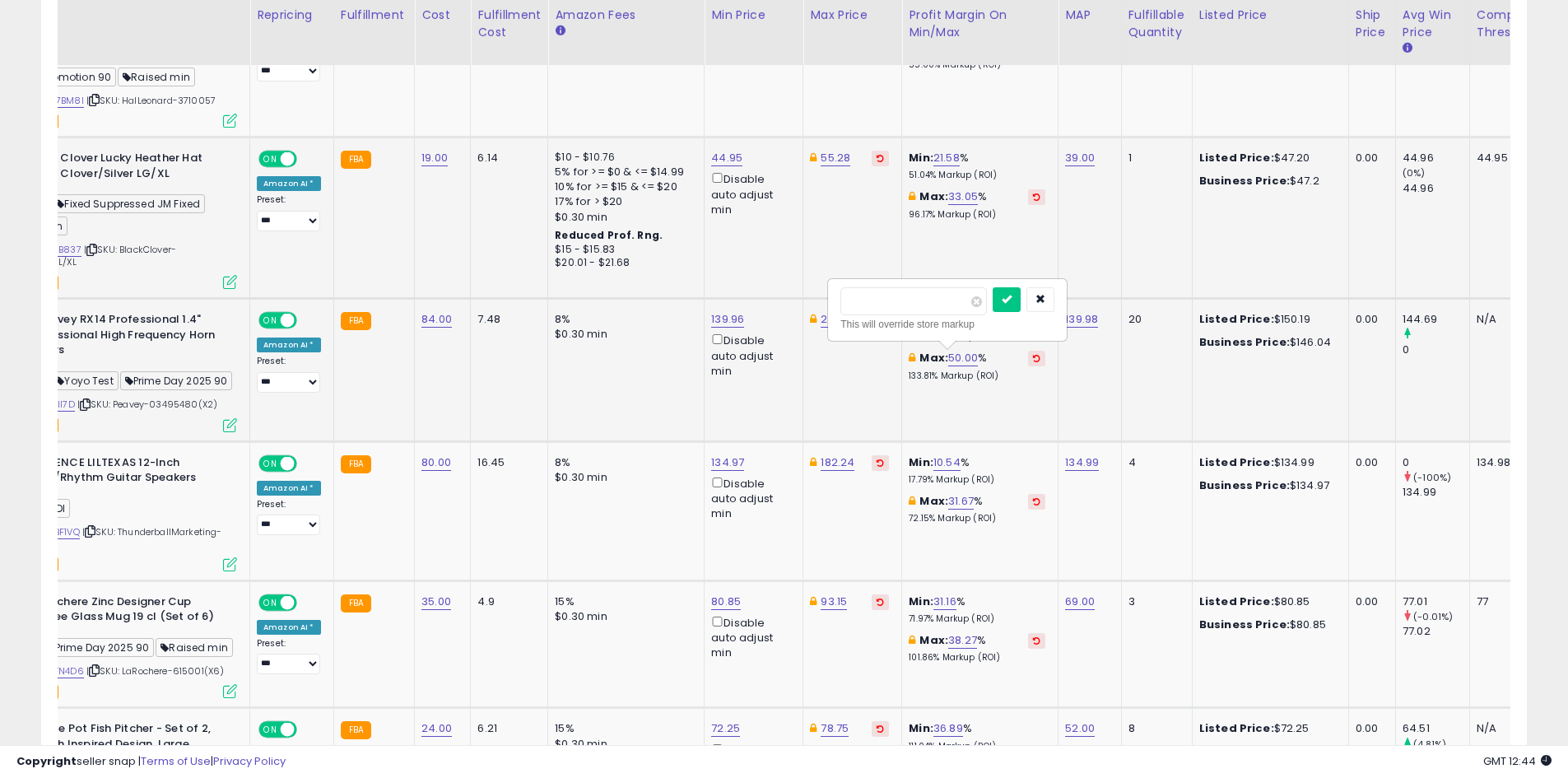 drag, startPoint x: 912, startPoint y: 296, endPoint x: 831, endPoint y: 296, distance: 81 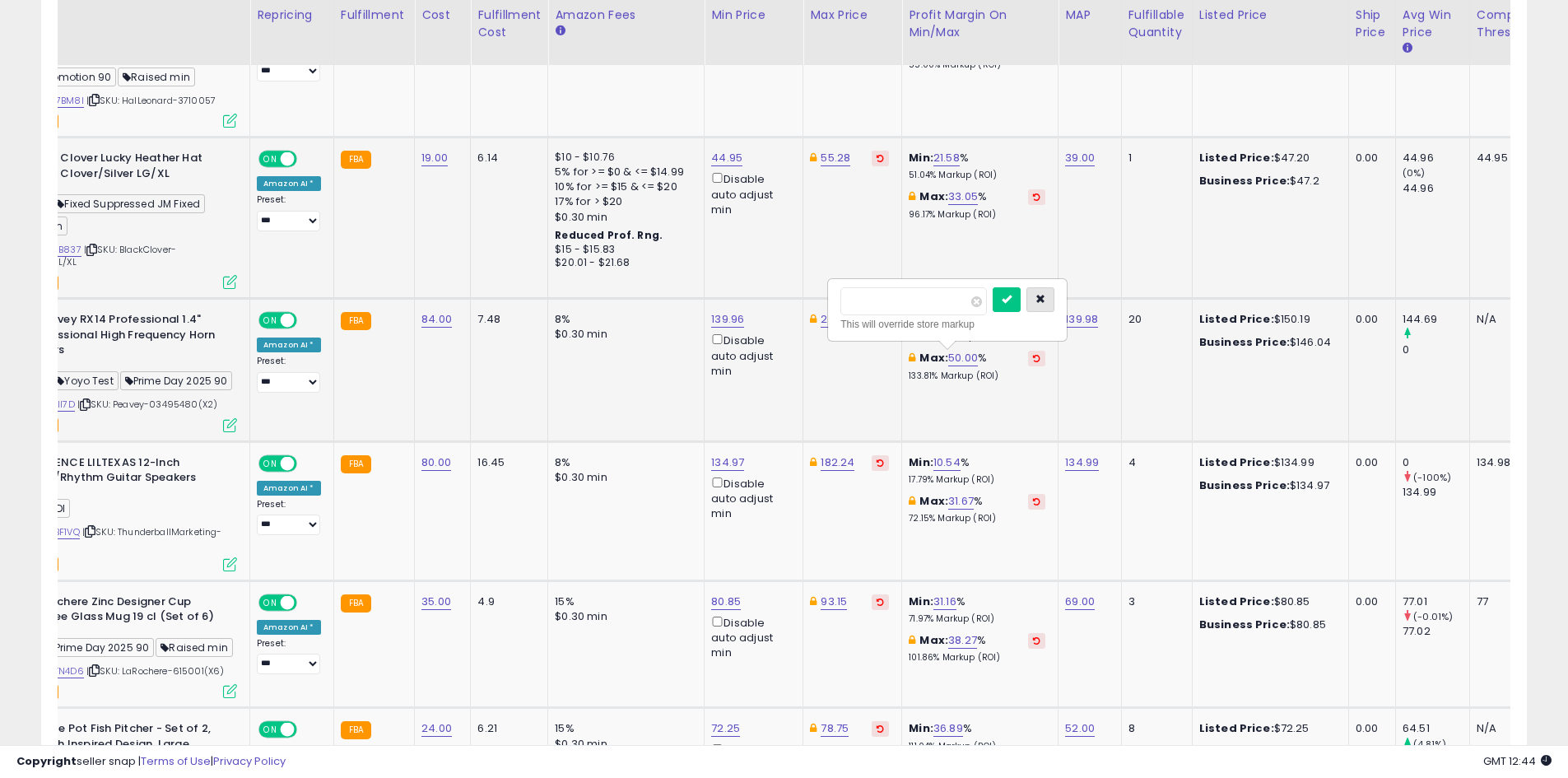 click at bounding box center [1040, 300] 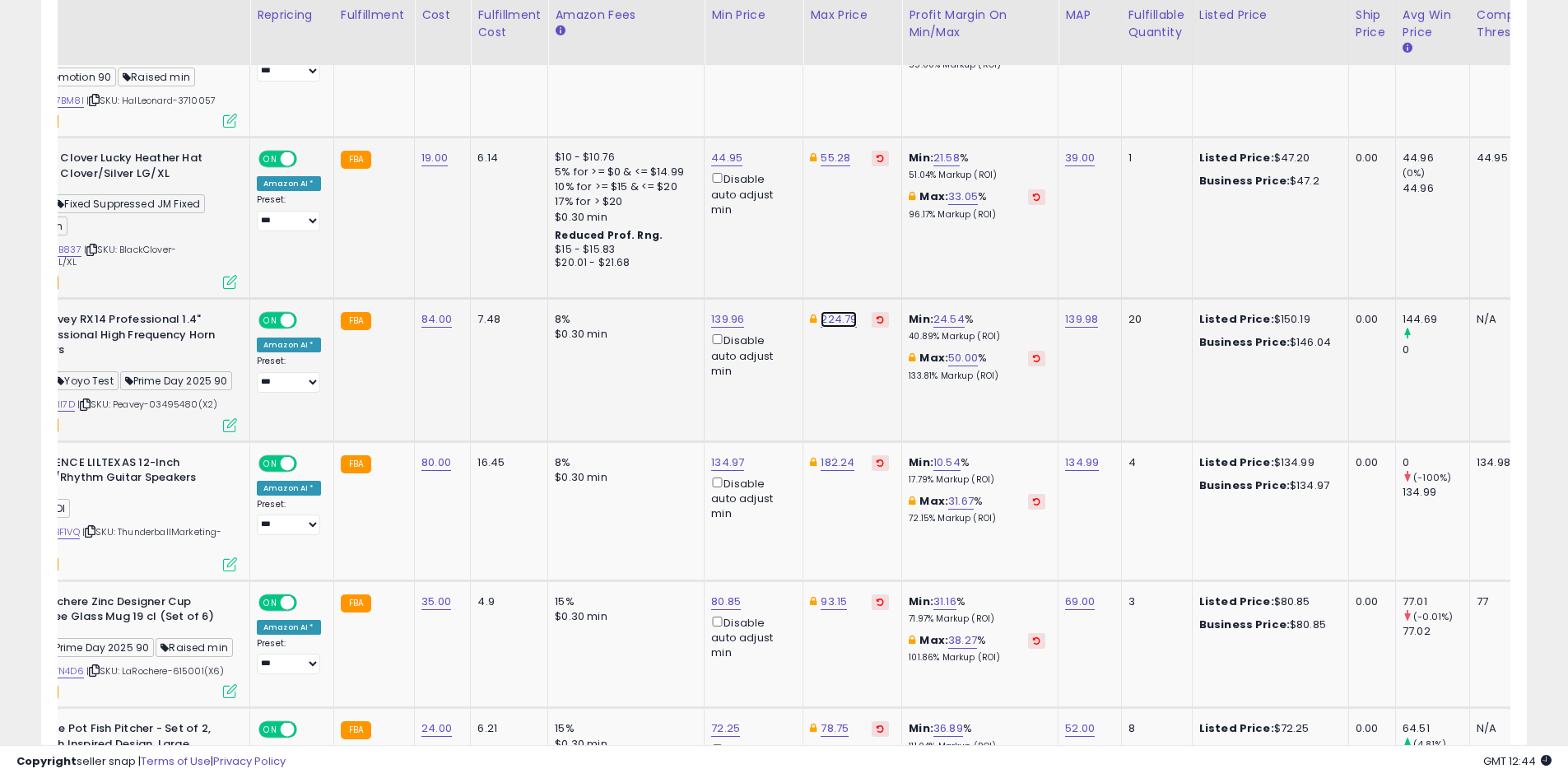 click on "224.79" at bounding box center [835, -2569] 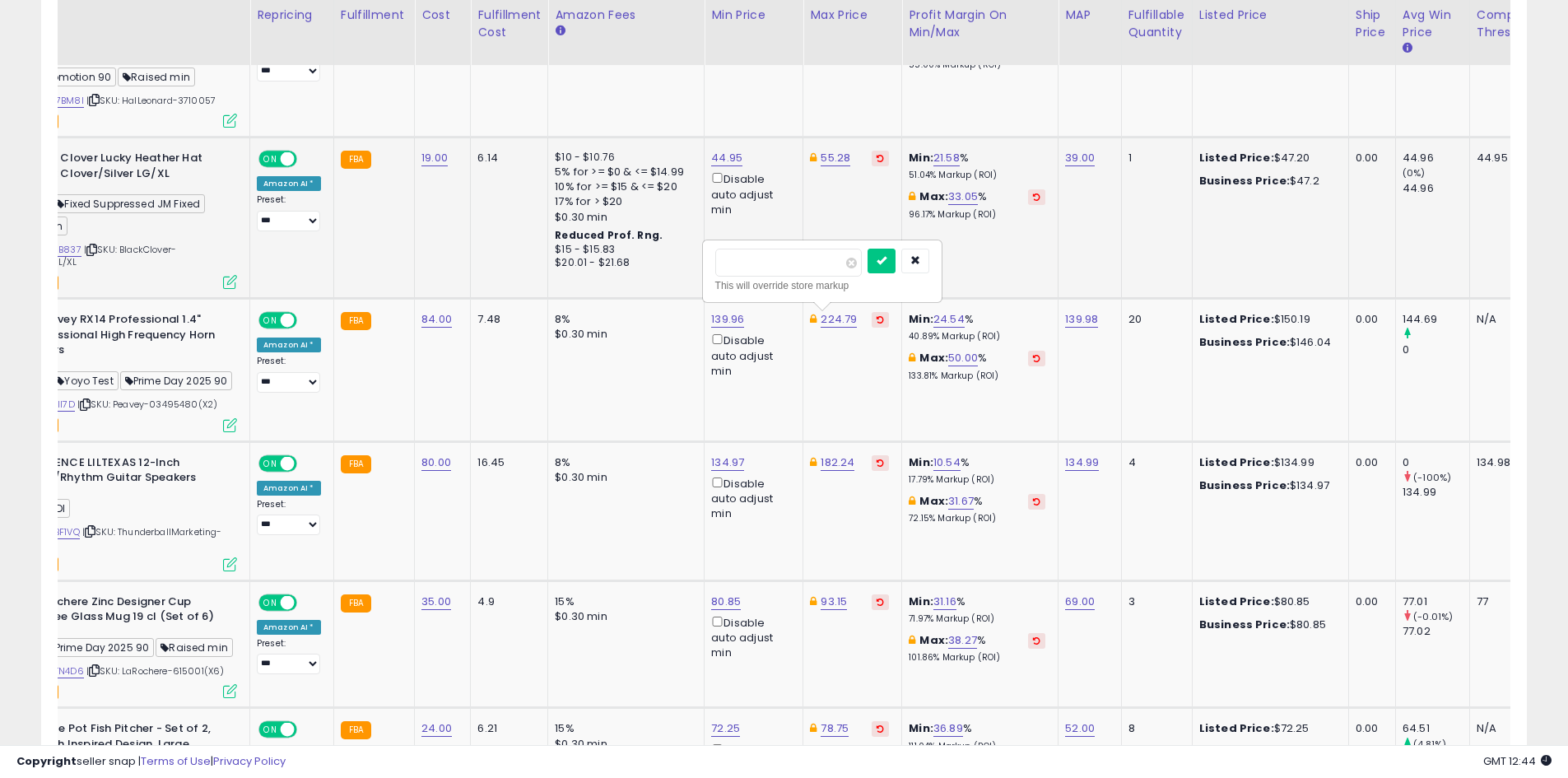 drag, startPoint x: 796, startPoint y: 260, endPoint x: 640, endPoint y: 258, distance: 156.0128 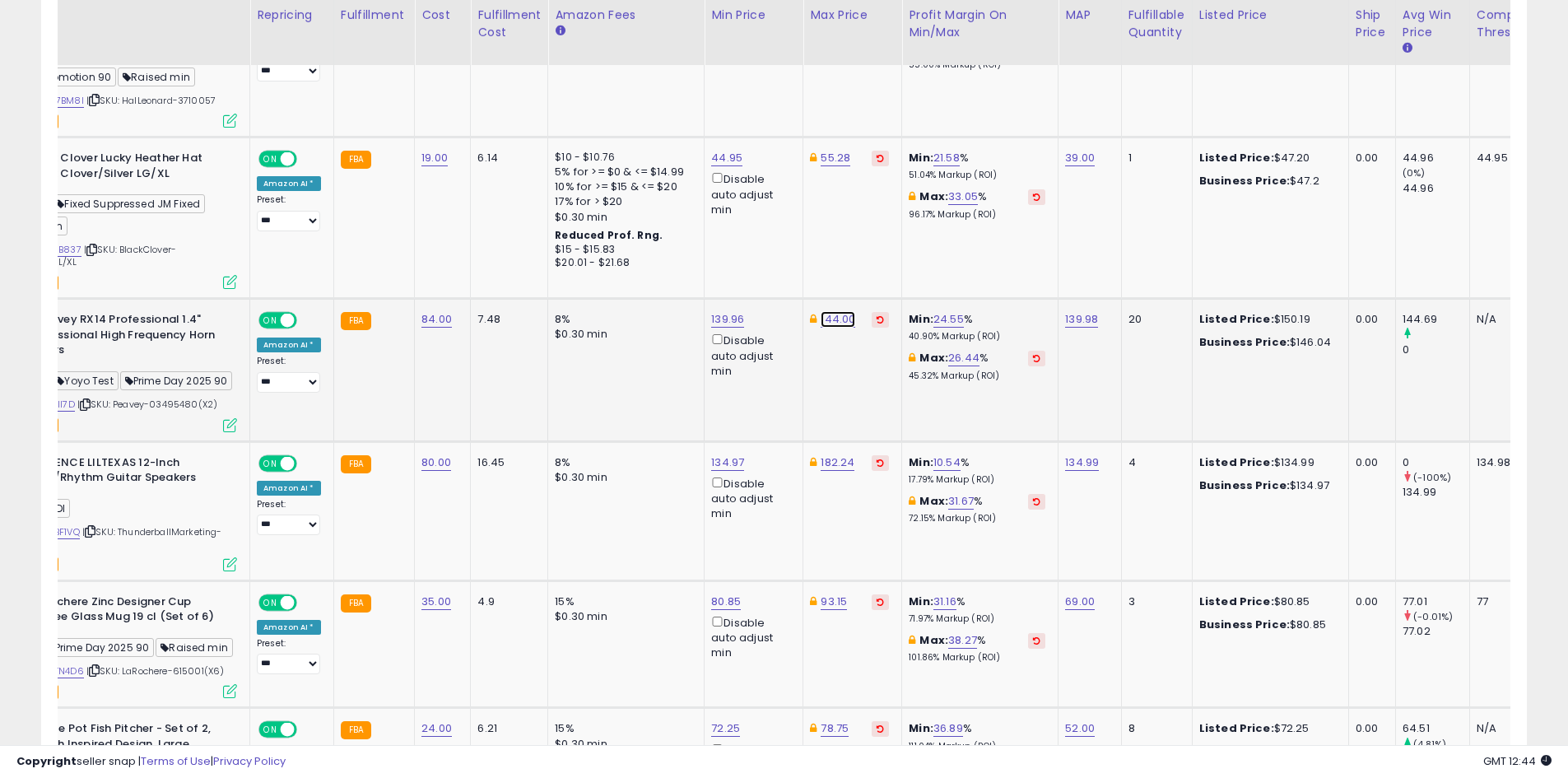 click on "144.00" at bounding box center (835, -2569) 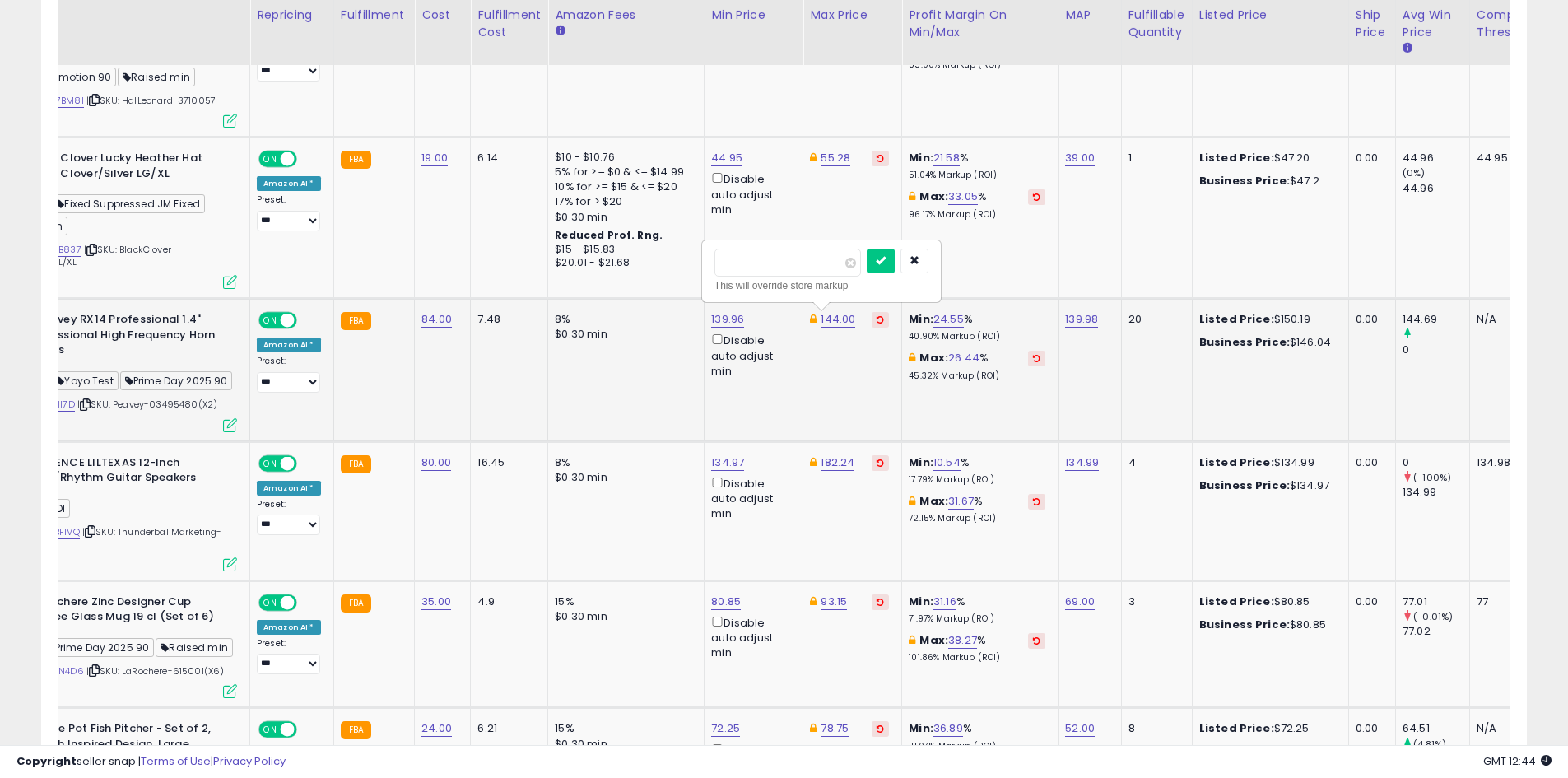drag, startPoint x: 803, startPoint y: 268, endPoint x: 747, endPoint y: 257, distance: 57.0701 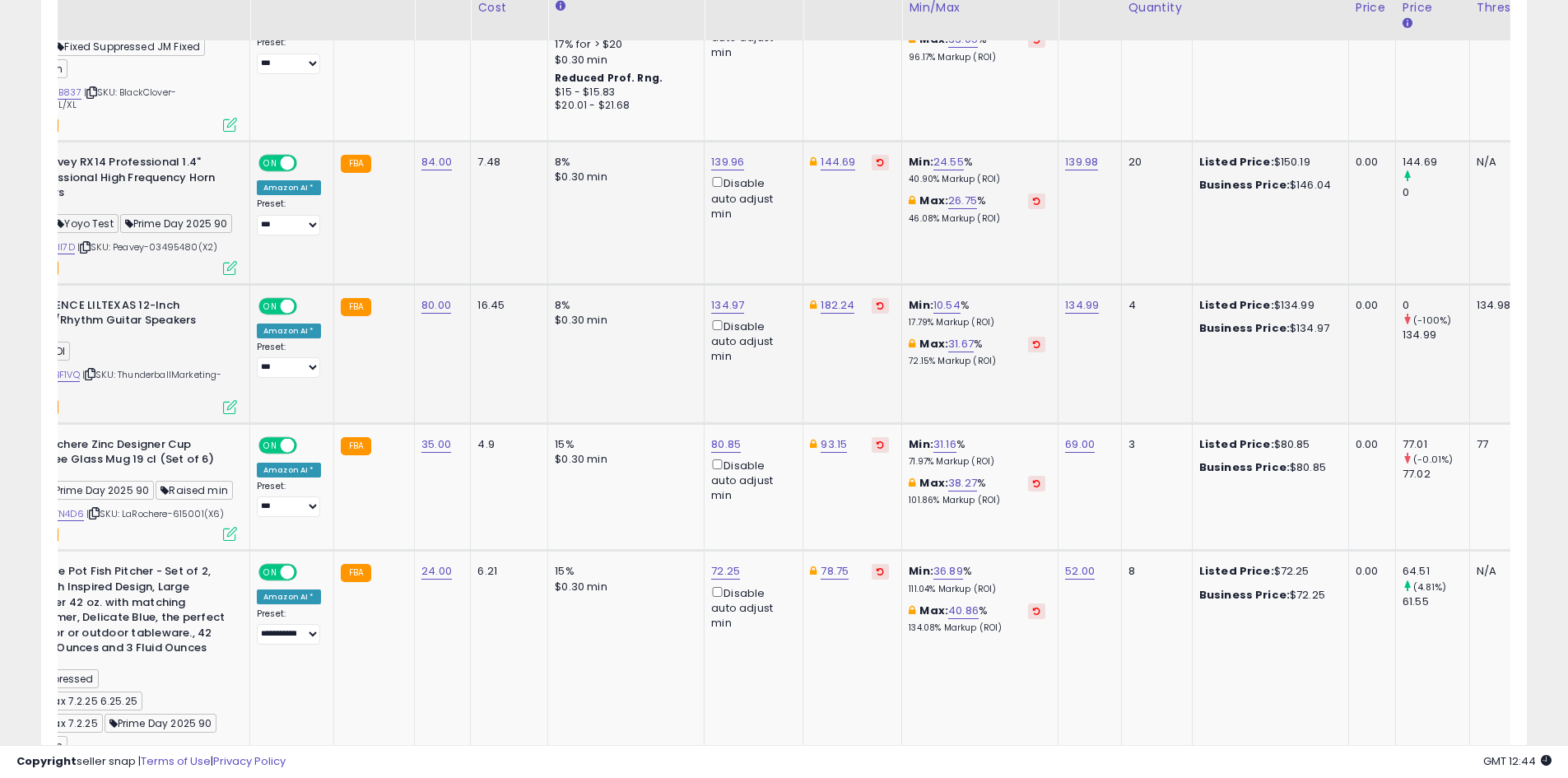 scroll, scrollTop: 3659, scrollLeft: 0, axis: vertical 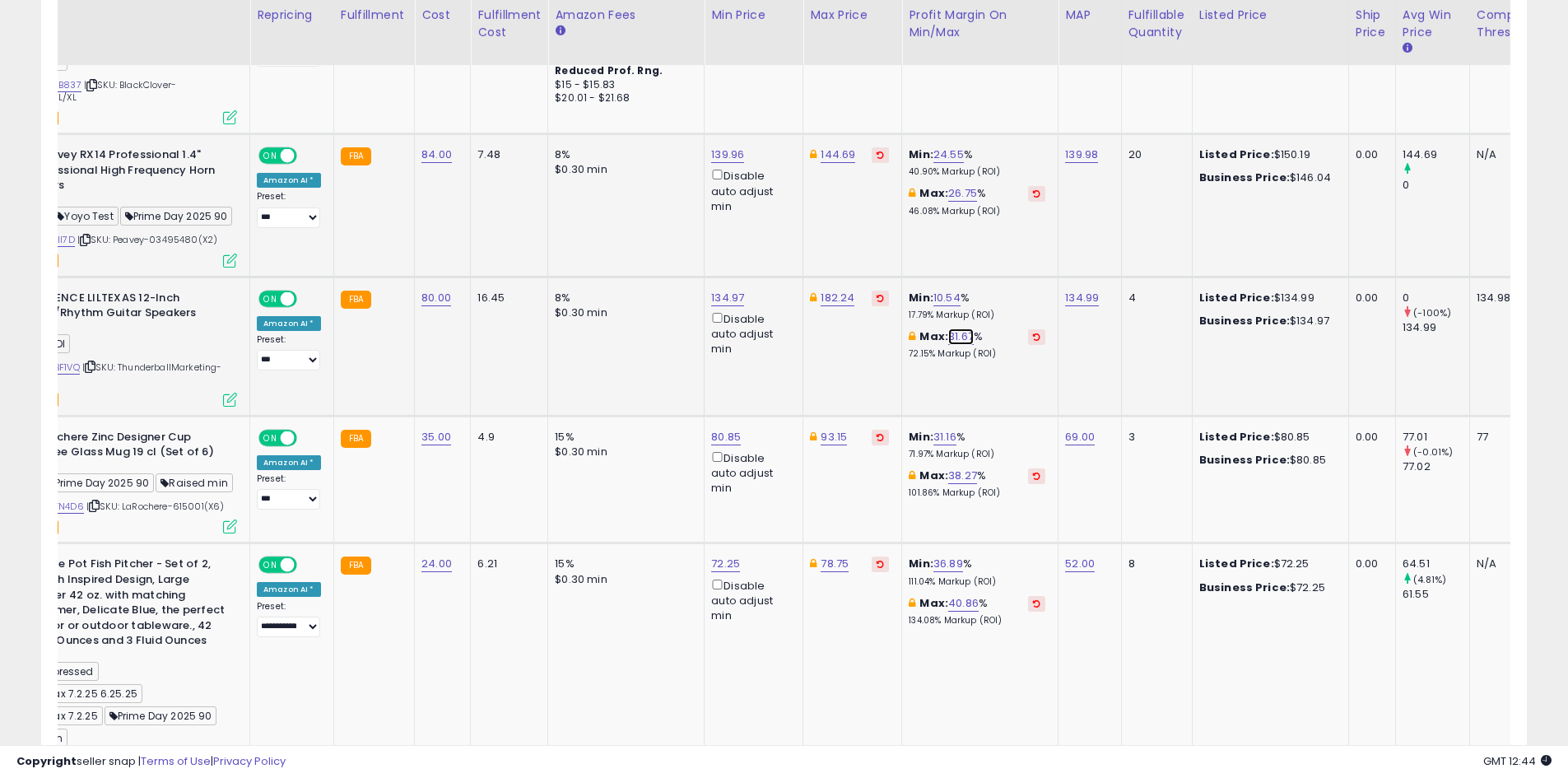 click on "31.67" at bounding box center (961, 337) 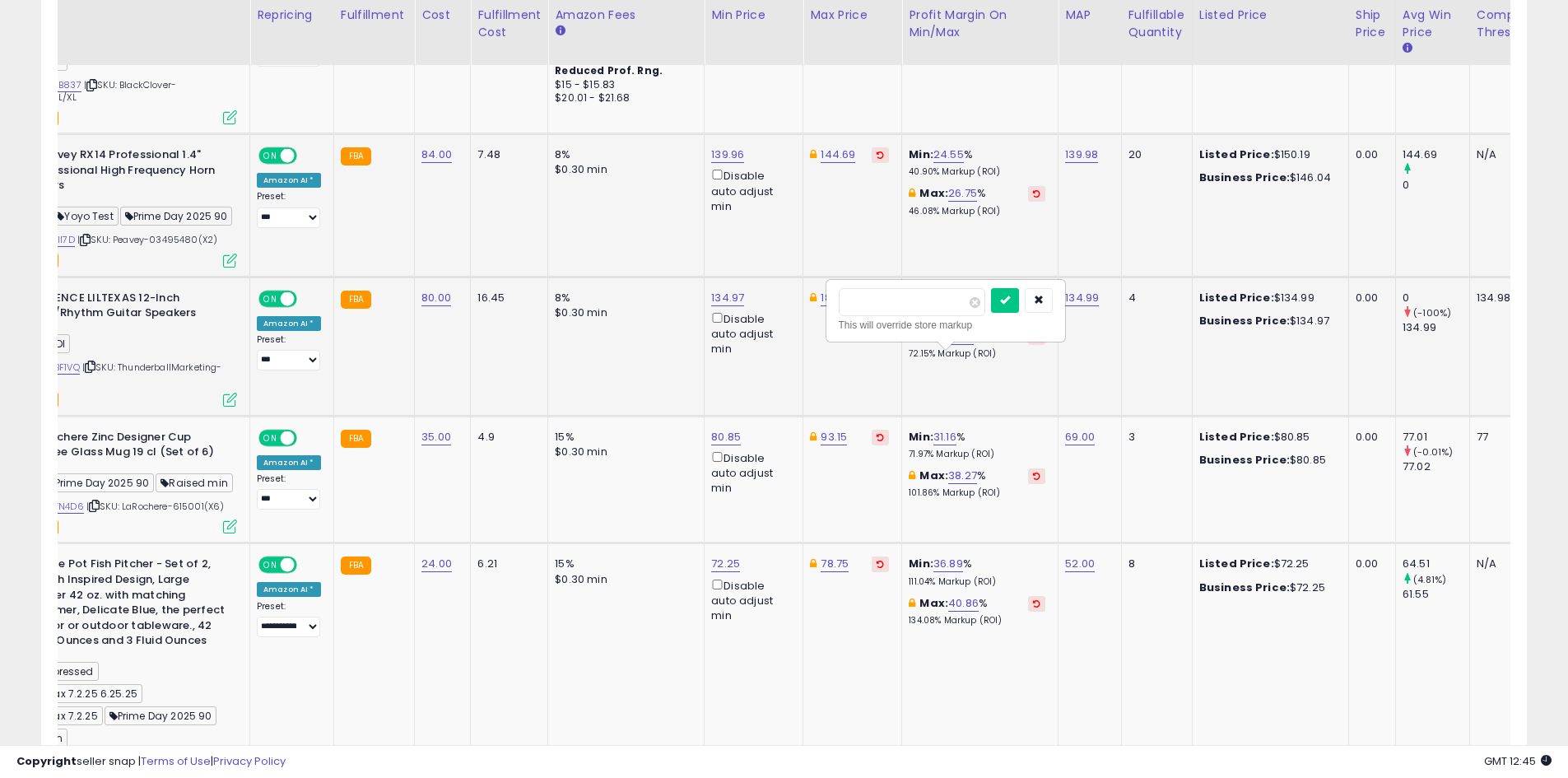 drag, startPoint x: 952, startPoint y: 305, endPoint x: 834, endPoint y: 299, distance: 118.15244 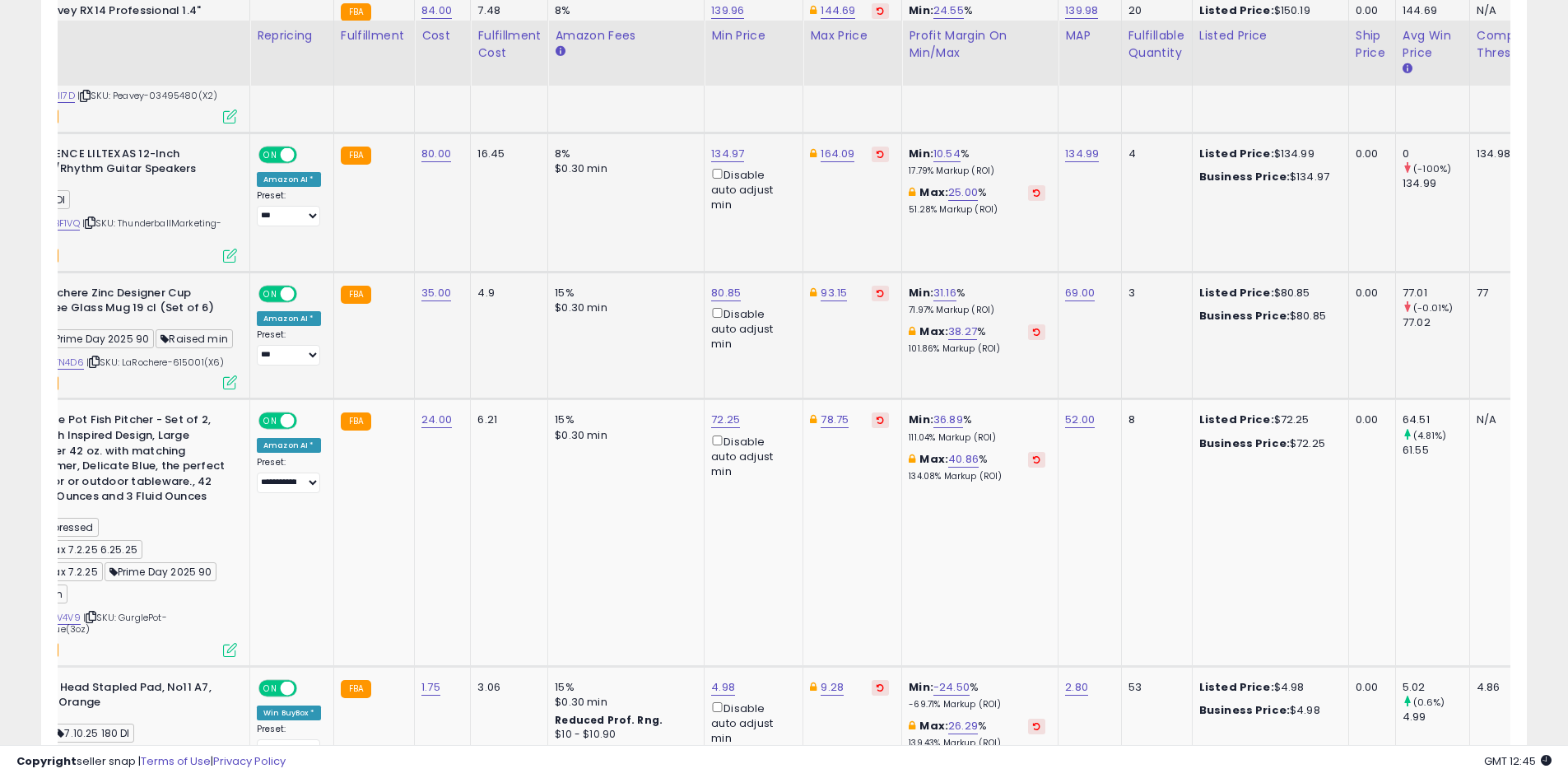 scroll, scrollTop: 3824, scrollLeft: 0, axis: vertical 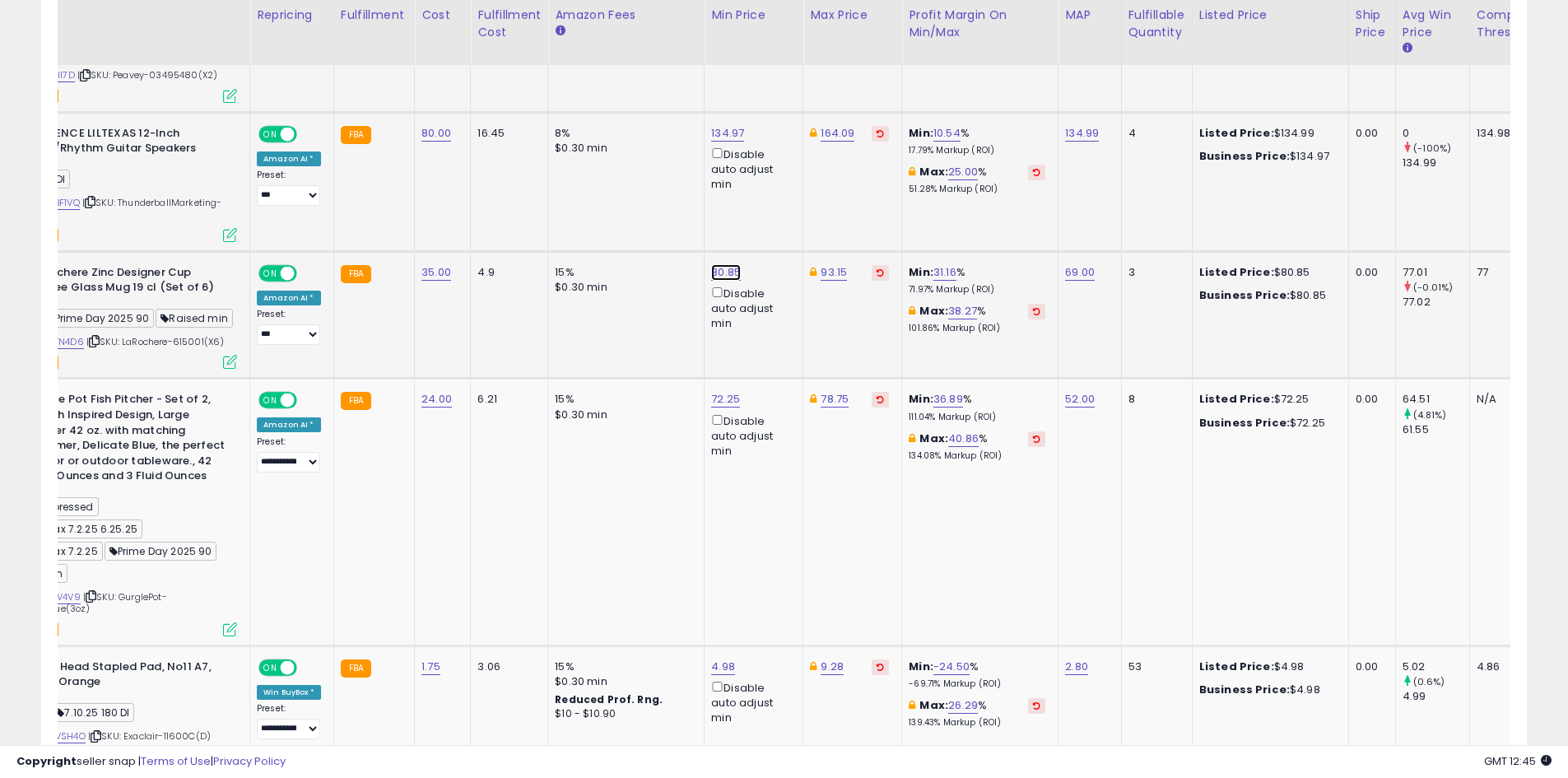 click on "80.85" at bounding box center [725, -2899] 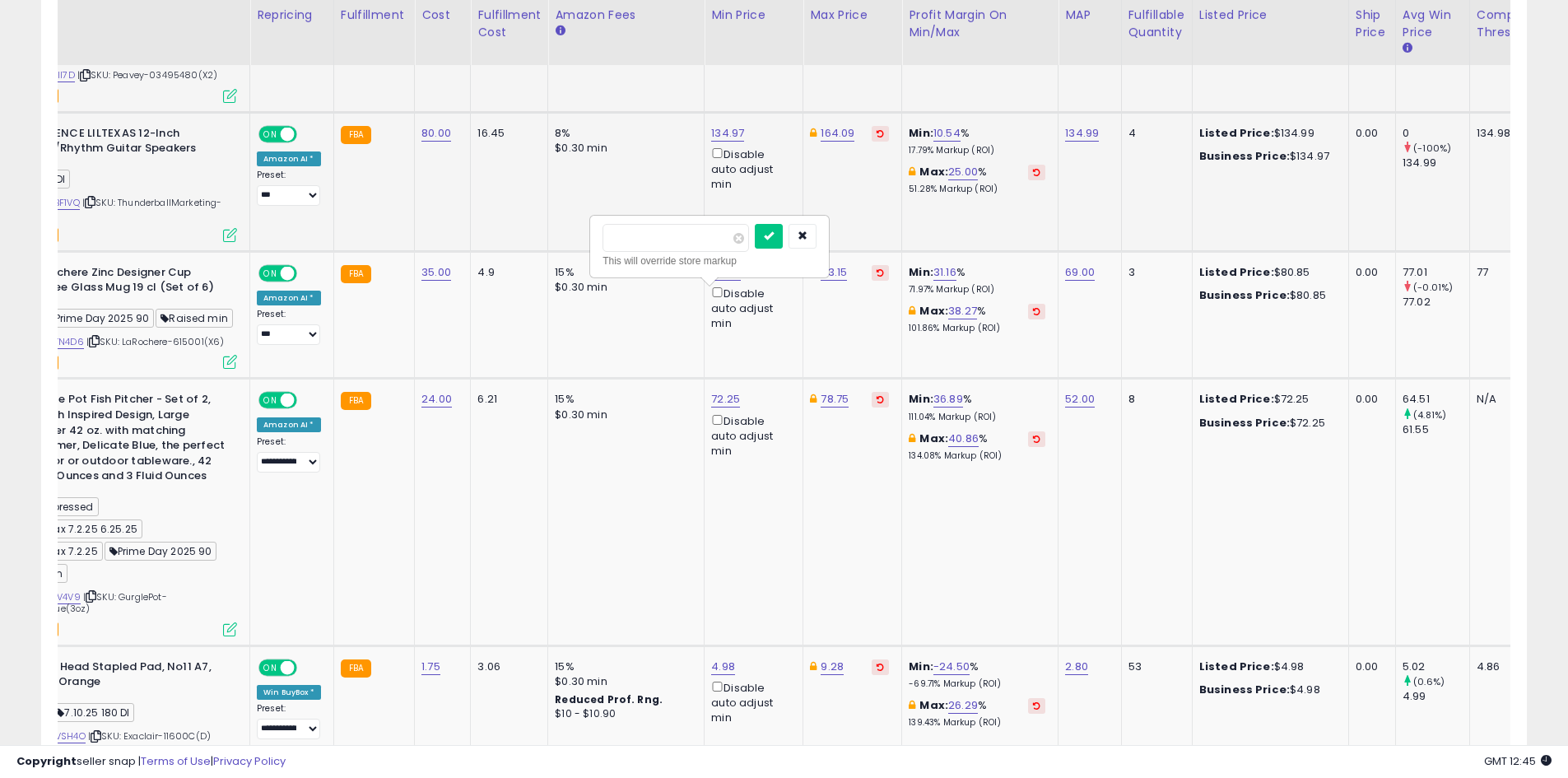 drag, startPoint x: 669, startPoint y: 230, endPoint x: 545, endPoint y: 231, distance: 124.00403 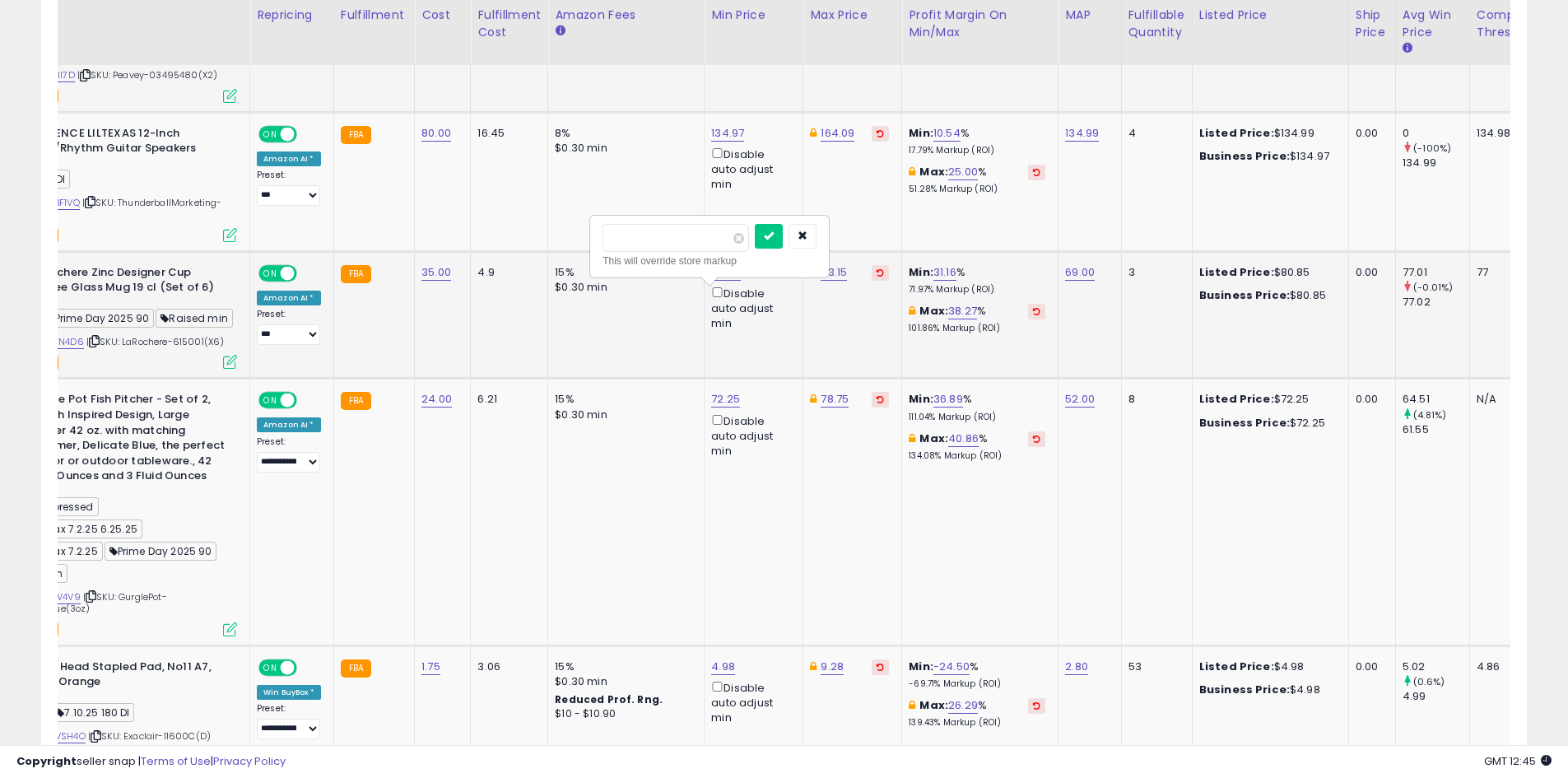 type on "*****" 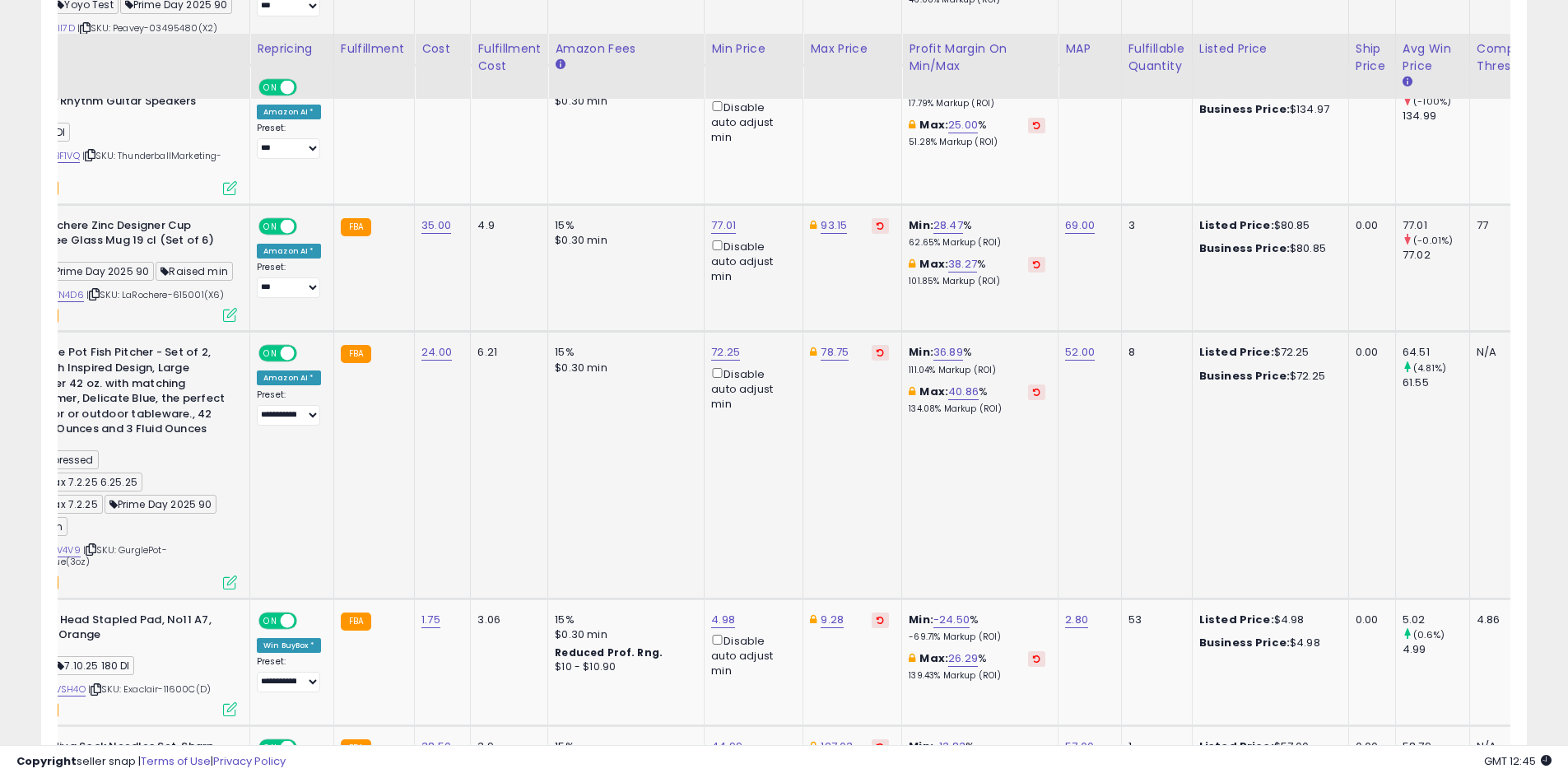 scroll, scrollTop: 3906, scrollLeft: 0, axis: vertical 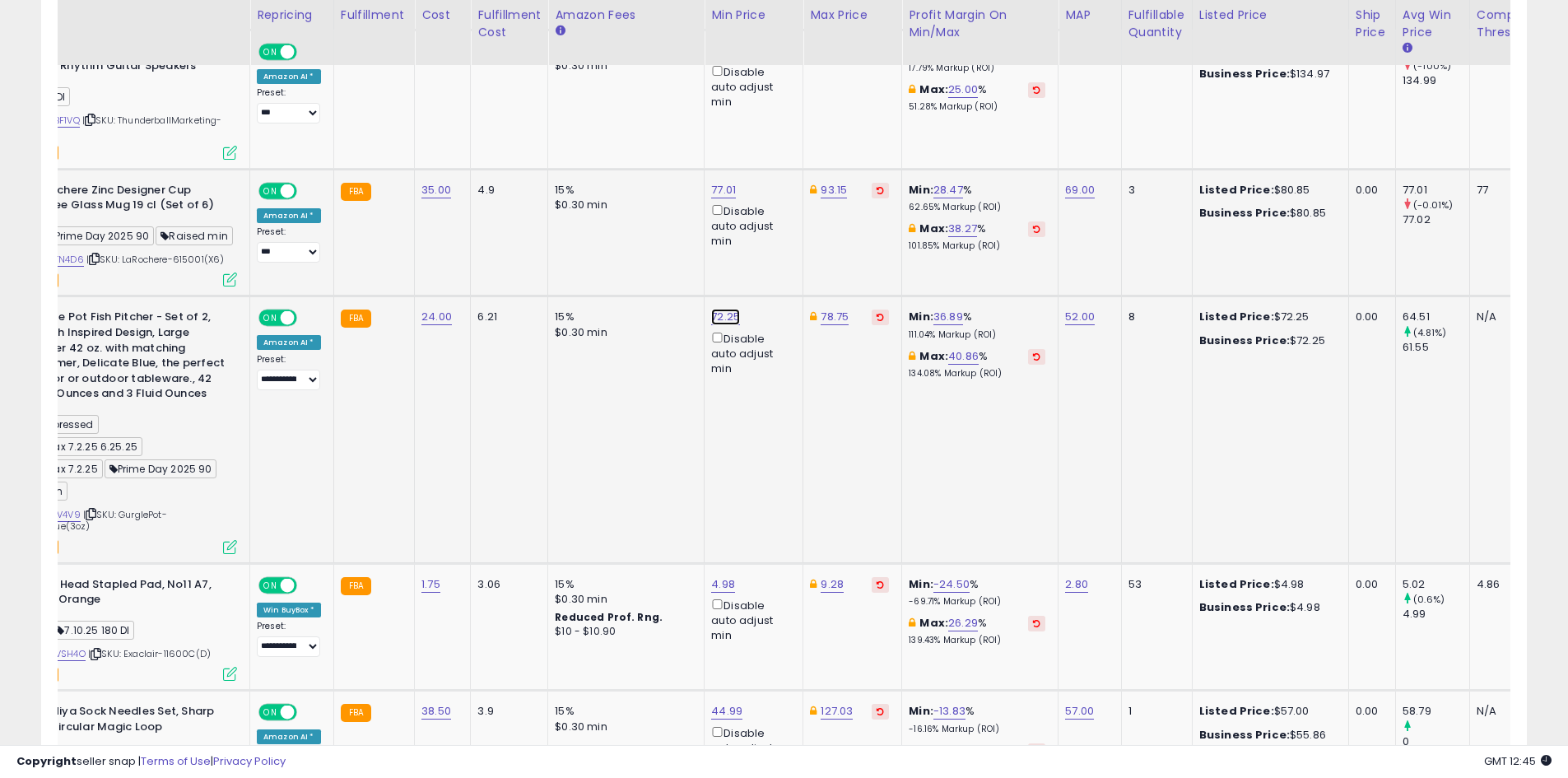 click on "72.25" at bounding box center [725, -2981] 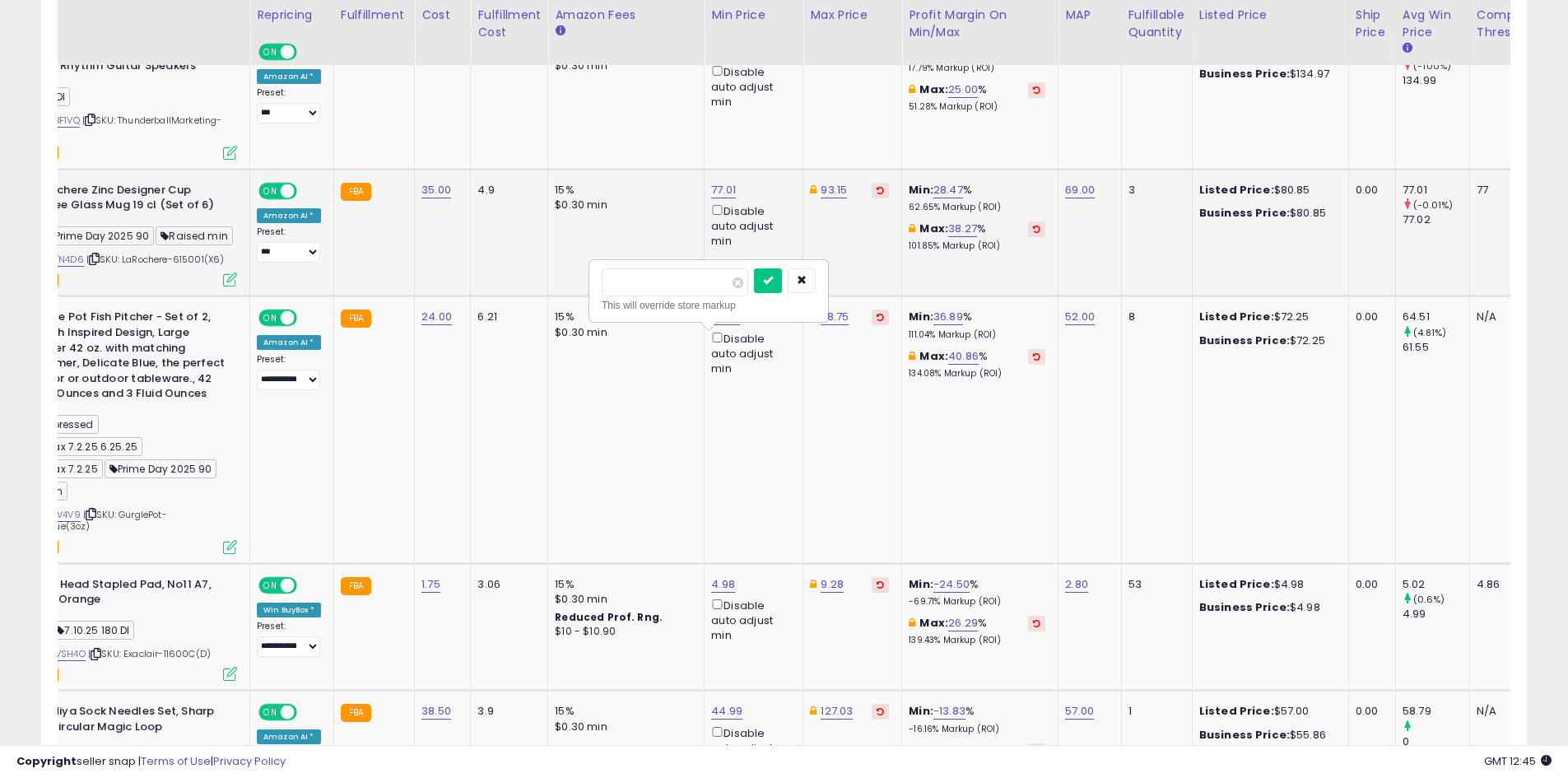 drag, startPoint x: 700, startPoint y: 285, endPoint x: 507, endPoint y: 284, distance: 193.00259 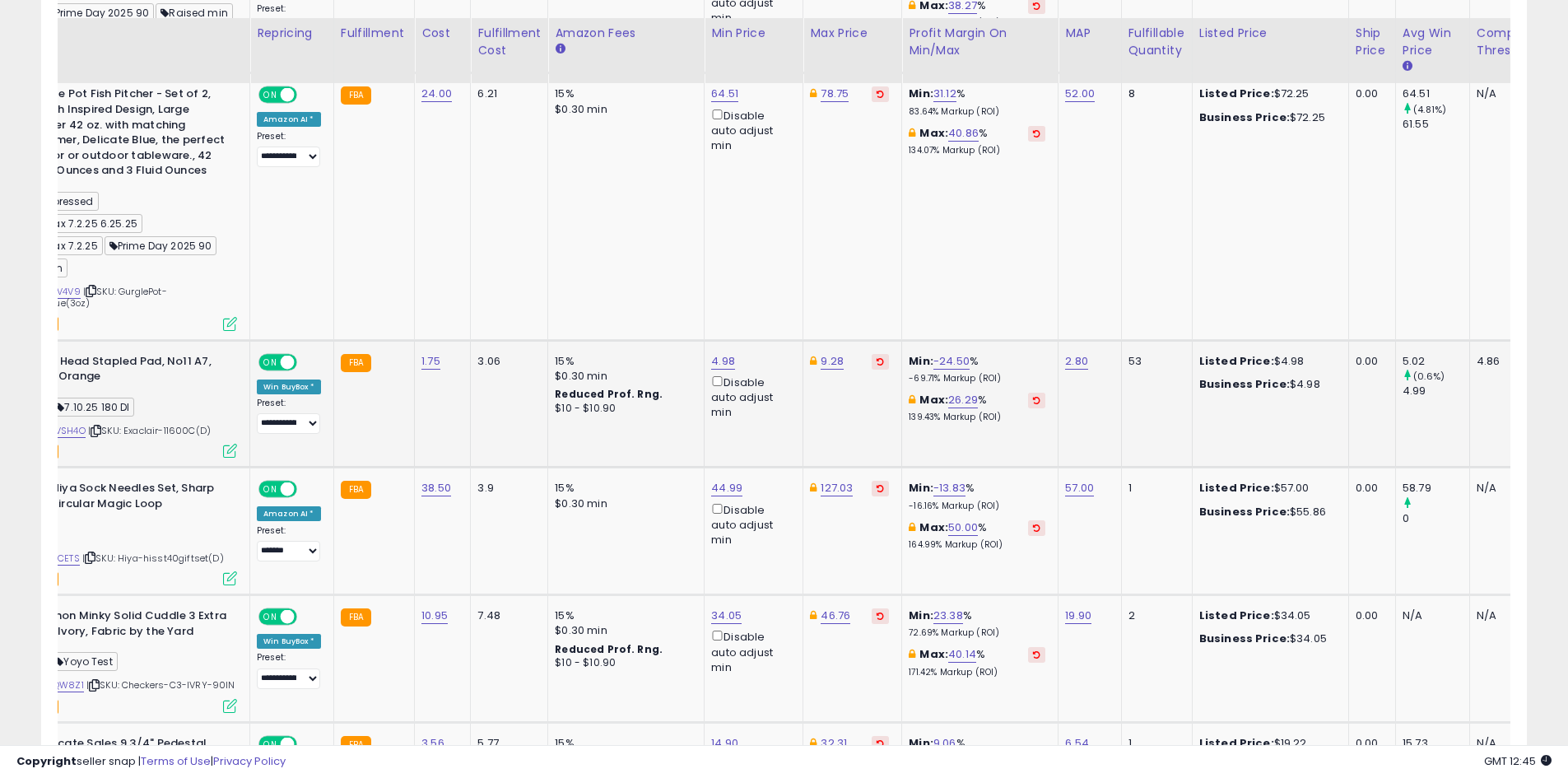 scroll, scrollTop: 4153, scrollLeft: 0, axis: vertical 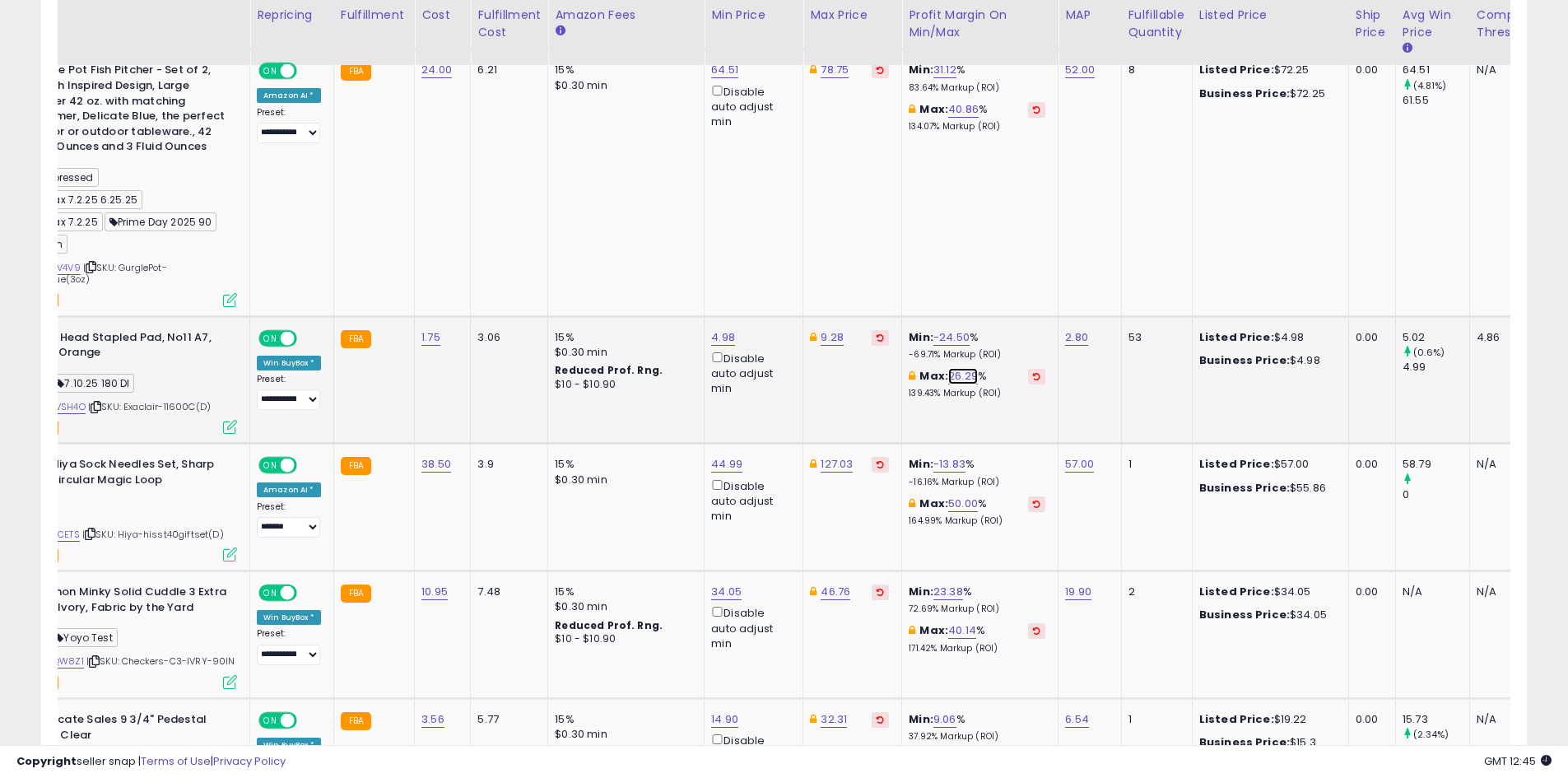 click on "26.29" at bounding box center [963, 376] 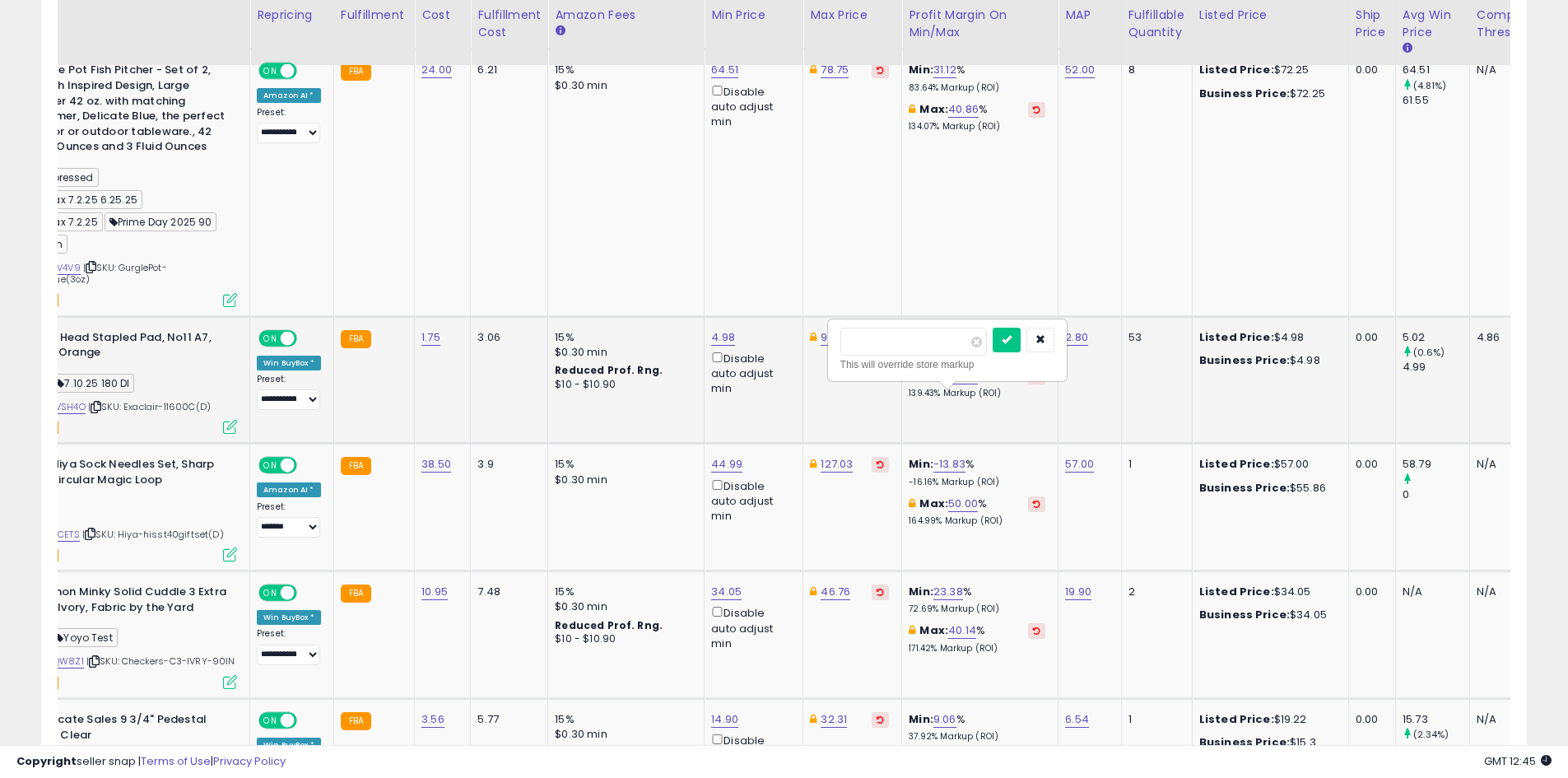 drag, startPoint x: 937, startPoint y: 350, endPoint x: 778, endPoint y: 347, distance: 159.0283 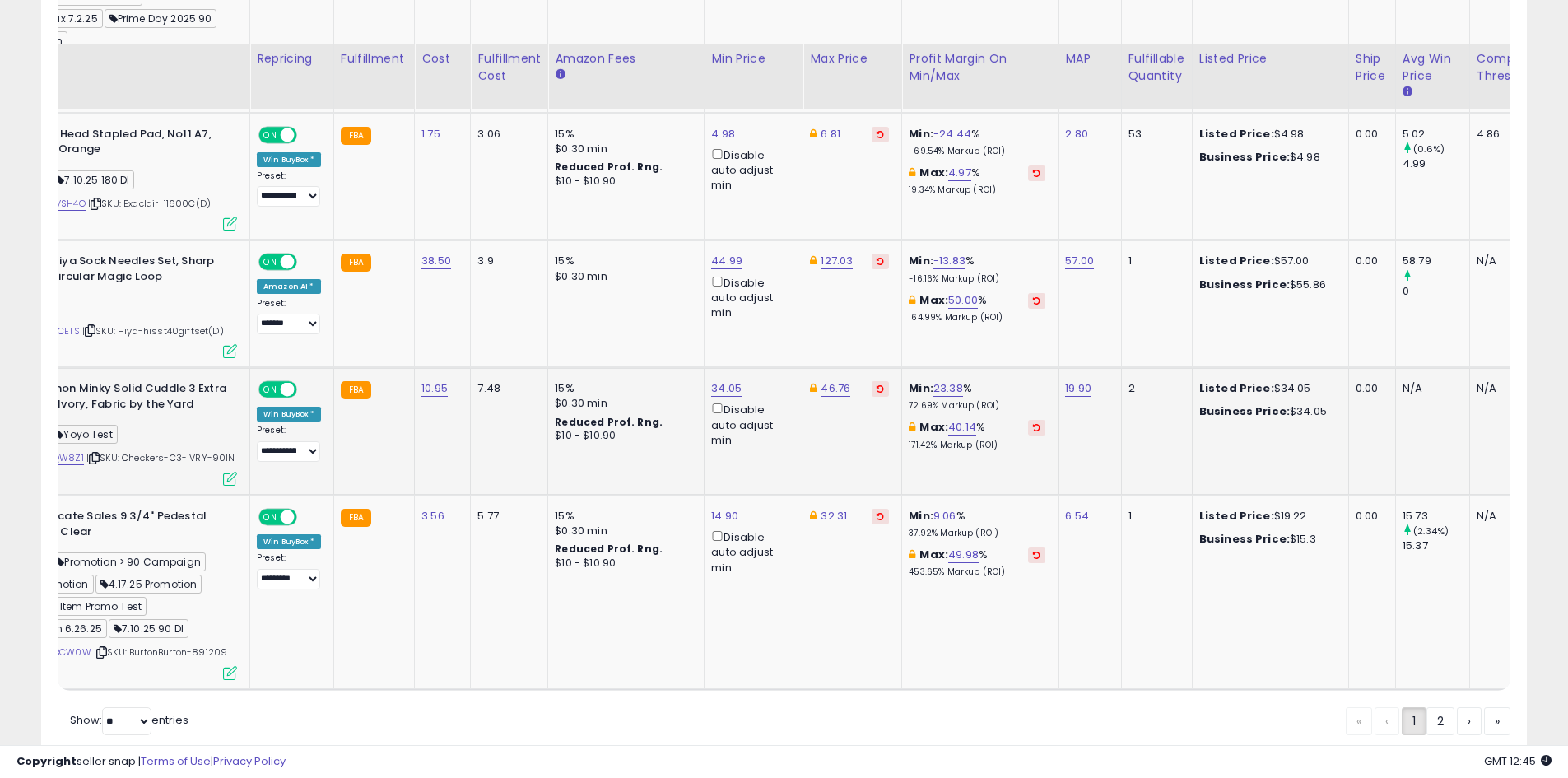 scroll, scrollTop: 4400, scrollLeft: 0, axis: vertical 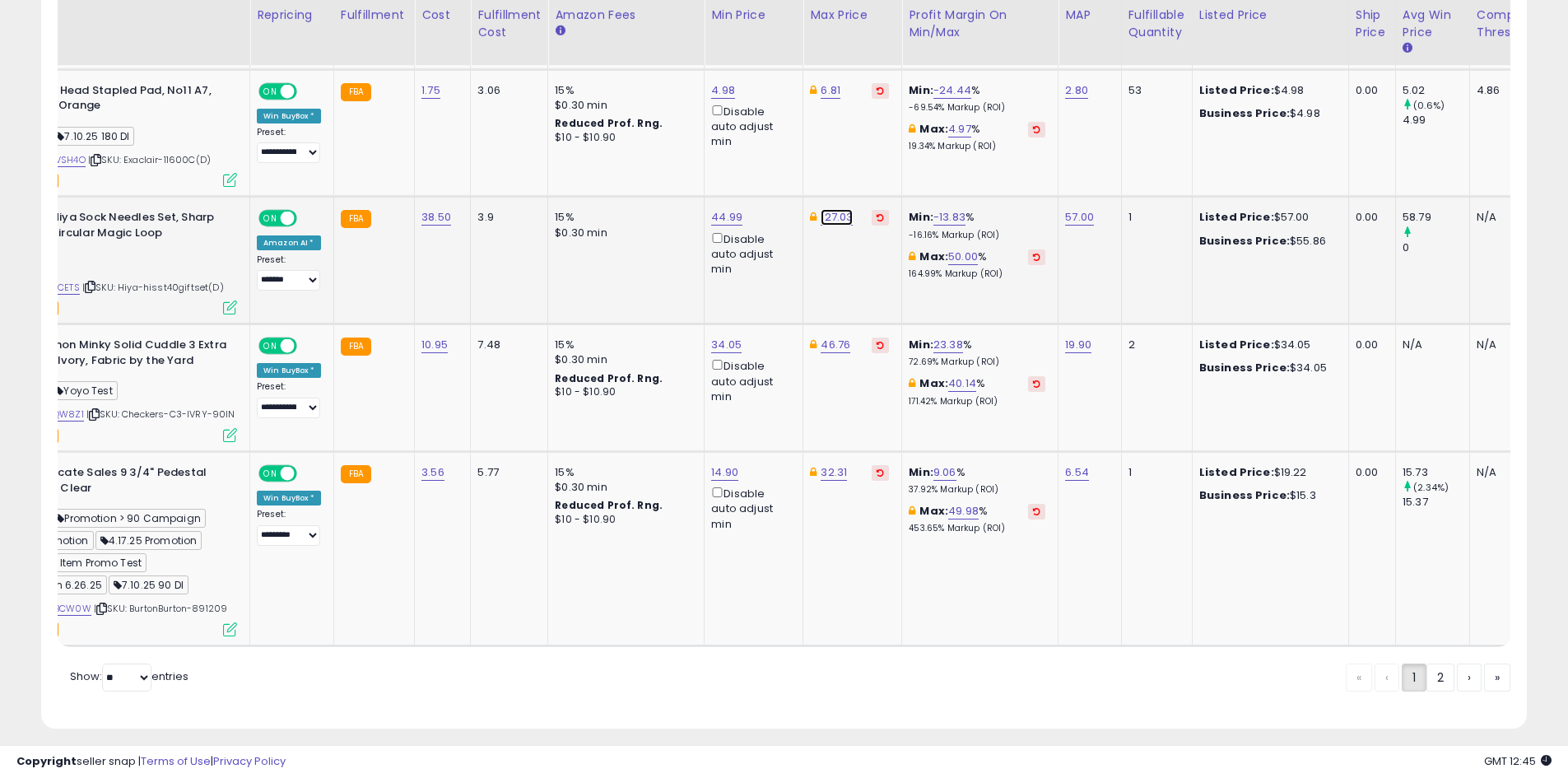click on "127.03" at bounding box center [835, -3475] 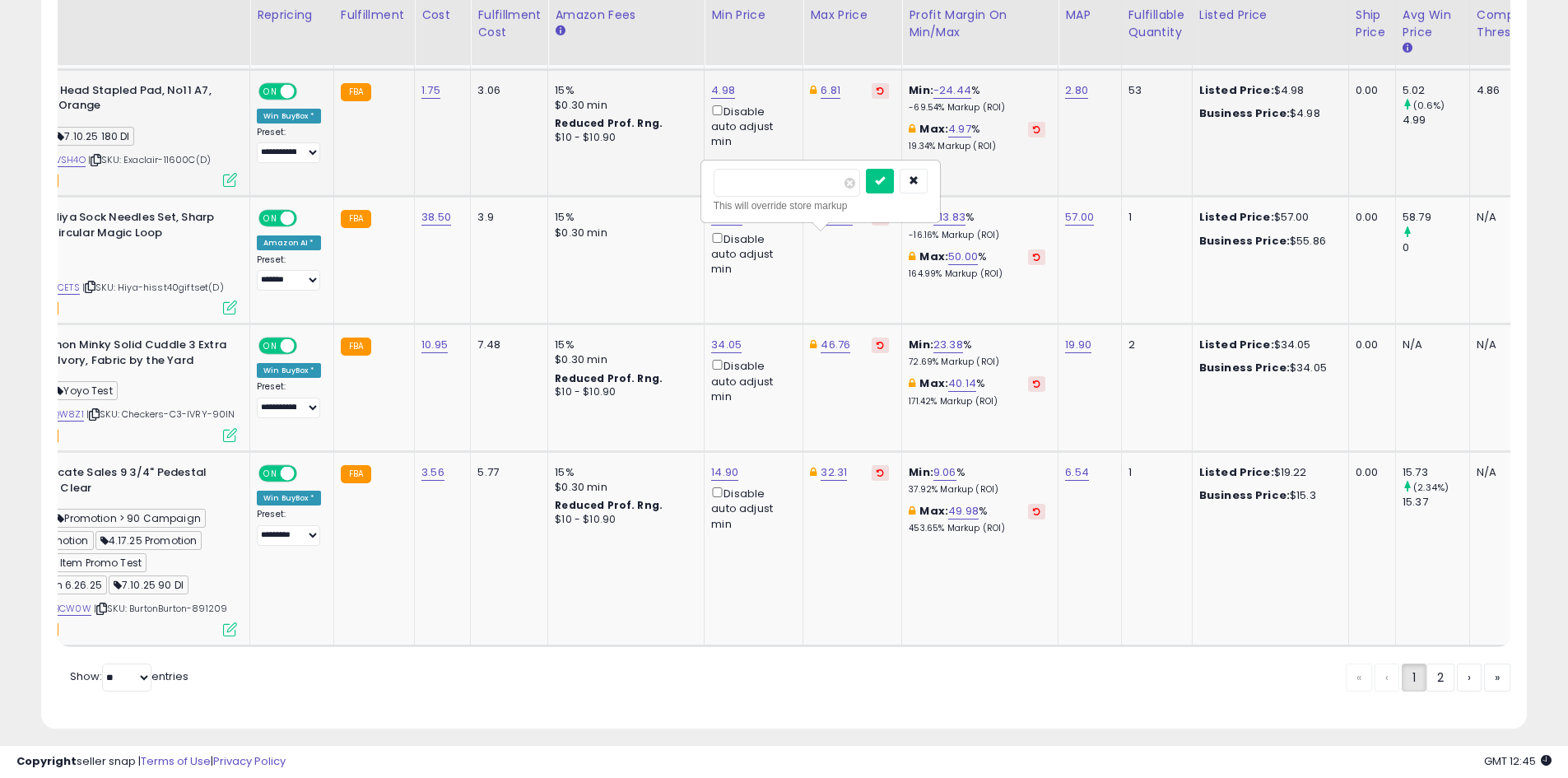 drag, startPoint x: 797, startPoint y: 185, endPoint x: 671, endPoint y: 185, distance: 126 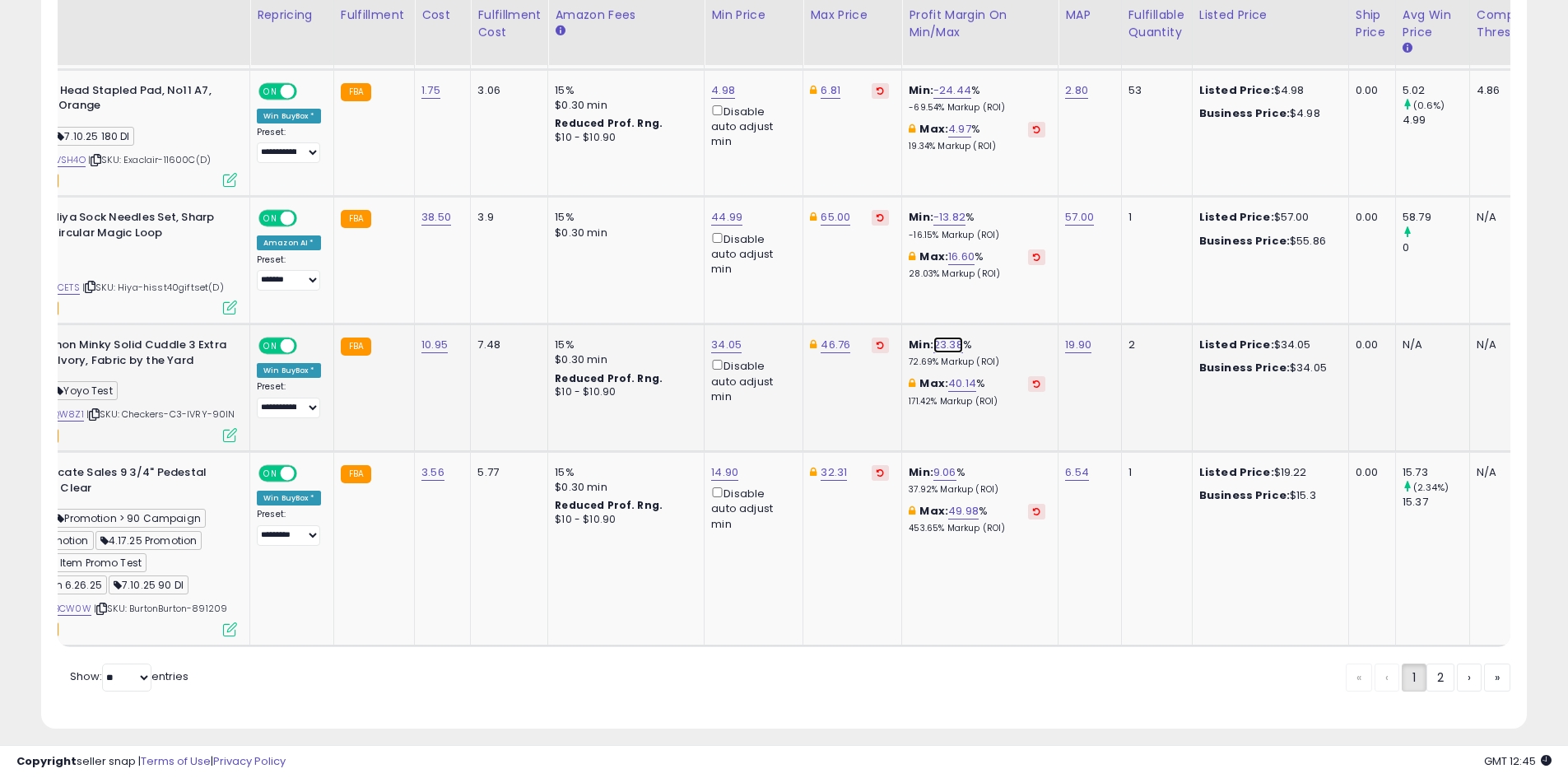 click on "23.38" at bounding box center [948, 345] 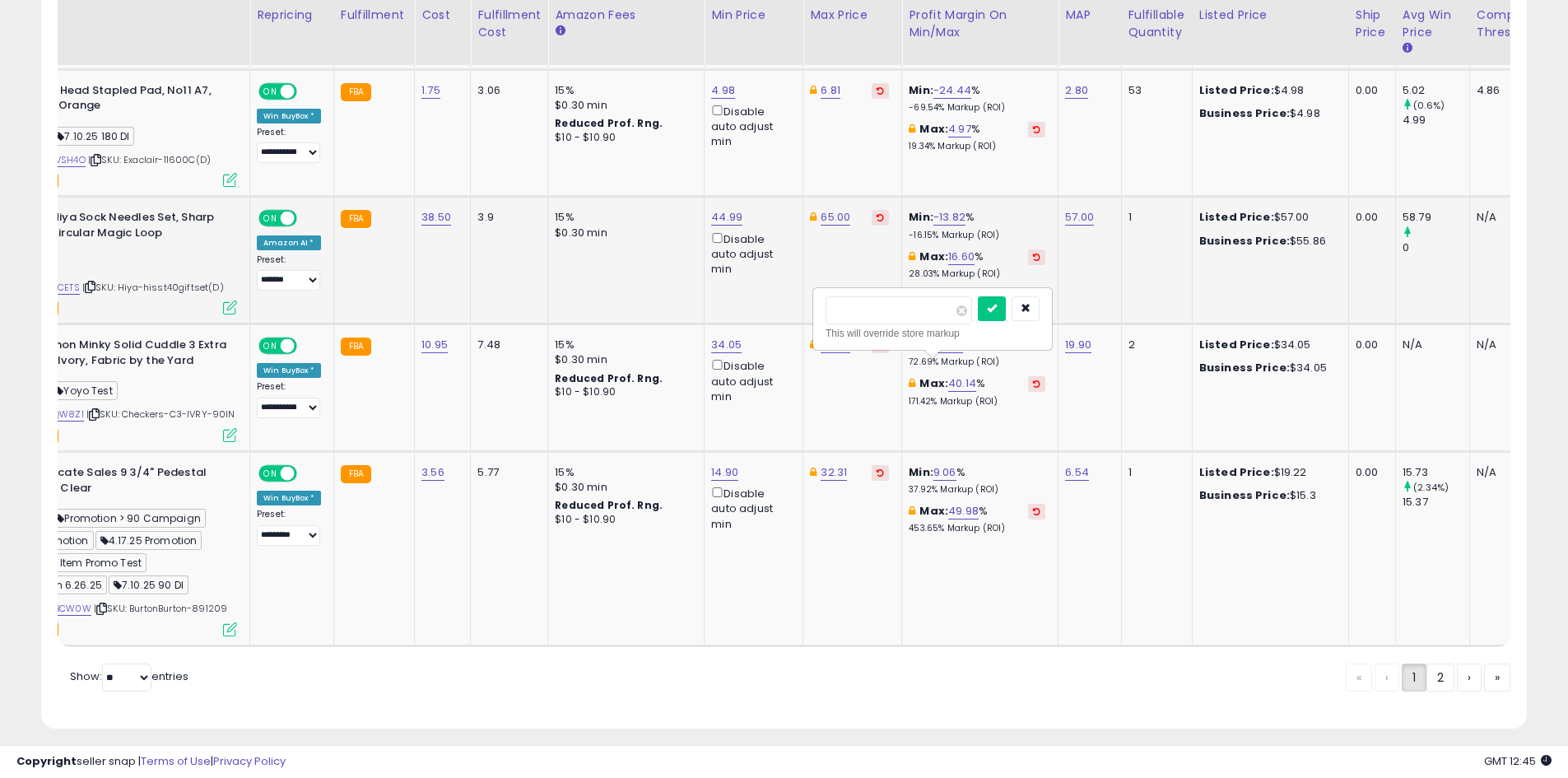 drag, startPoint x: 913, startPoint y: 316, endPoint x: 808, endPoint y: 312, distance: 105.07616 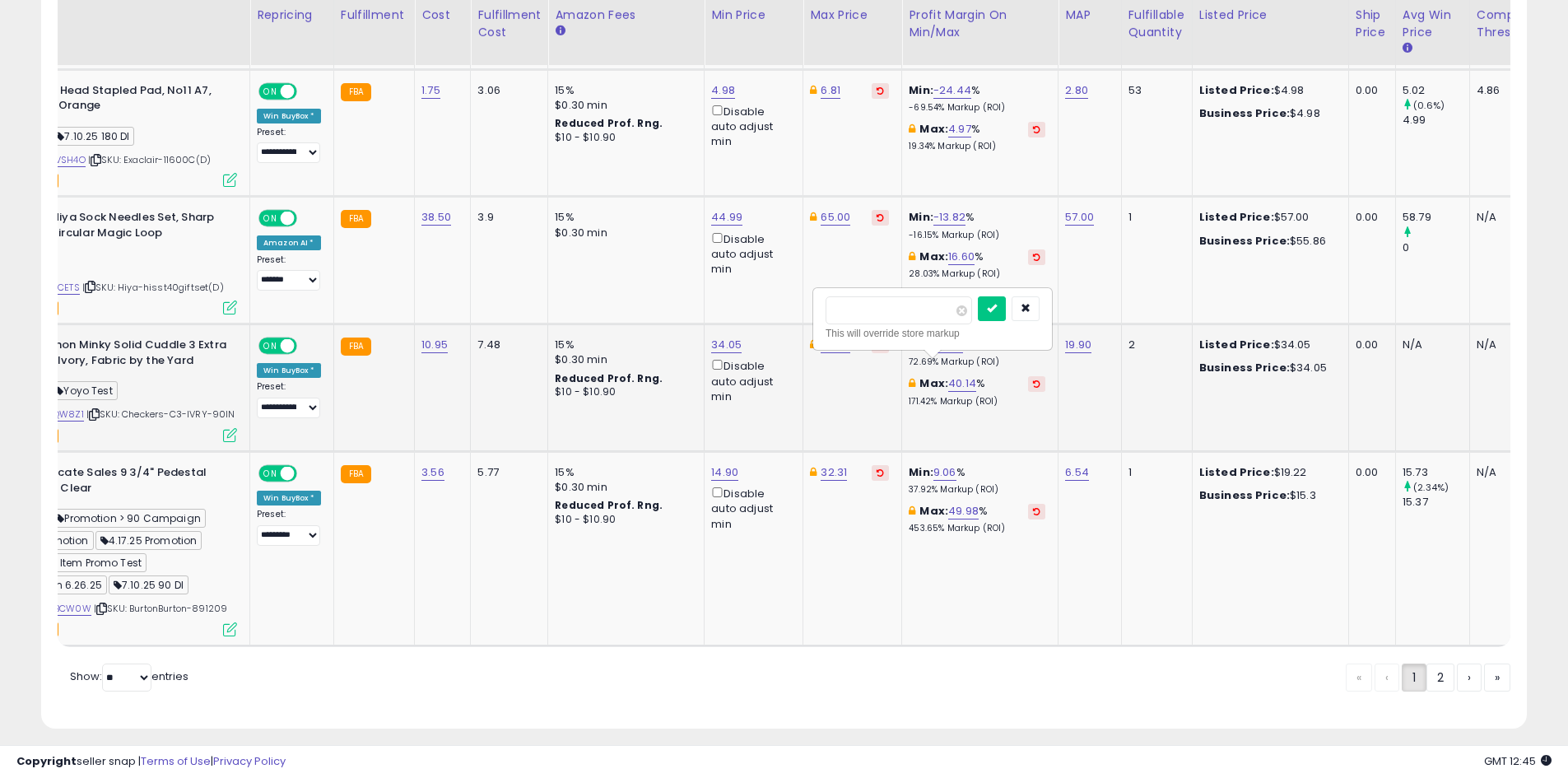 type on "**" 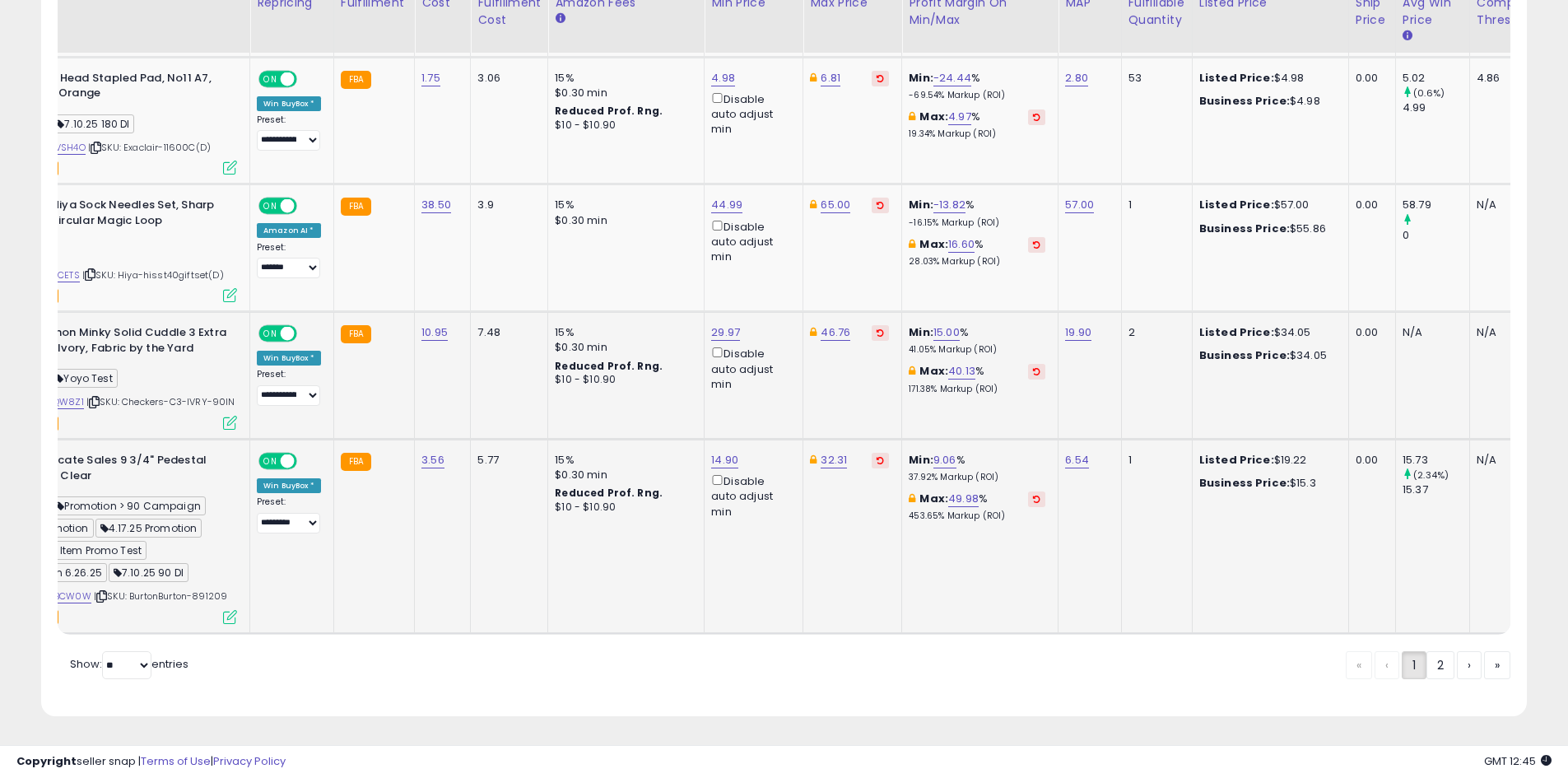 scroll, scrollTop: 4447, scrollLeft: 0, axis: vertical 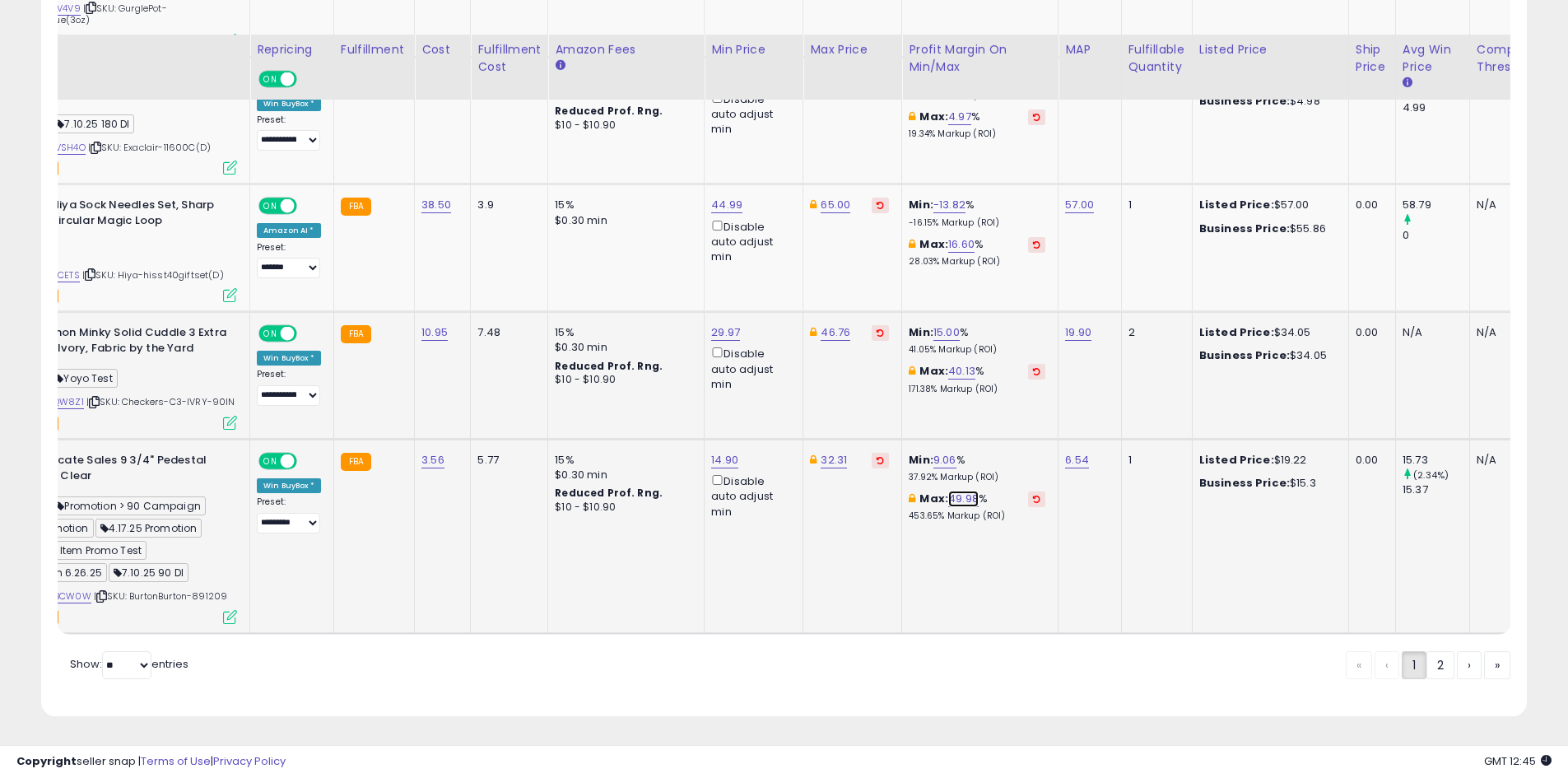 click on "49.98" at bounding box center (963, 499) 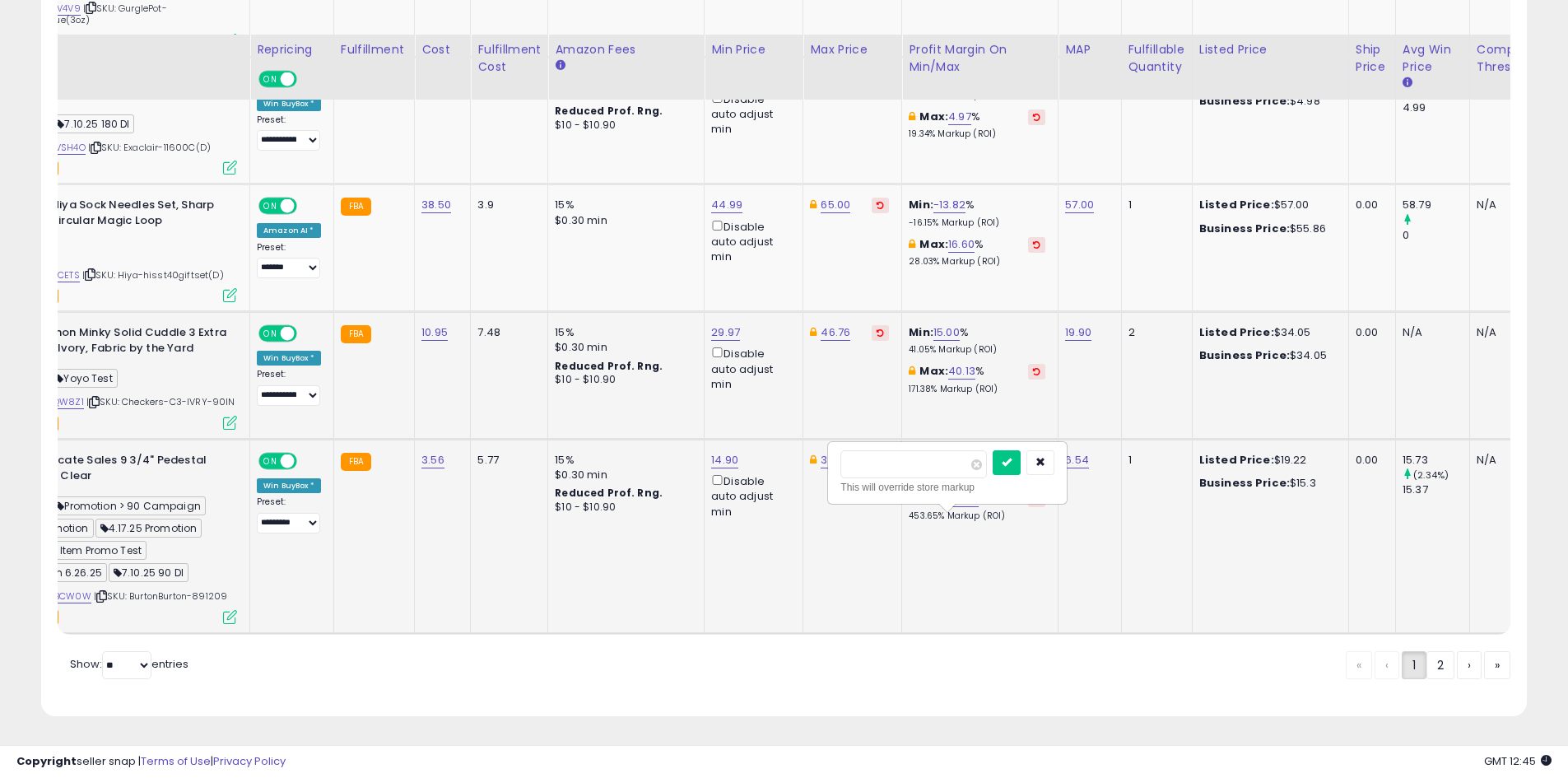 drag, startPoint x: 943, startPoint y: 431, endPoint x: 846, endPoint y: 427, distance: 97.08244 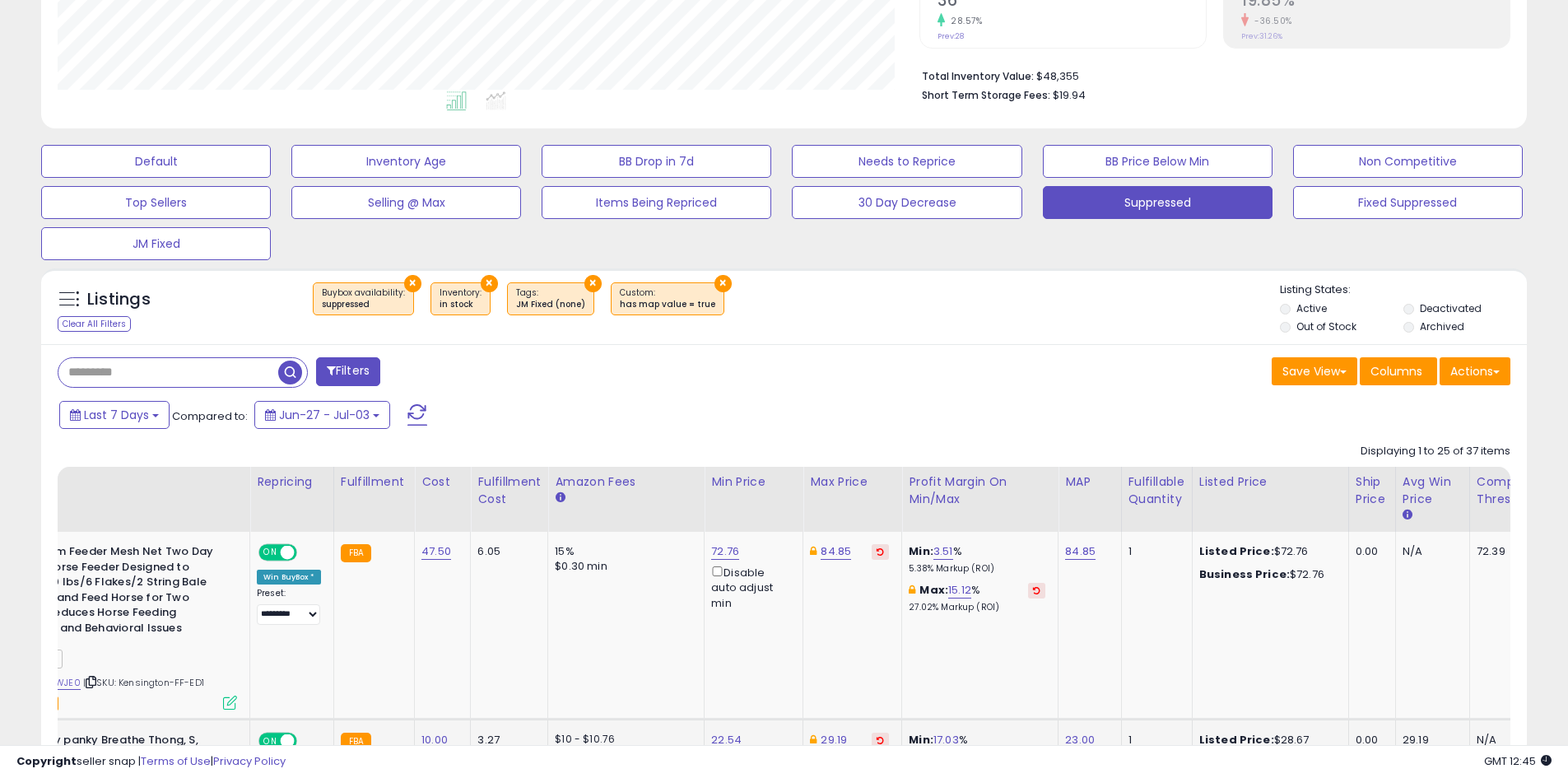 scroll, scrollTop: 218, scrollLeft: 0, axis: vertical 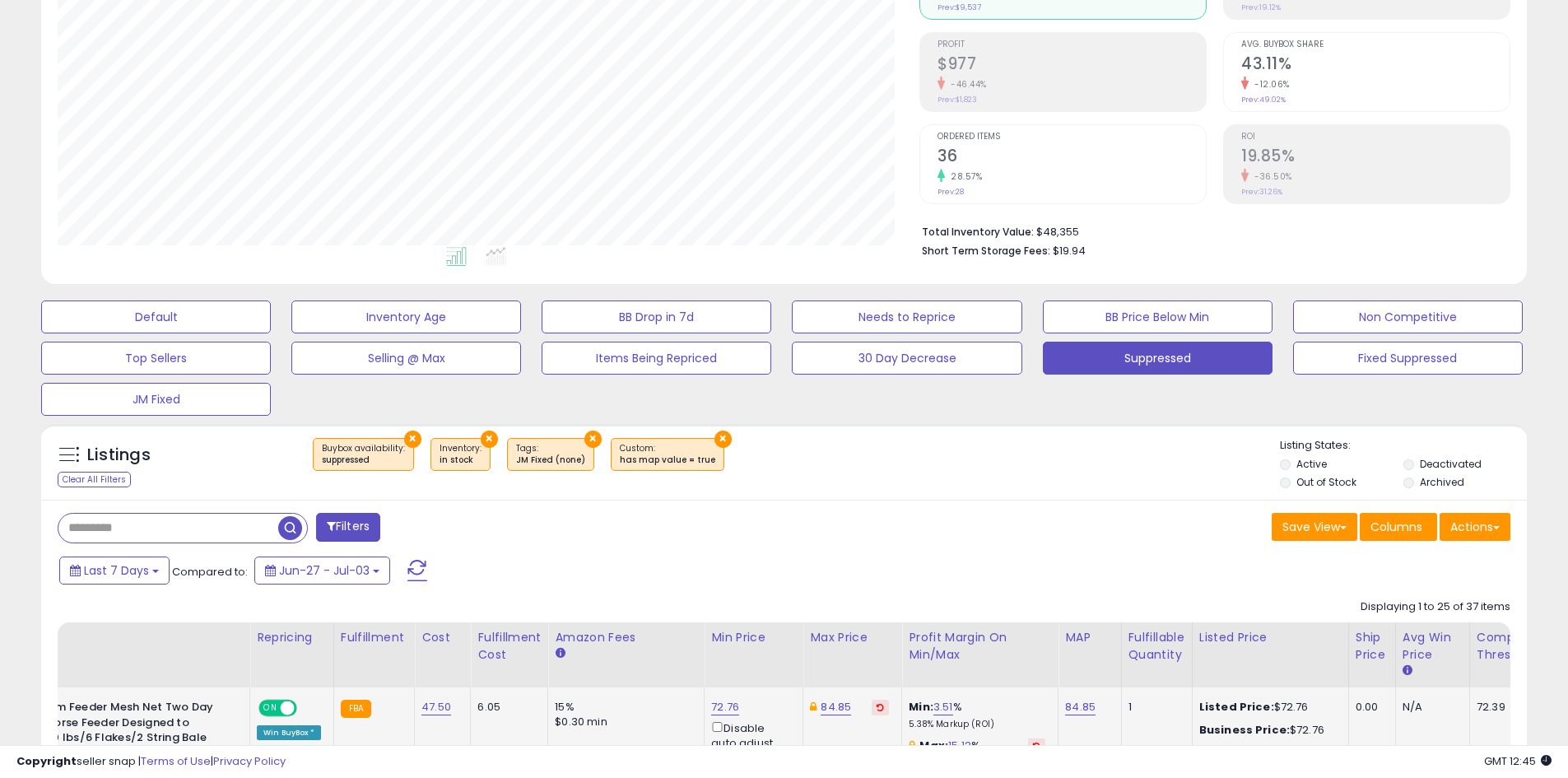 drag, startPoint x: 694, startPoint y: 731, endPoint x: 260, endPoint y: 724, distance: 434.0564 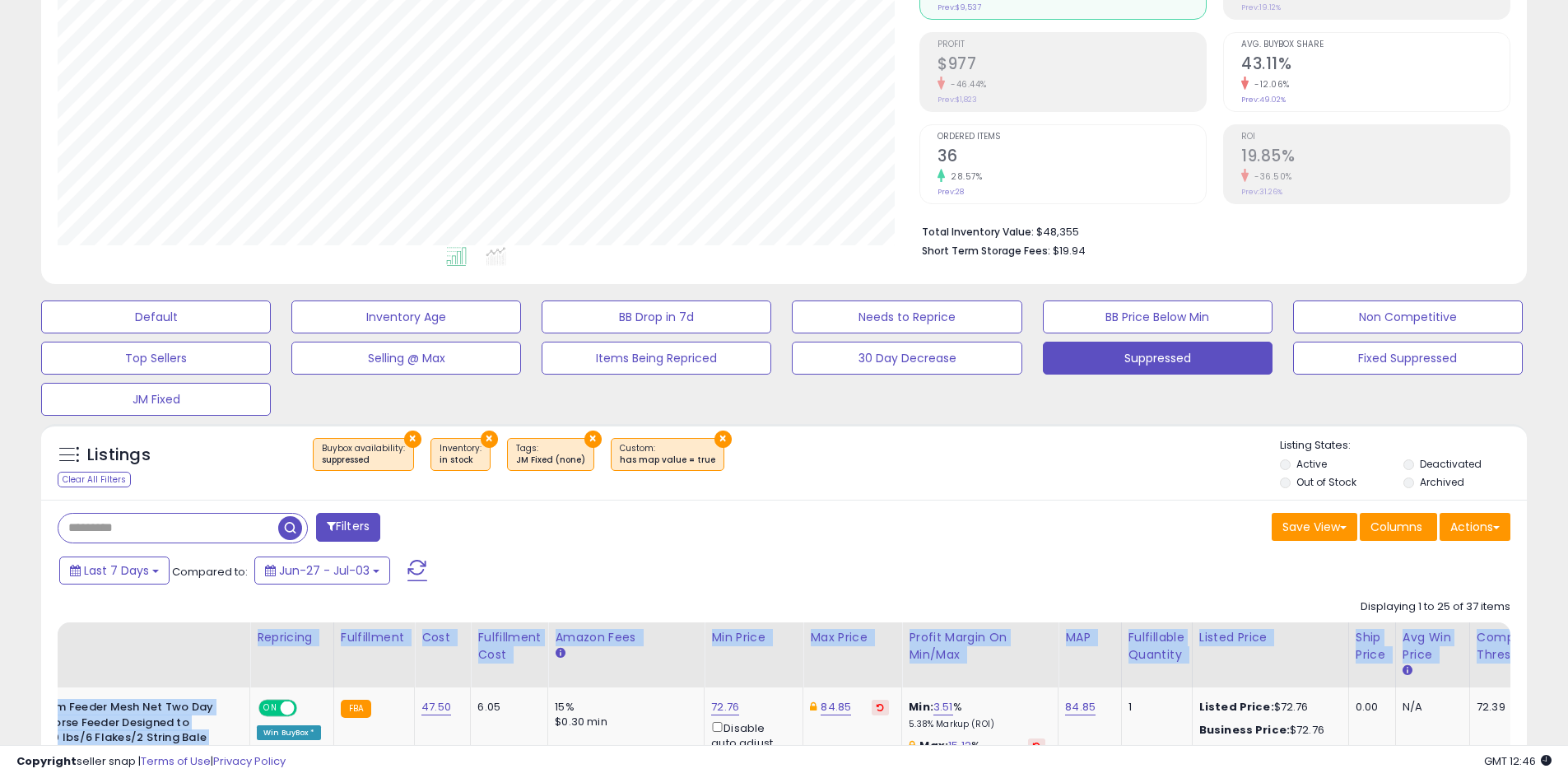 scroll, scrollTop: 0, scrollLeft: 0, axis: both 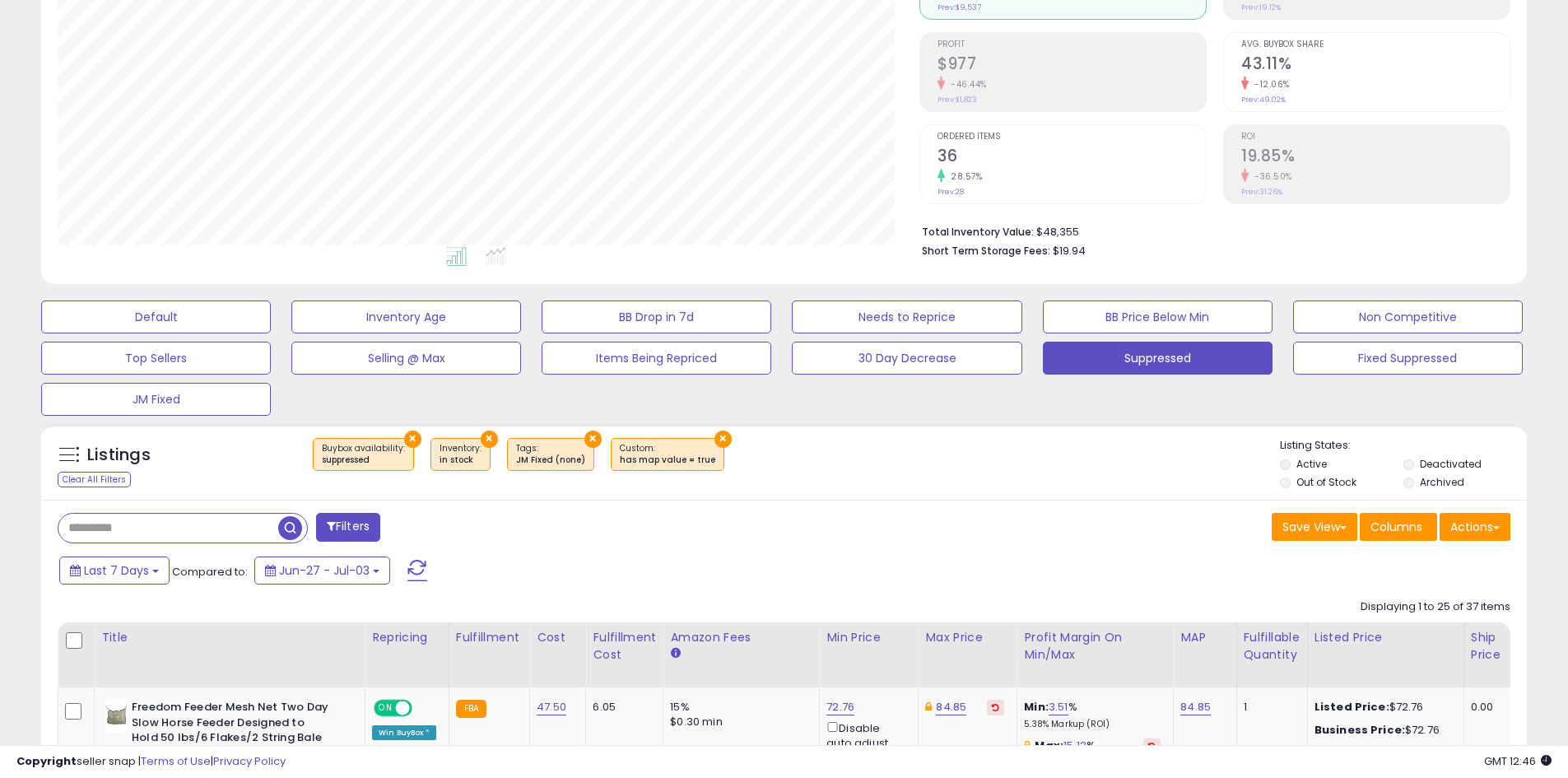 drag, startPoint x: 562, startPoint y: 563, endPoint x: 525, endPoint y: 557, distance: 37.48333 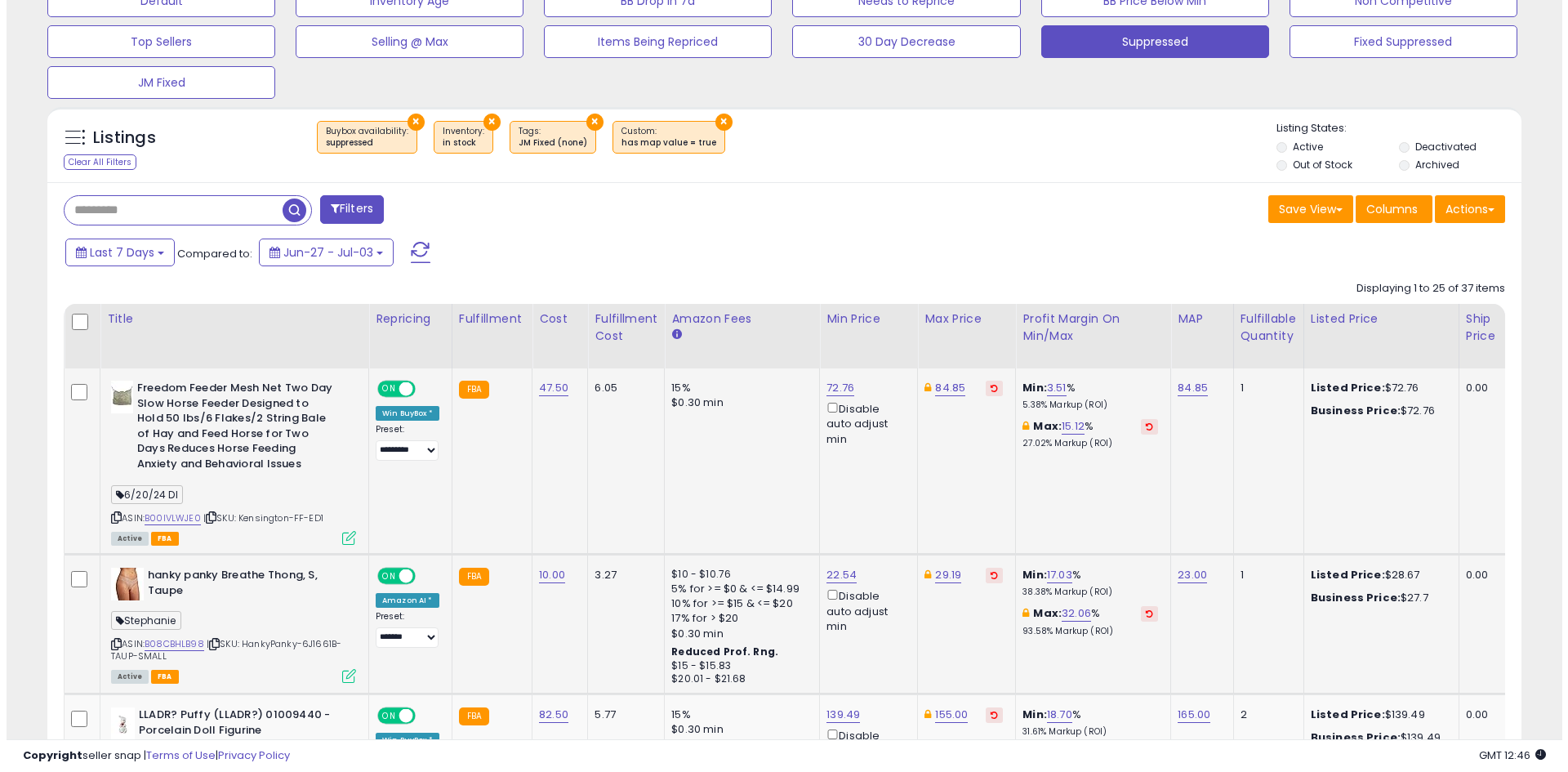 scroll, scrollTop: 543, scrollLeft: 0, axis: vertical 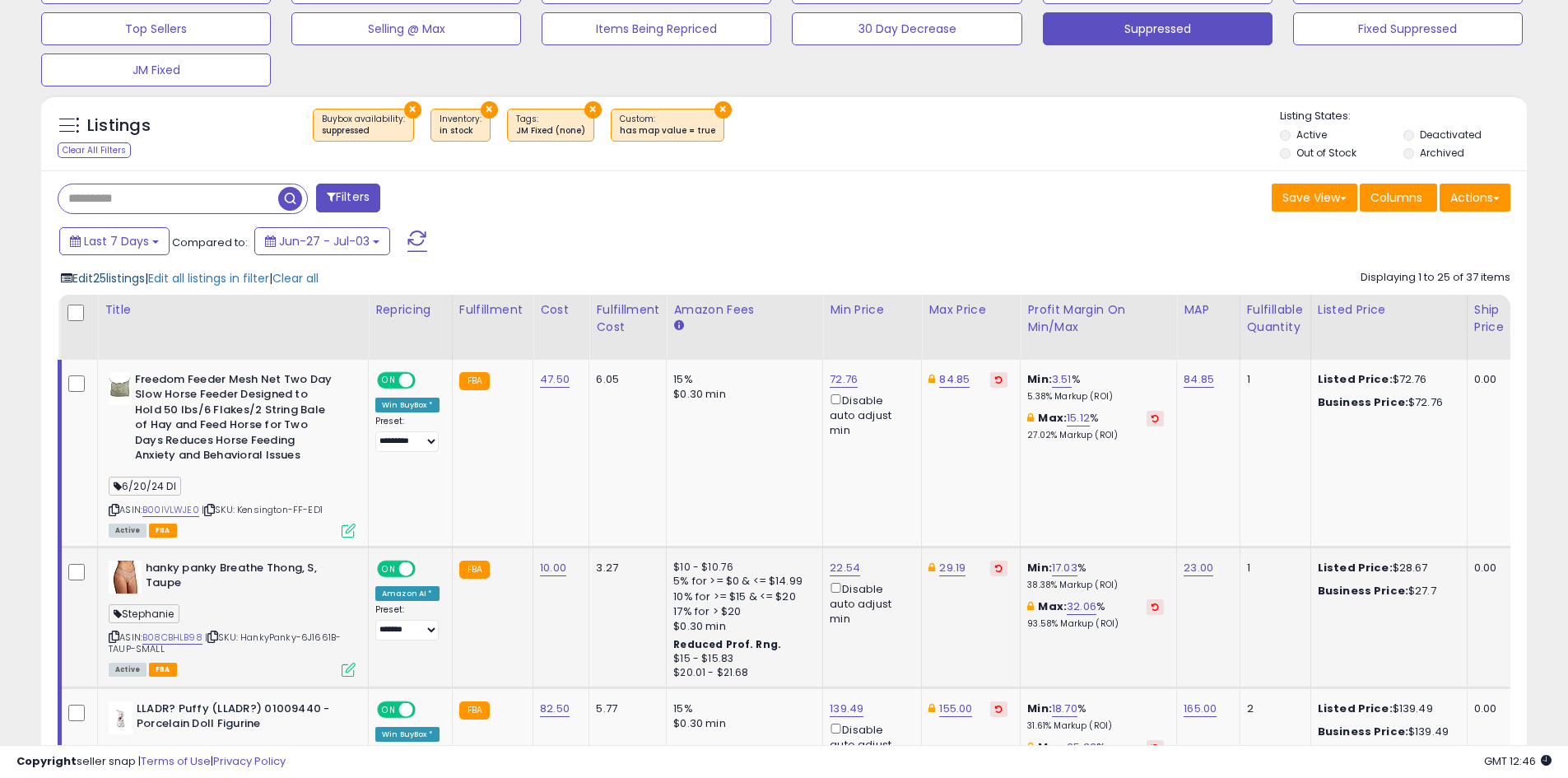 click on "Edit  25  listings" at bounding box center [109, 278] 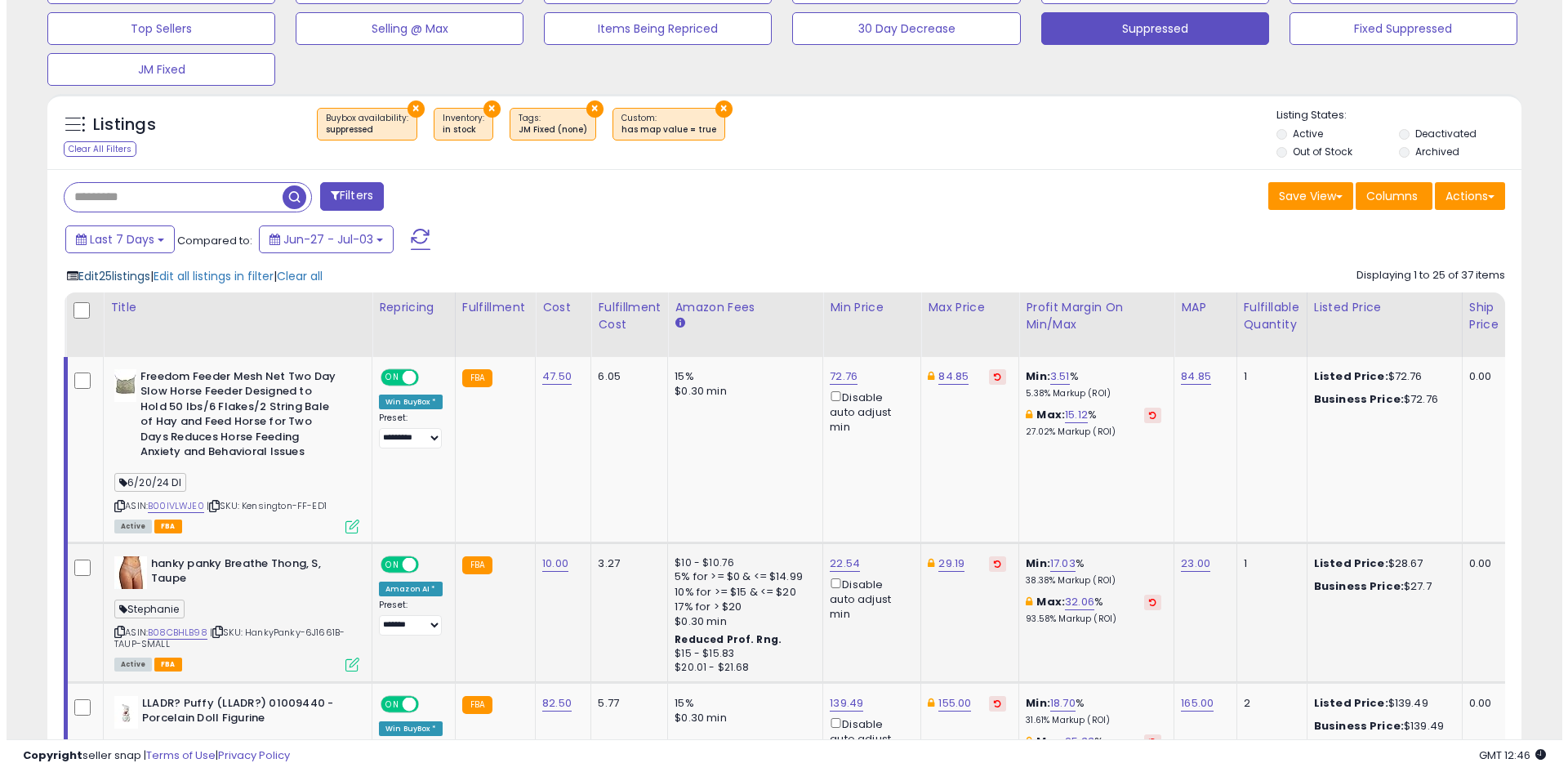 scroll, scrollTop: 816596, scrollLeft: 815804, axis: both 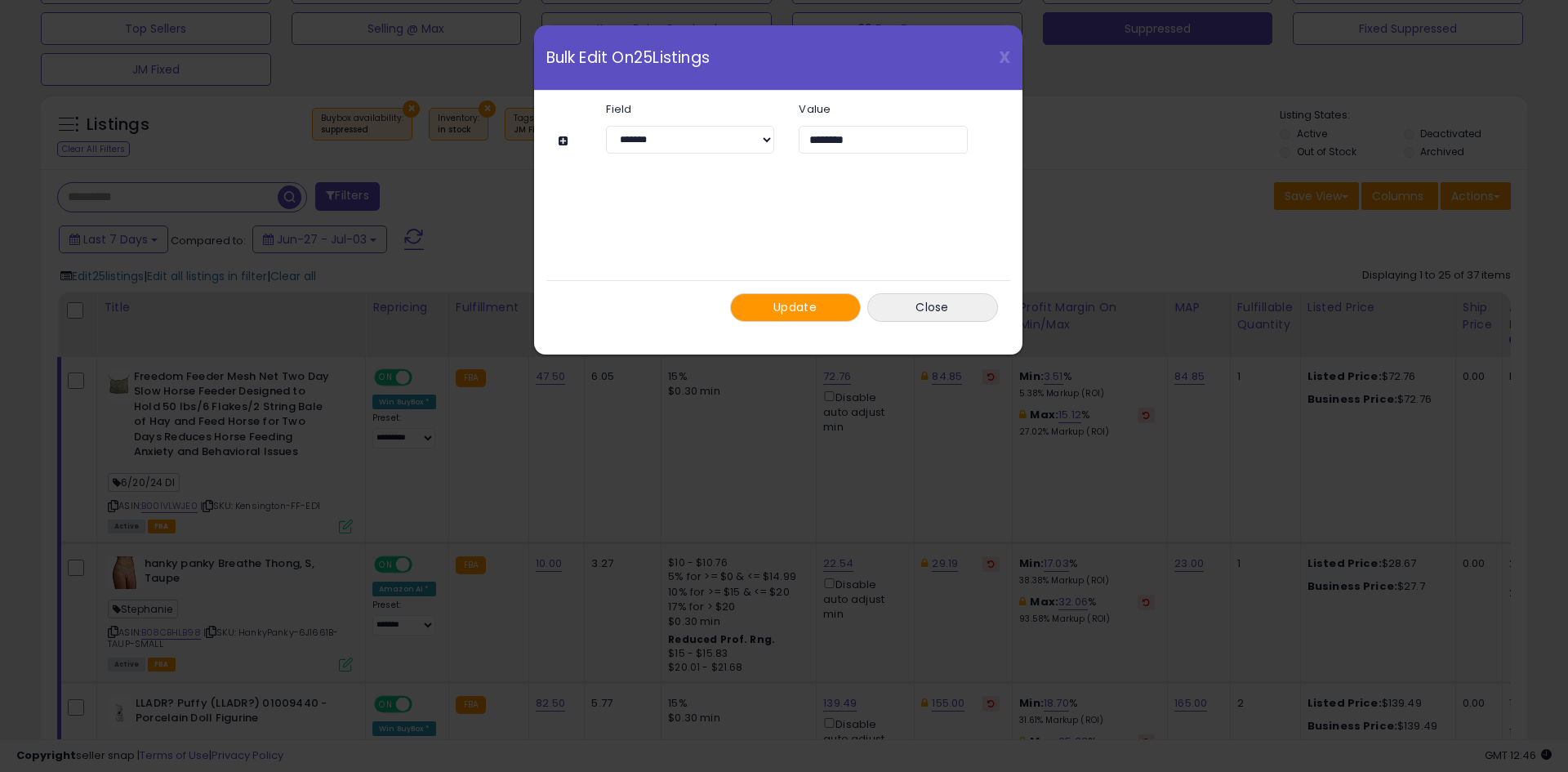 click on "Update" at bounding box center (795, 307) 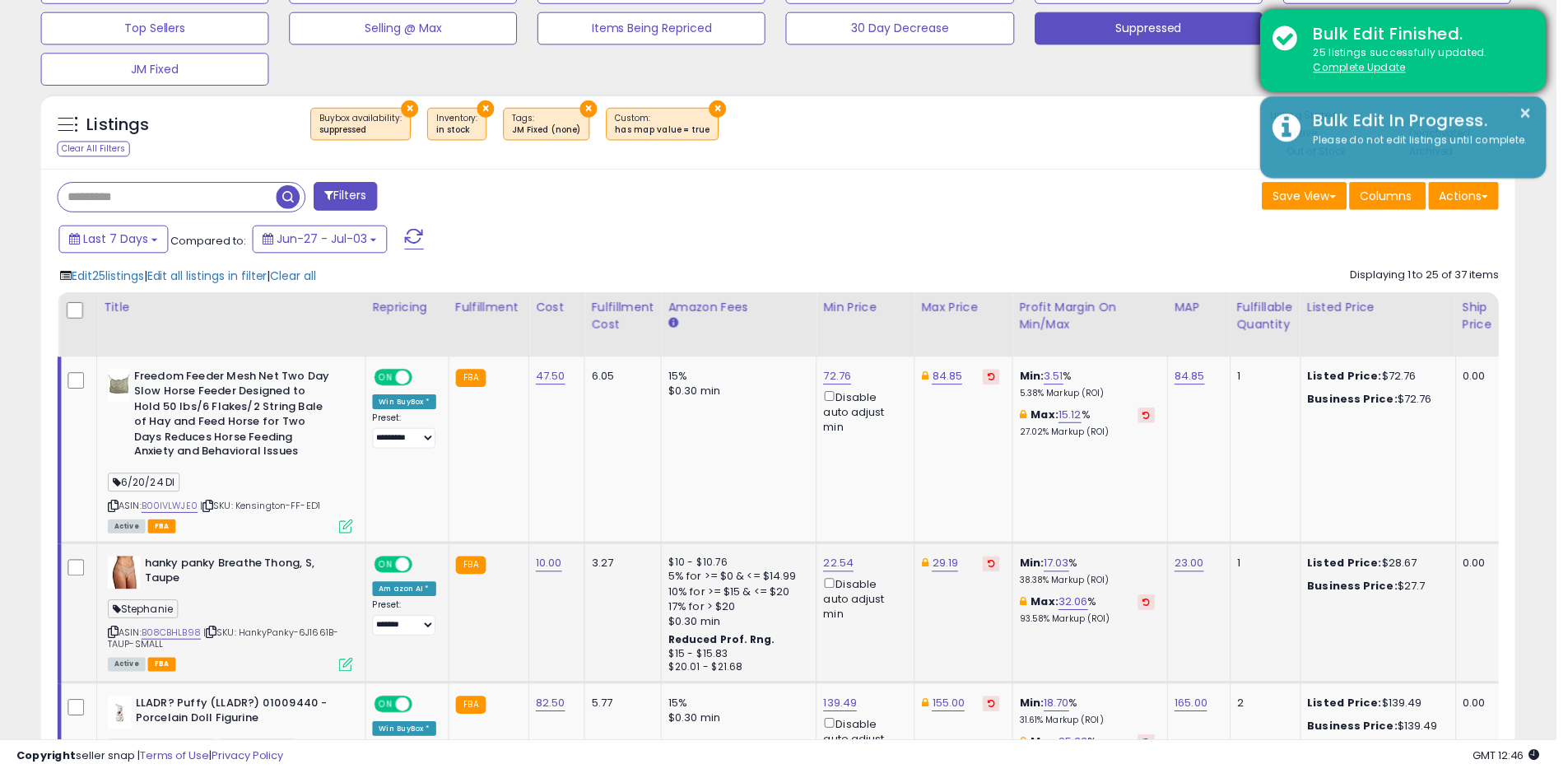 scroll, scrollTop: 338, scrollLeft: 862, axis: both 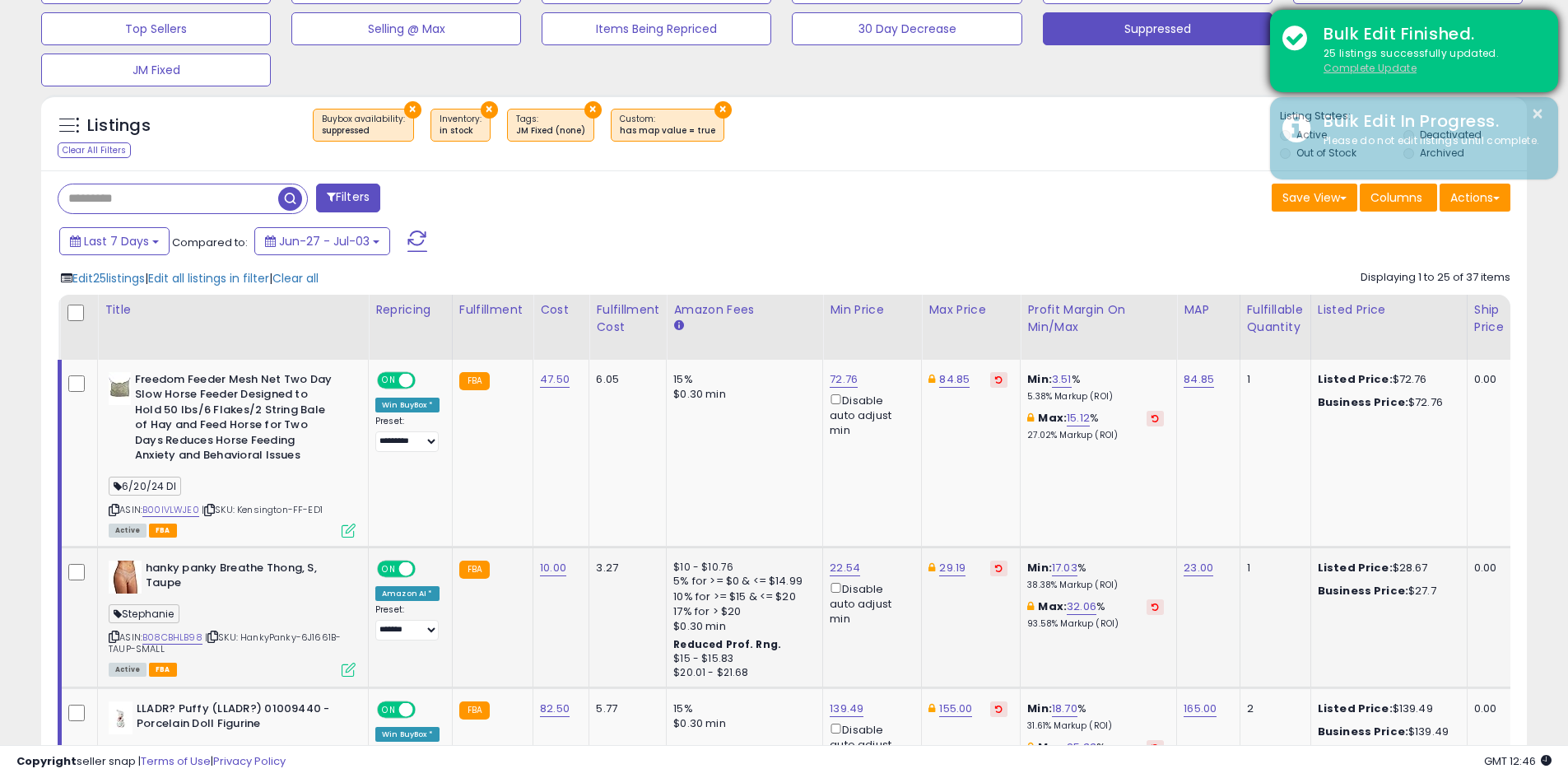 click on "Complete Update" at bounding box center [1370, 68] 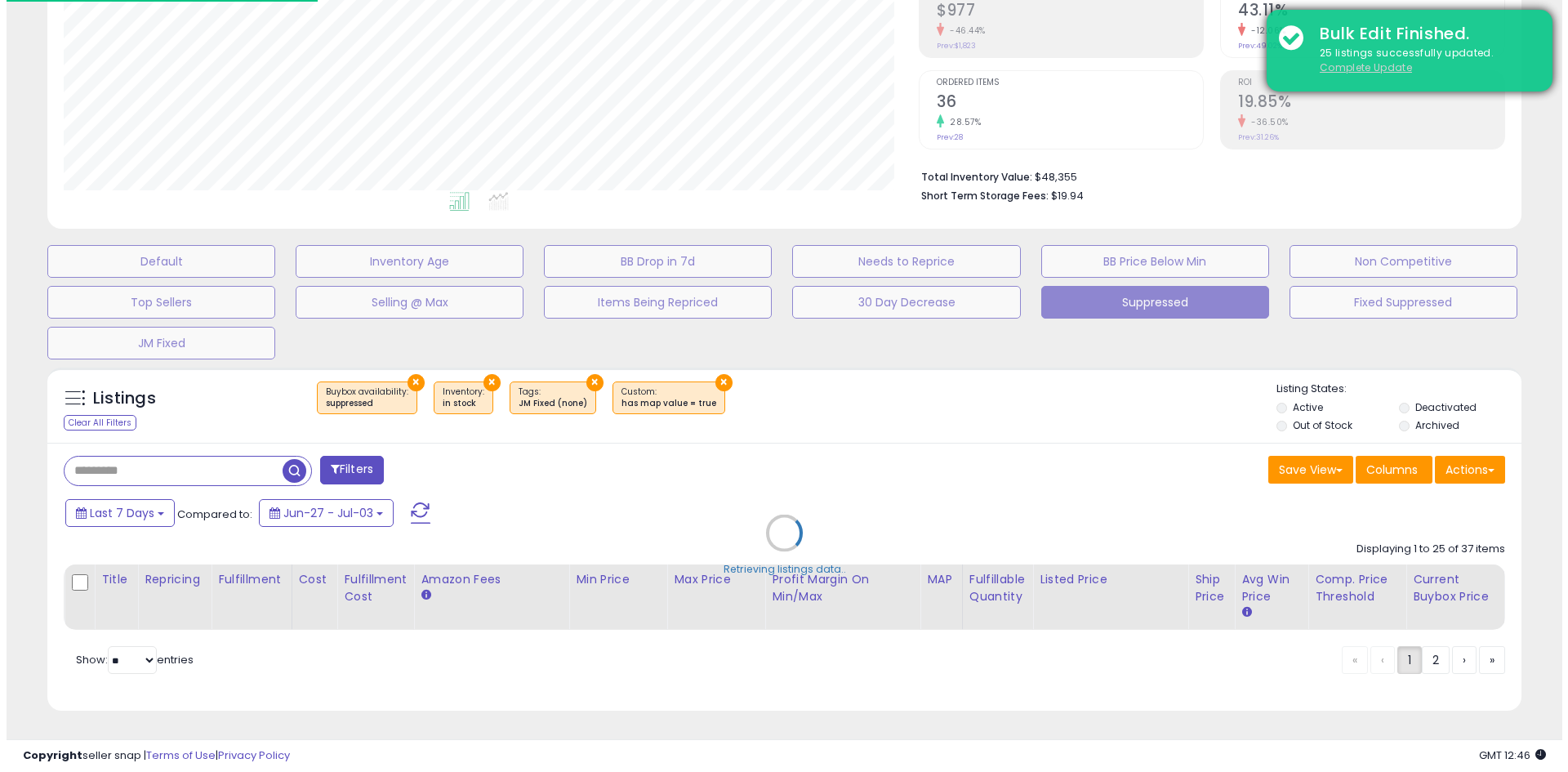 scroll, scrollTop: 282, scrollLeft: 0, axis: vertical 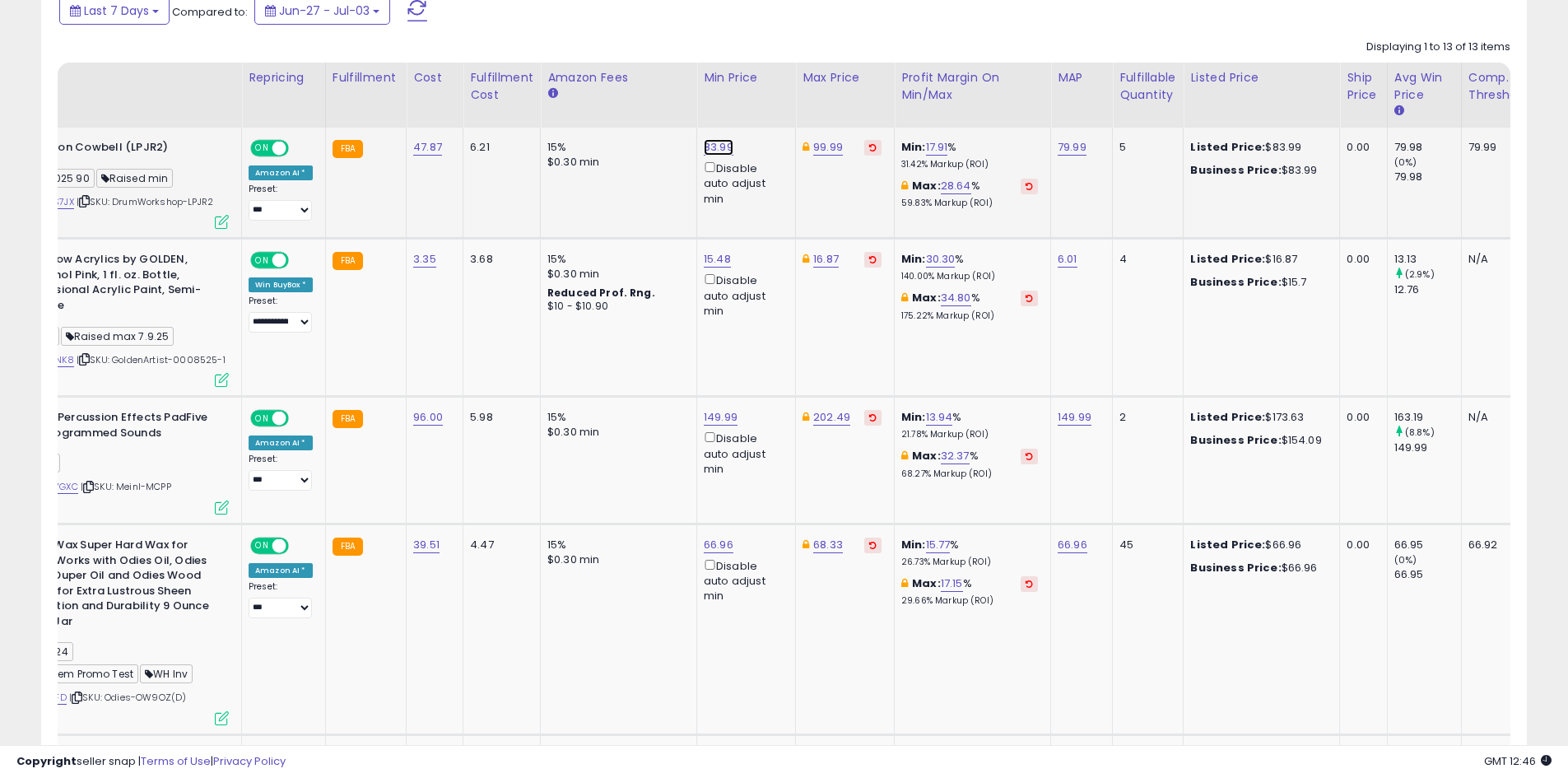 click on "83.99" at bounding box center (719, 147) 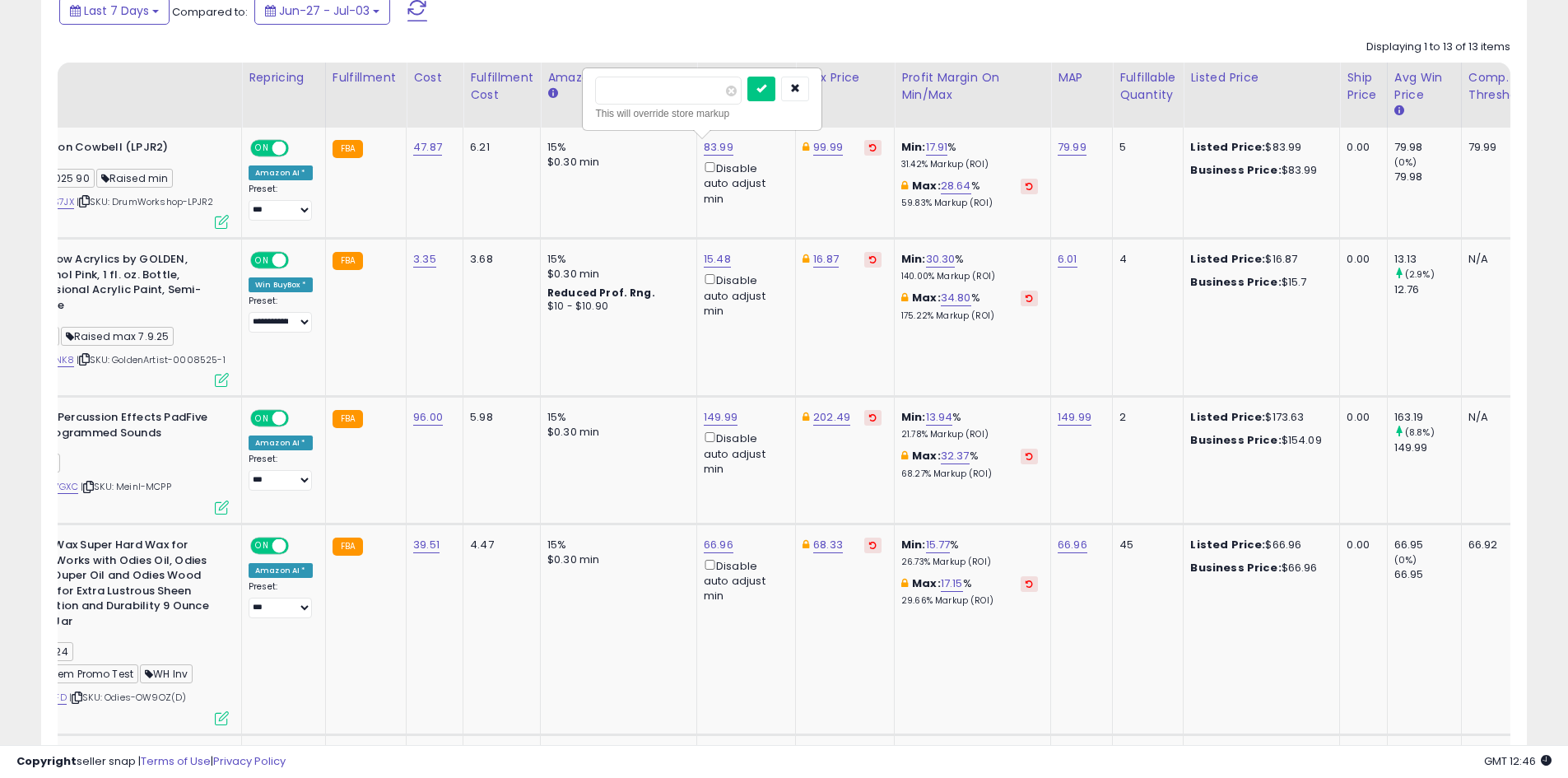 drag, startPoint x: 683, startPoint y: 87, endPoint x: 574, endPoint y: 87, distance: 109 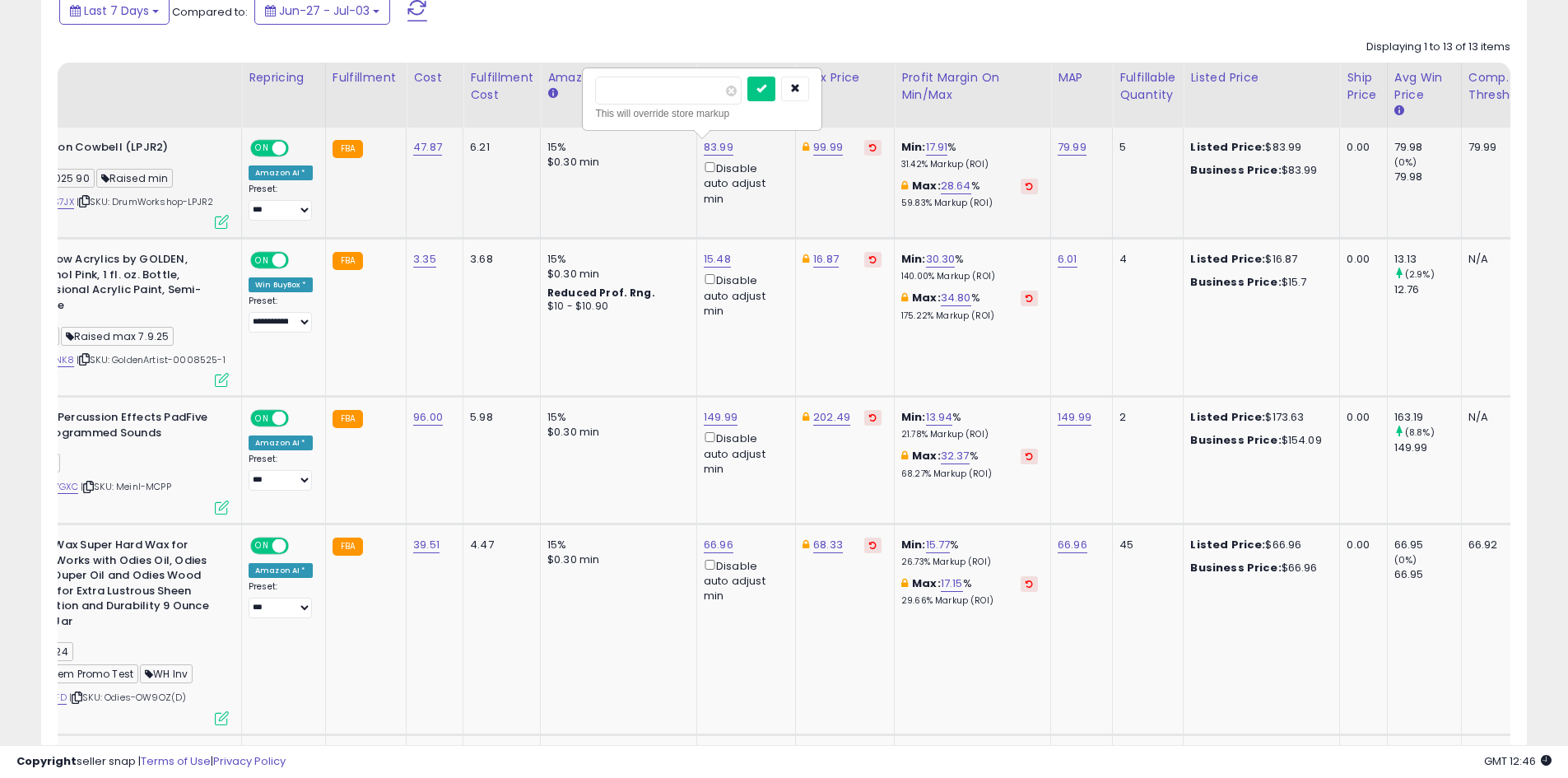 type on "*****" 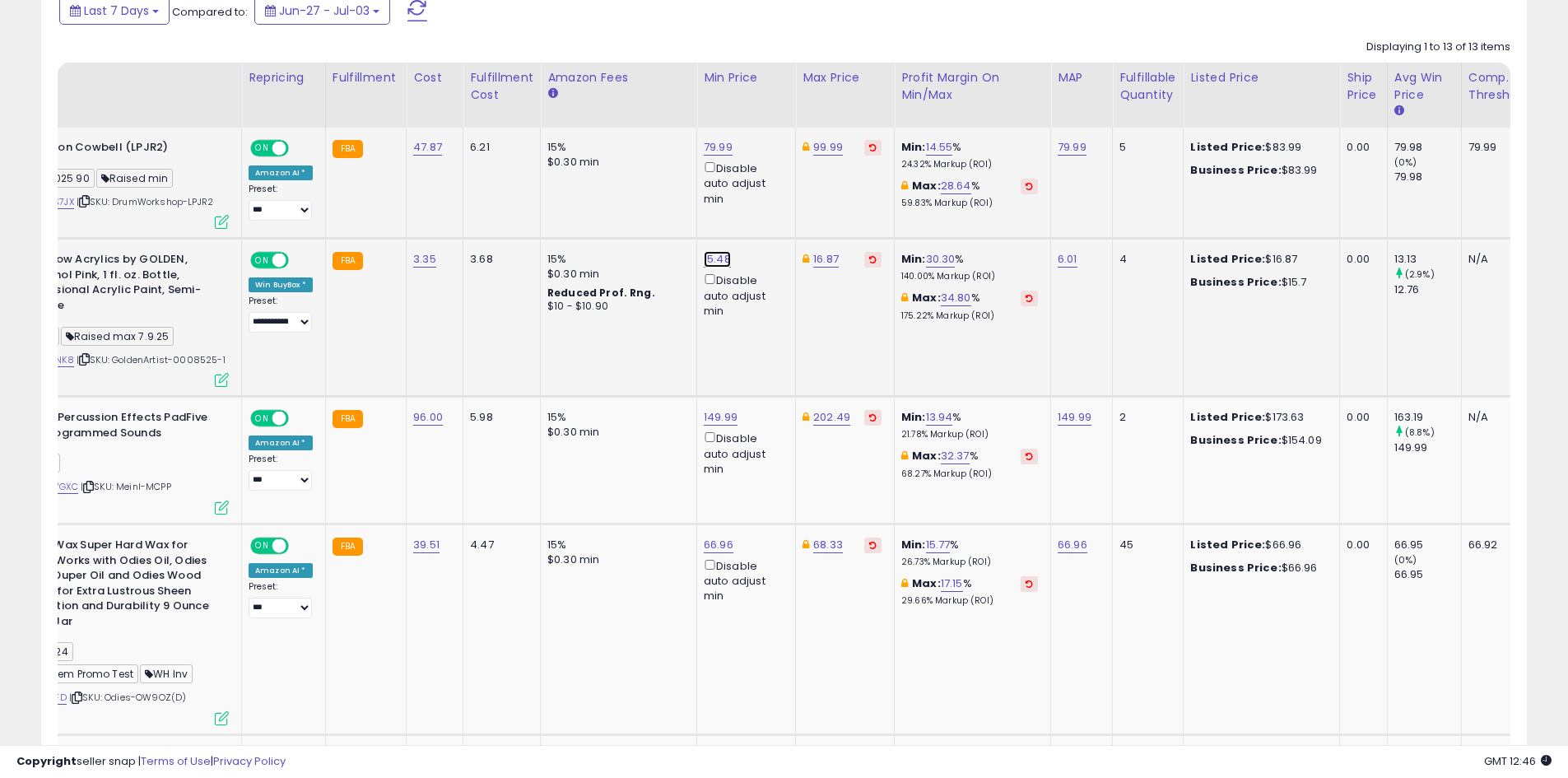 click on "15.48" at bounding box center (718, 147) 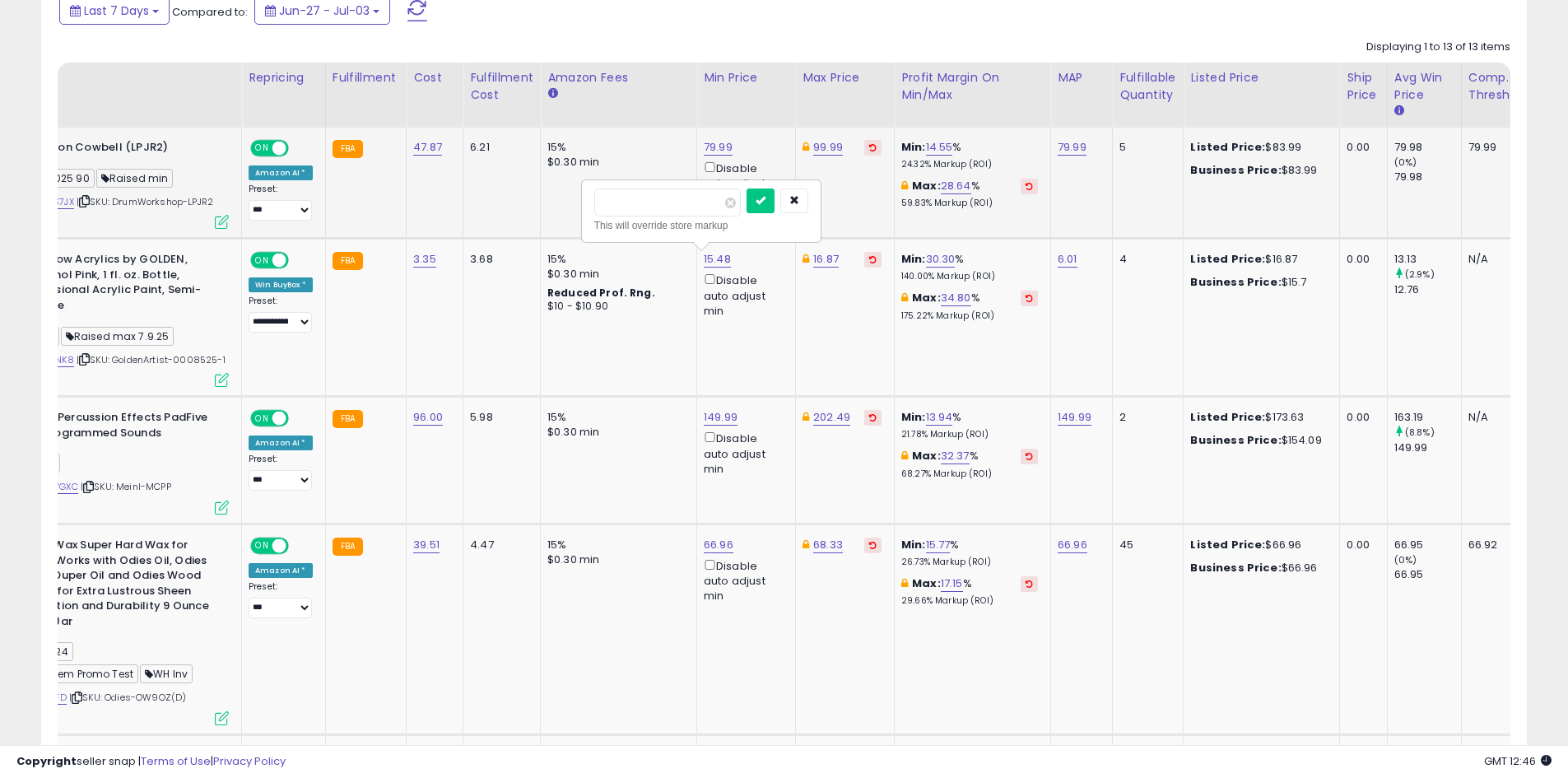 drag, startPoint x: 669, startPoint y: 198, endPoint x: 504, endPoint y: 198, distance: 165 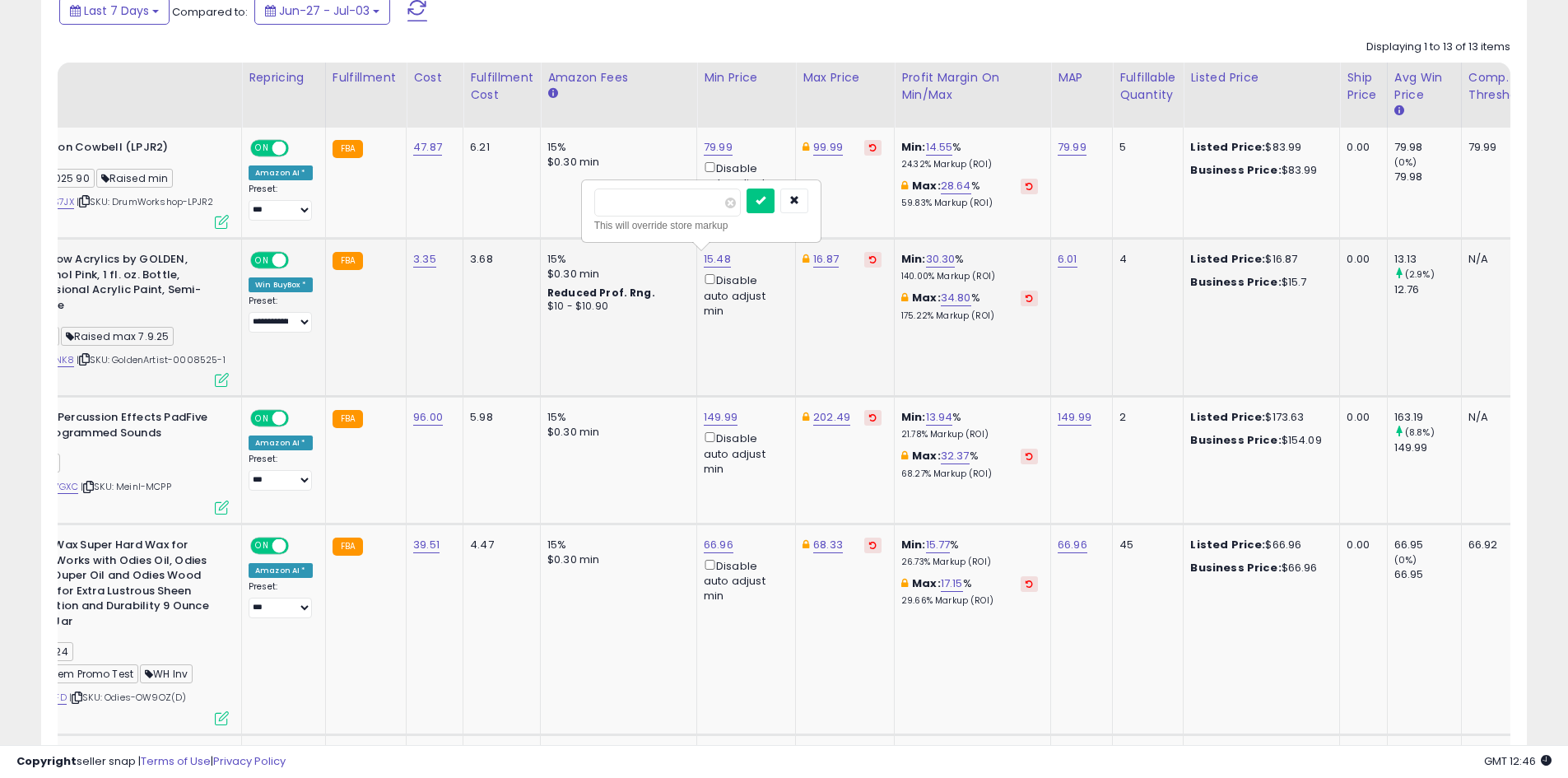 click at bounding box center (761, 201) 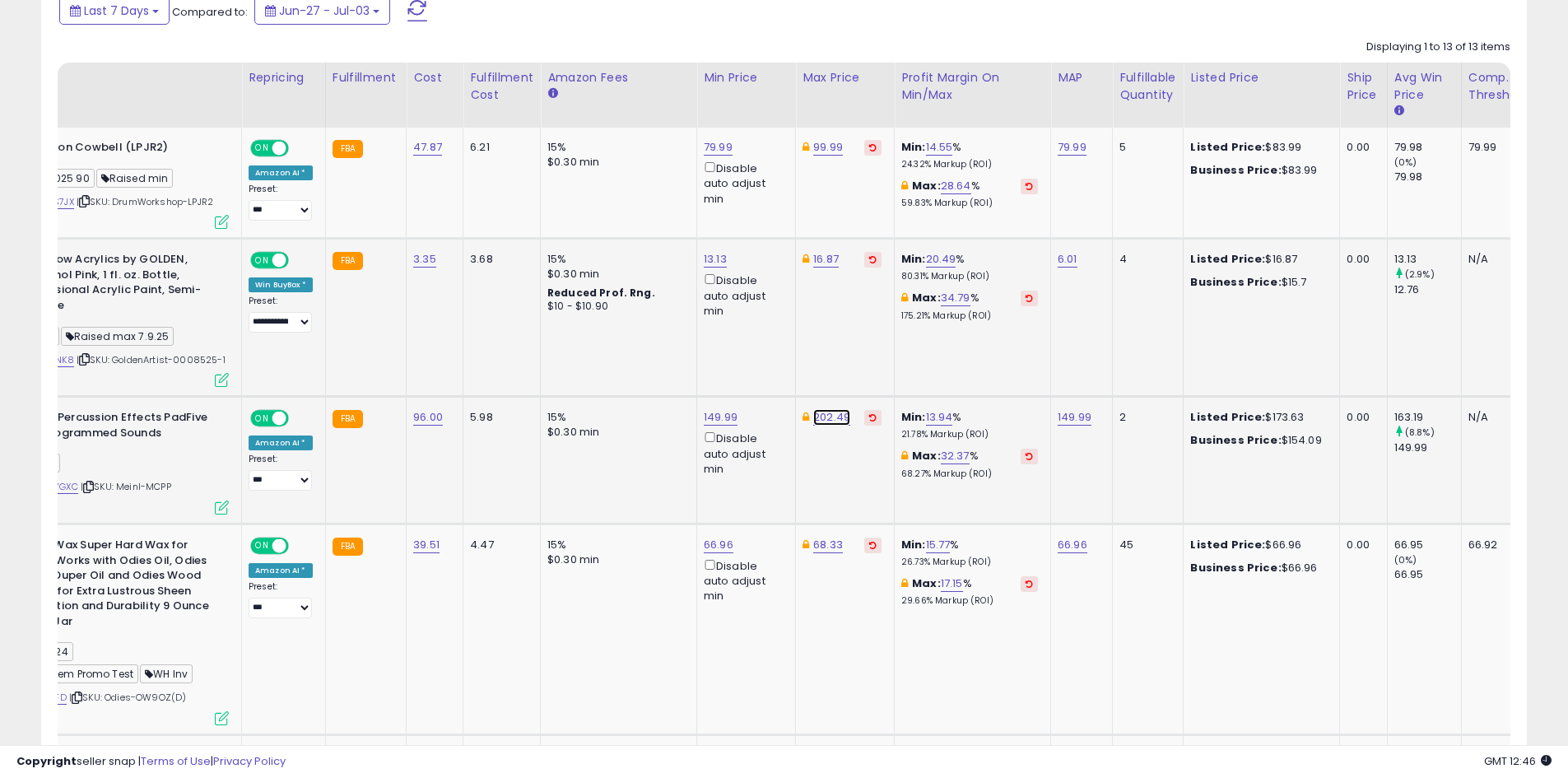 click on "202.49" at bounding box center [828, 147] 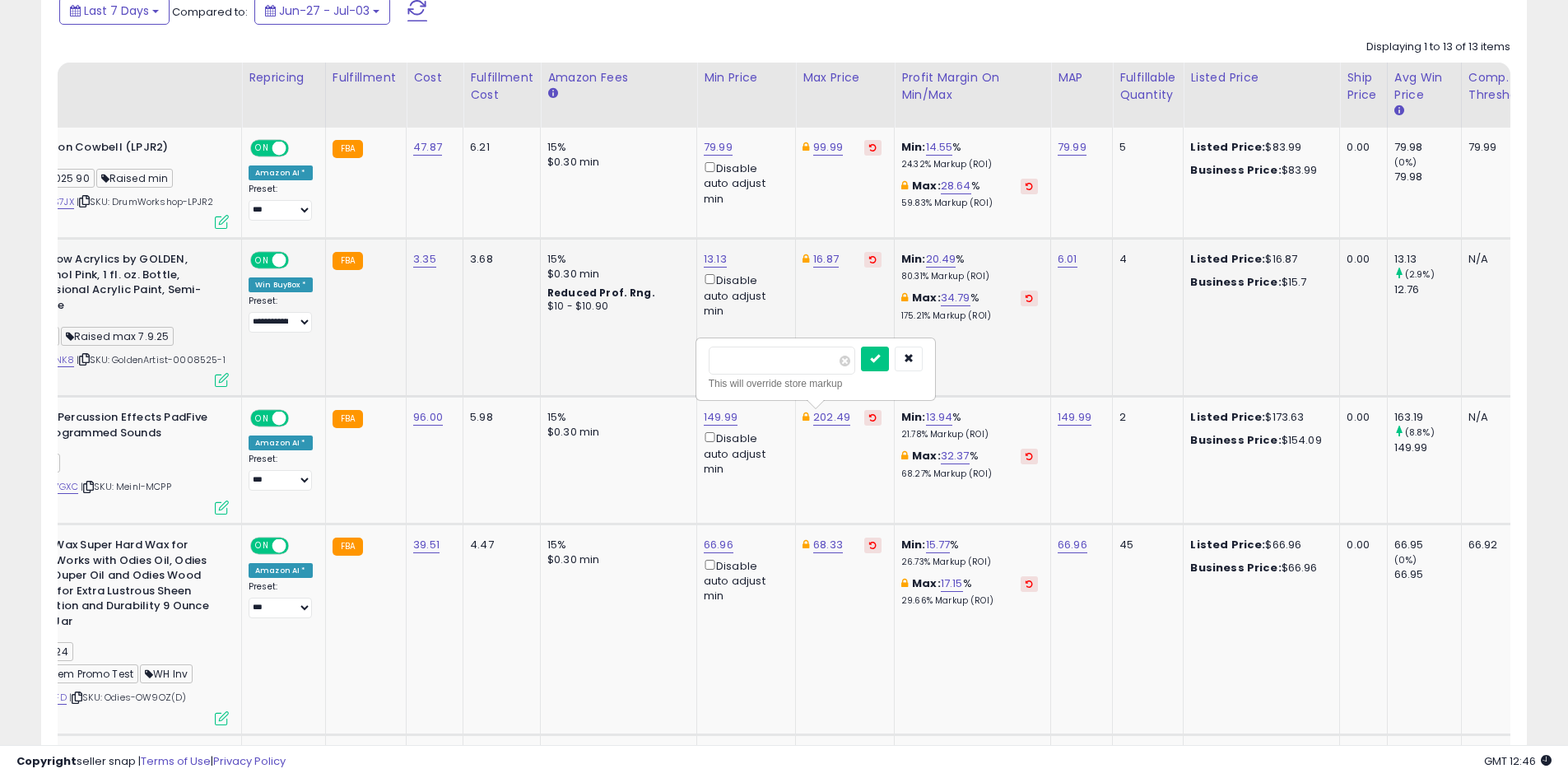 drag, startPoint x: 778, startPoint y: 363, endPoint x: 662, endPoint y: 356, distance: 116.21101 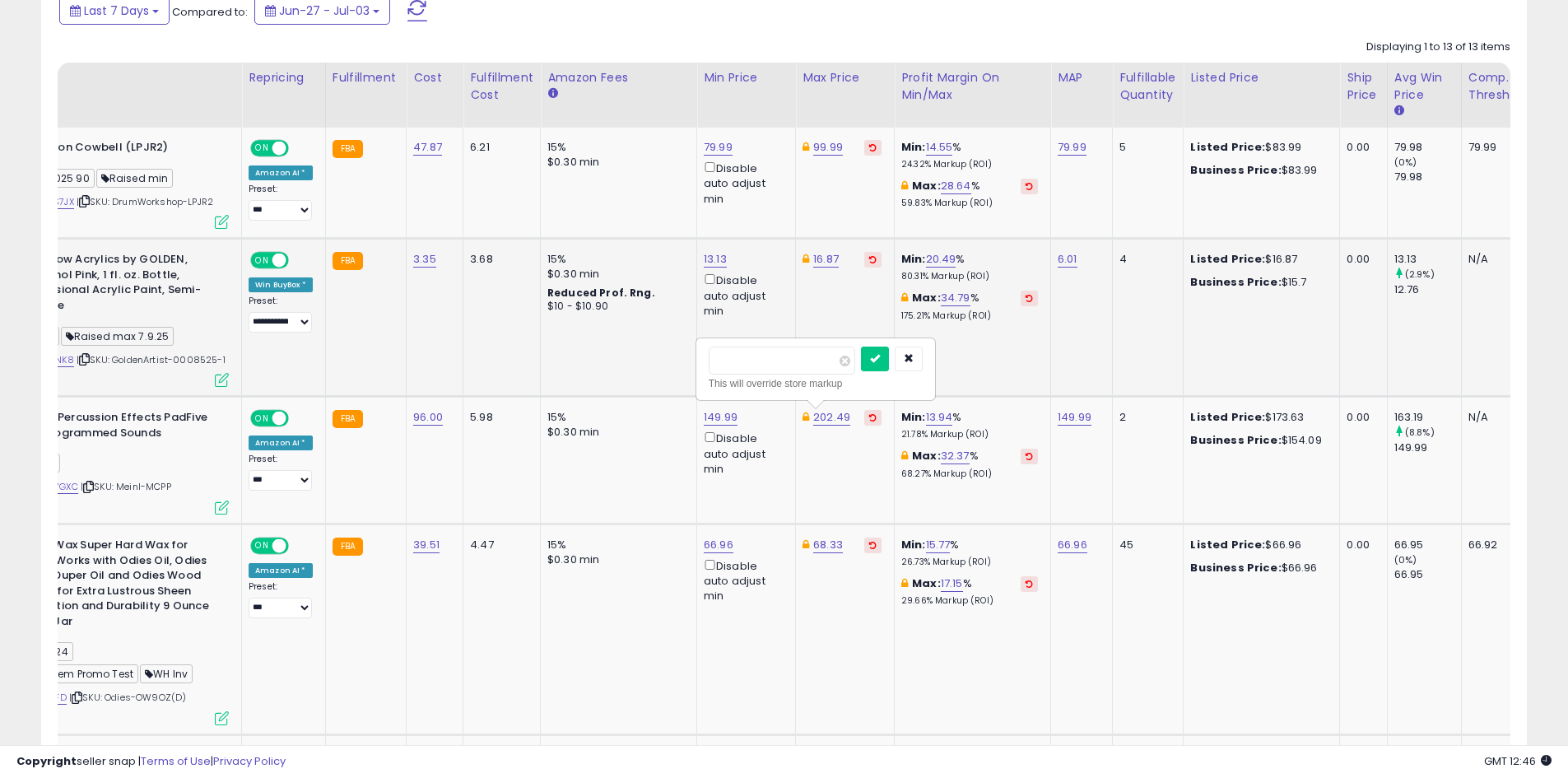 type on "*****" 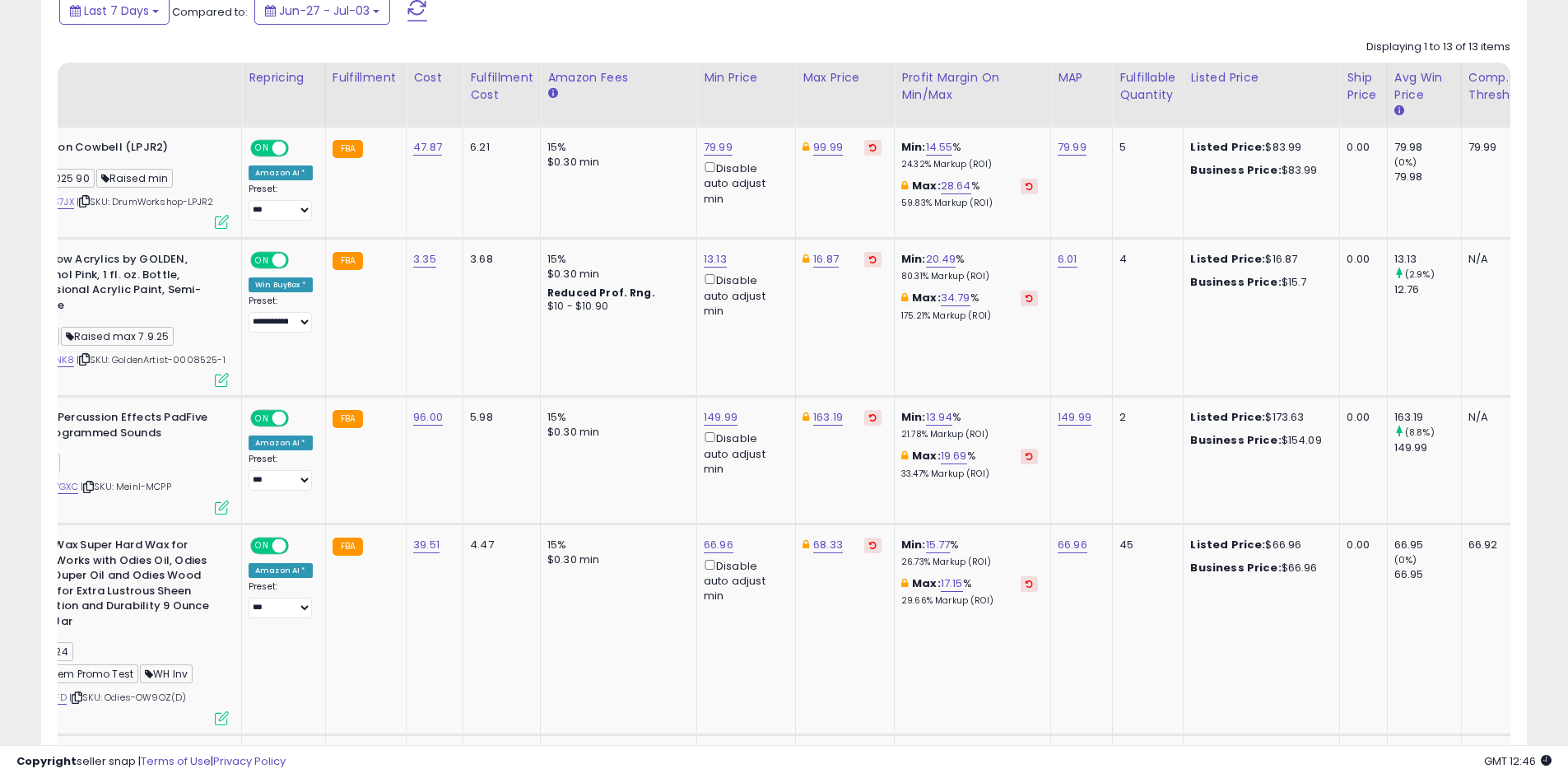scroll, scrollTop: 0, scrollLeft: 77, axis: horizontal 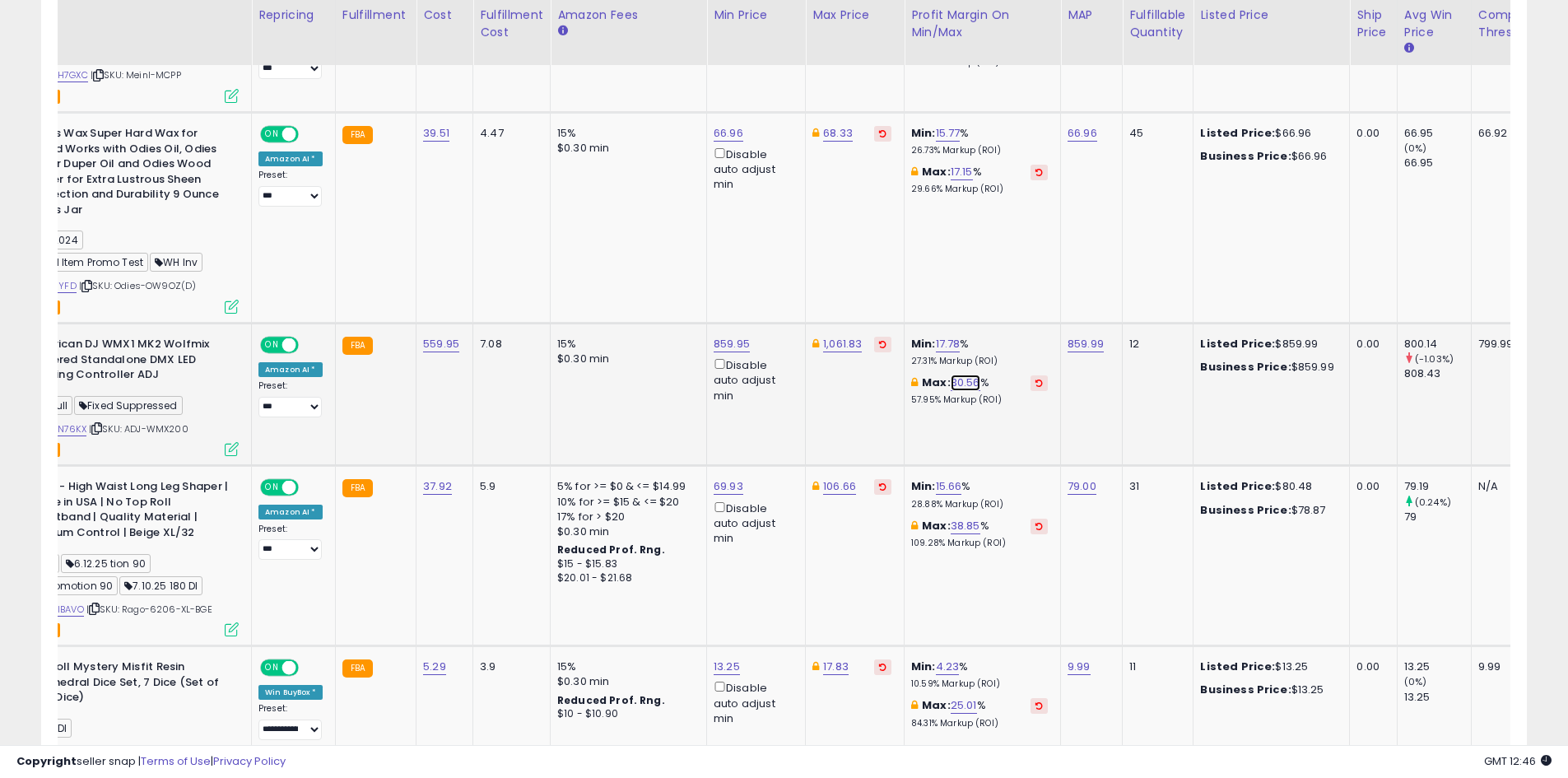 click on "30.56" at bounding box center [965, 383] 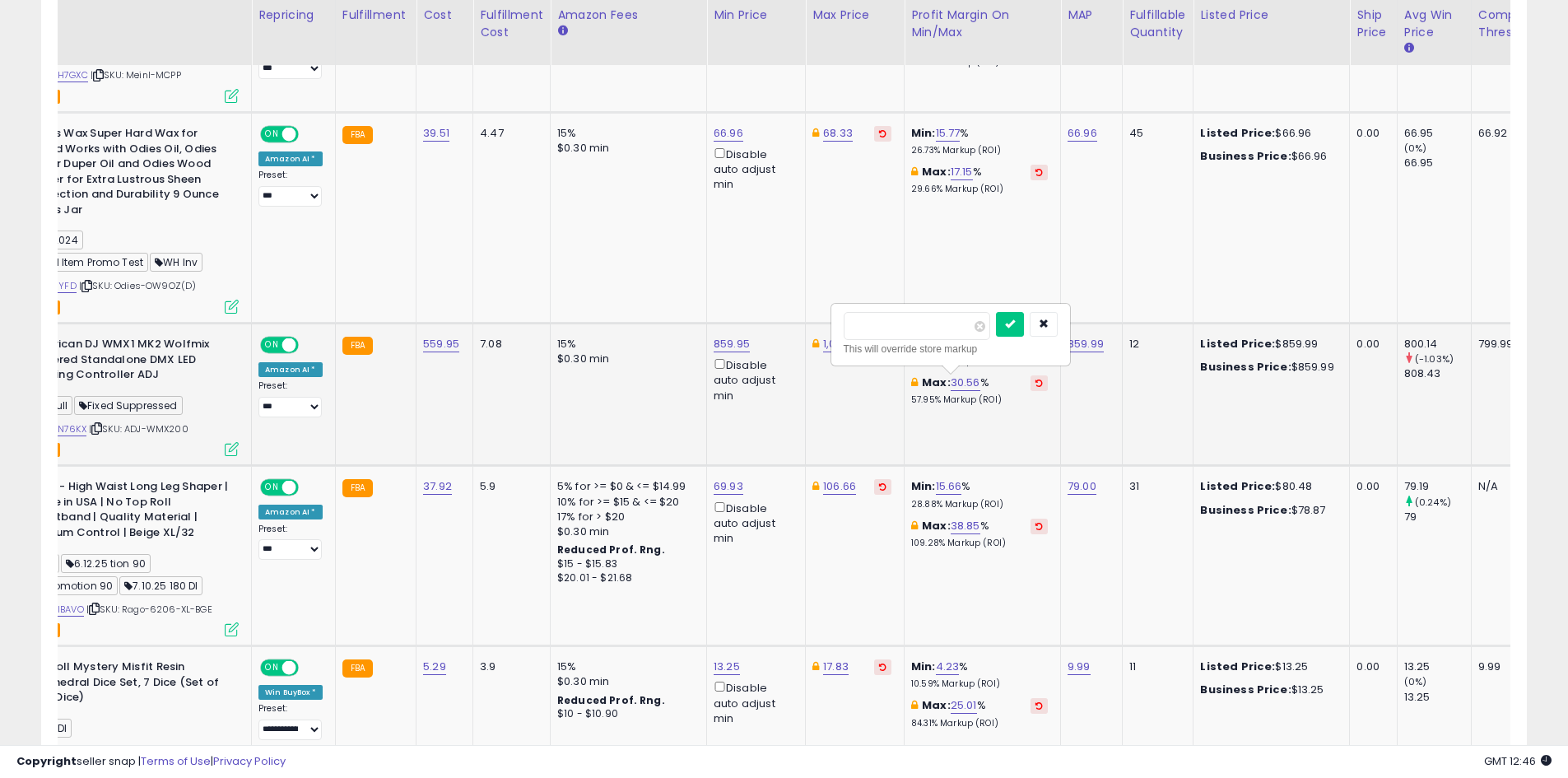 drag, startPoint x: 955, startPoint y: 330, endPoint x: 818, endPoint y: 325, distance: 137.0912 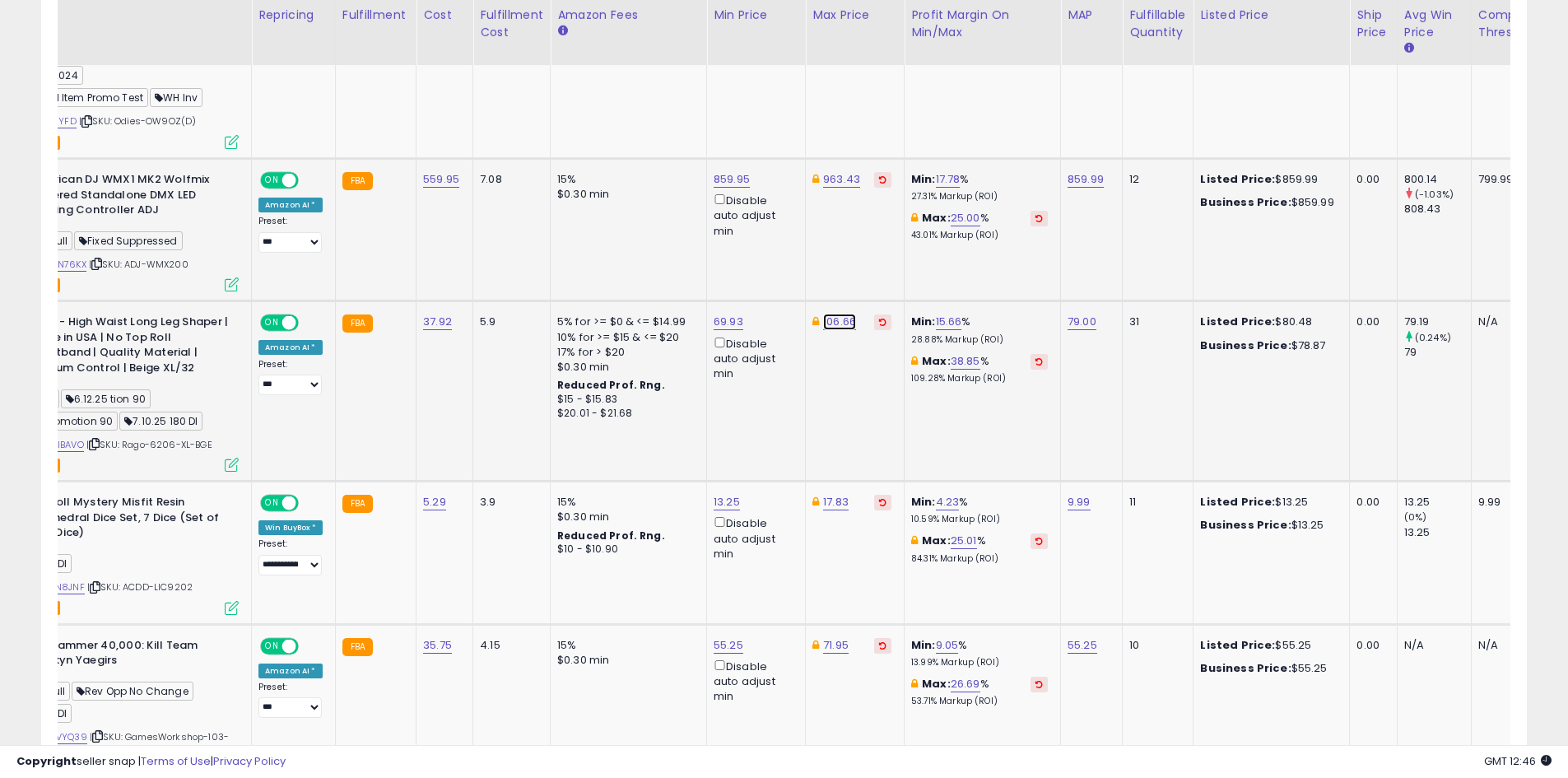 click on "106.66" at bounding box center [838, -429] 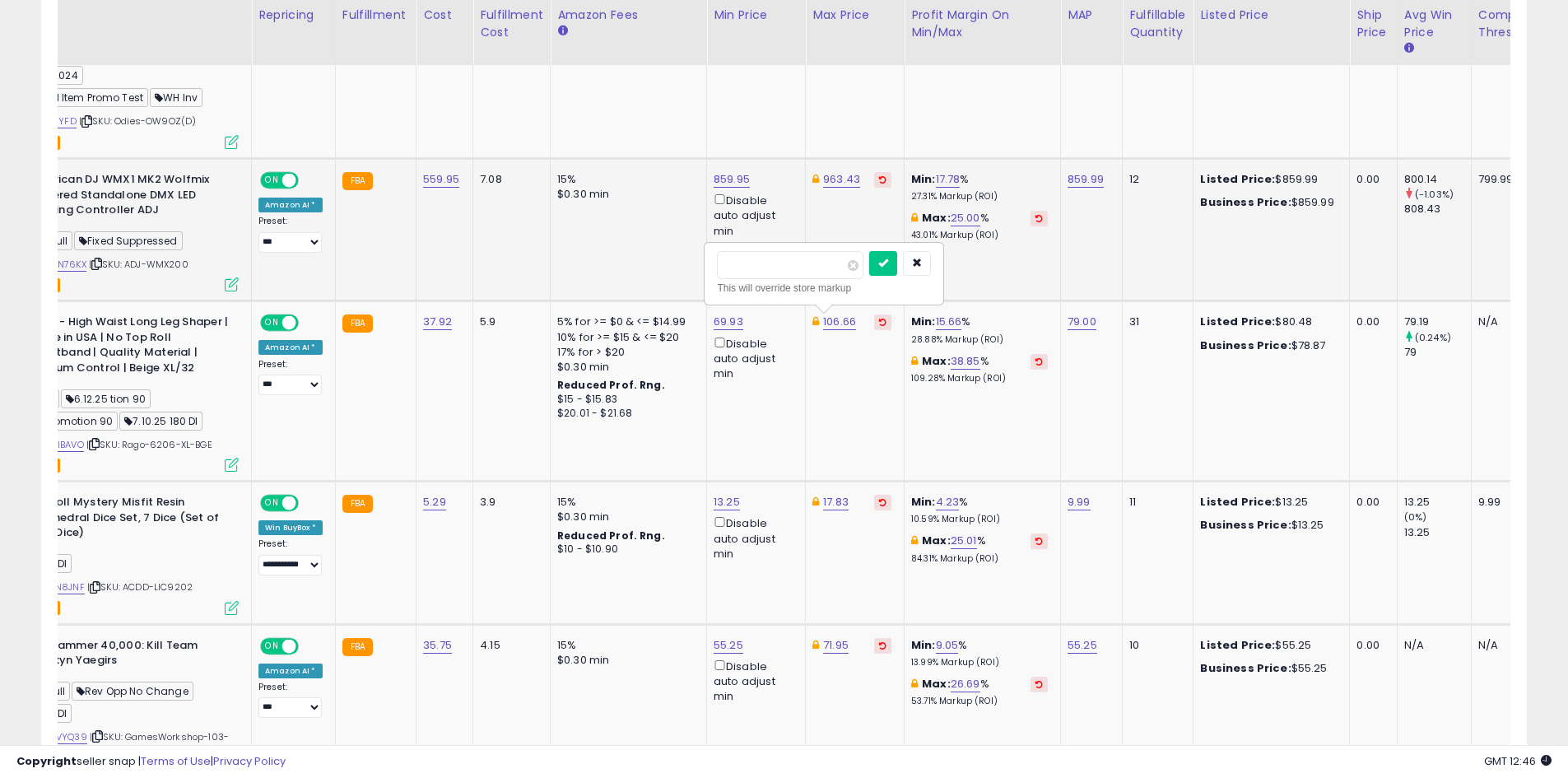 drag, startPoint x: 798, startPoint y: 272, endPoint x: 644, endPoint y: 273, distance: 154.00325 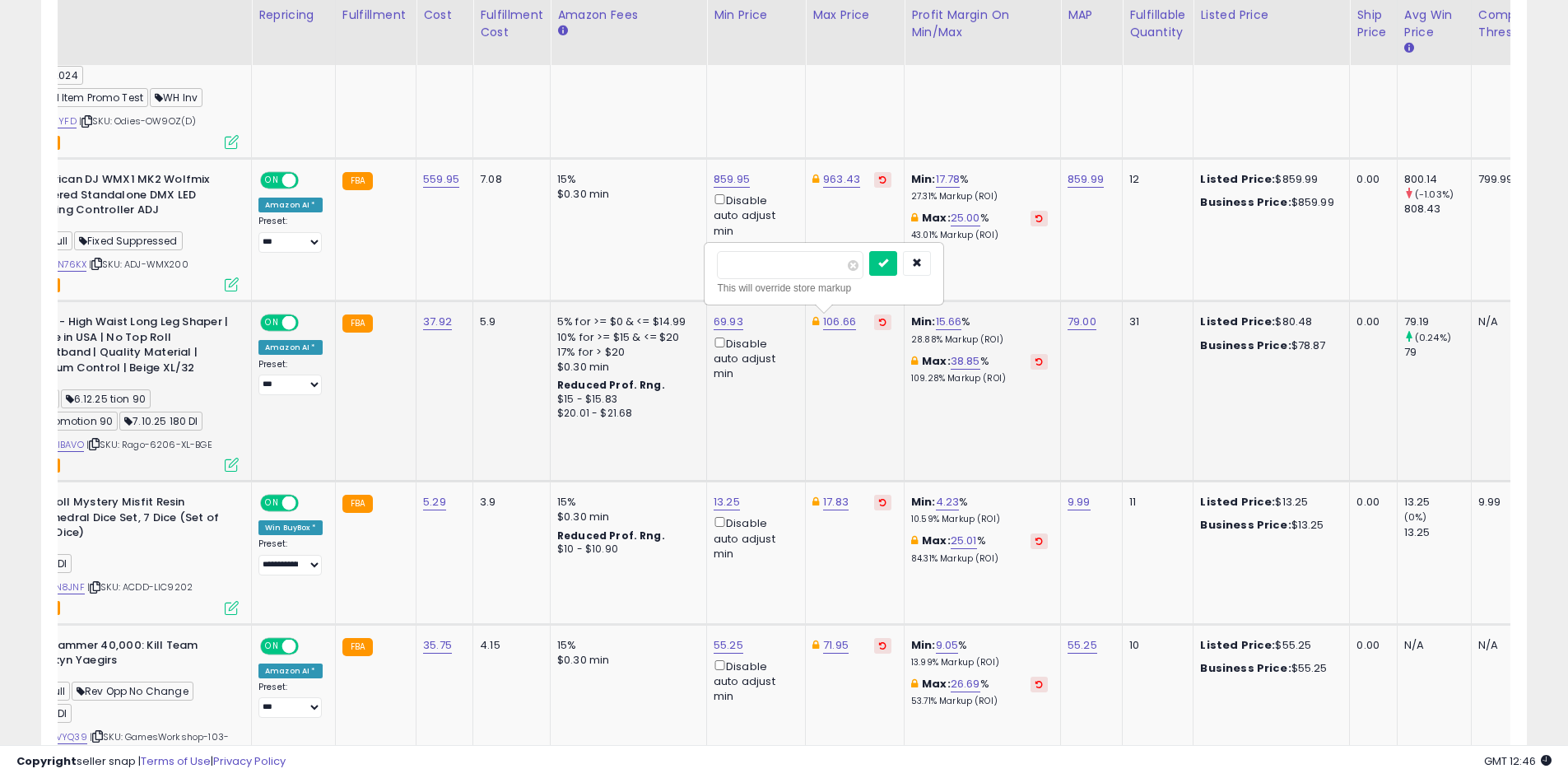 drag, startPoint x: 765, startPoint y: 271, endPoint x: 747, endPoint y: 270, distance: 18.027756 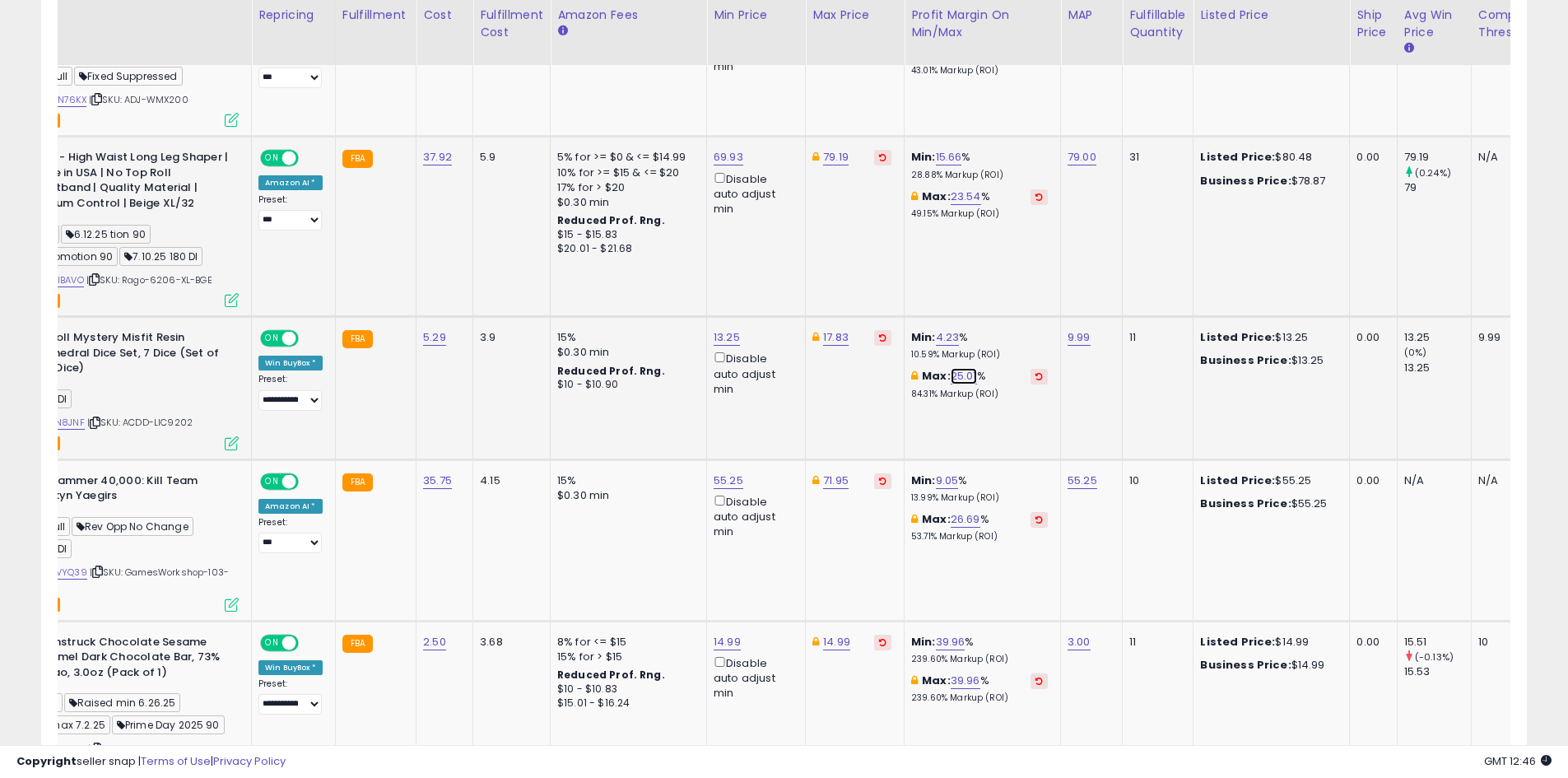 click on "25.01" at bounding box center [964, 376] 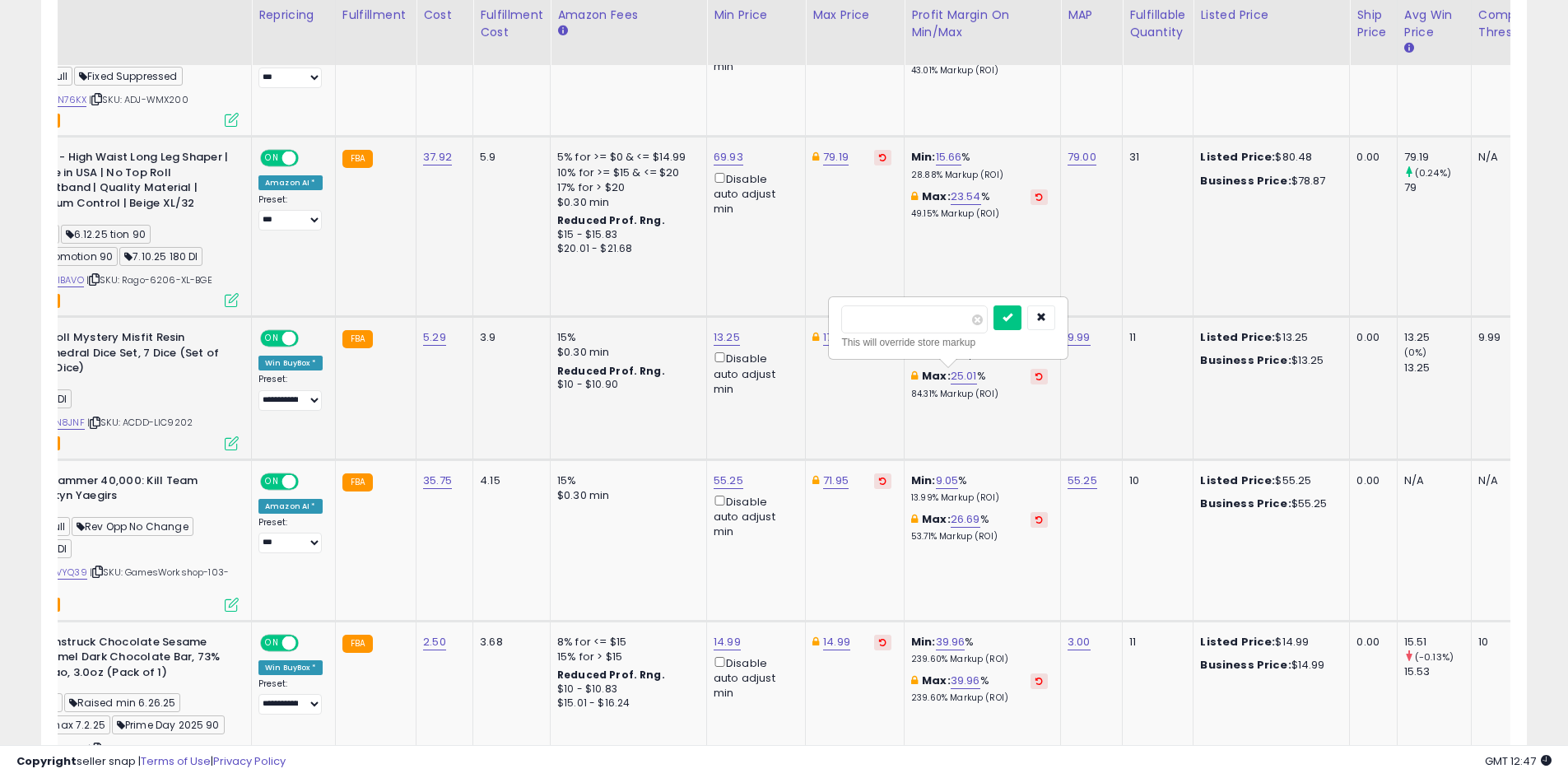 drag, startPoint x: 868, startPoint y: 319, endPoint x: 781, endPoint y: 319, distance: 87 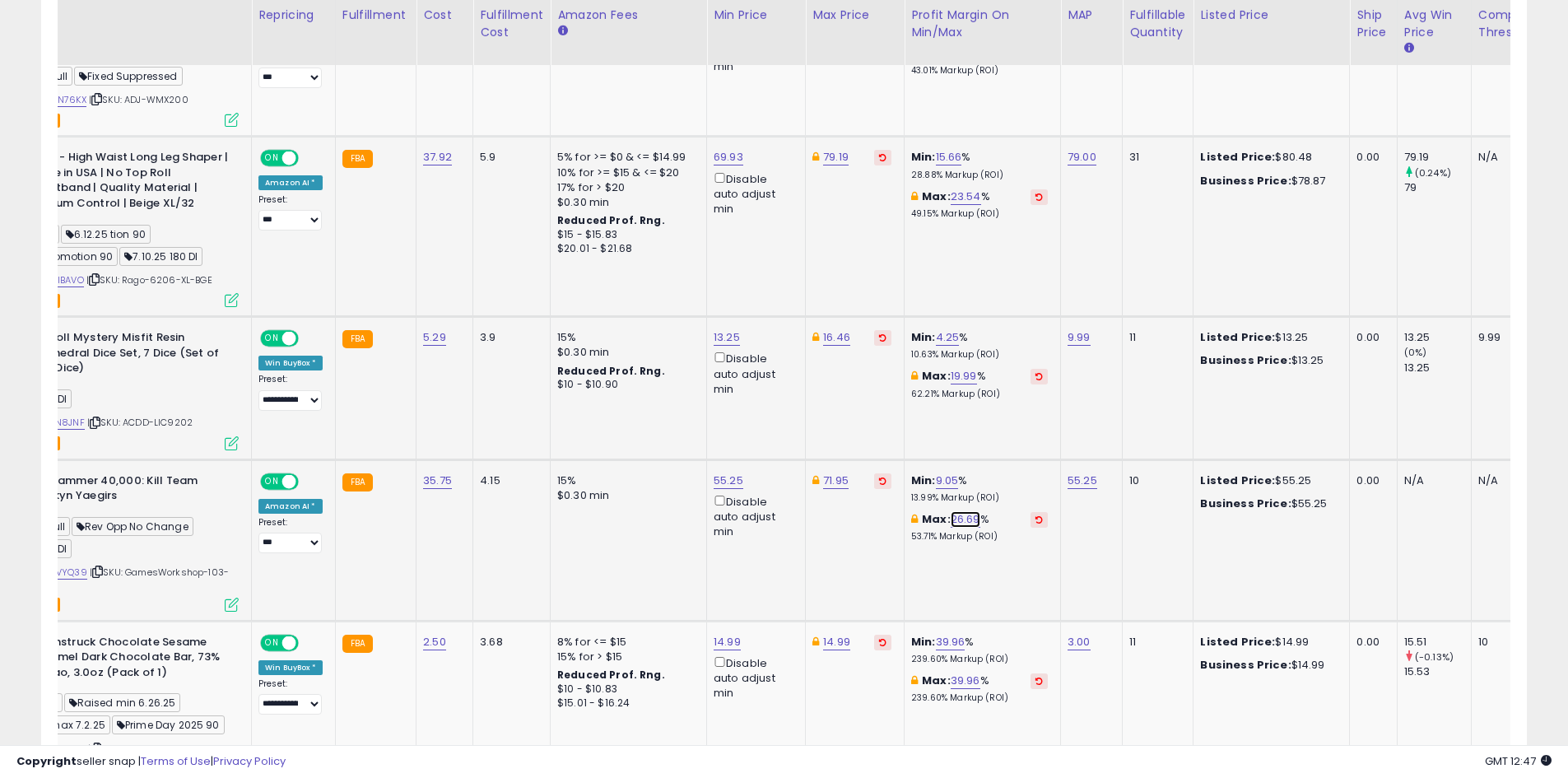 click on "26.69" at bounding box center (965, 519) 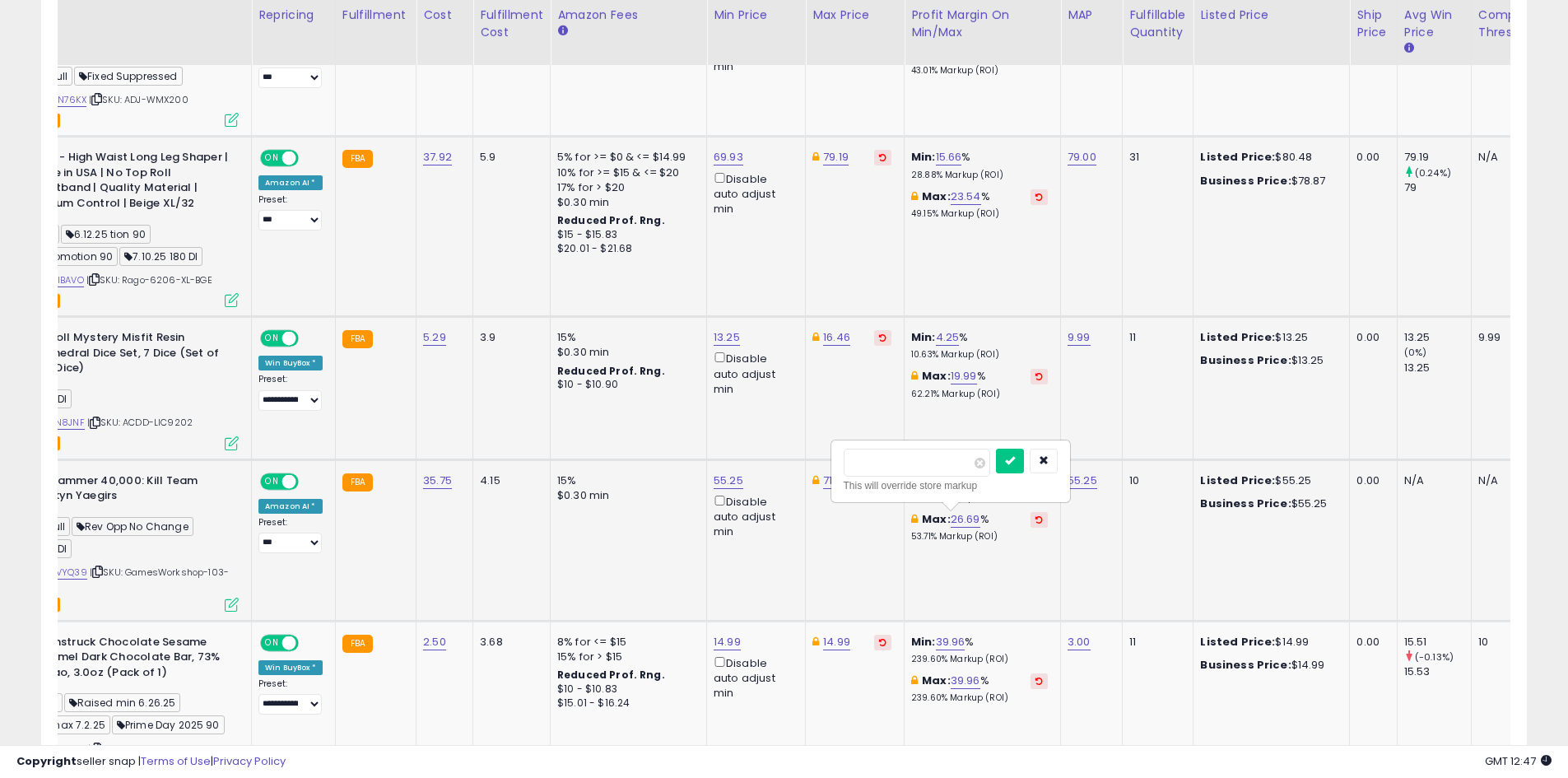 drag, startPoint x: 958, startPoint y: 468, endPoint x: 840, endPoint y: 464, distance: 118.06778 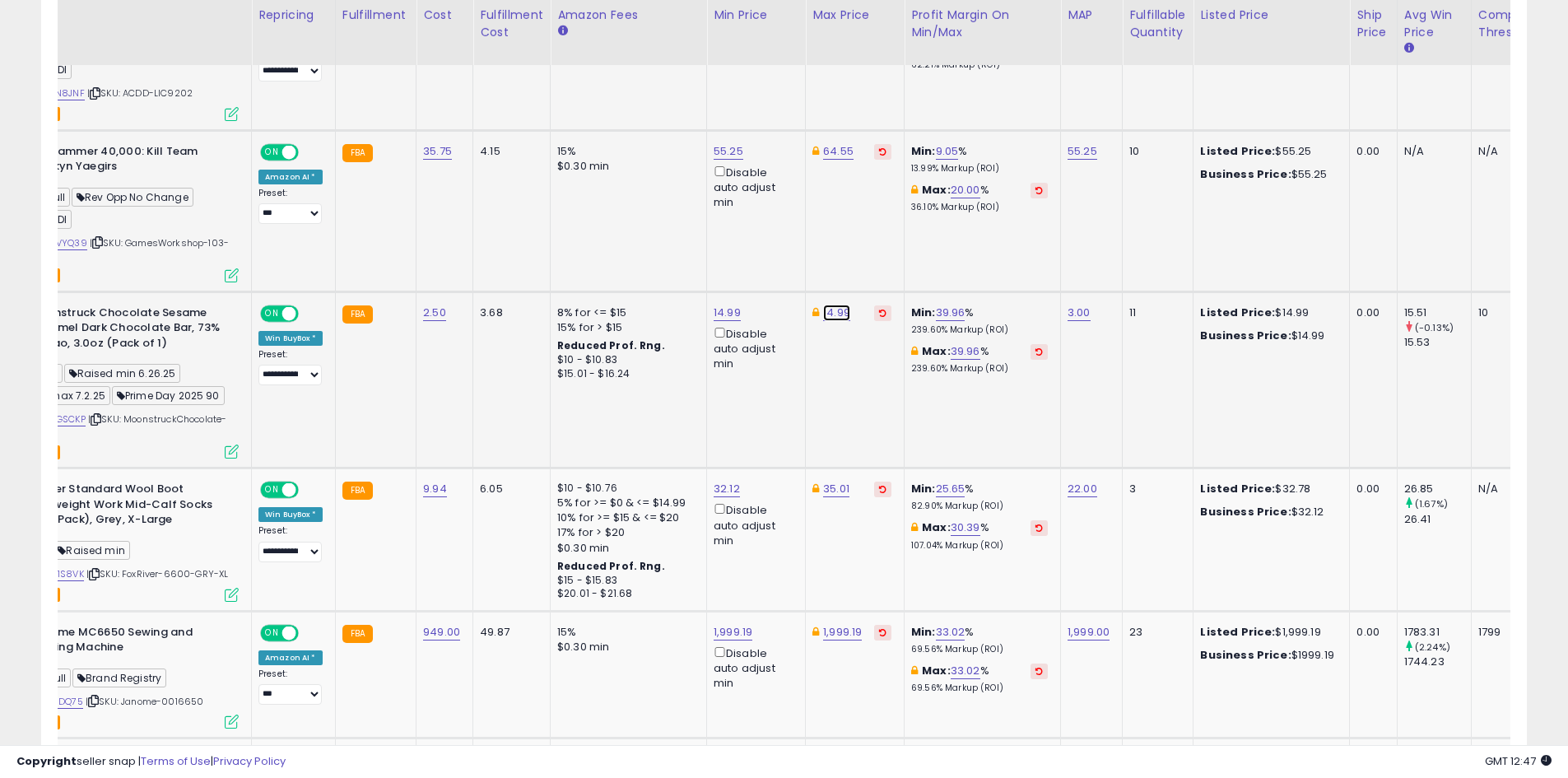 click on "14.99" at bounding box center (838, -923) 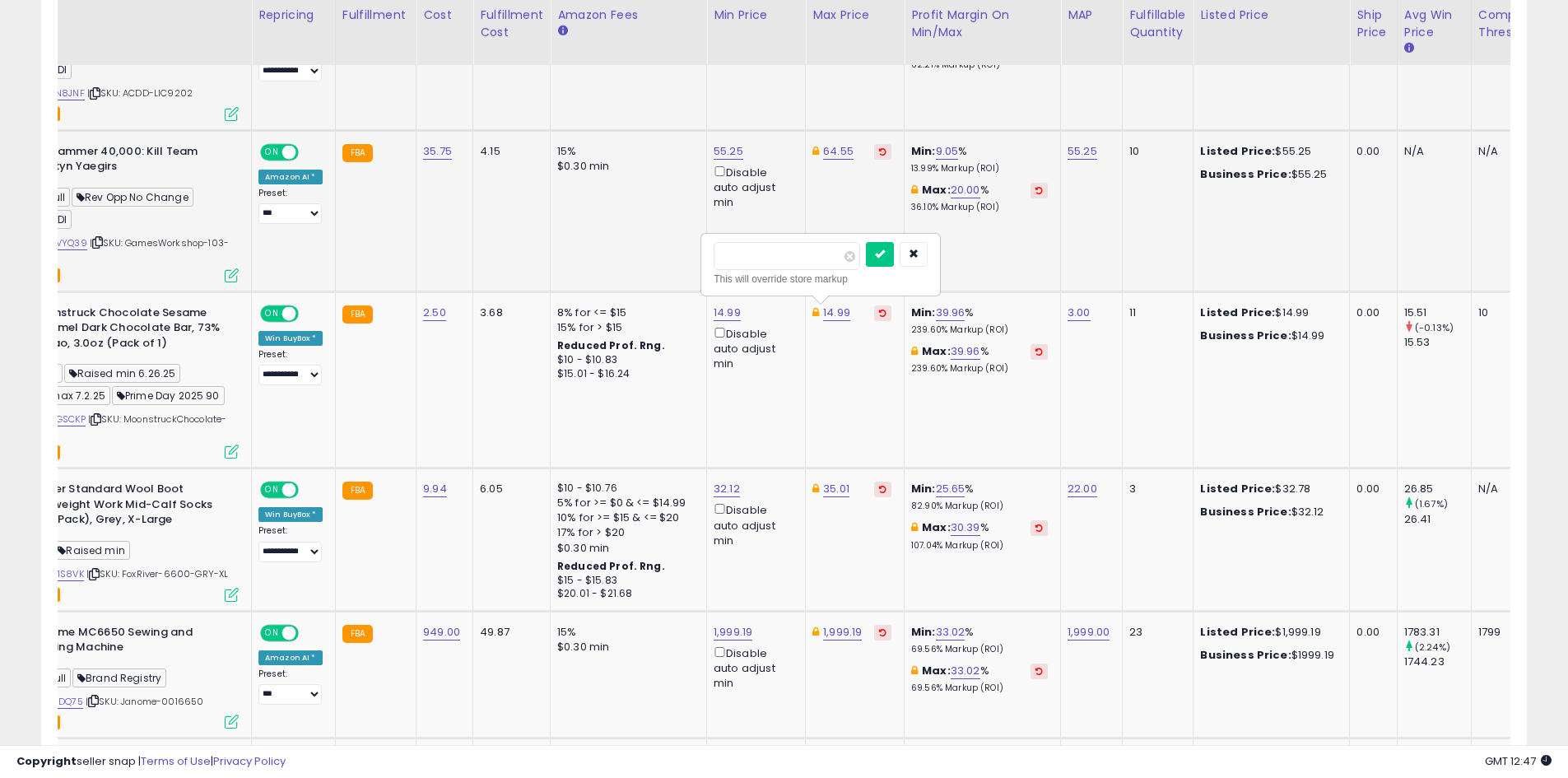 drag, startPoint x: 702, startPoint y: 261, endPoint x: 669, endPoint y: 260, distance: 33.015148 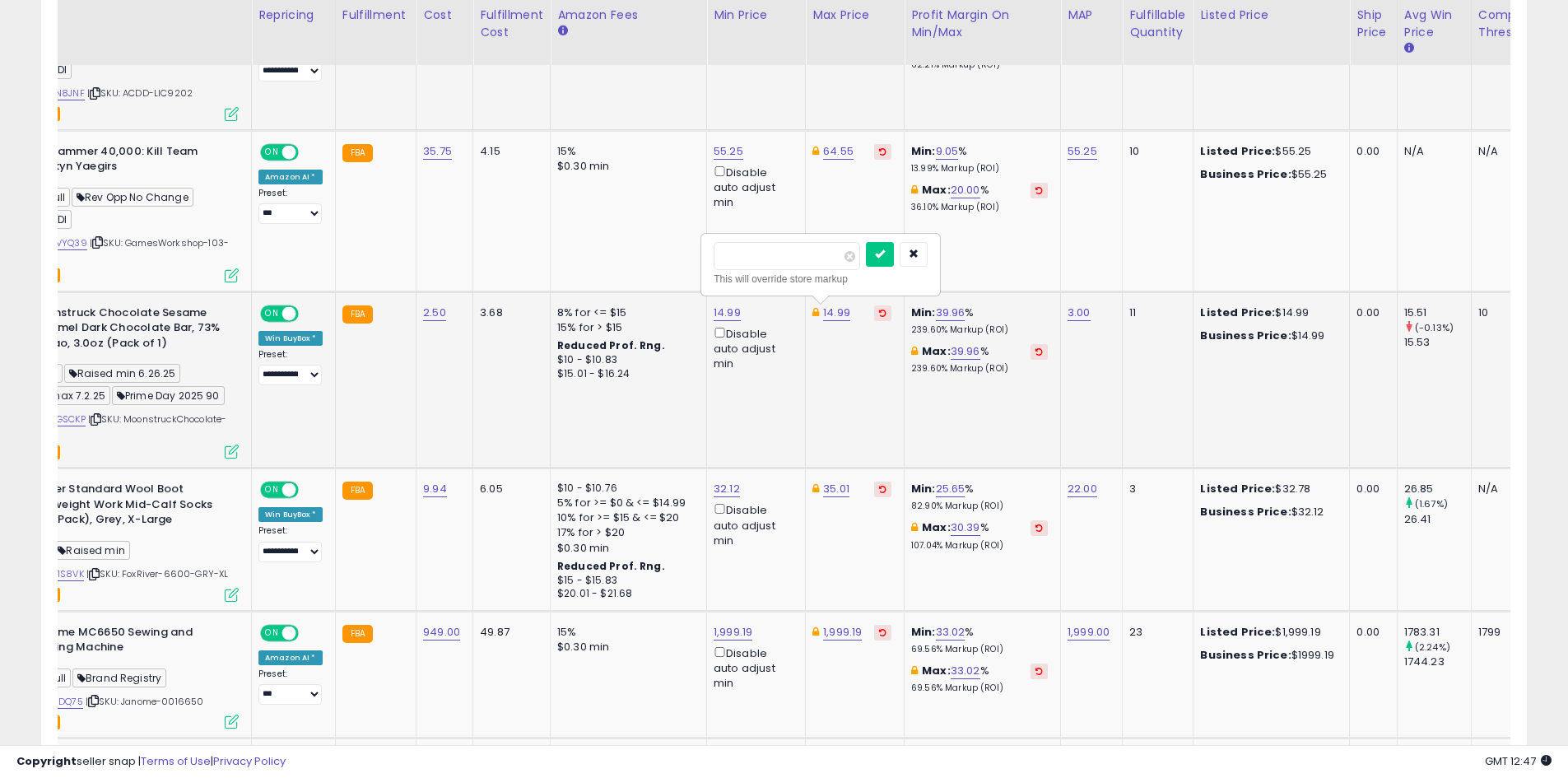 type on "*****" 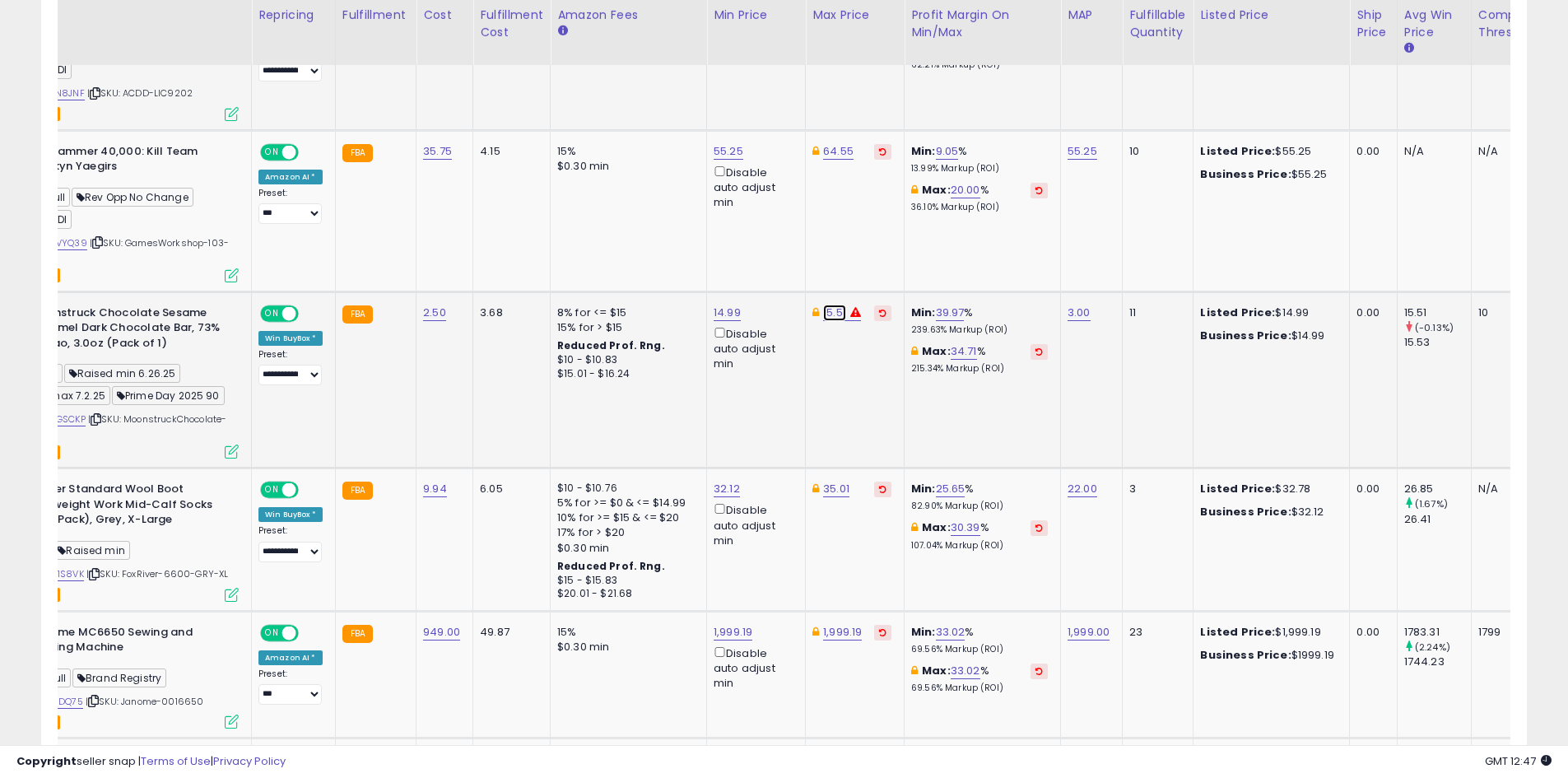 click on "15.51" at bounding box center [838, -923] 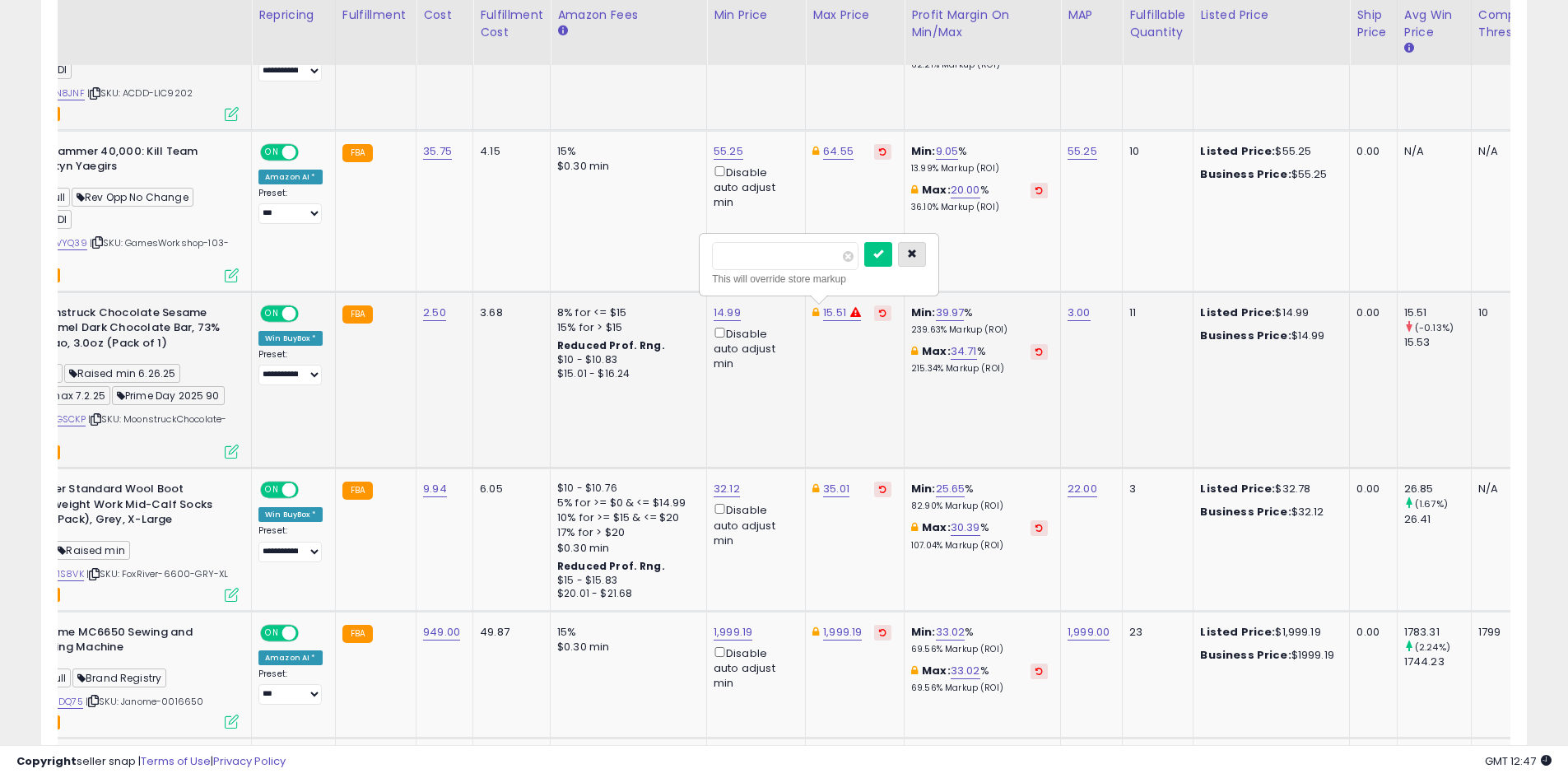 click at bounding box center [912, 254] 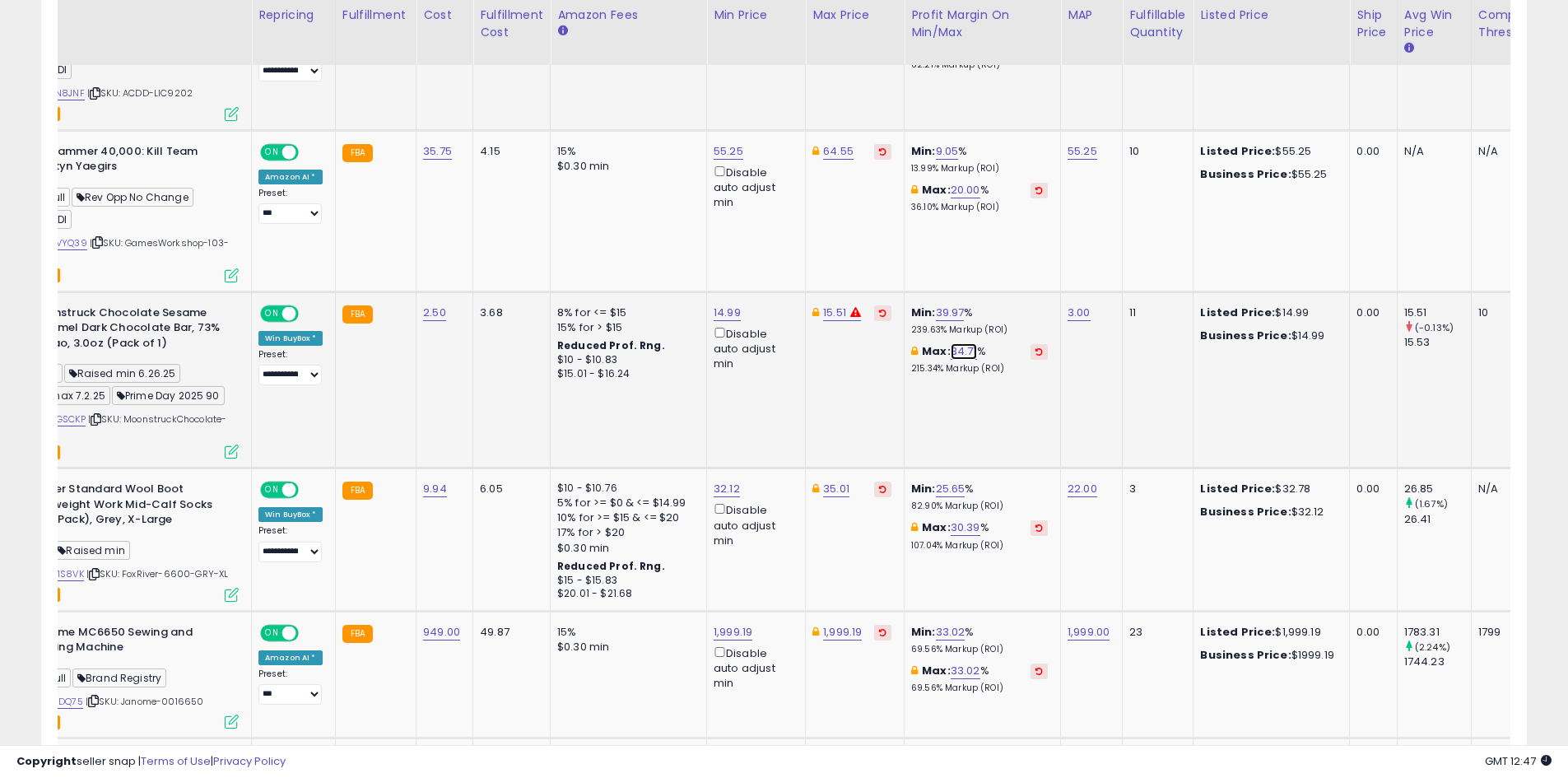 click on "34.71" at bounding box center (964, 352) 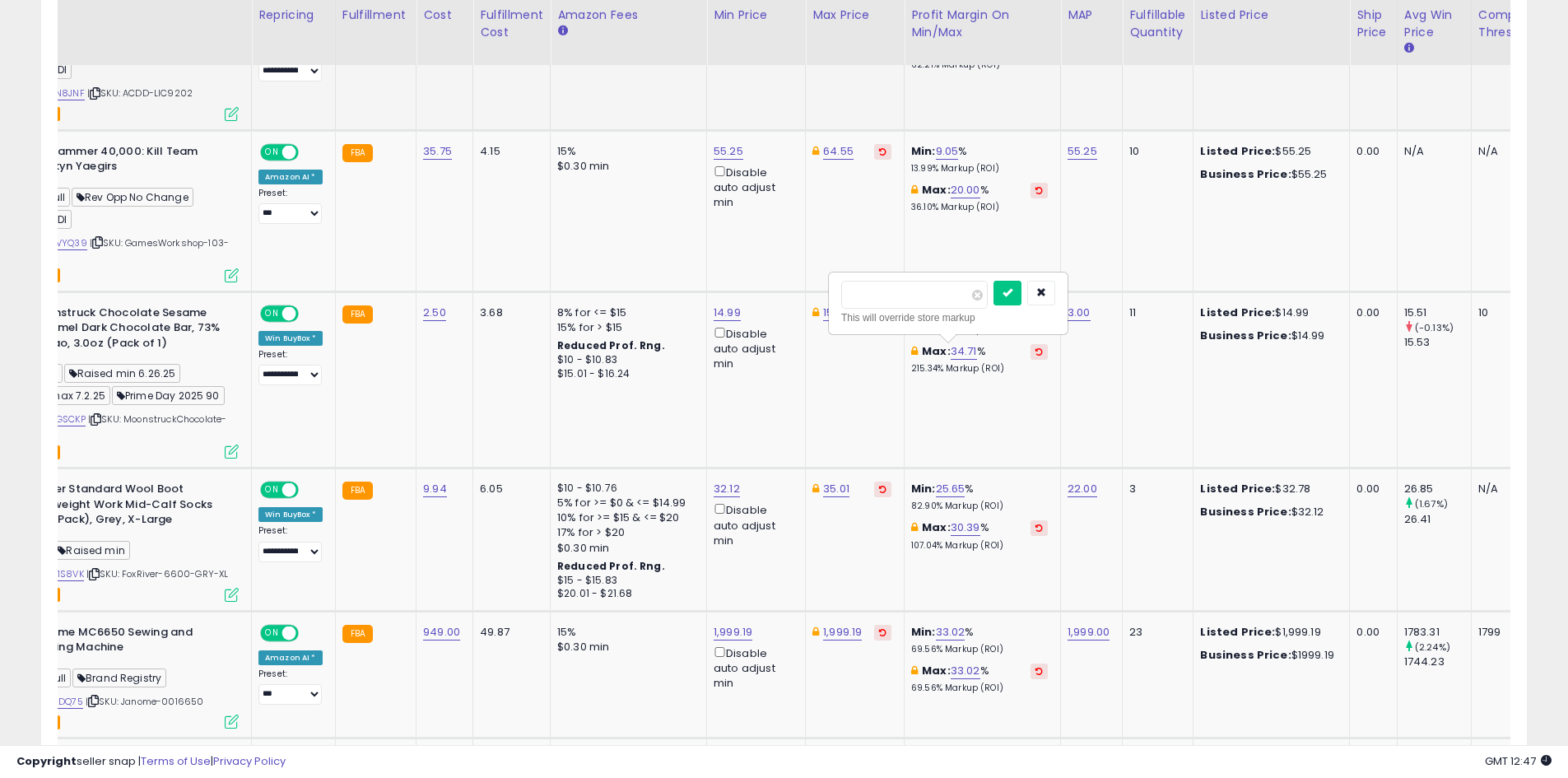 drag, startPoint x: 896, startPoint y: 291, endPoint x: 808, endPoint y: 299, distance: 88.36289 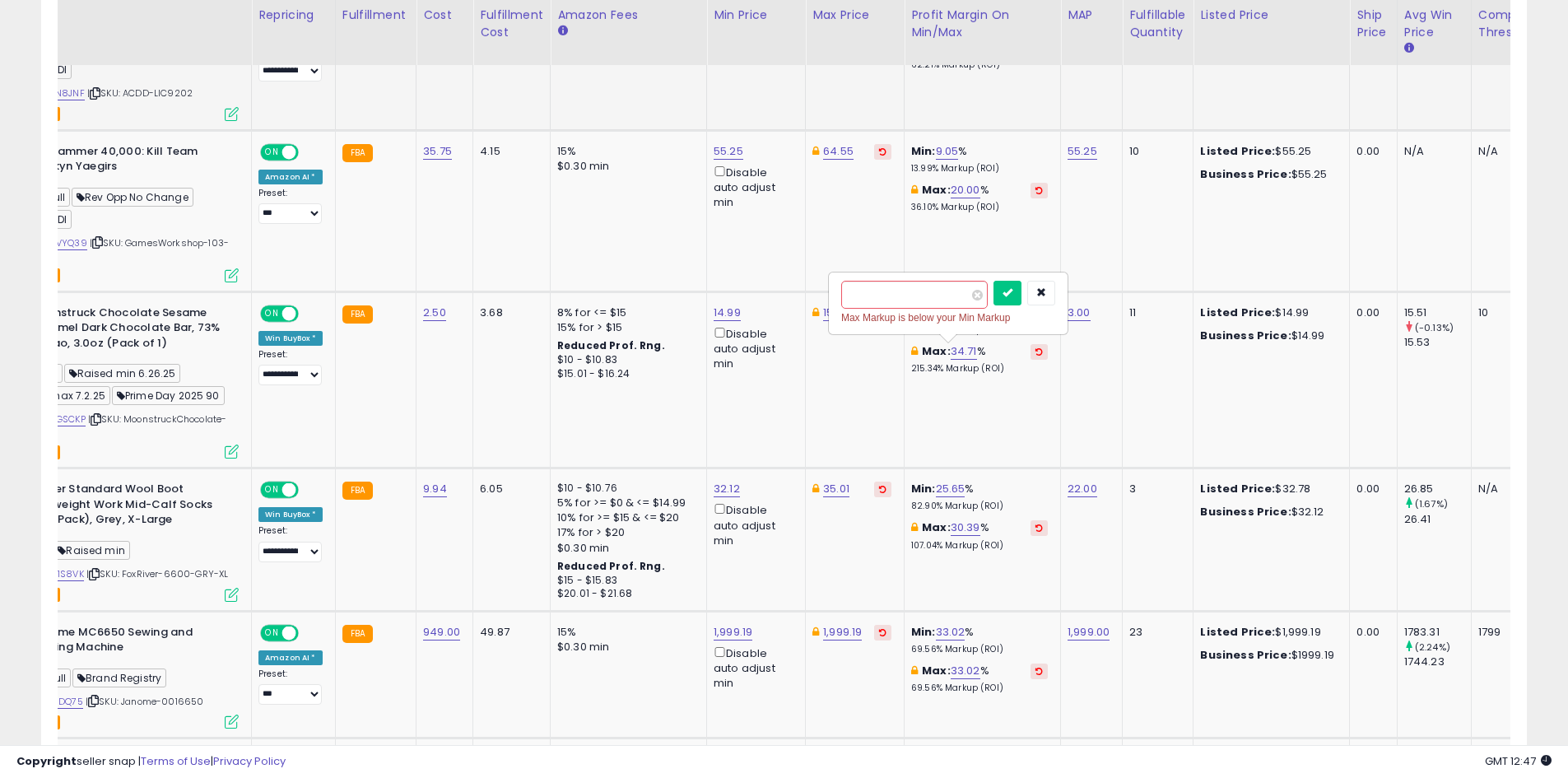 click on "** Max Markup is below your Min Markup" at bounding box center [948, 303] 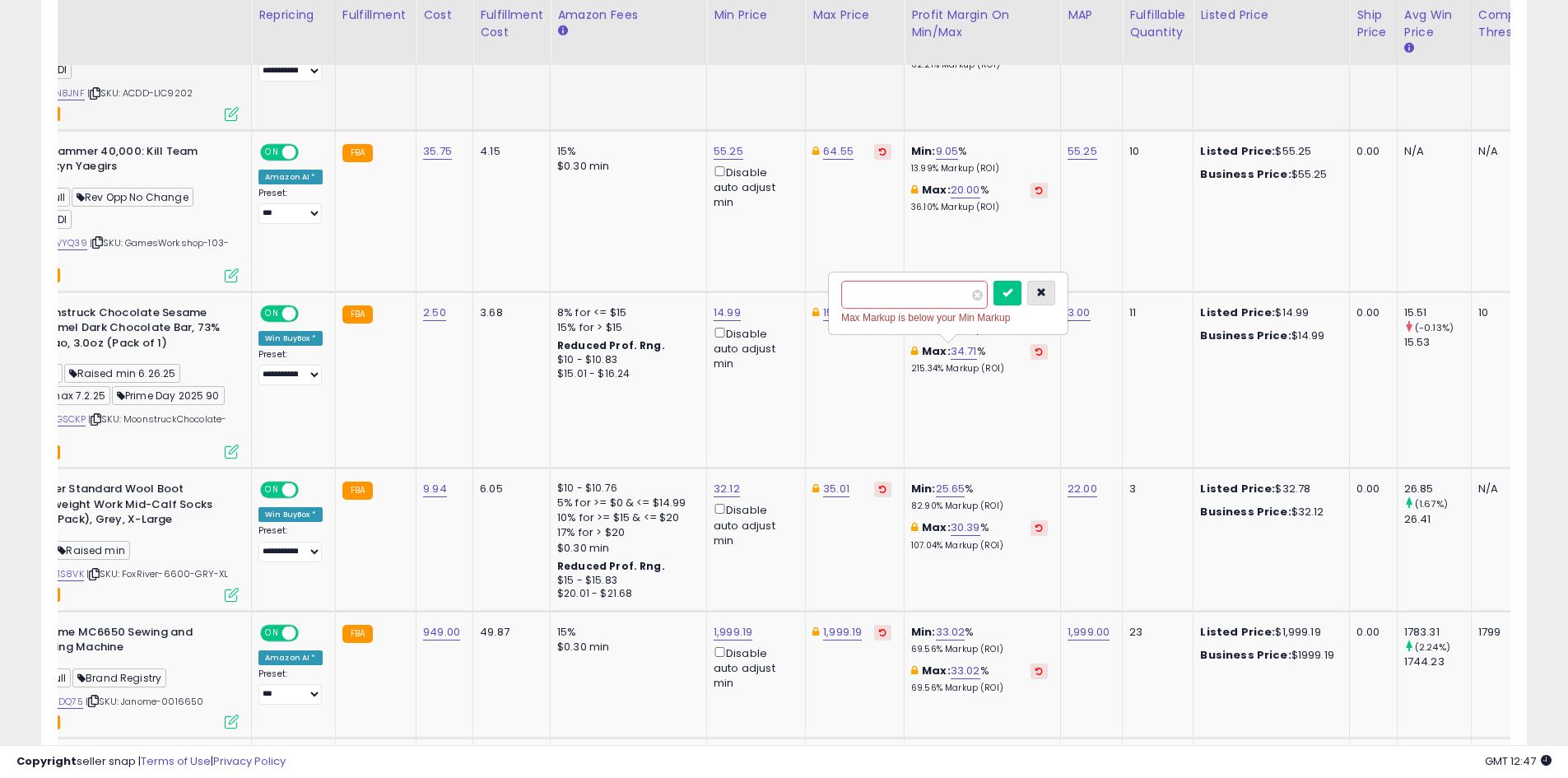 click at bounding box center [1041, 293] 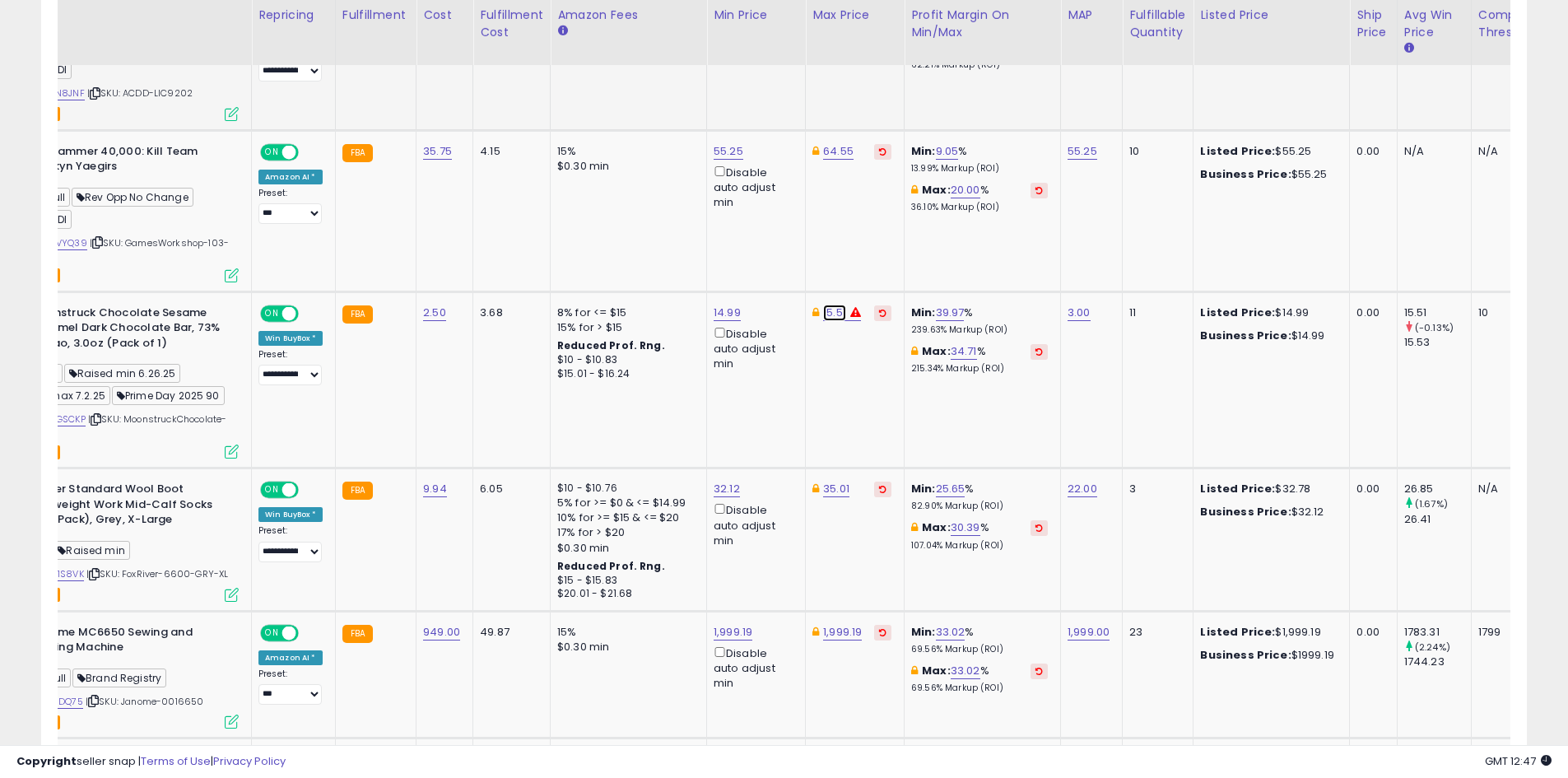 click on "15.51" at bounding box center [838, -923] 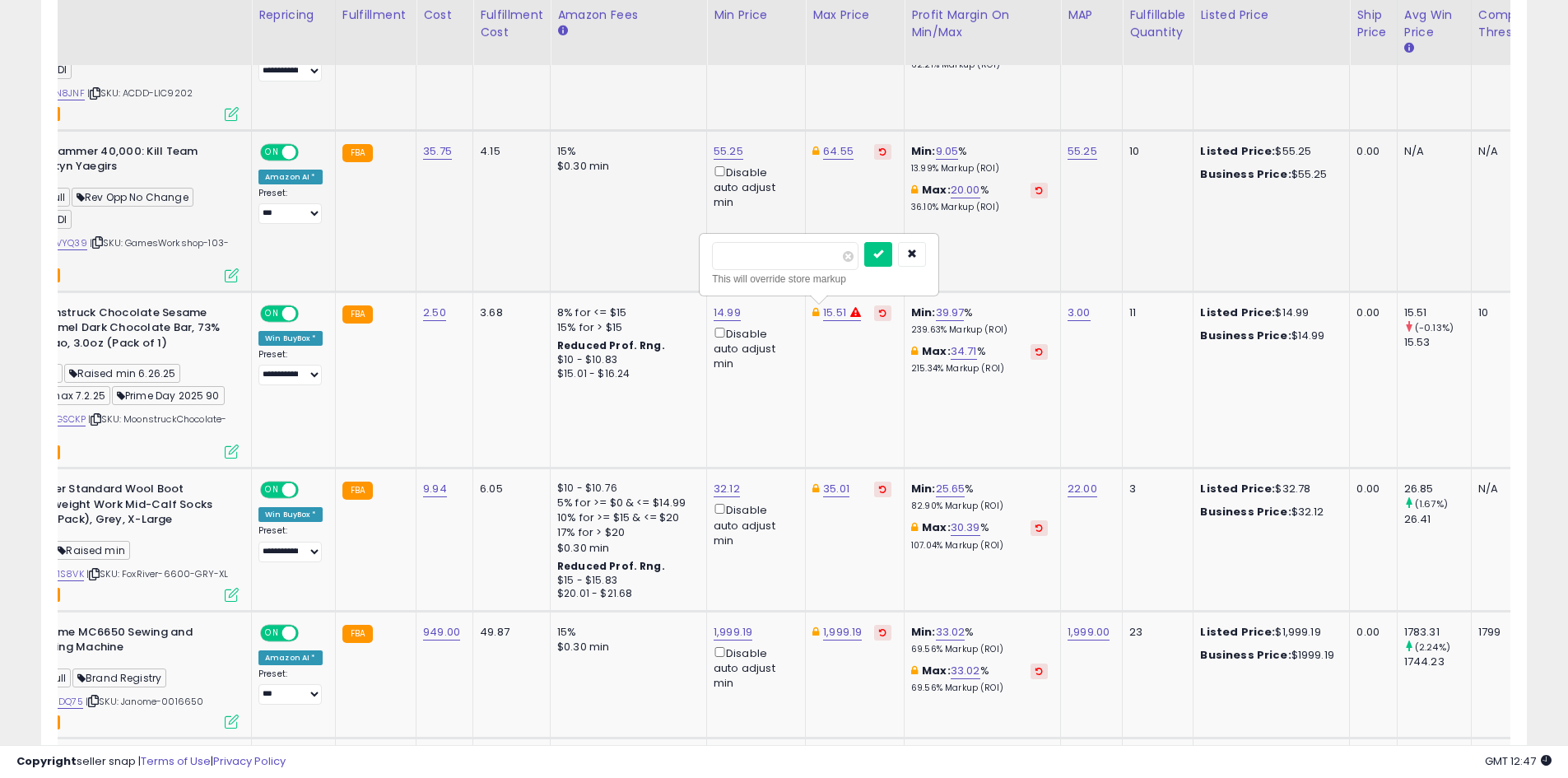 drag, startPoint x: 775, startPoint y: 249, endPoint x: 659, endPoint y: 247, distance: 116.01724 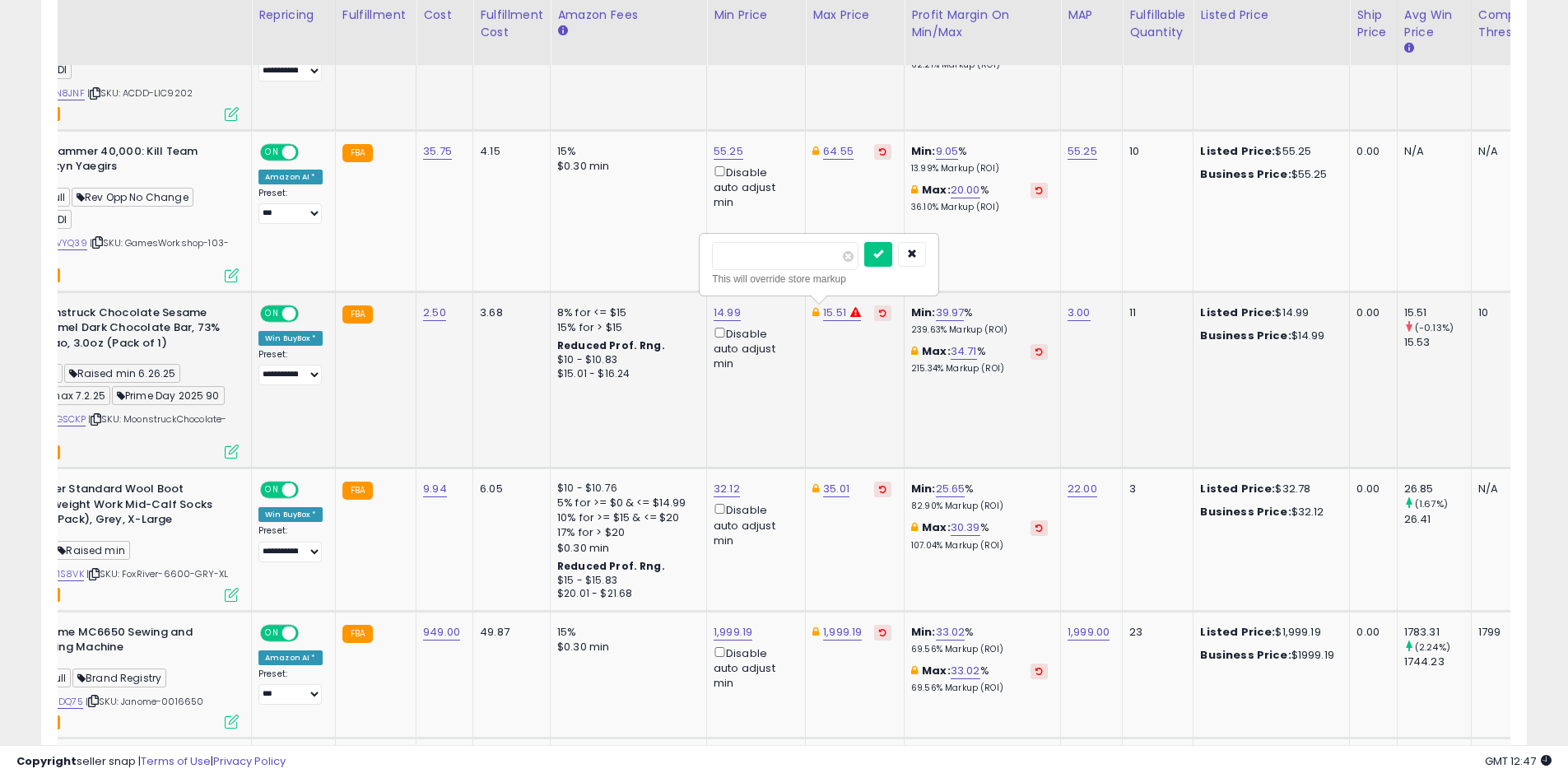 type on "*****" 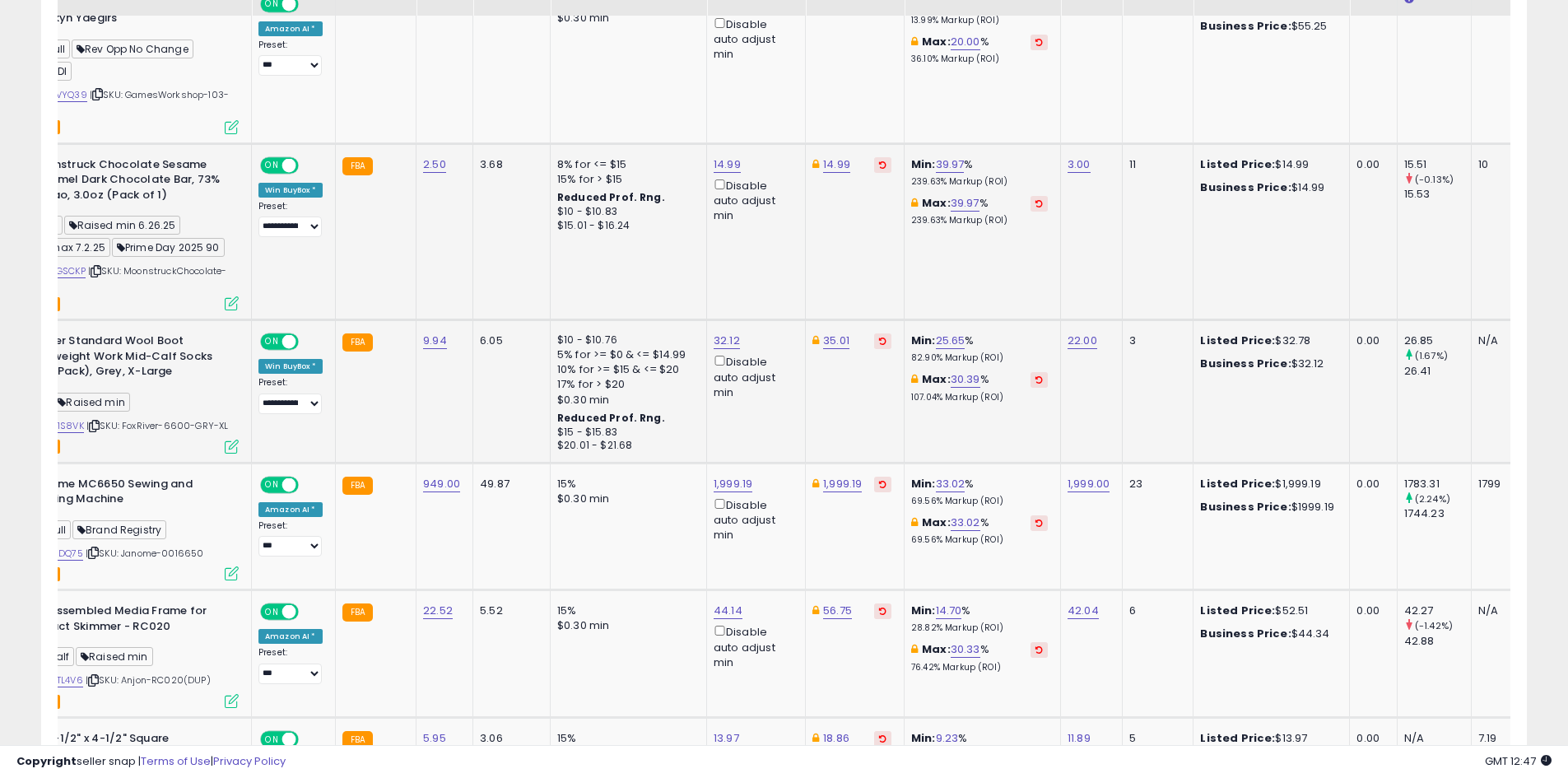 scroll, scrollTop: 2013, scrollLeft: 0, axis: vertical 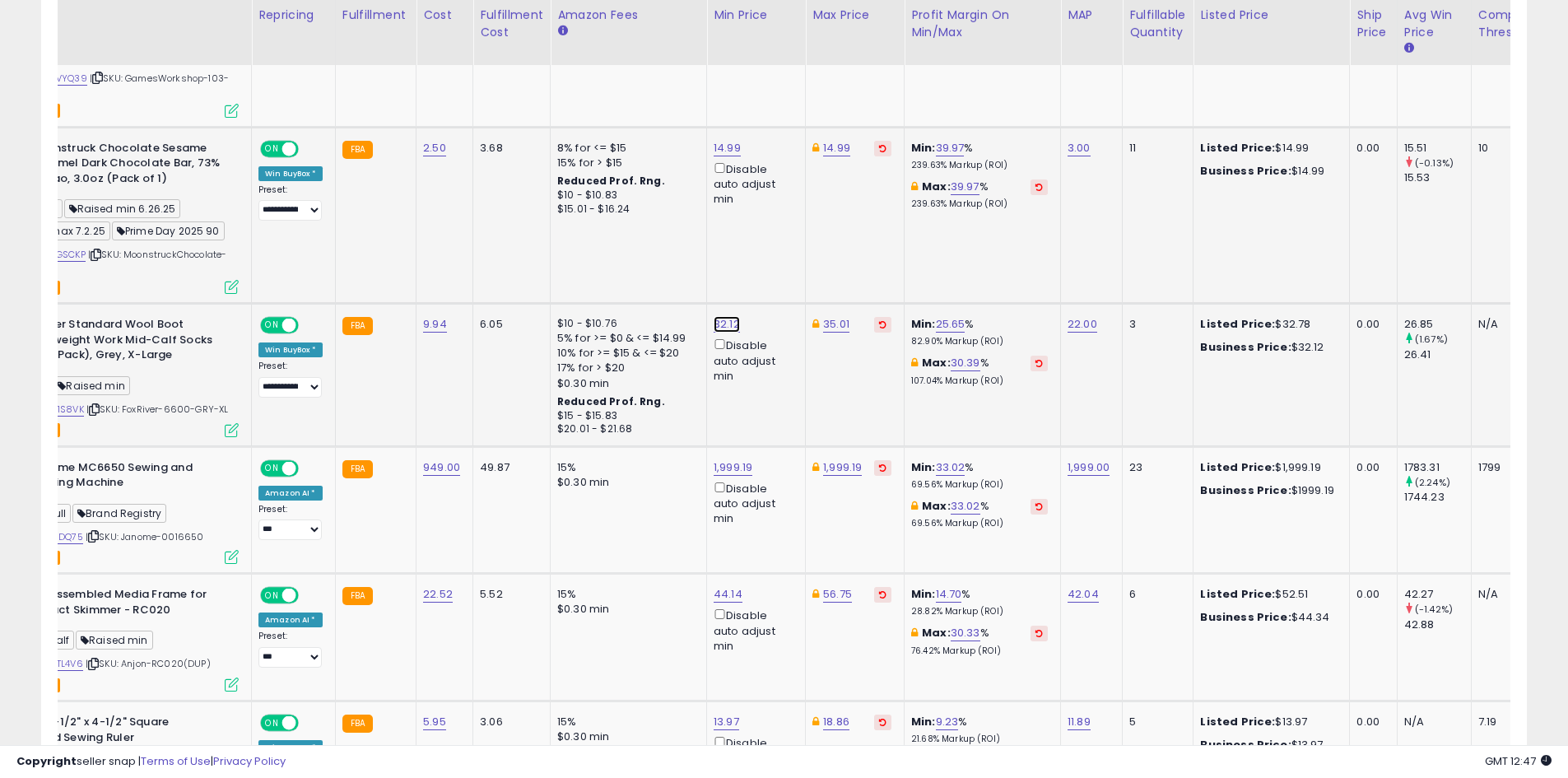 click on "32.12" at bounding box center (728, -1088) 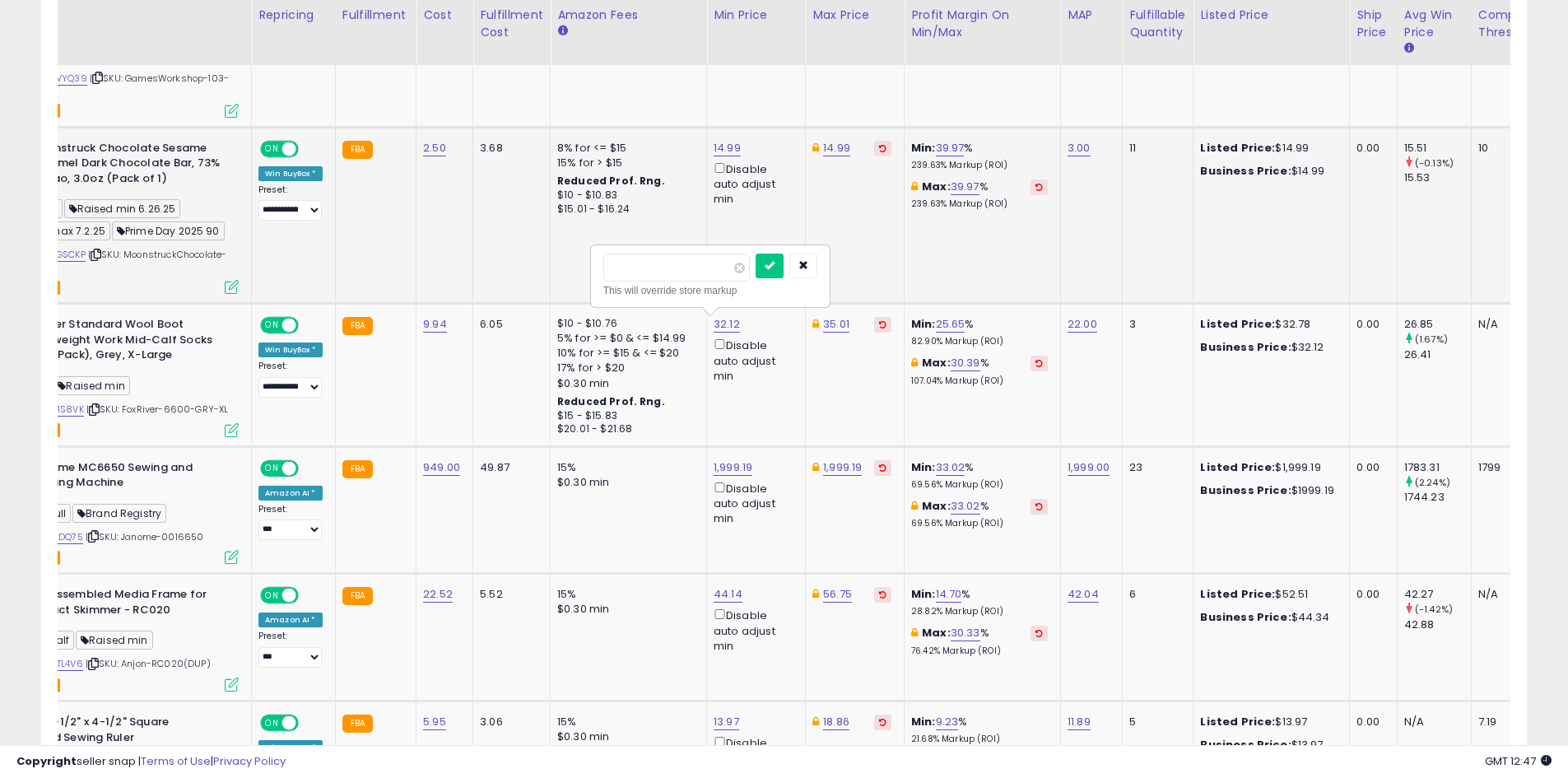 drag, startPoint x: 648, startPoint y: 270, endPoint x: 496, endPoint y: 273, distance: 152.0296 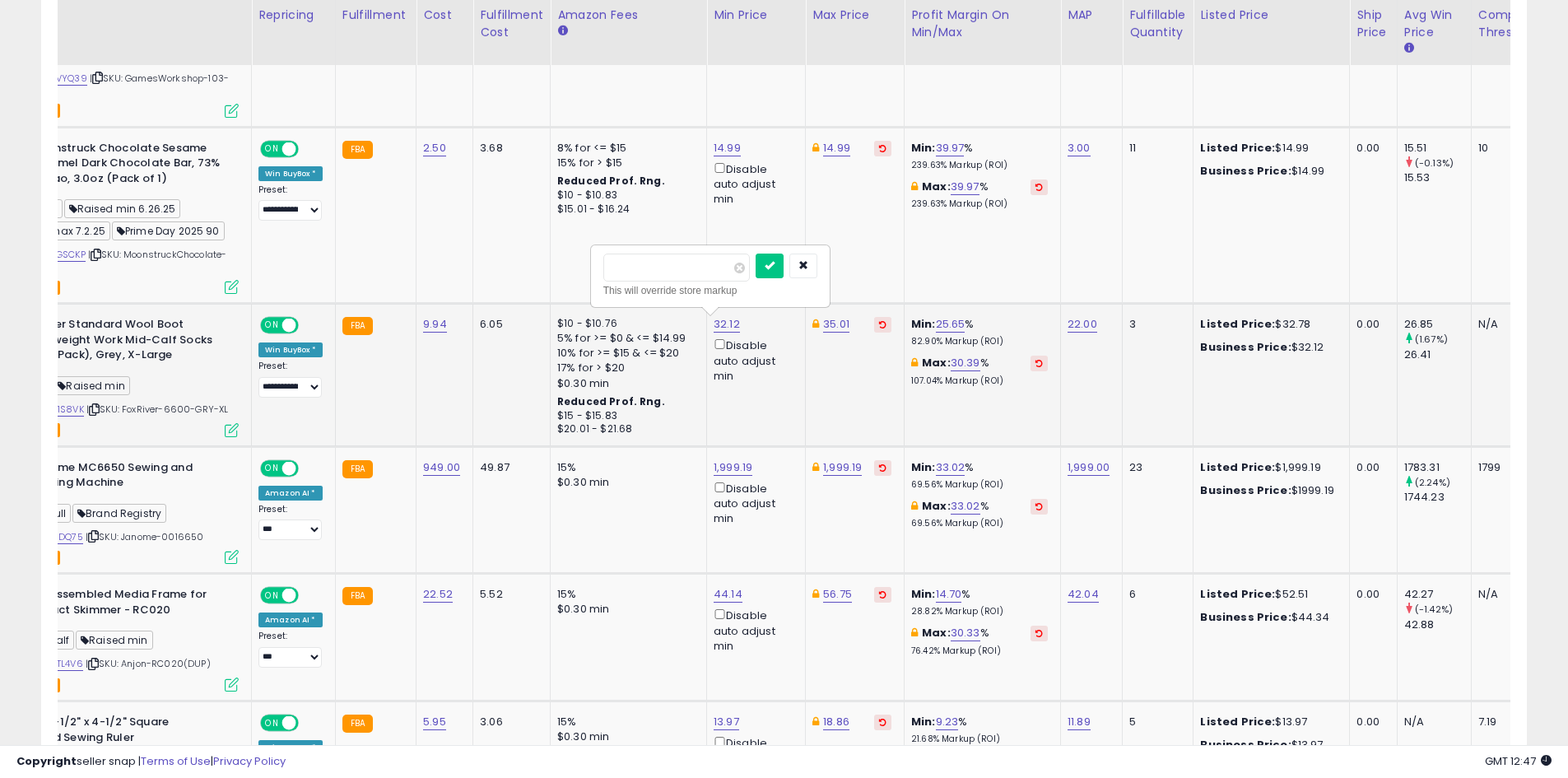 type on "*****" 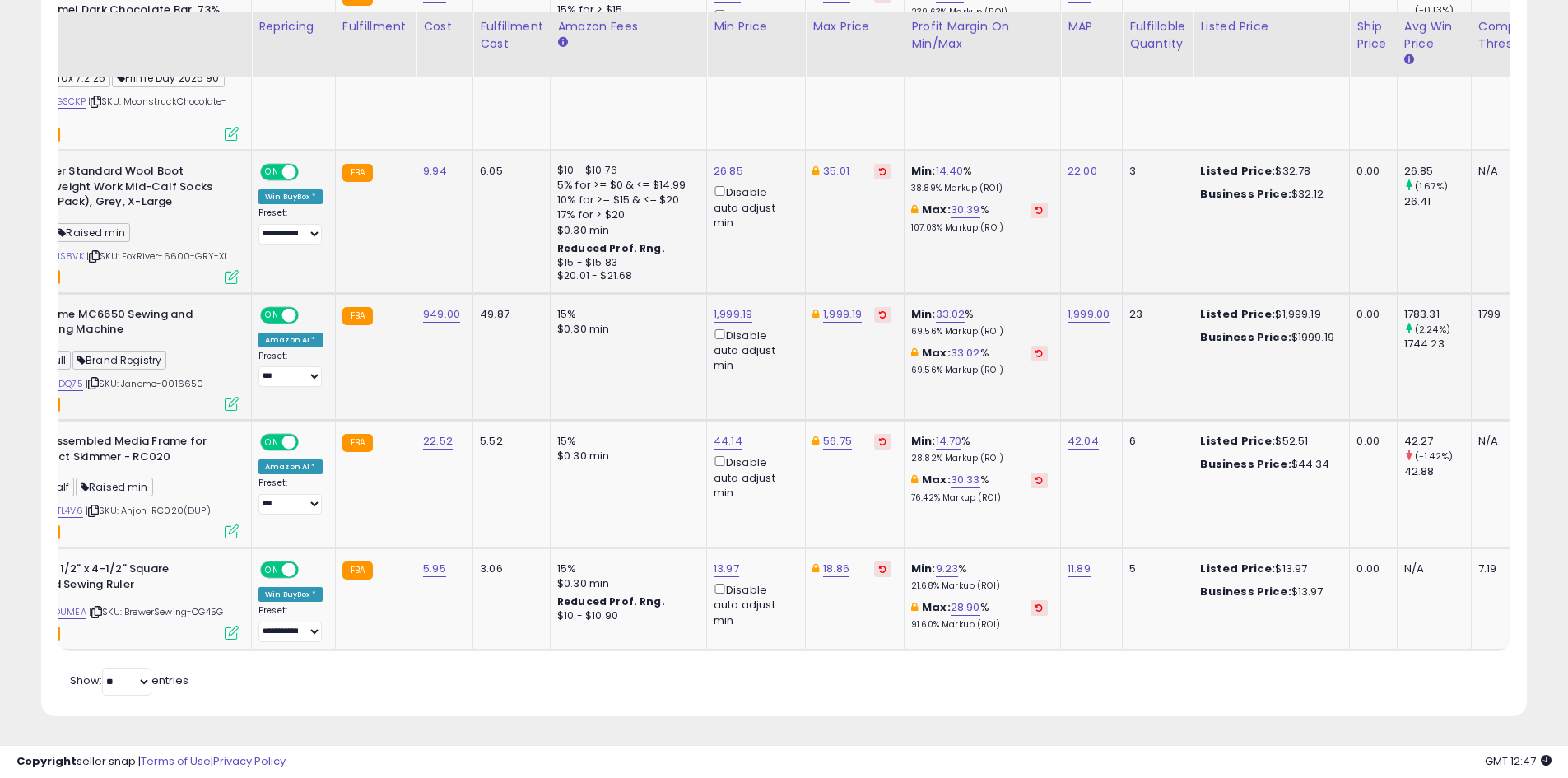 scroll, scrollTop: 2178, scrollLeft: 0, axis: vertical 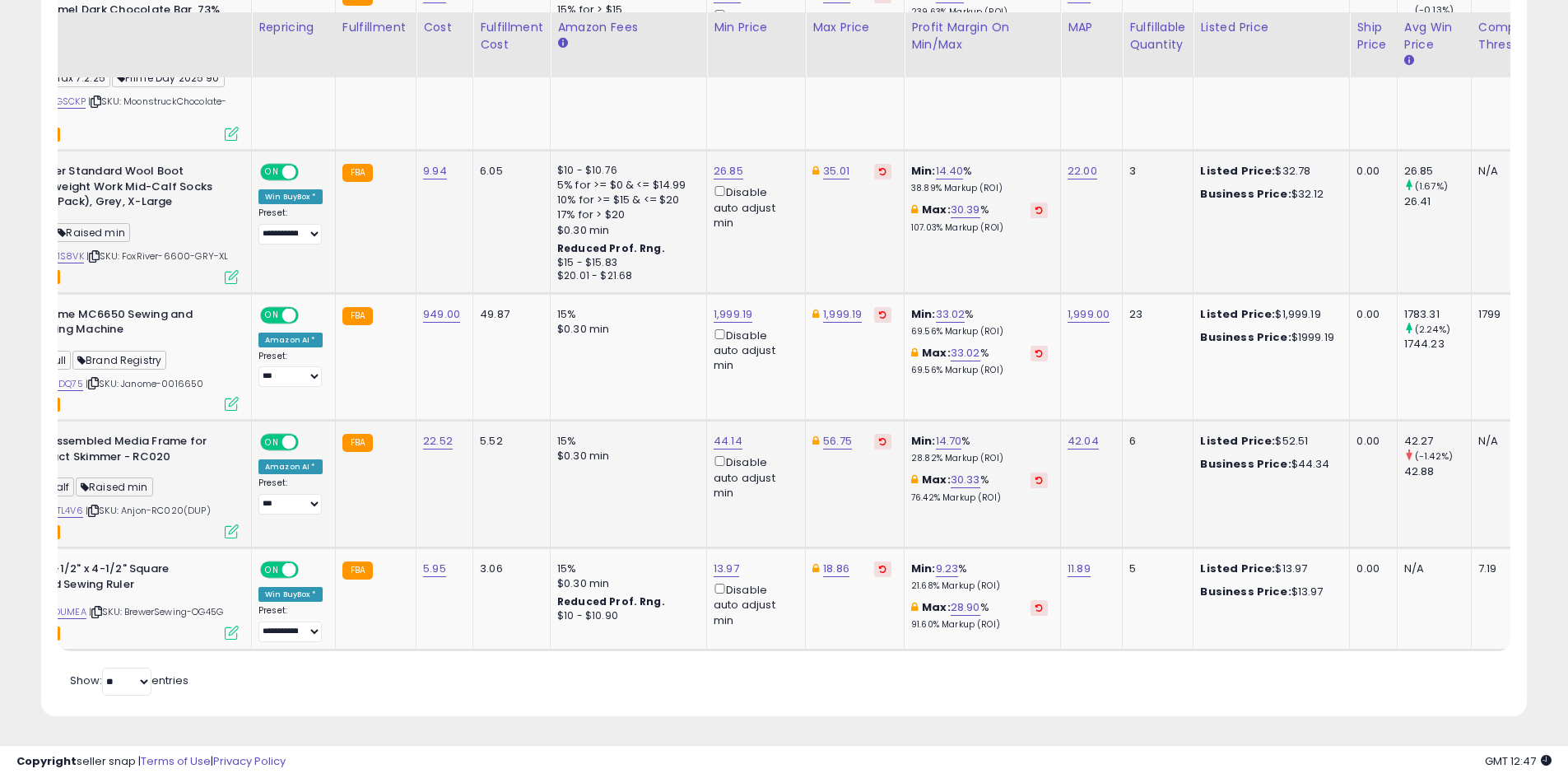 click on "Disable auto adjust min" at bounding box center [753, 477] 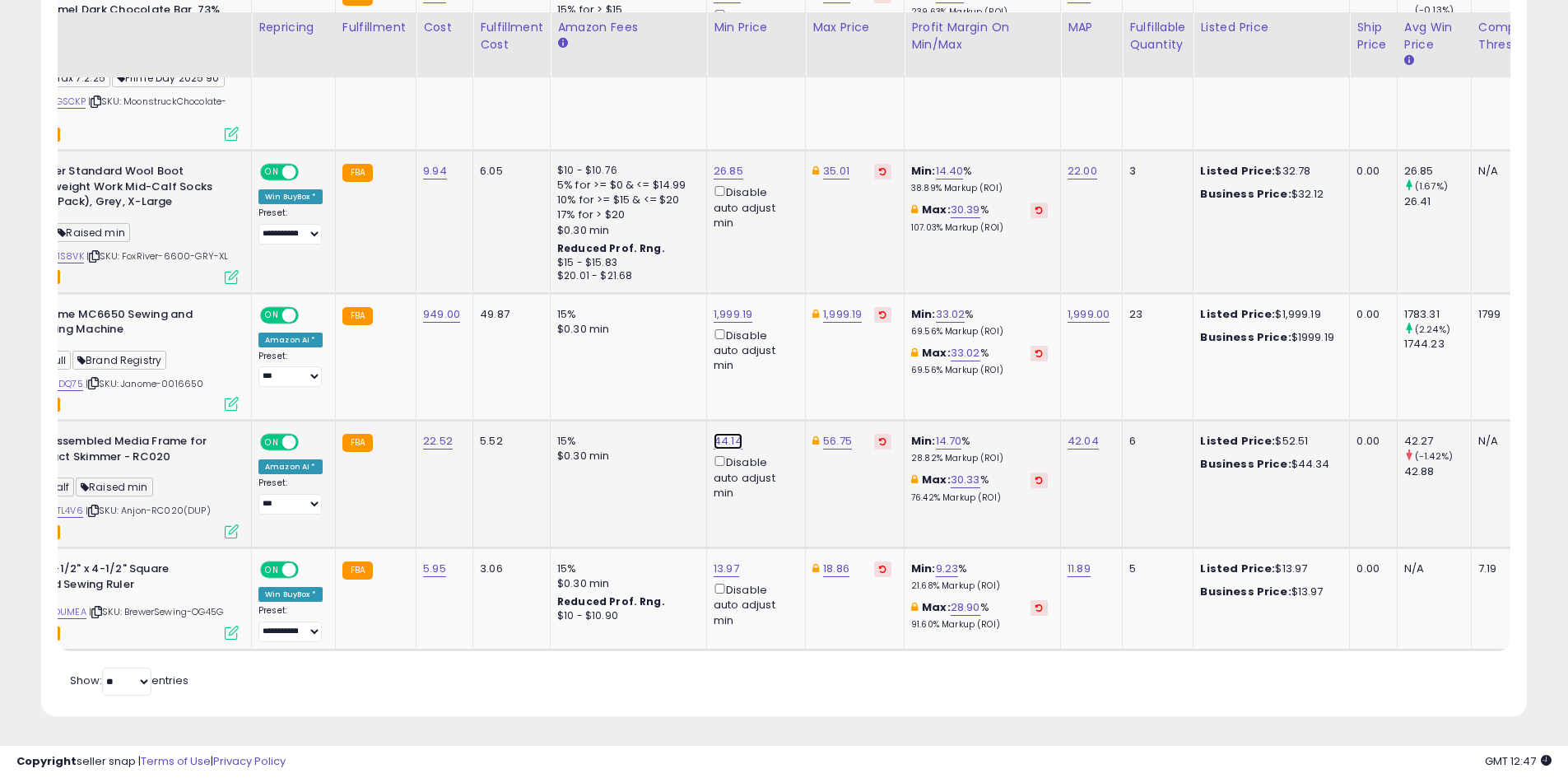 click on "44.14" at bounding box center (728, -1241) 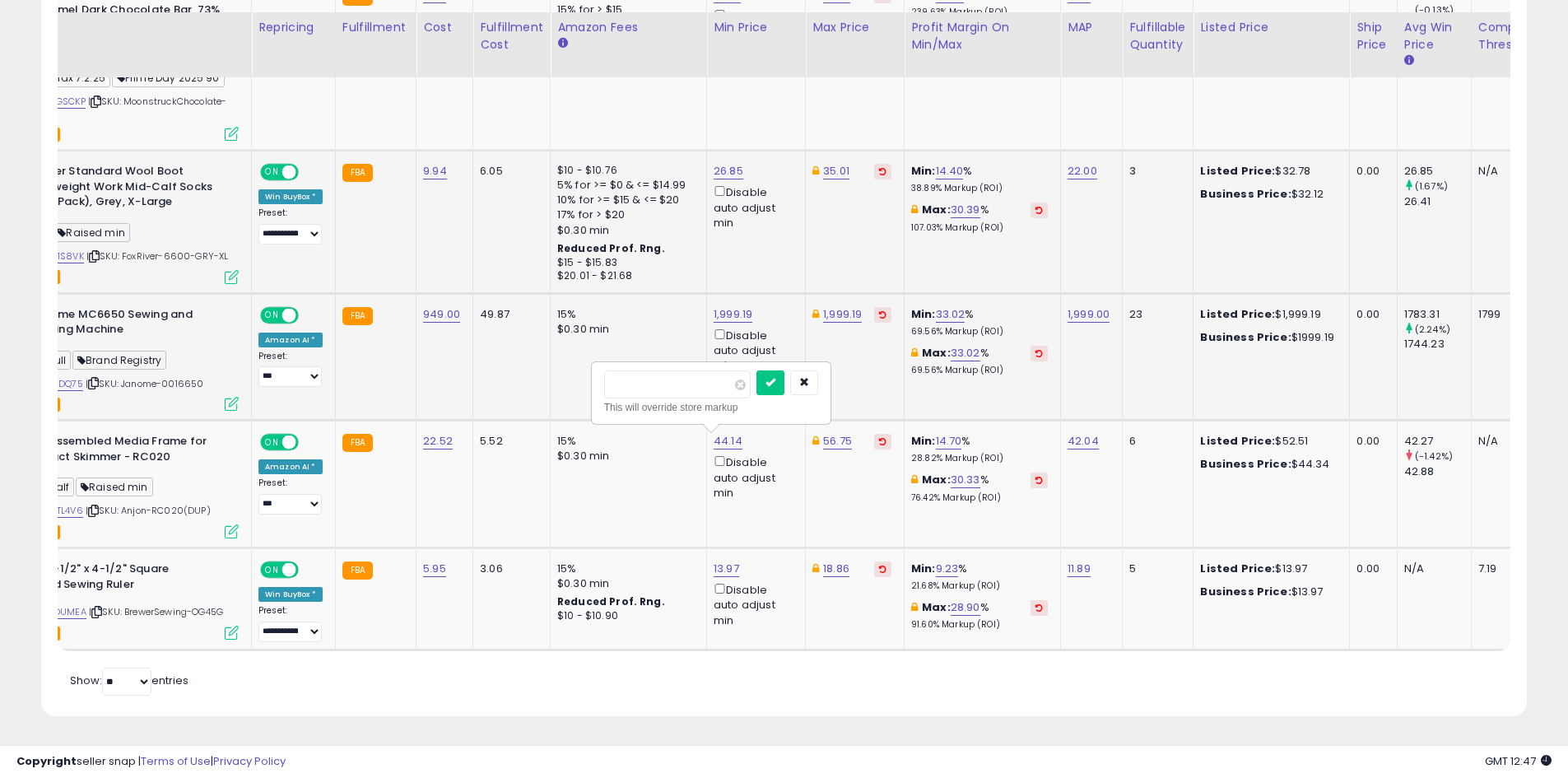 drag, startPoint x: 714, startPoint y: 371, endPoint x: 556, endPoint y: 366, distance: 158.0791 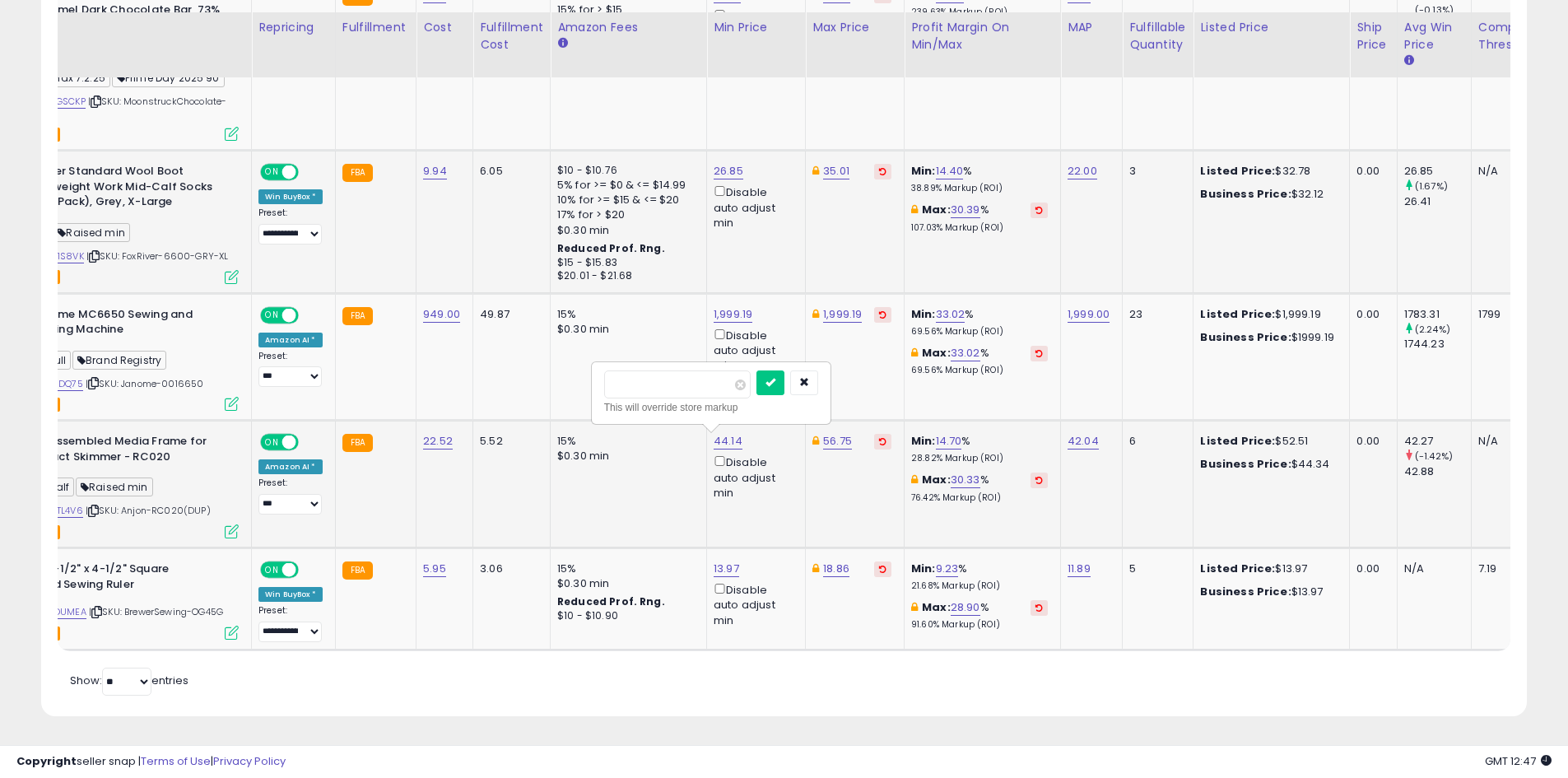 type on "*****" 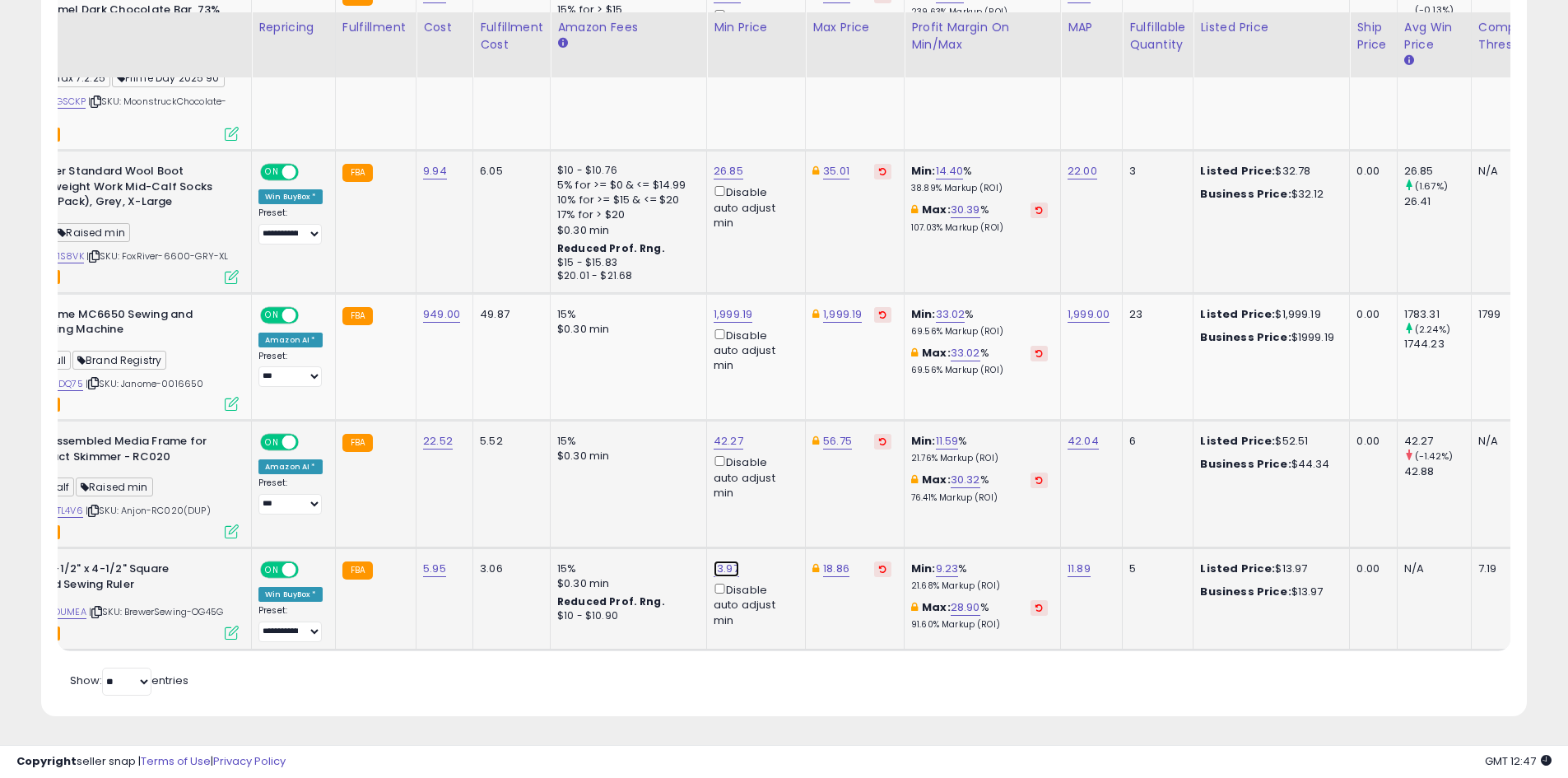 click on "13.97" at bounding box center (728, -1241) 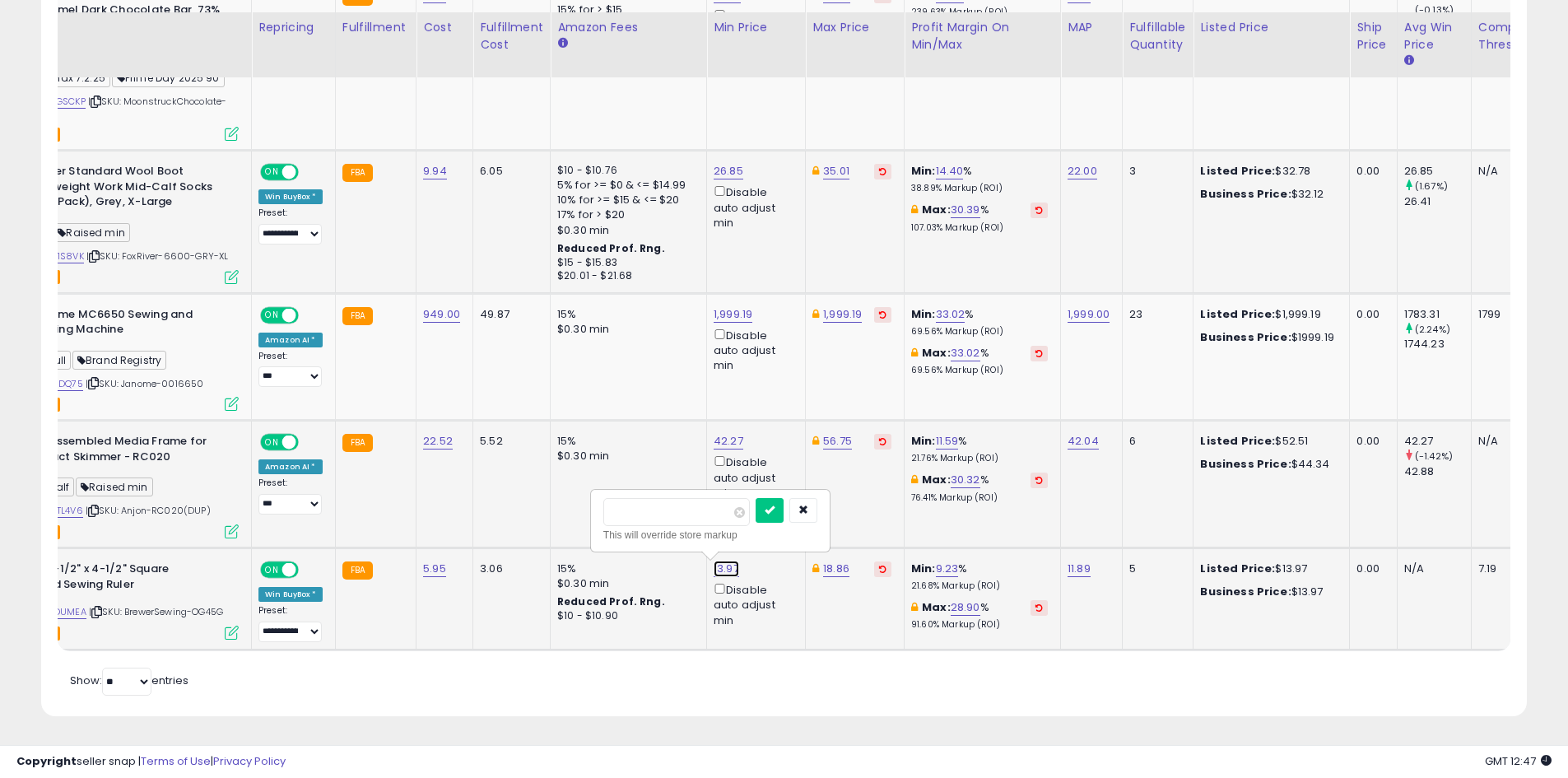 click on "13.97" at bounding box center [726, 569] 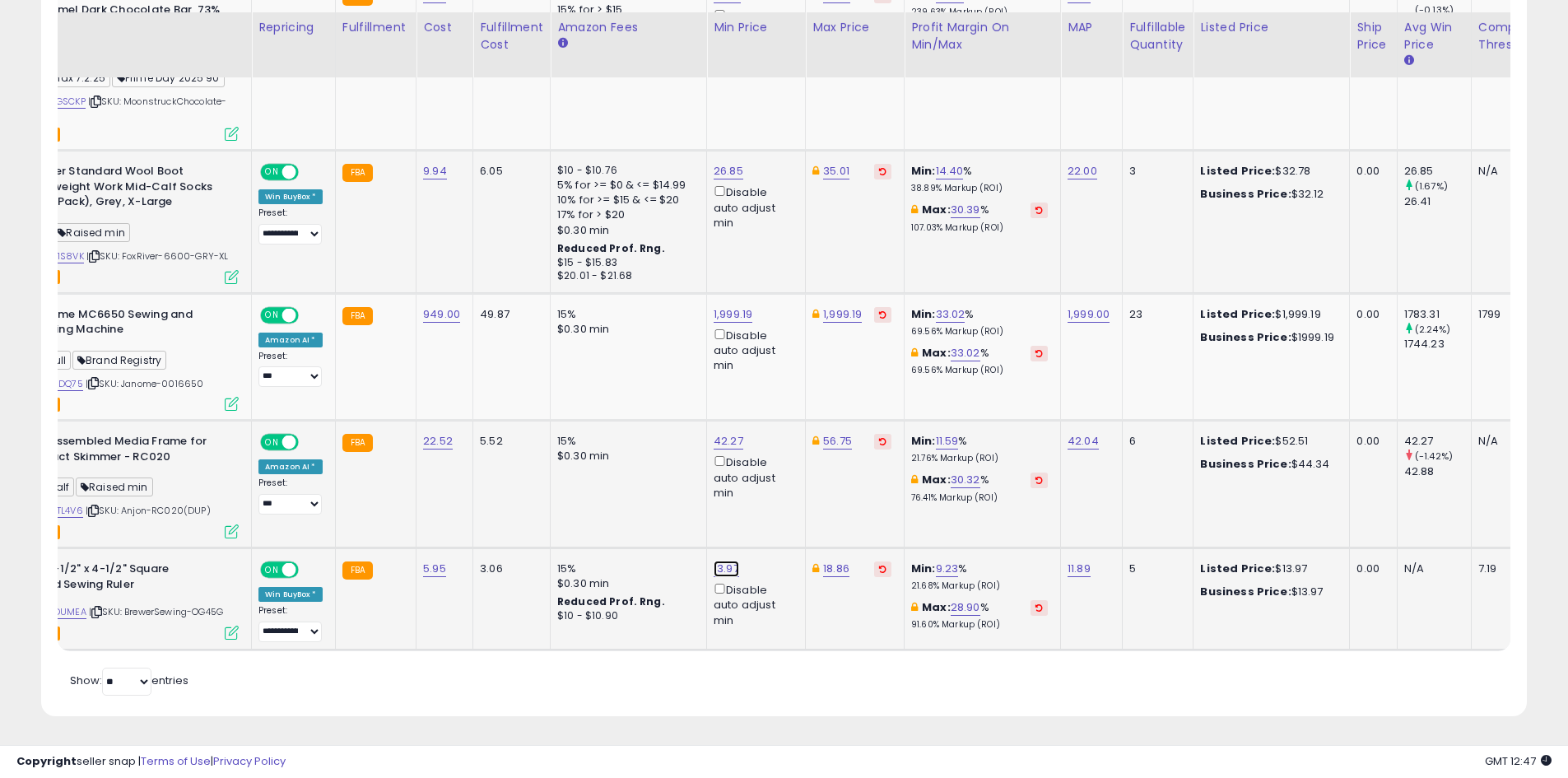 click on "13.97" at bounding box center [728, -1241] 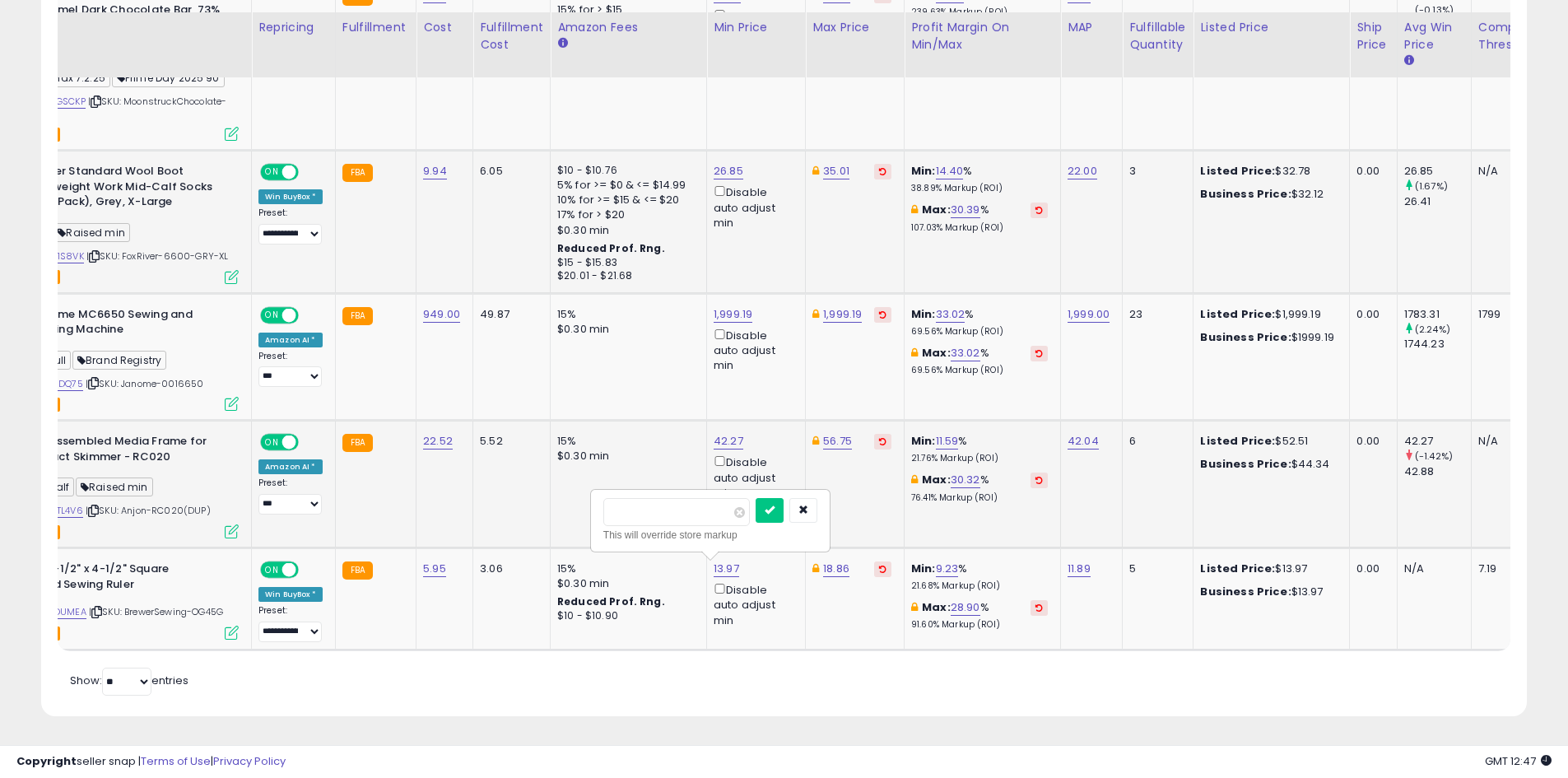 drag, startPoint x: 699, startPoint y: 505, endPoint x: 515, endPoint y: 501, distance: 184.04347 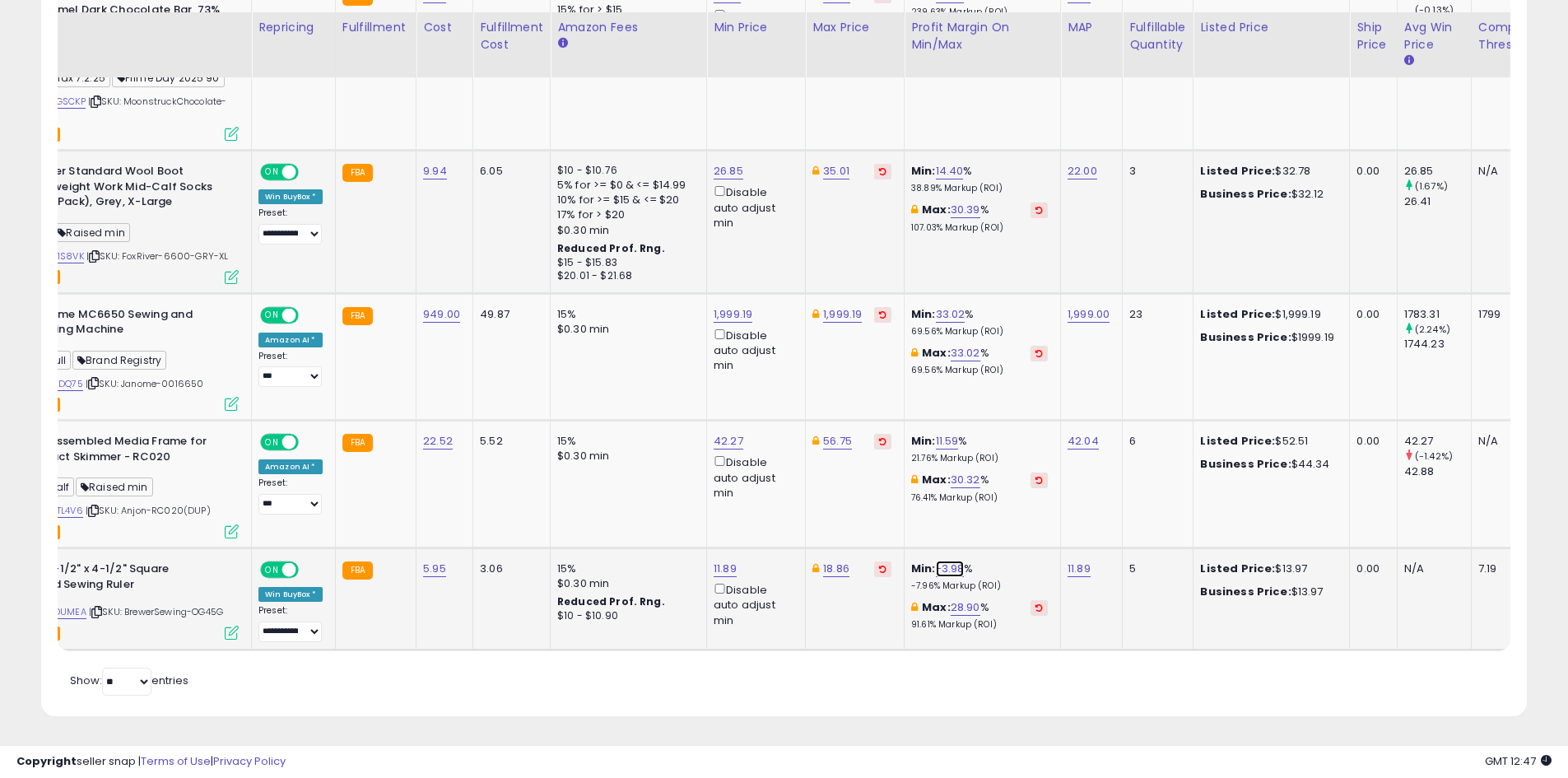 click on "-3.98" at bounding box center [950, 569] 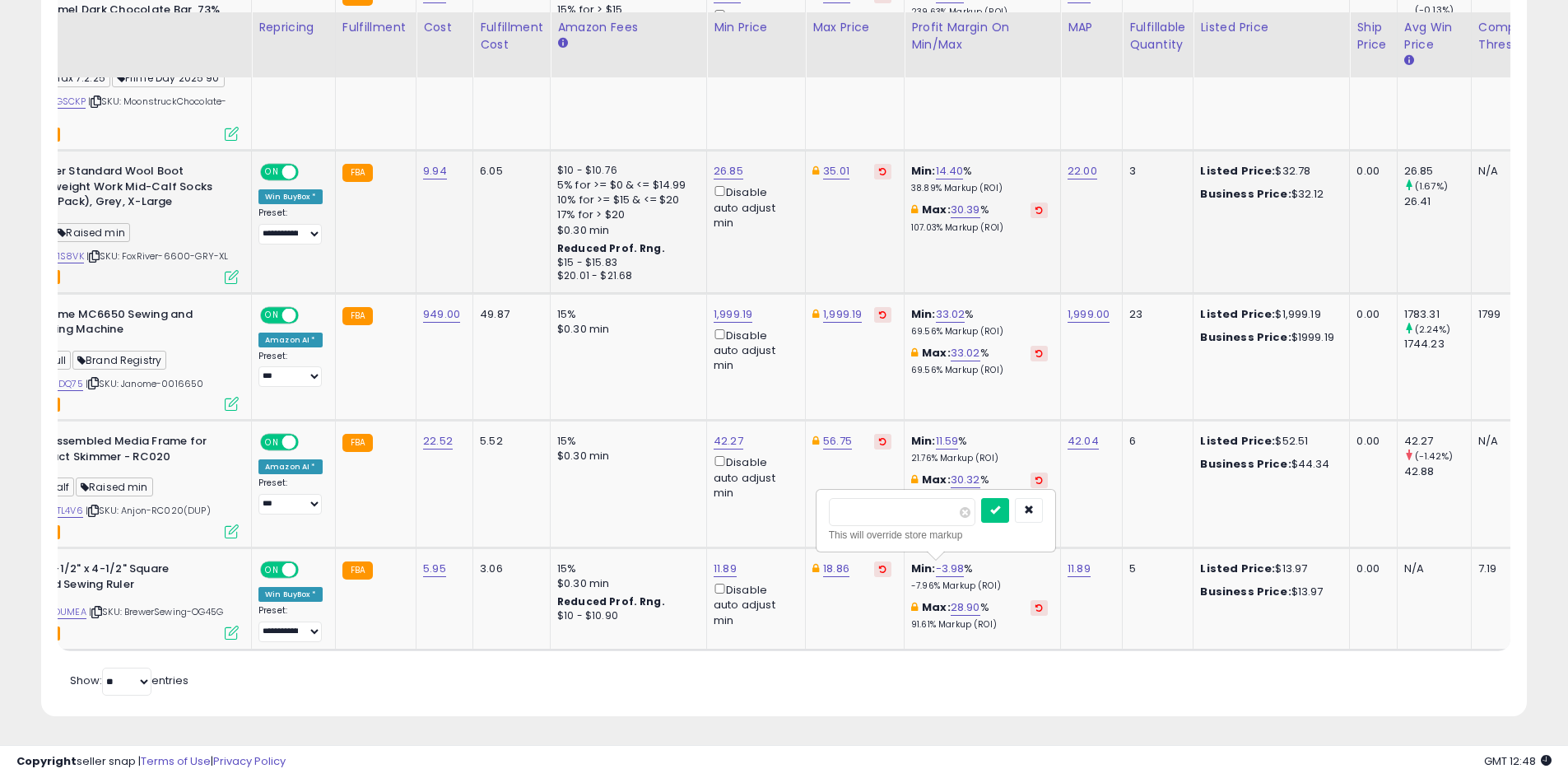 drag, startPoint x: 891, startPoint y: 504, endPoint x: 767, endPoint y: 500, distance: 124.0645 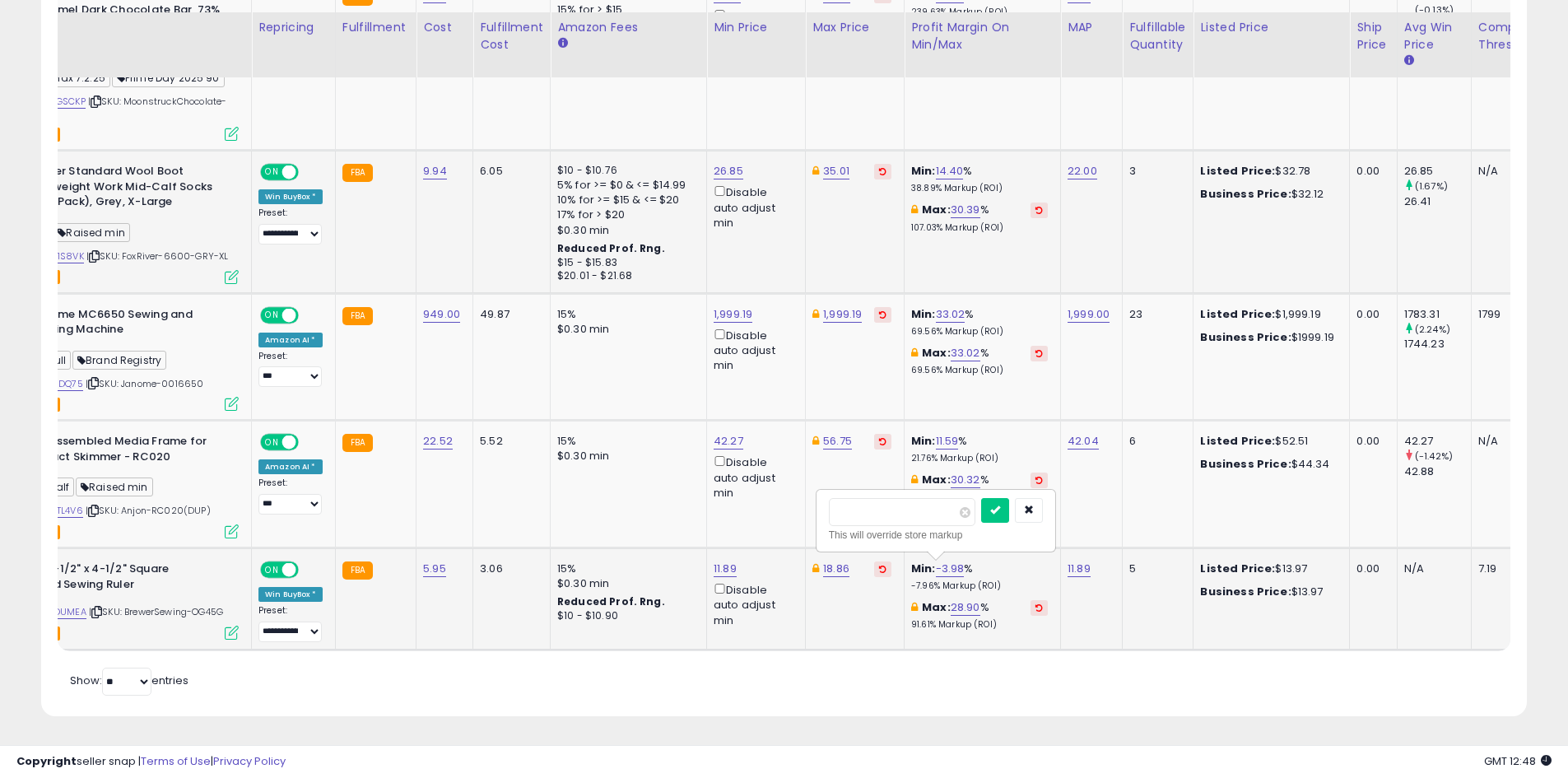 click at bounding box center (995, 510) 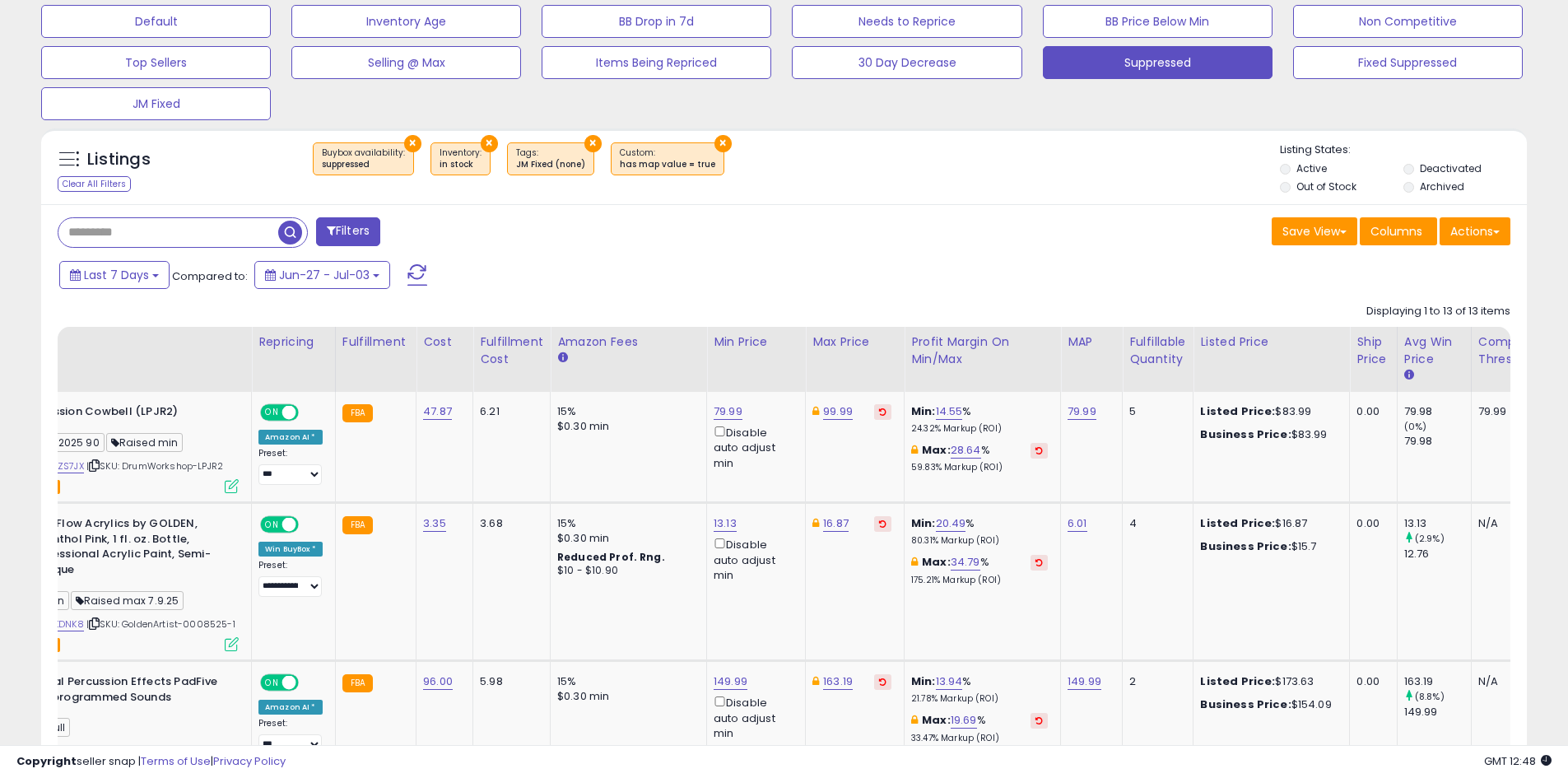 scroll, scrollTop: 556, scrollLeft: 0, axis: vertical 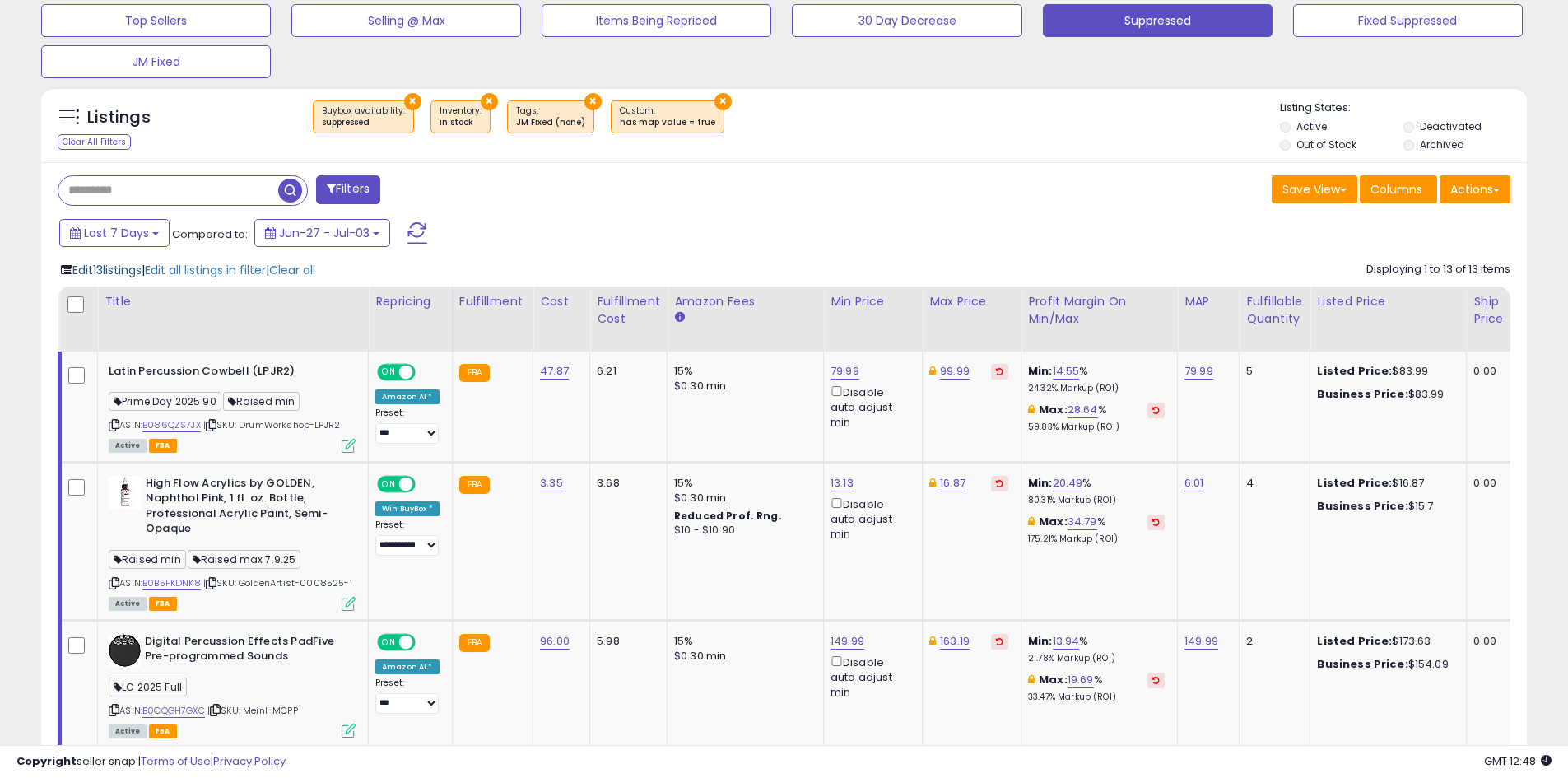 click on "Edit  13  listings" at bounding box center (107, 270) 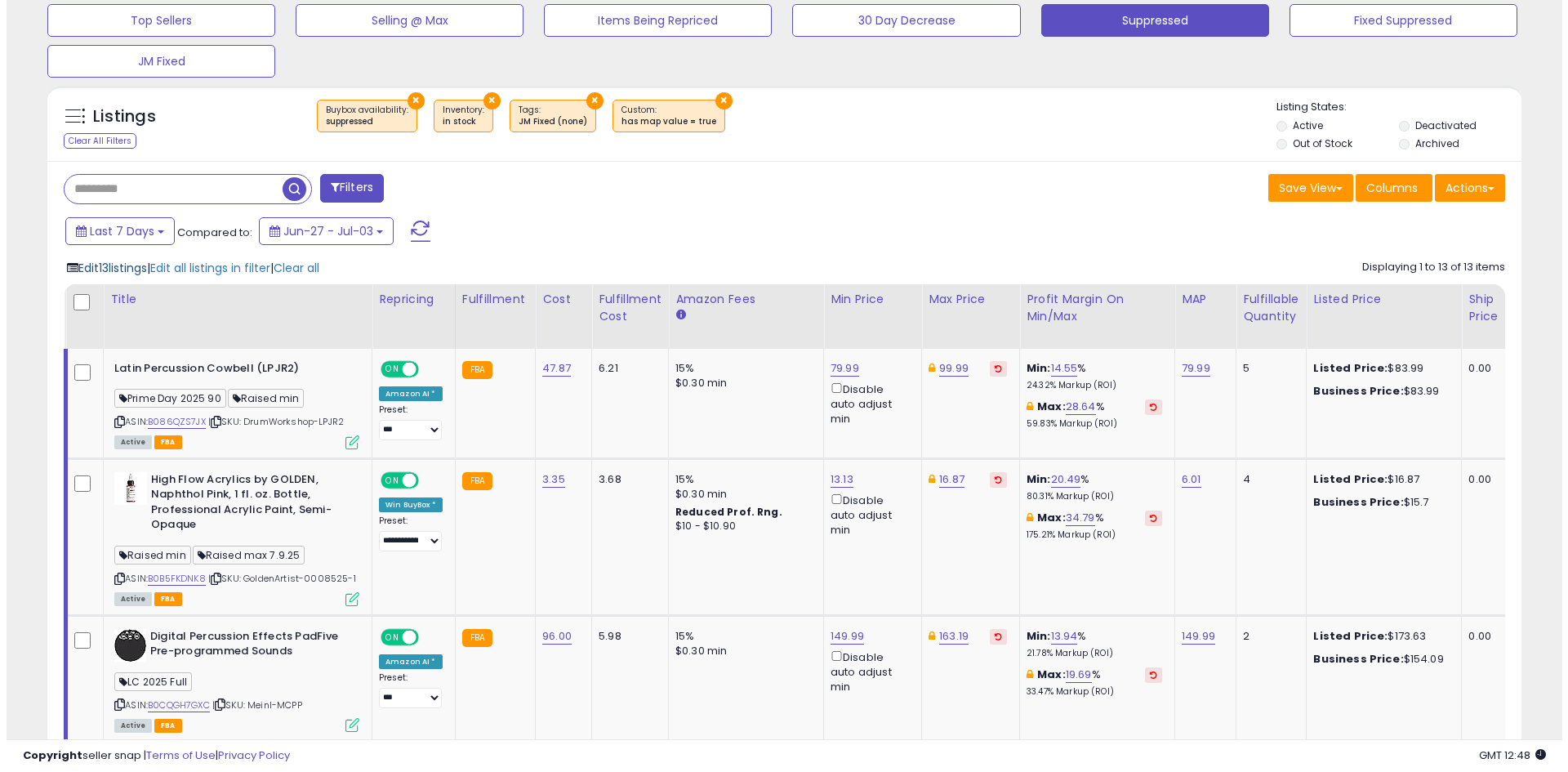 scroll, scrollTop: 816596, scrollLeft: 815804, axis: both 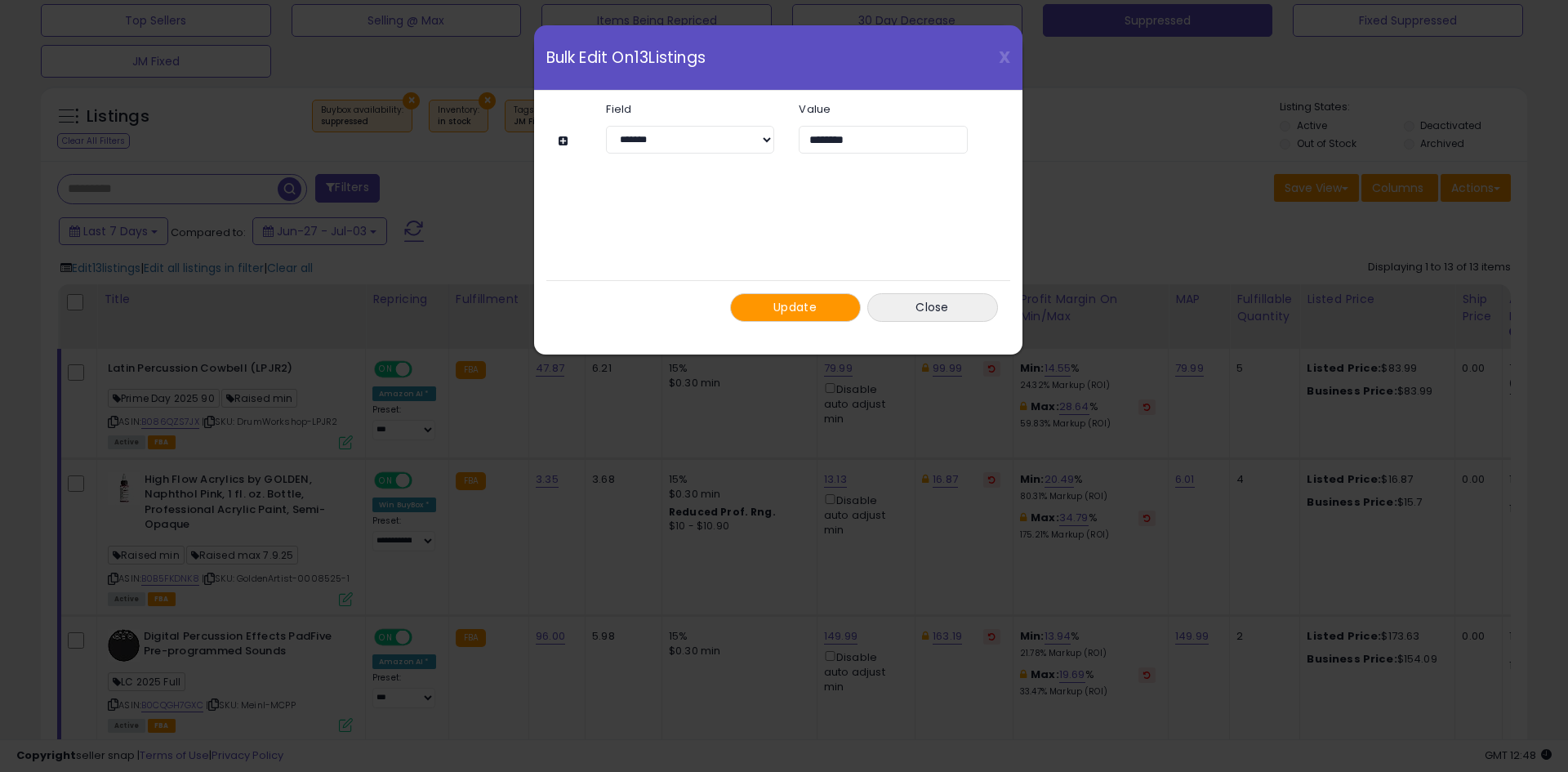 click on "Update" at bounding box center [795, 307] 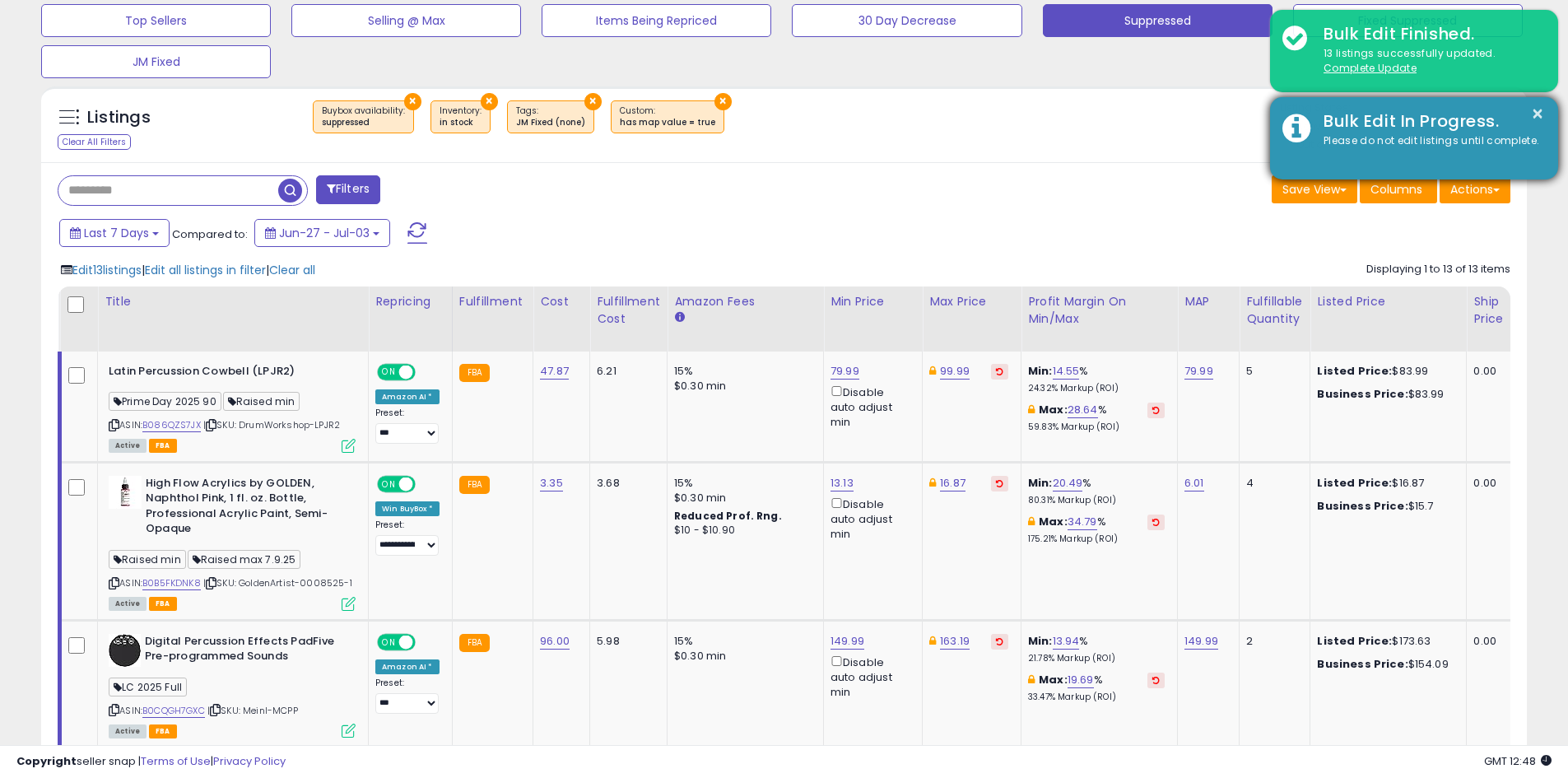 scroll, scrollTop: 338, scrollLeft: 862, axis: both 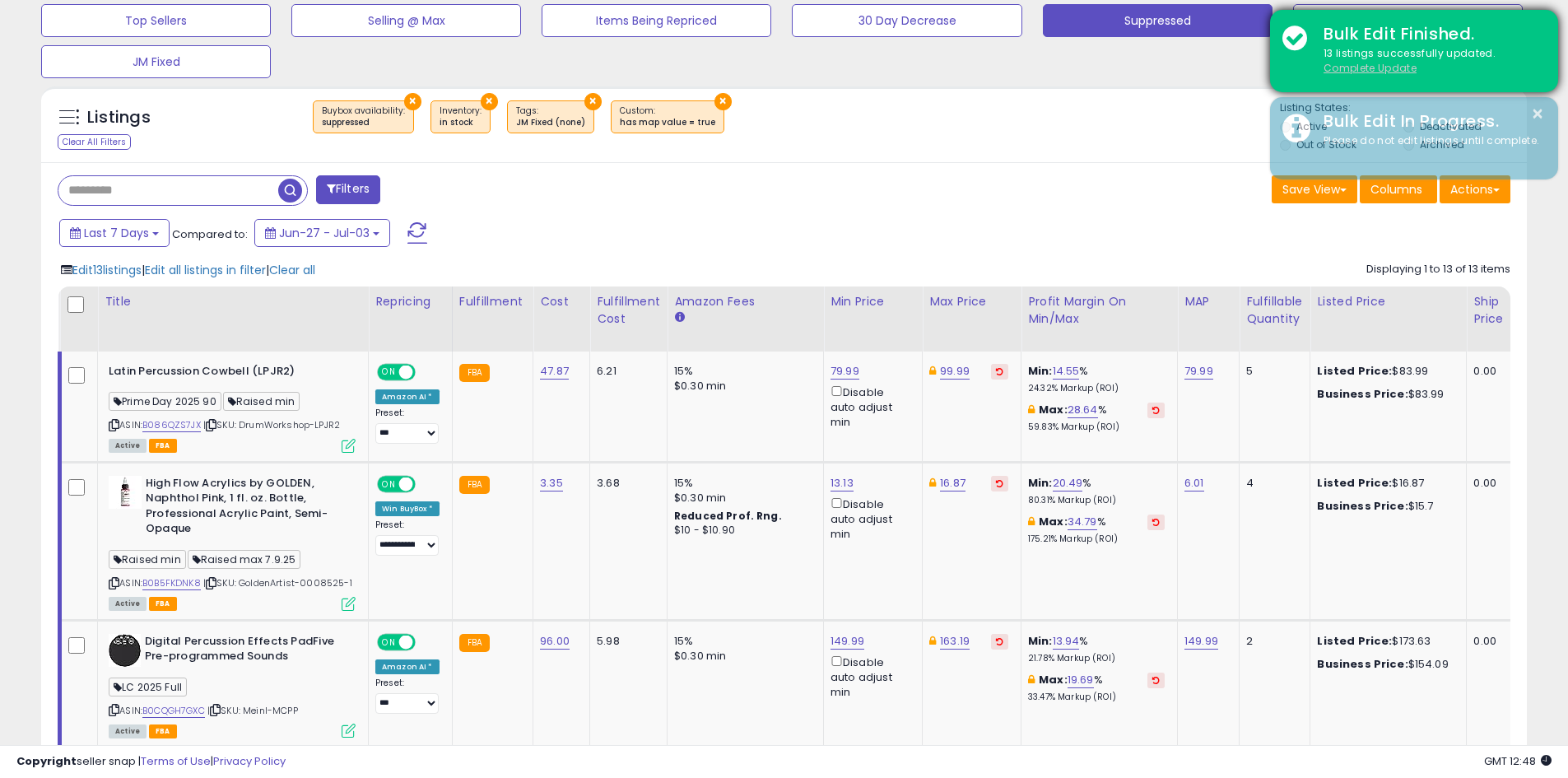 click on "Complete Update" at bounding box center (1370, 68) 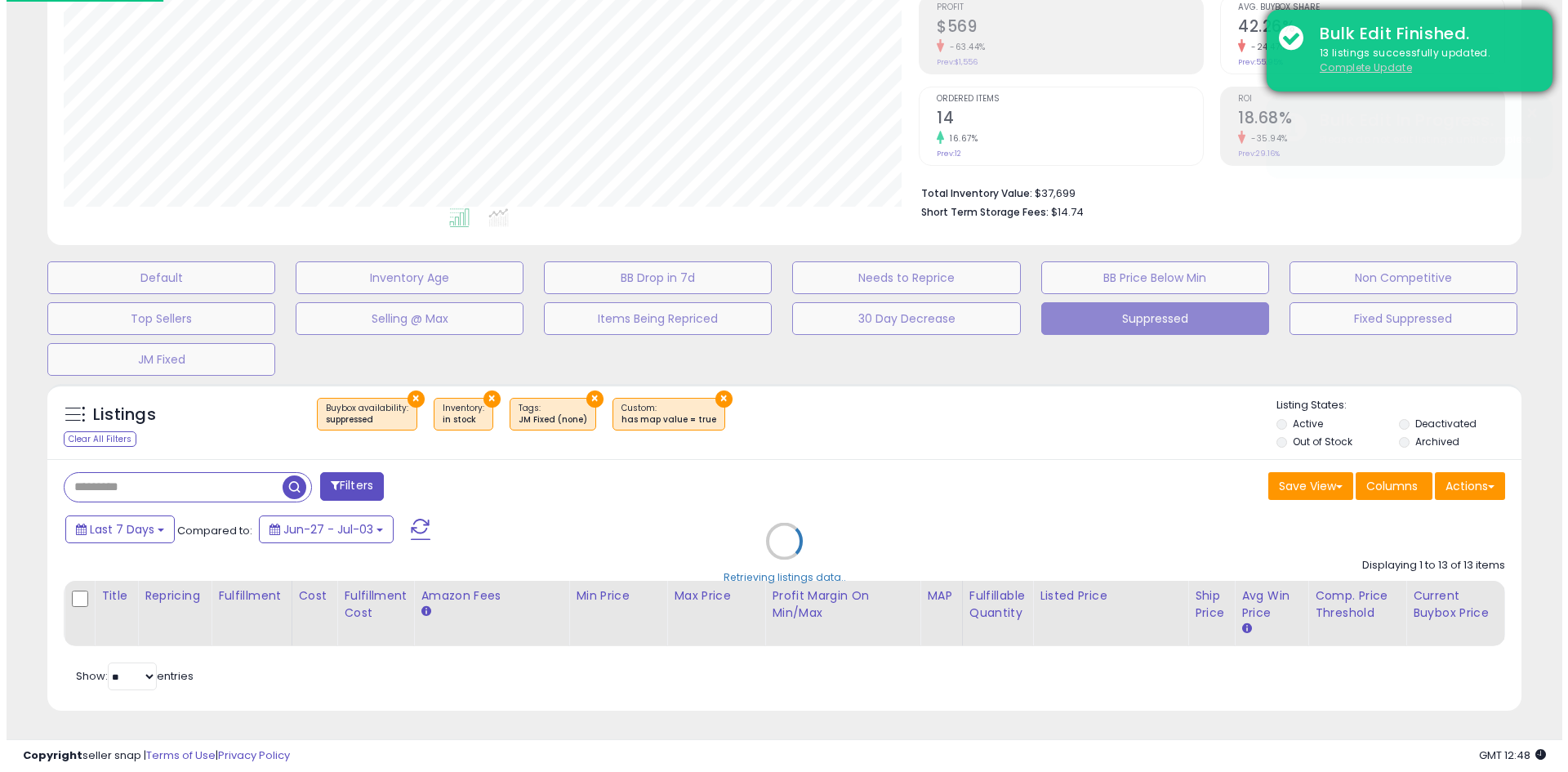 scroll, scrollTop: 266, scrollLeft: 0, axis: vertical 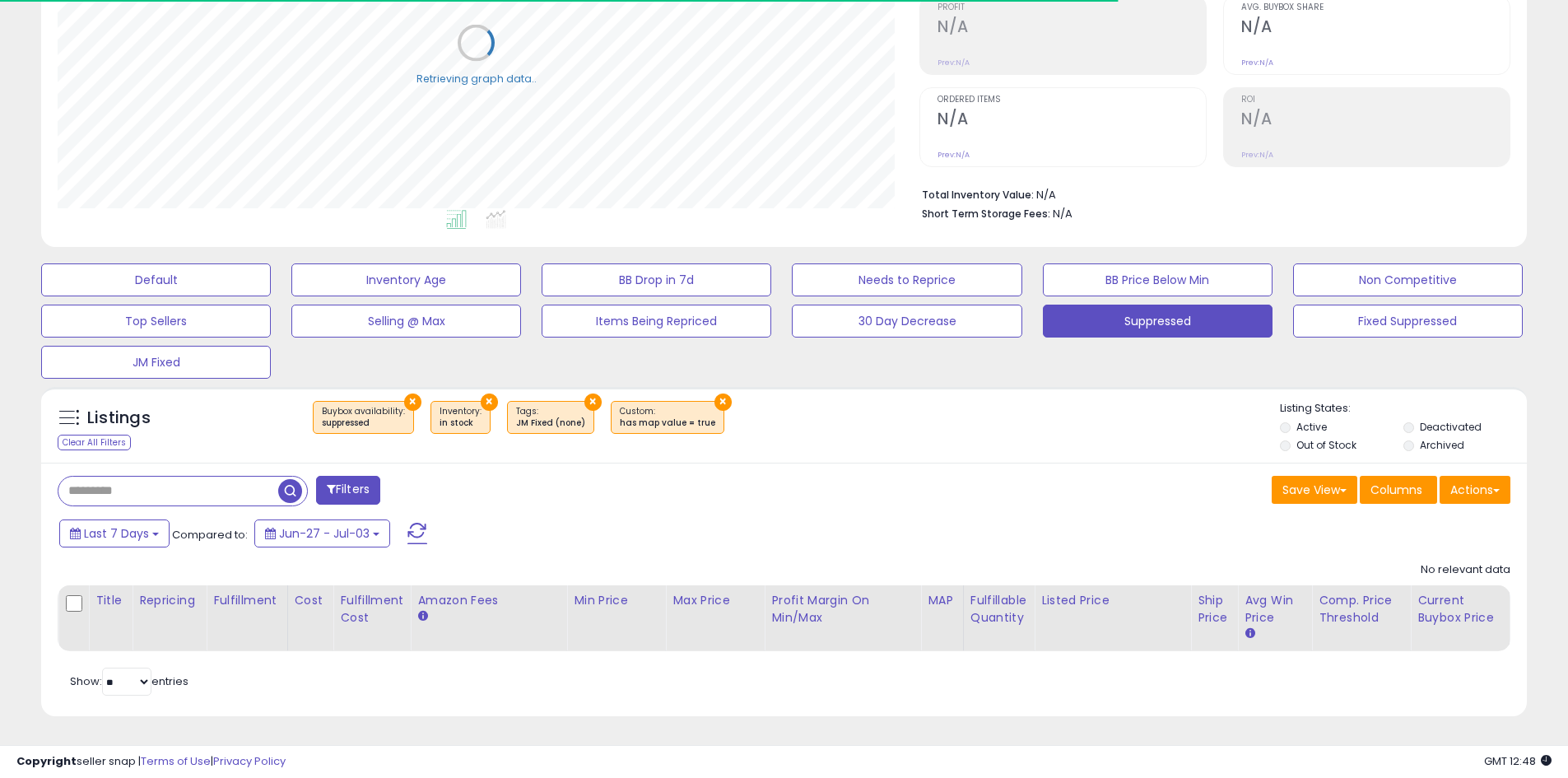 click on "Filters" at bounding box center (348, 490) 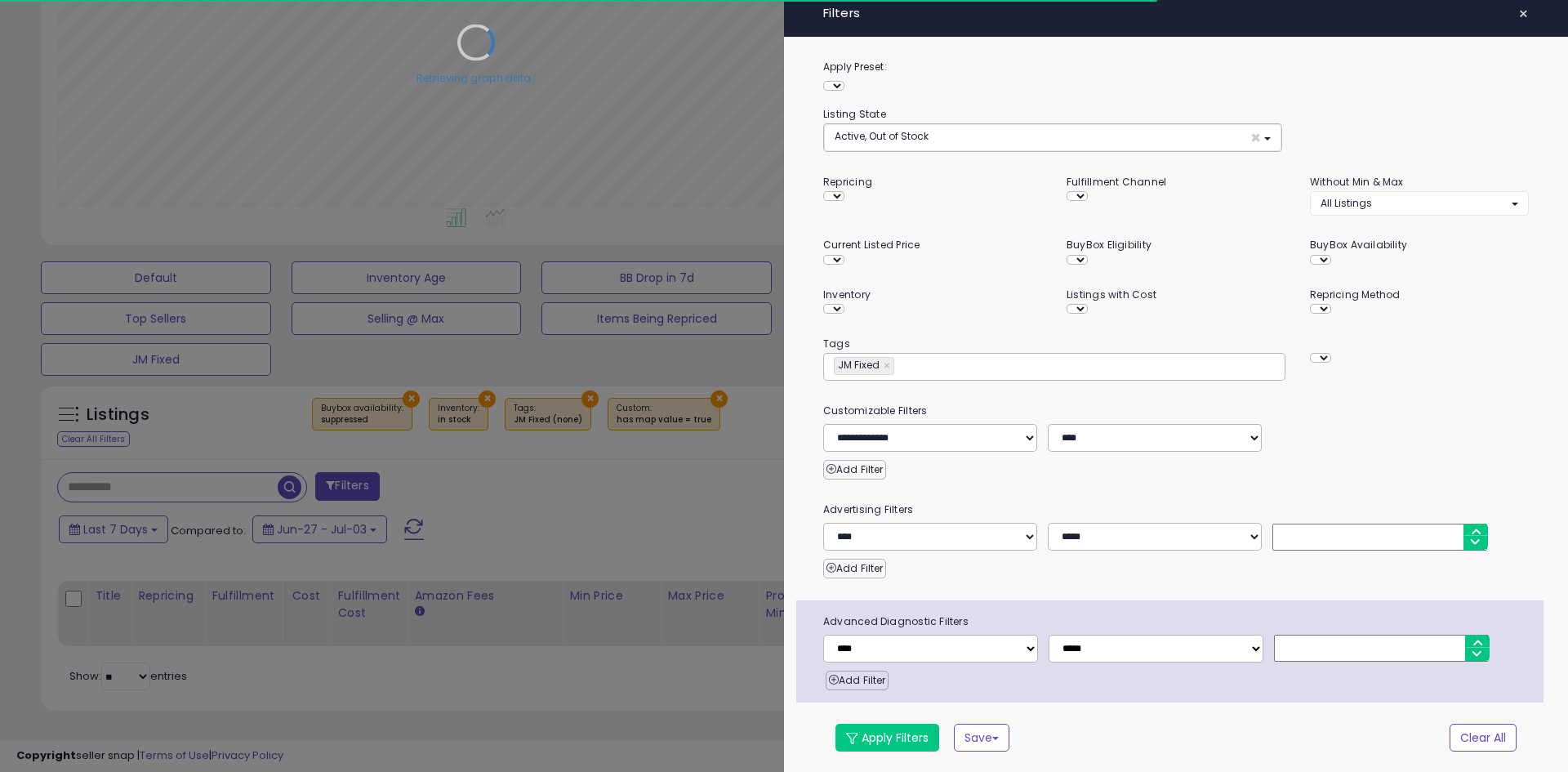 scroll, scrollTop: 59, scrollLeft: 0, axis: vertical 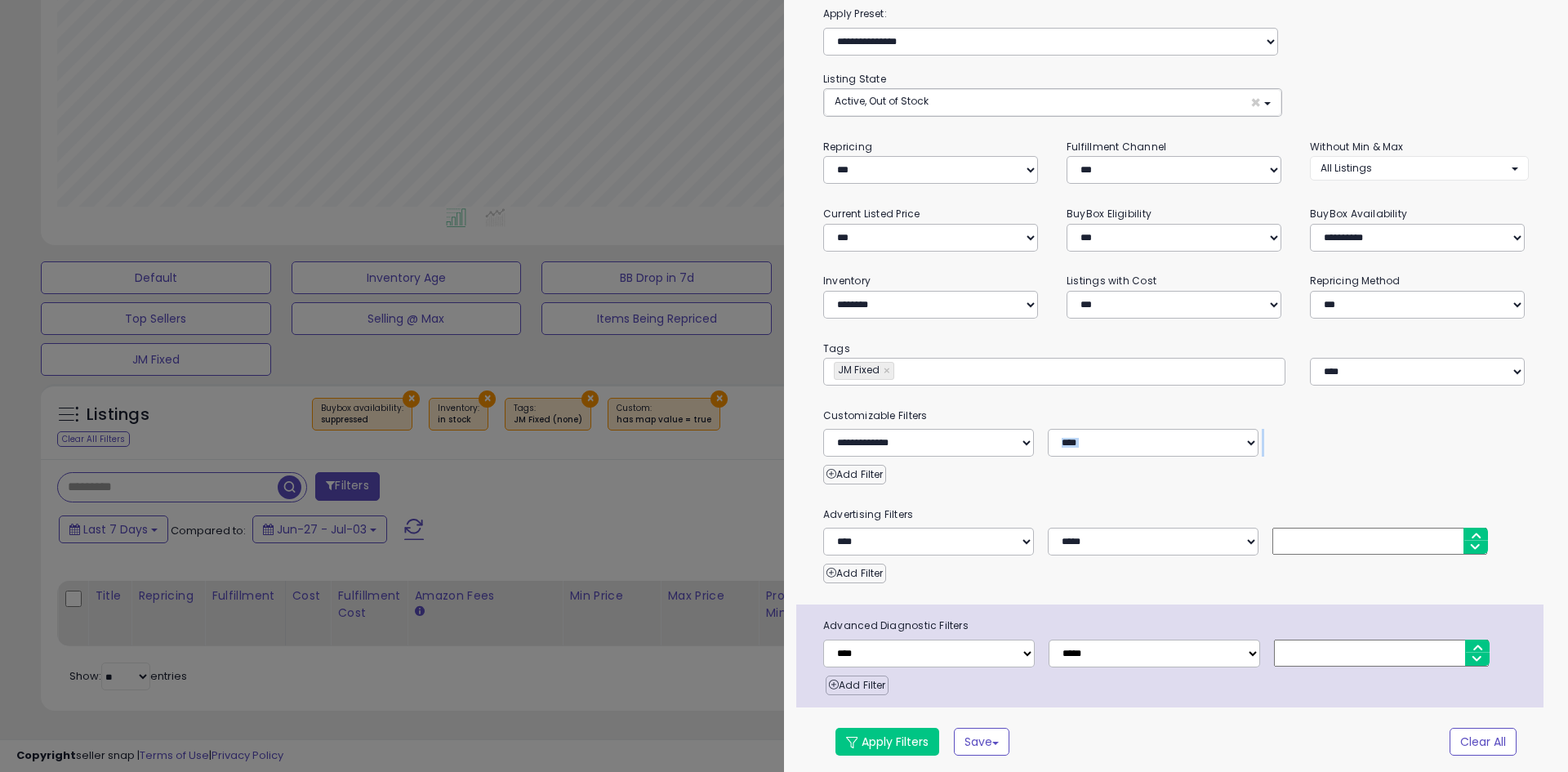 click on "**********" at bounding box center (1176, 390) 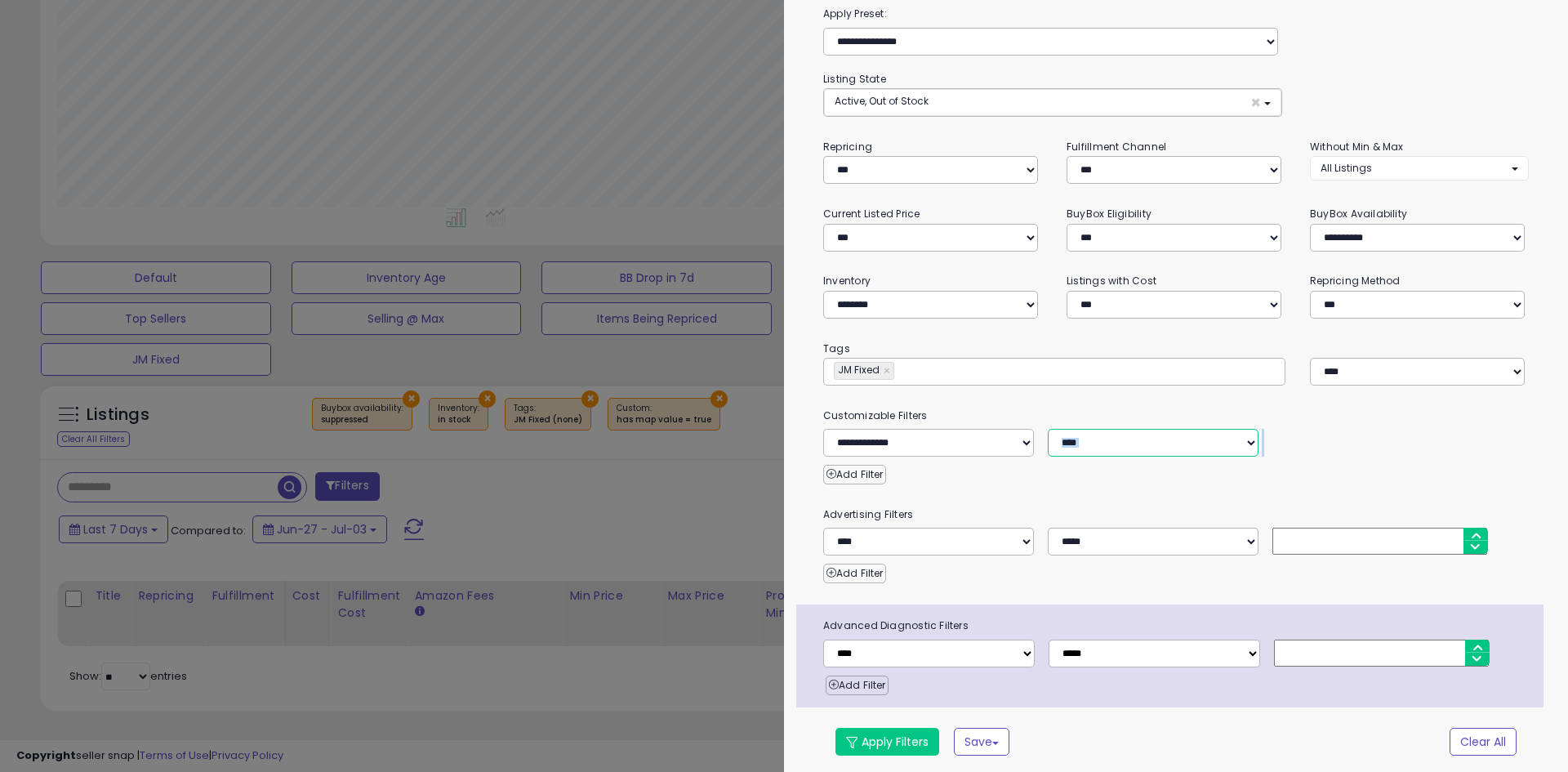 click on "****
*****" at bounding box center (1153, 443) 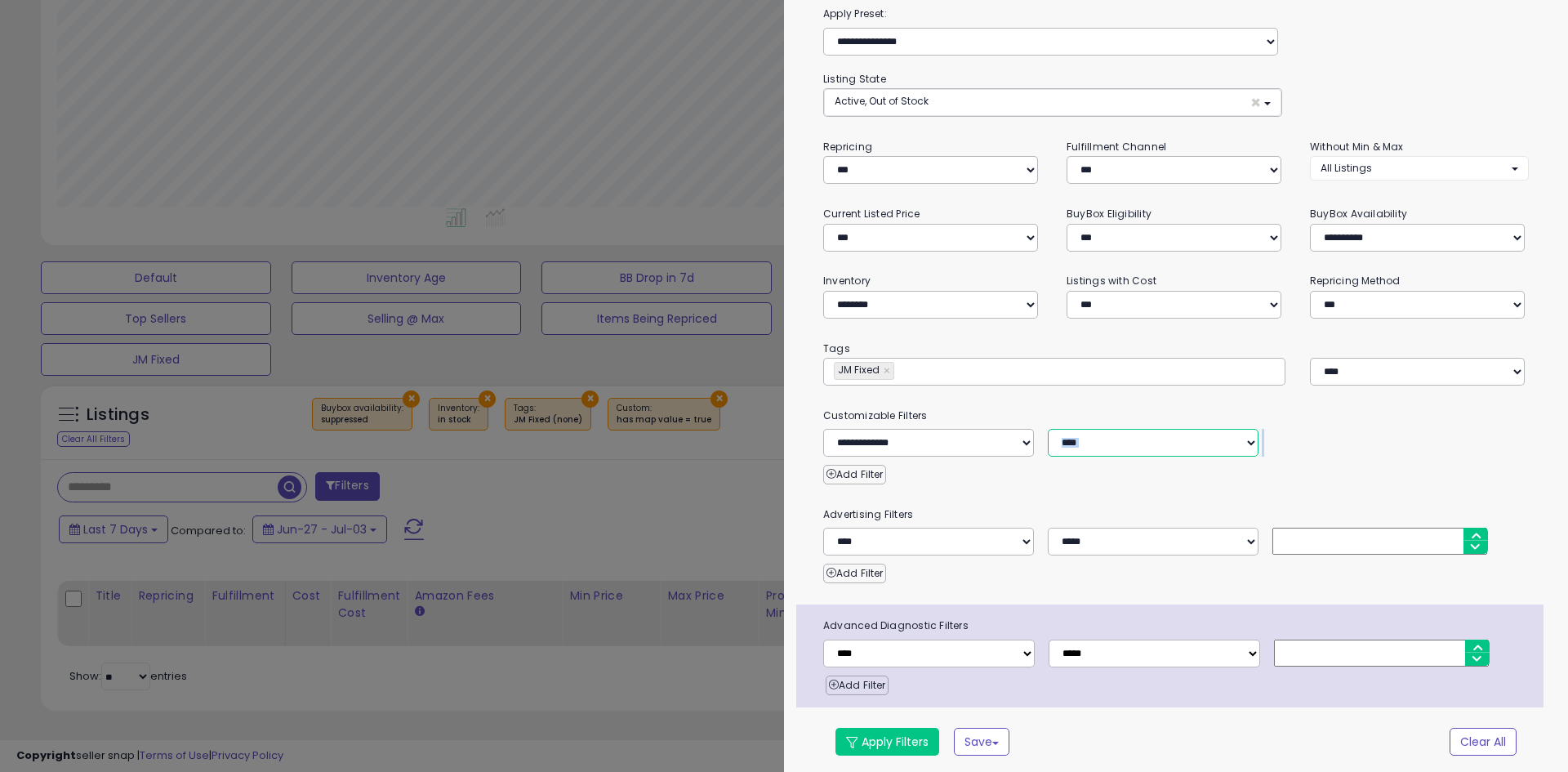select on "*****" 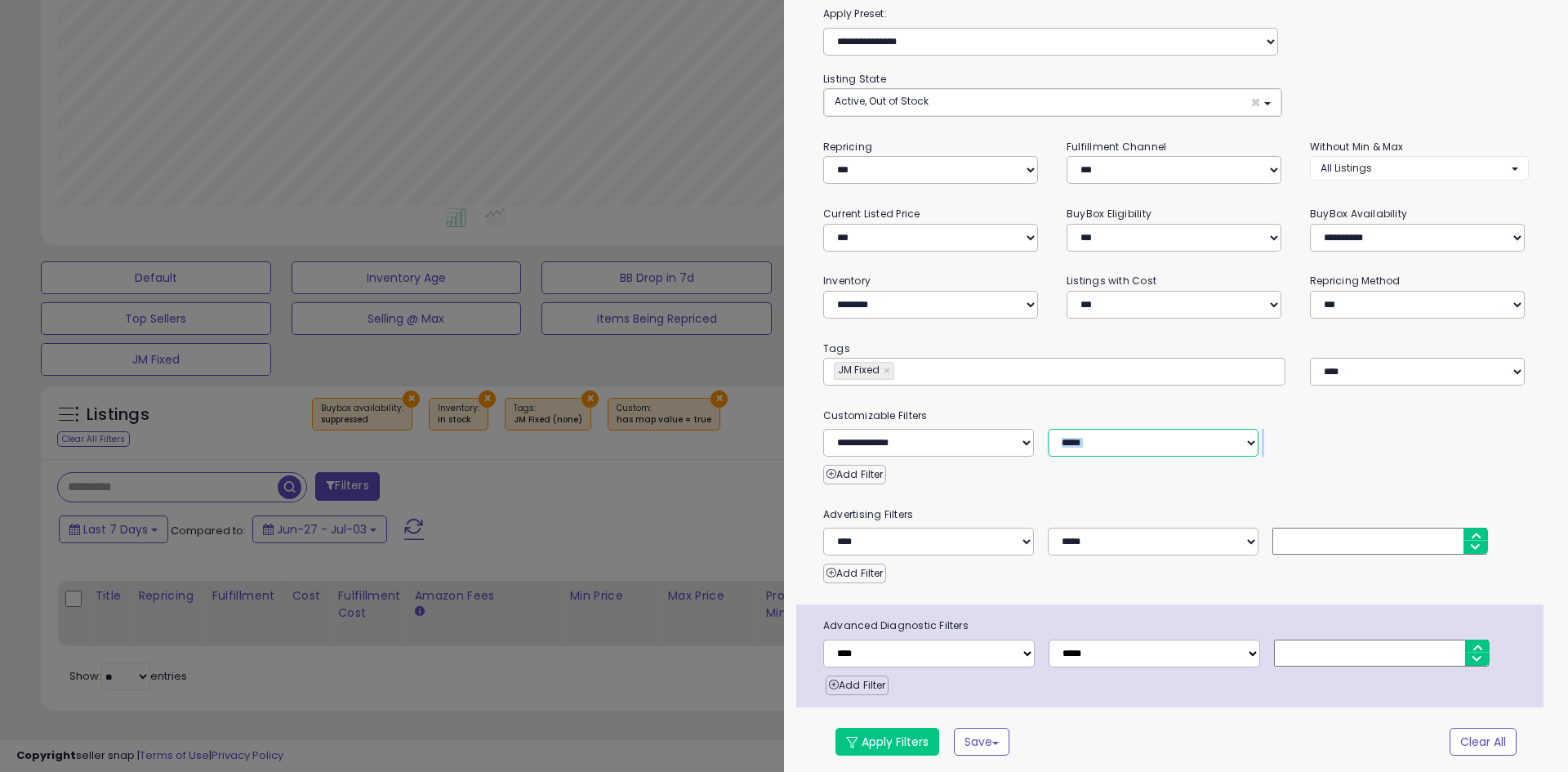 click on "****
*****" at bounding box center [1153, 443] 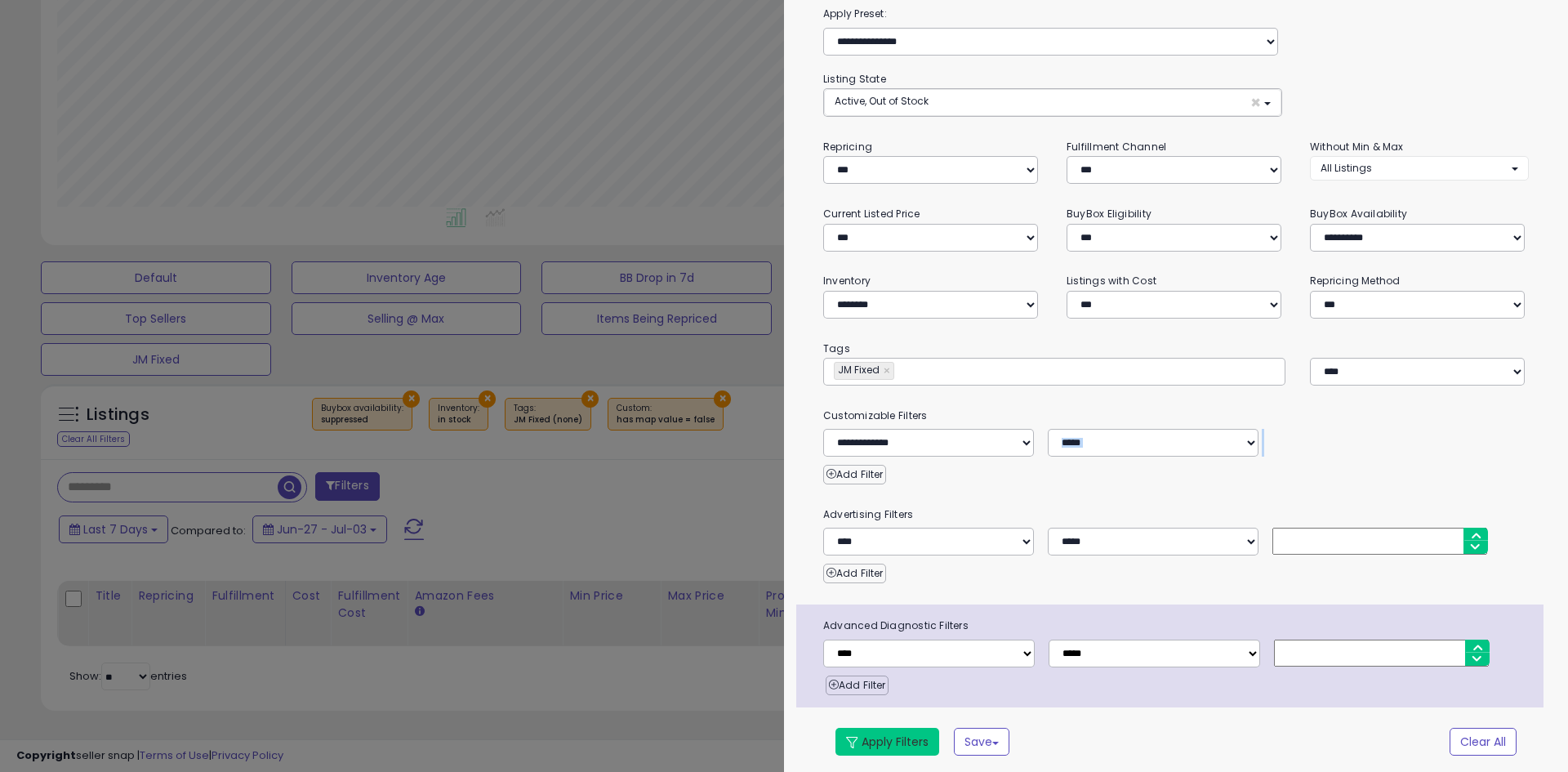 click on "Apply Filters" at bounding box center (887, 742) 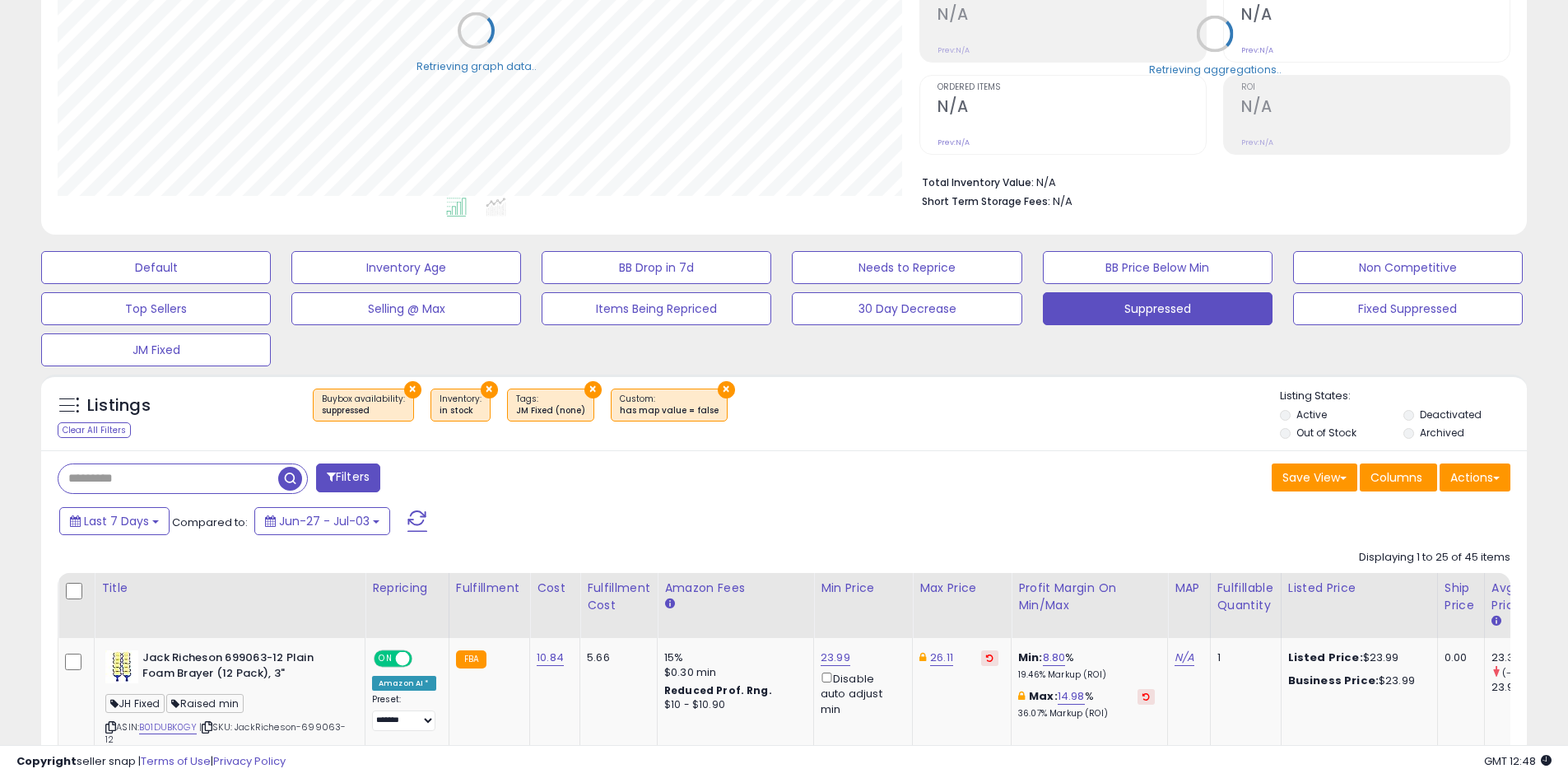 scroll, scrollTop: 338, scrollLeft: 862, axis: both 